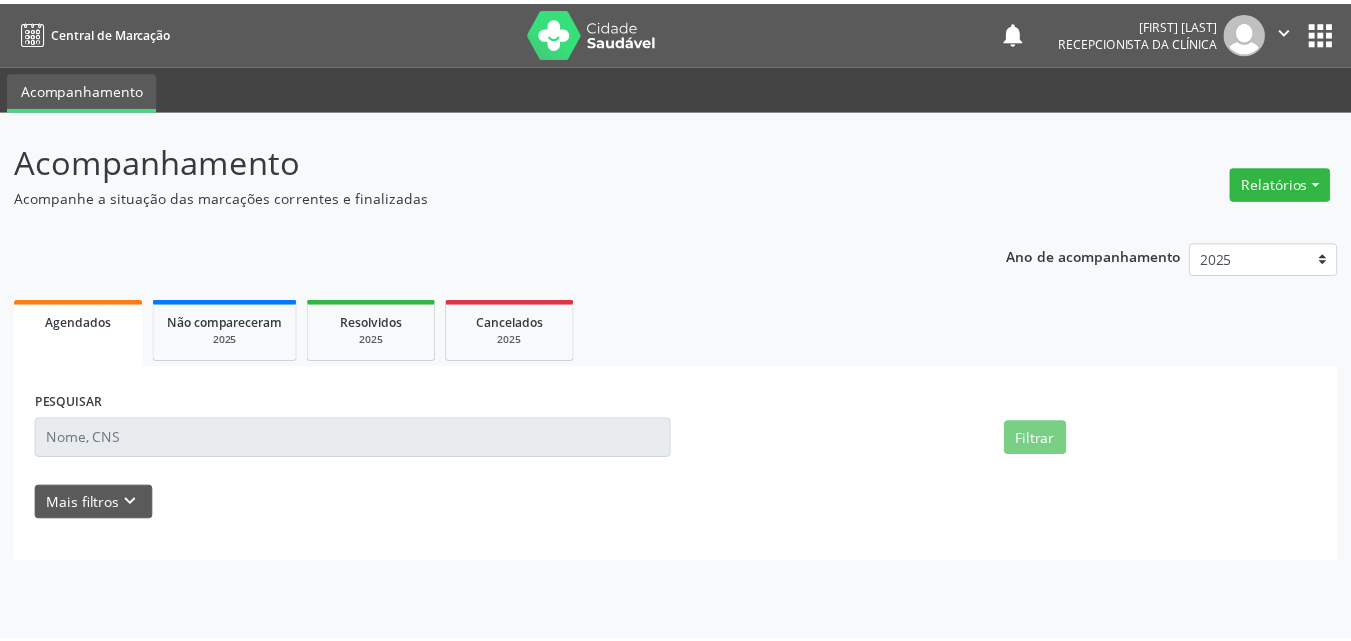 scroll, scrollTop: 0, scrollLeft: 0, axis: both 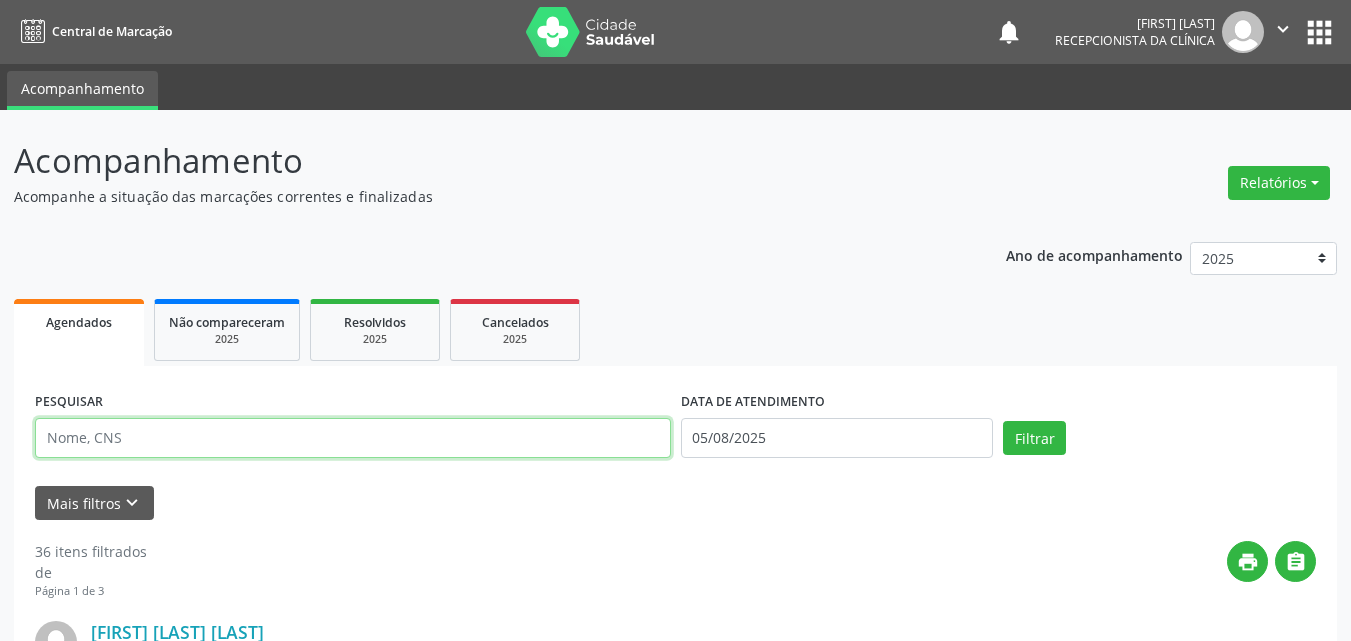 click at bounding box center [353, 438] 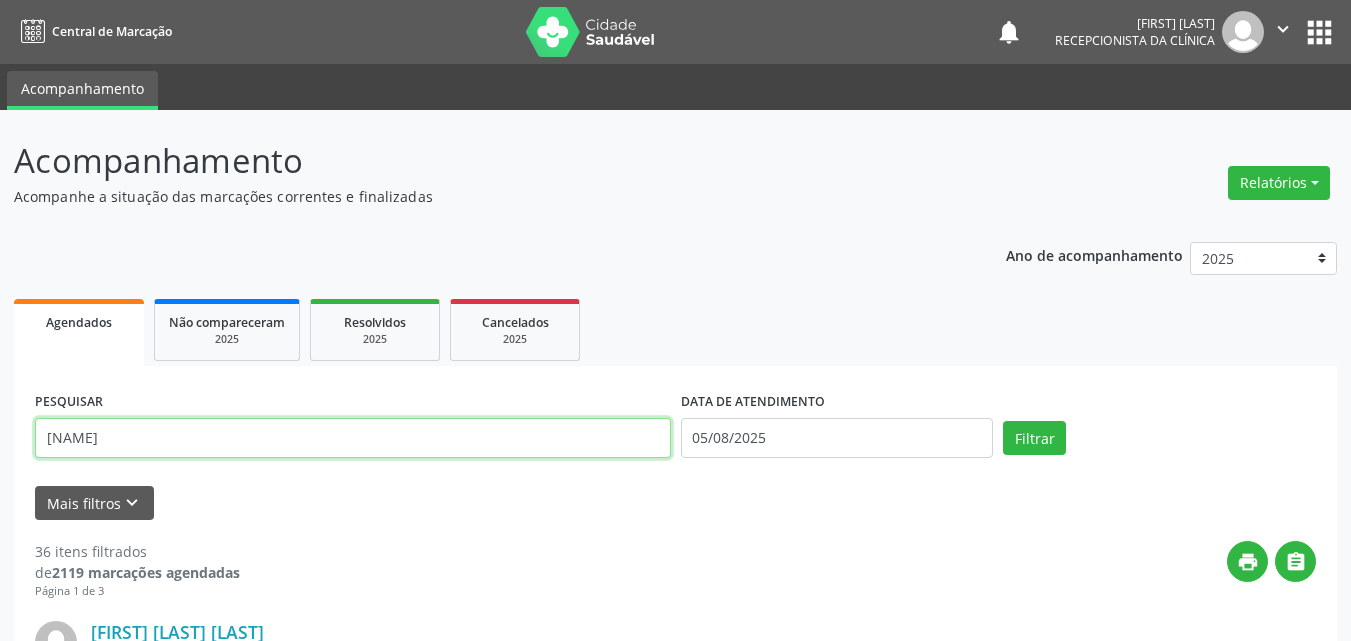 type on "[NAME]" 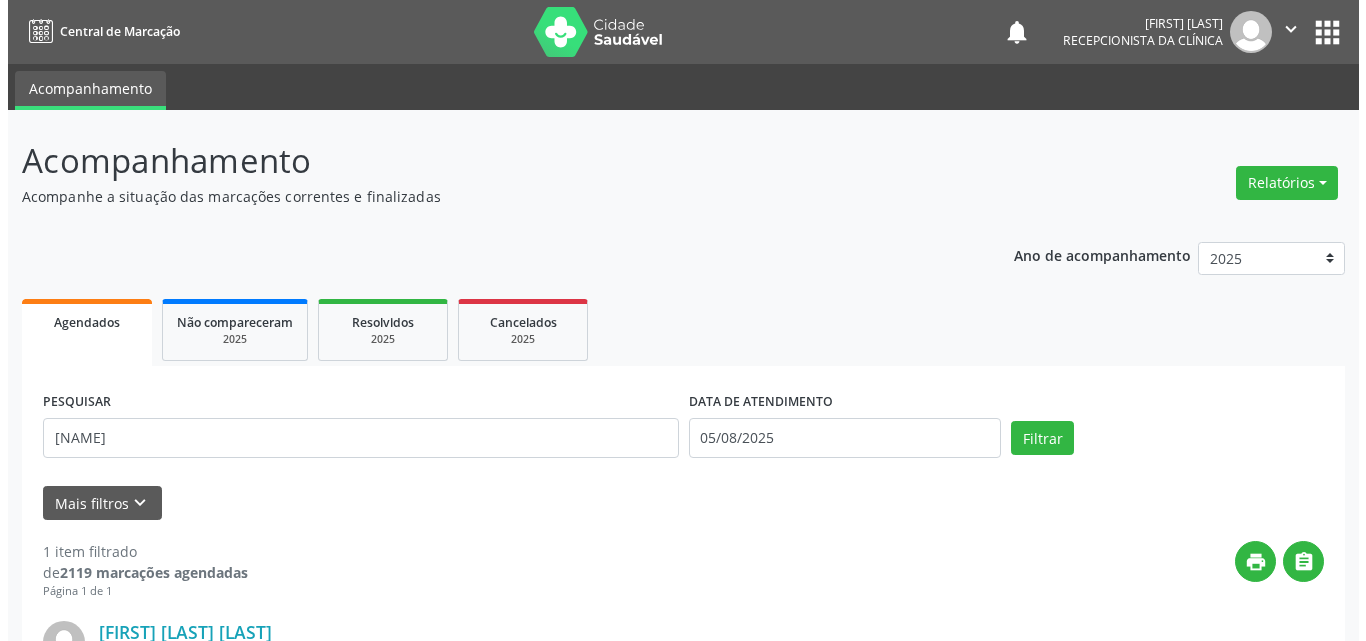 scroll, scrollTop: 264, scrollLeft: 0, axis: vertical 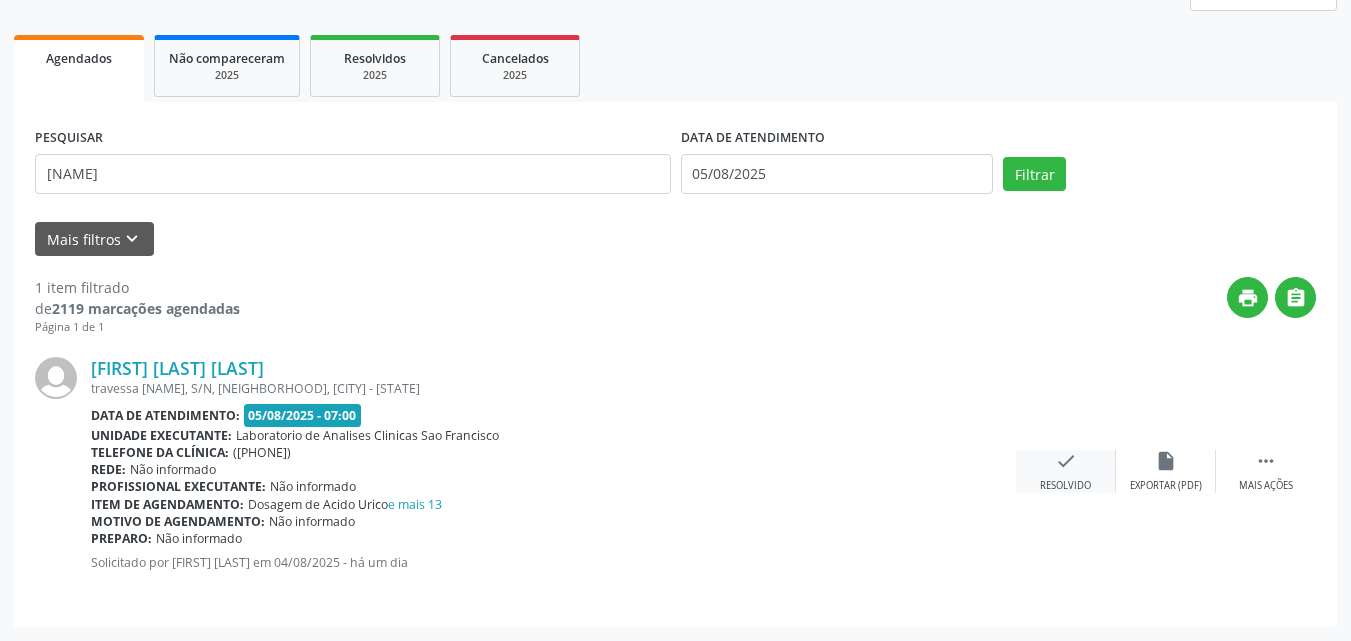 click on "check" at bounding box center [1066, 461] 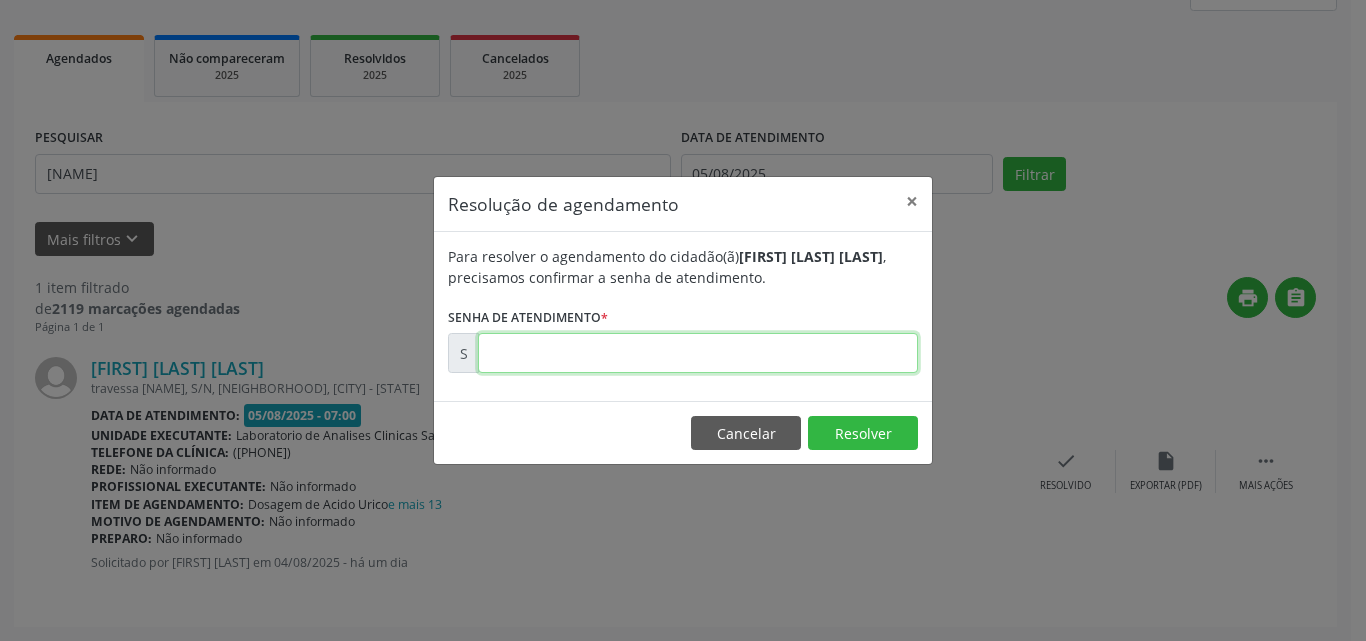 click at bounding box center (698, 353) 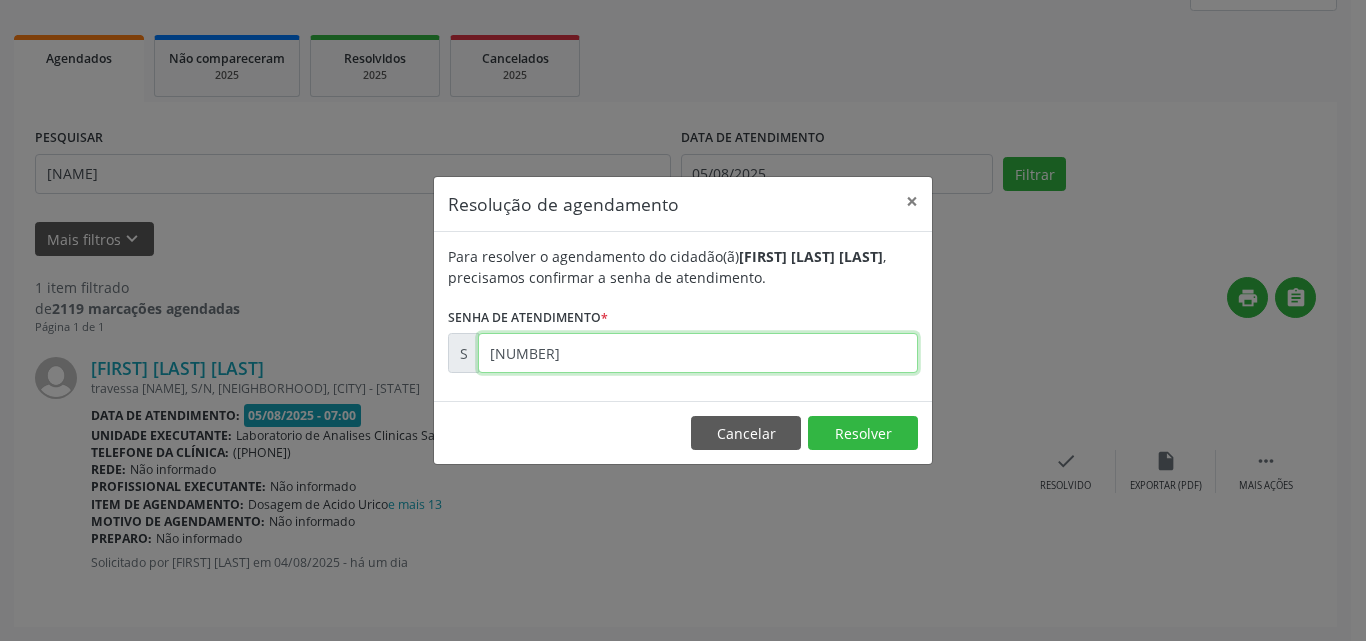 type on "[NUMBER]" 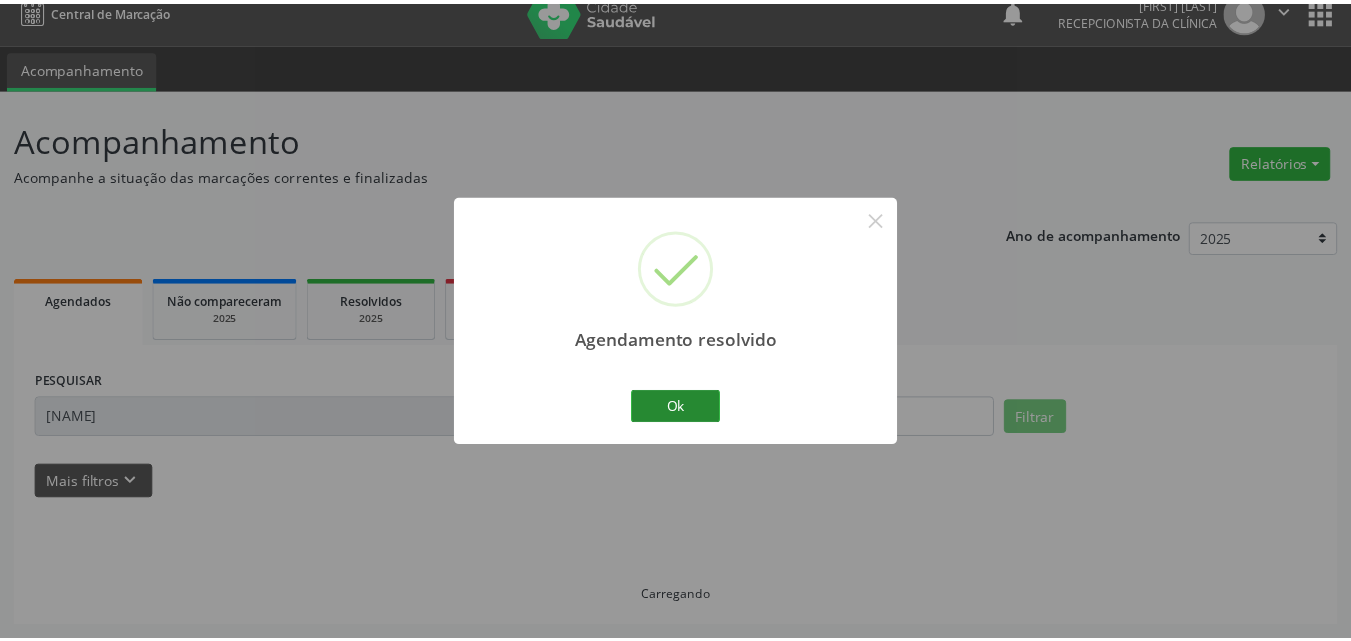 scroll, scrollTop: 21, scrollLeft: 0, axis: vertical 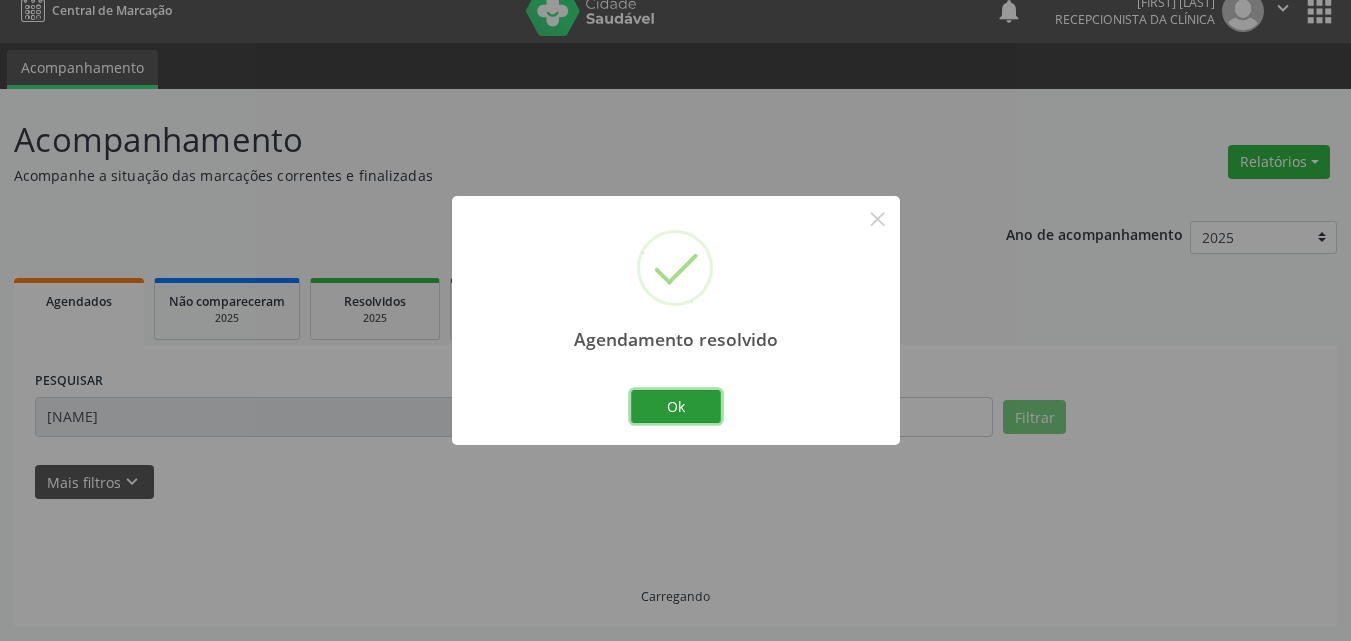 click on "Ok" at bounding box center [676, 407] 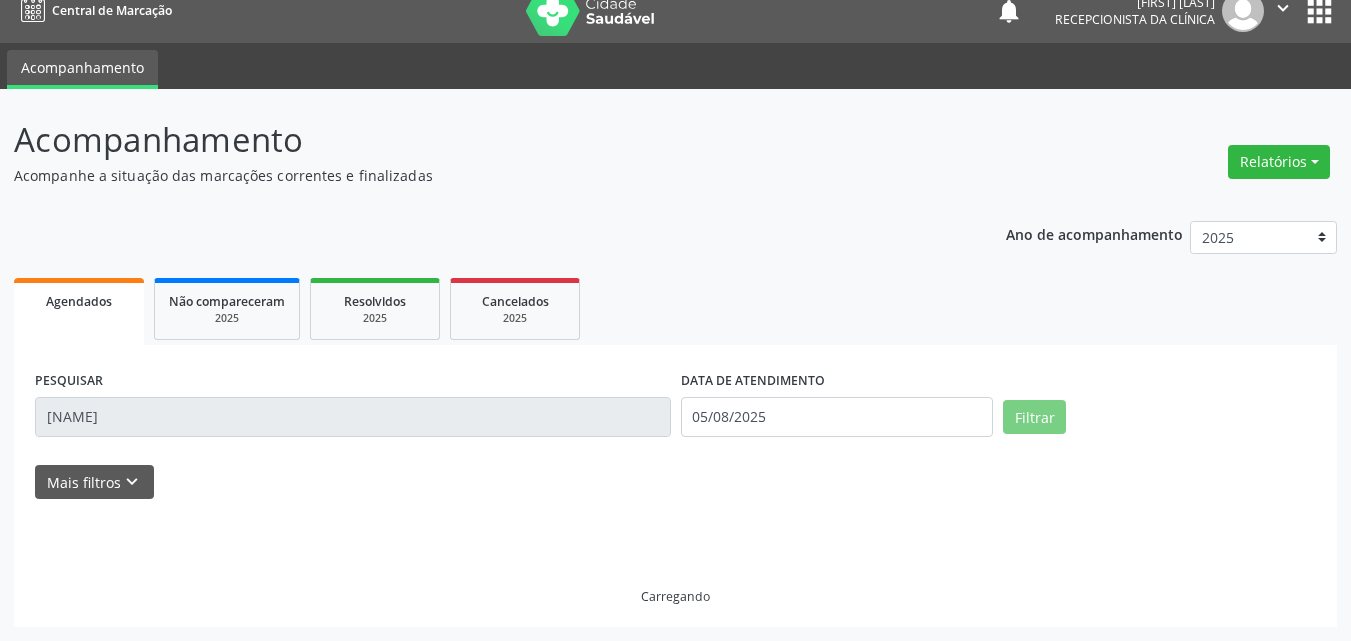 scroll, scrollTop: 0, scrollLeft: 0, axis: both 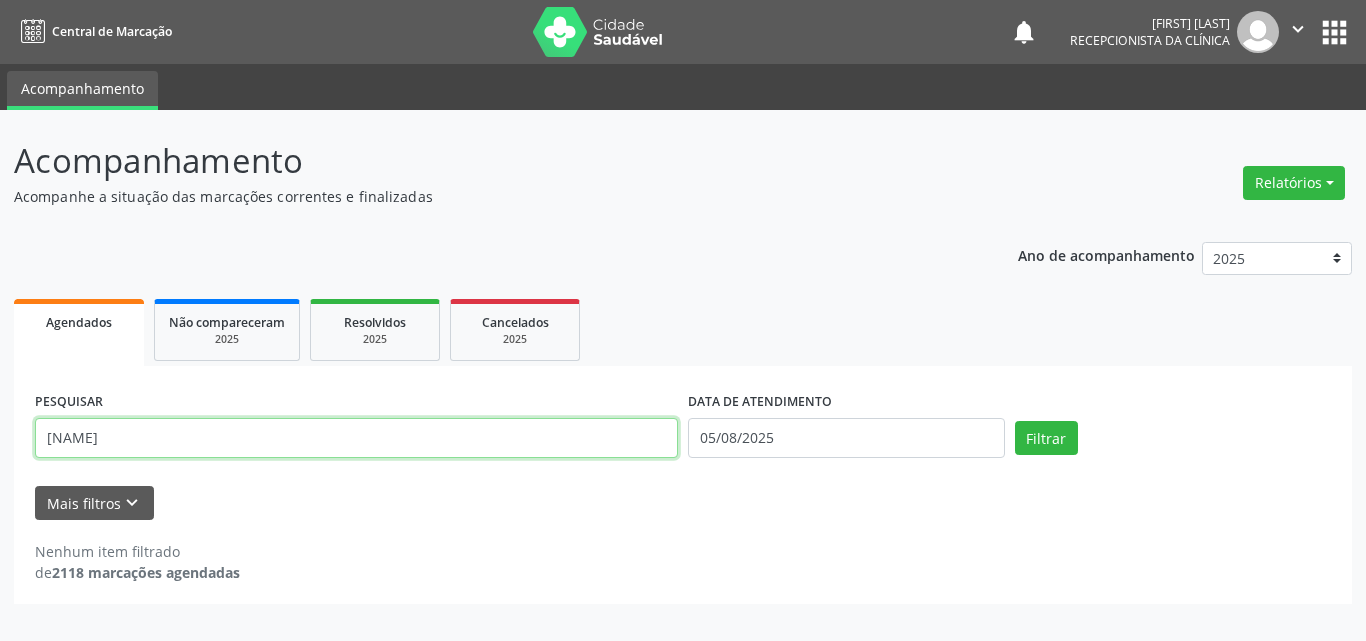 drag, startPoint x: 577, startPoint y: 439, endPoint x: 0, endPoint y: 434, distance: 577.02167 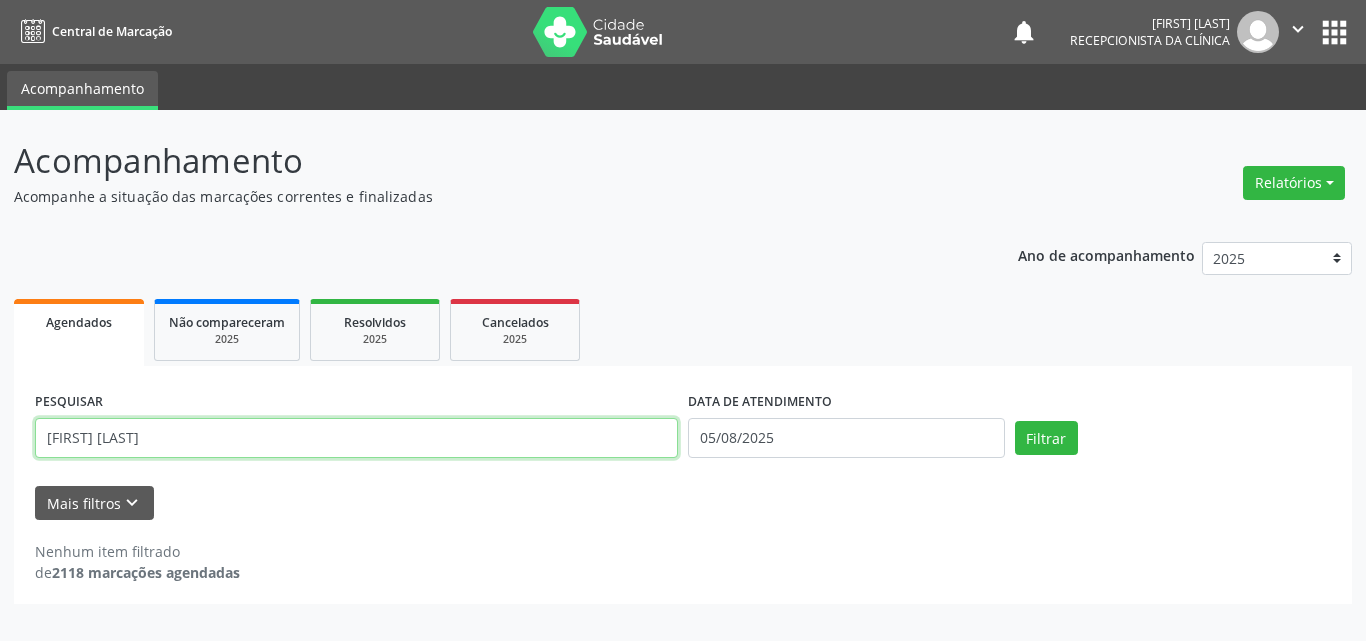 type on "[FIRST] [LAST]" 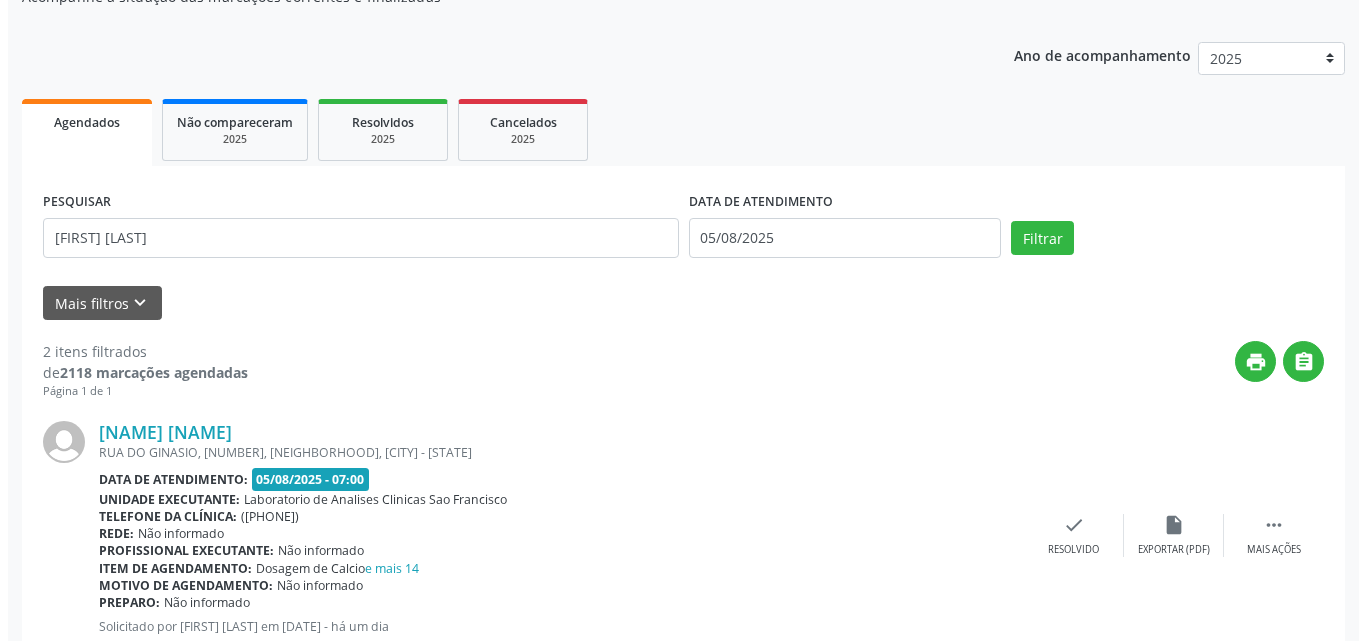 scroll, scrollTop: 535, scrollLeft: 0, axis: vertical 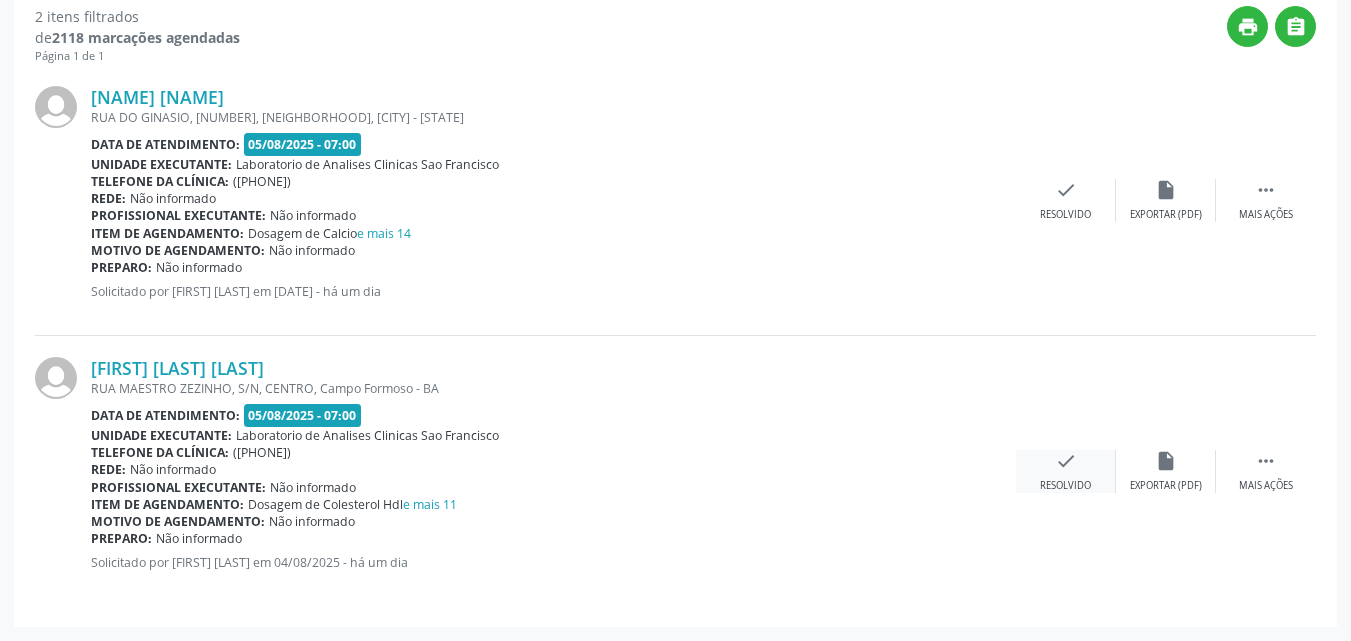 click on "check
Resolvido" at bounding box center (1066, 471) 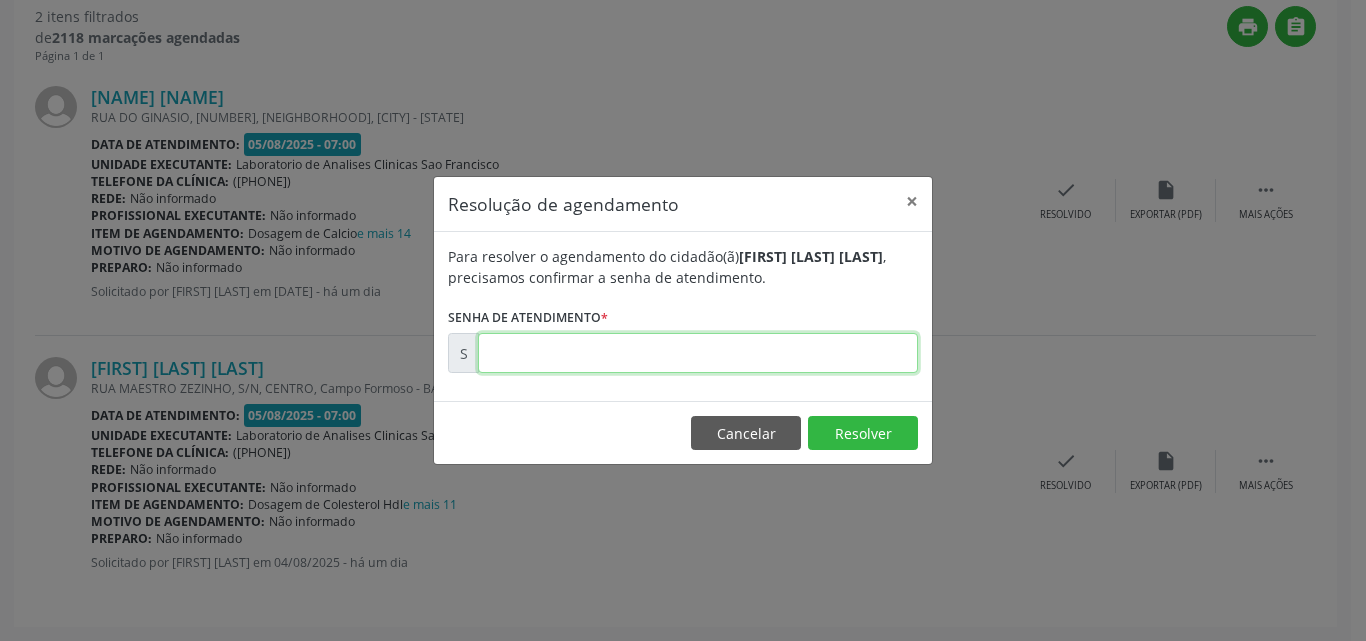 click at bounding box center (698, 353) 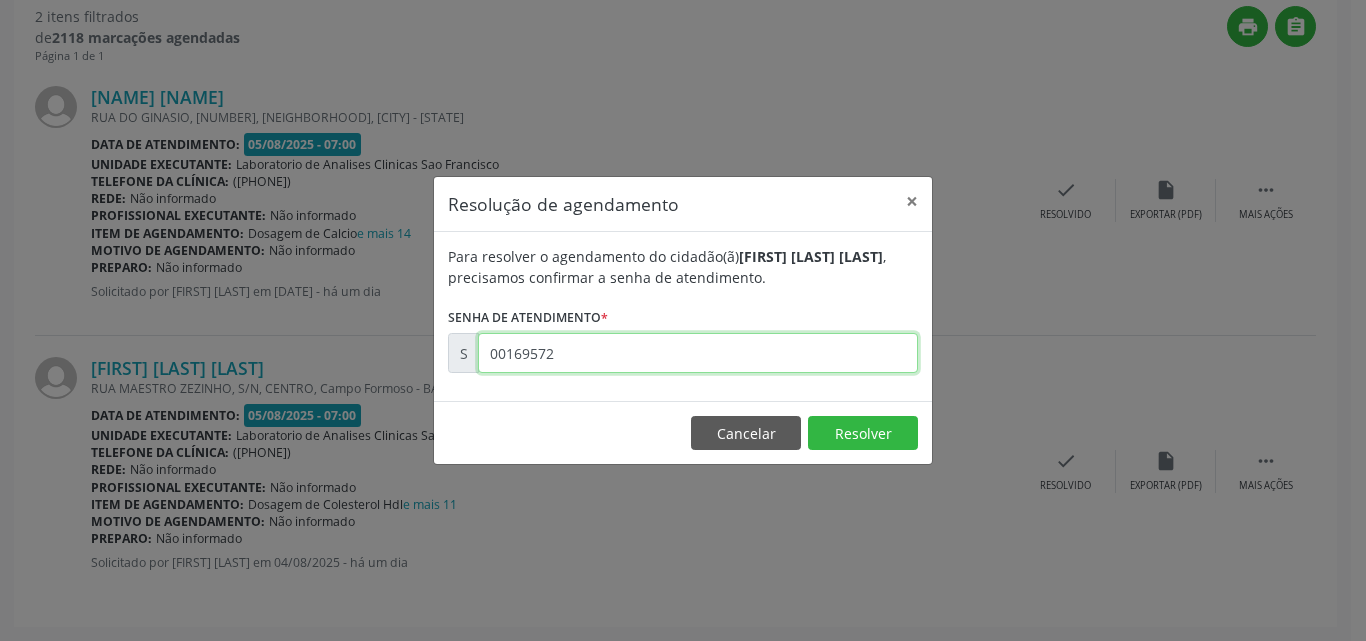 type on "00169572" 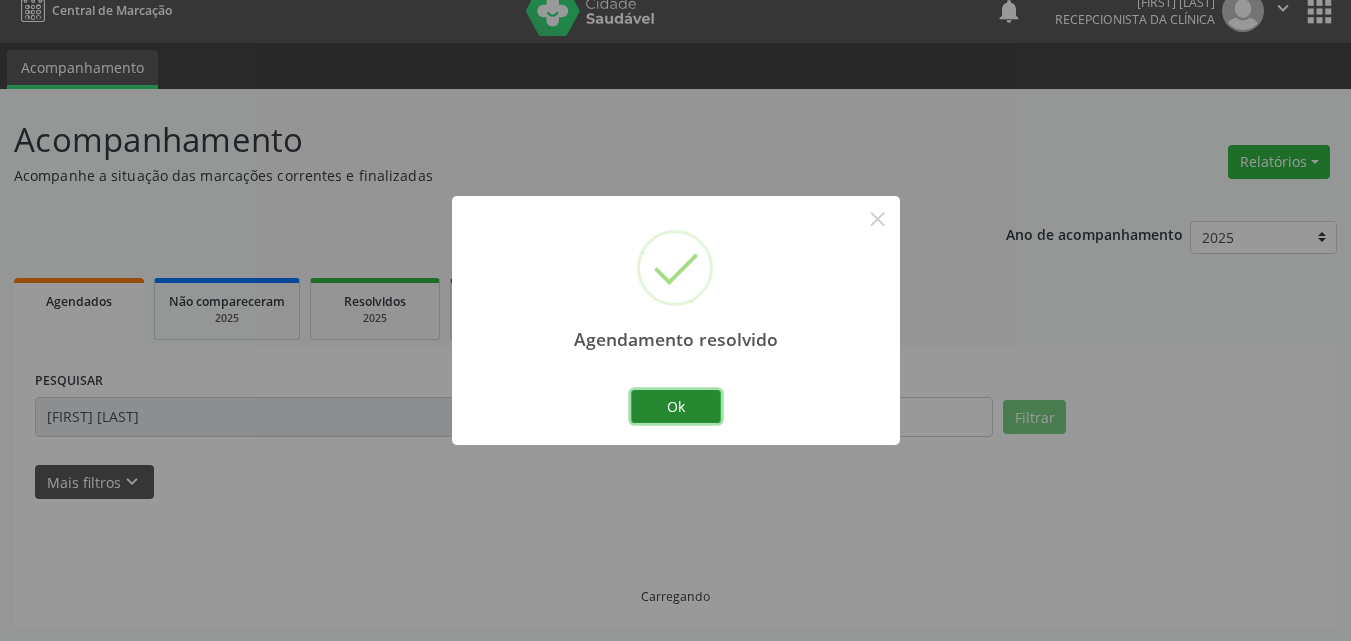 scroll, scrollTop: 264, scrollLeft: 0, axis: vertical 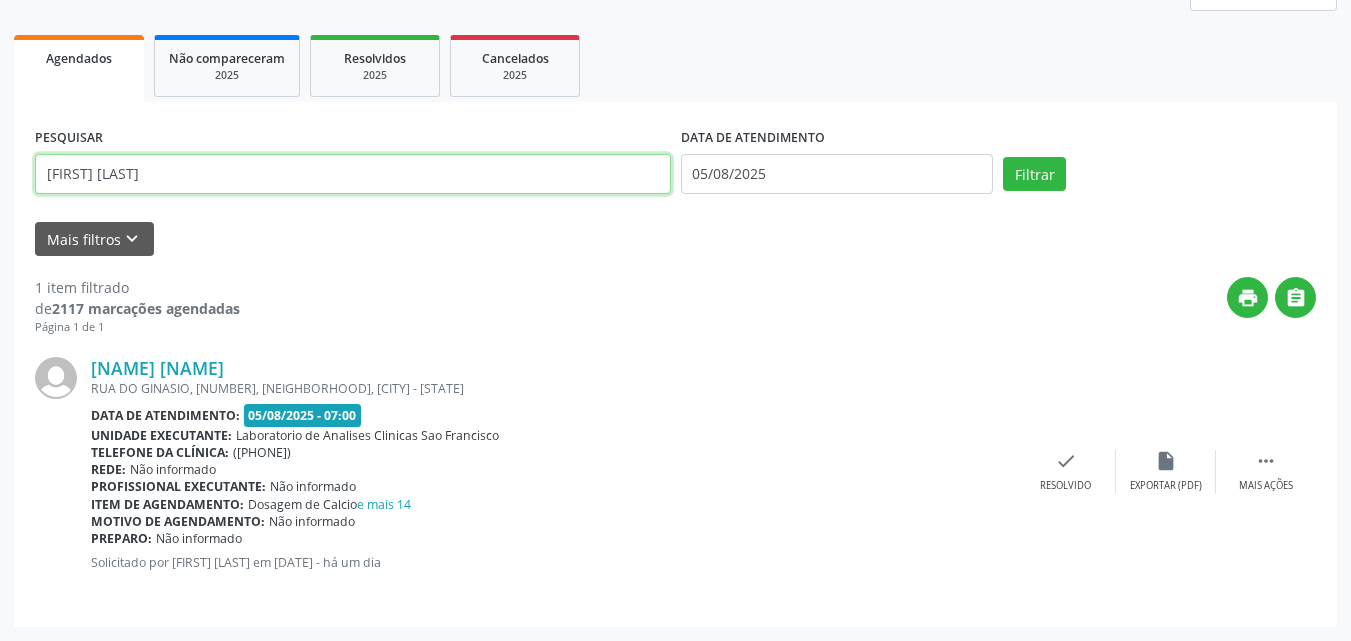 drag, startPoint x: 186, startPoint y: 182, endPoint x: 0, endPoint y: -80, distance: 321.3098 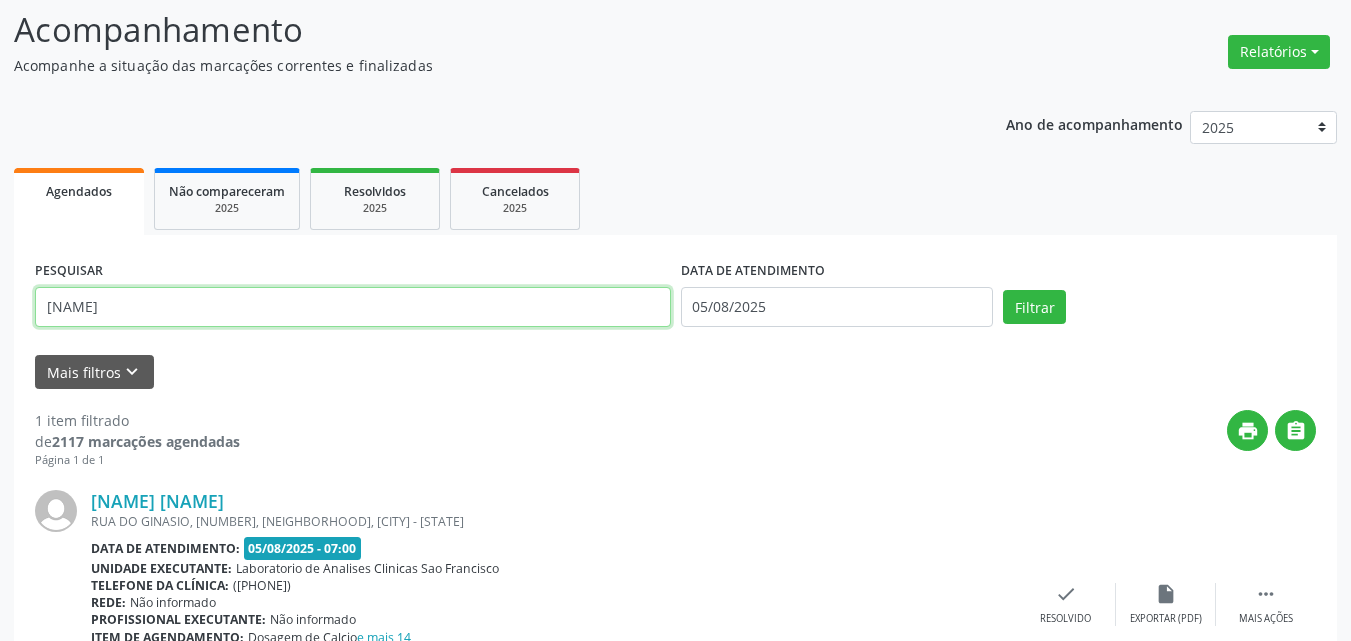 type on "r" 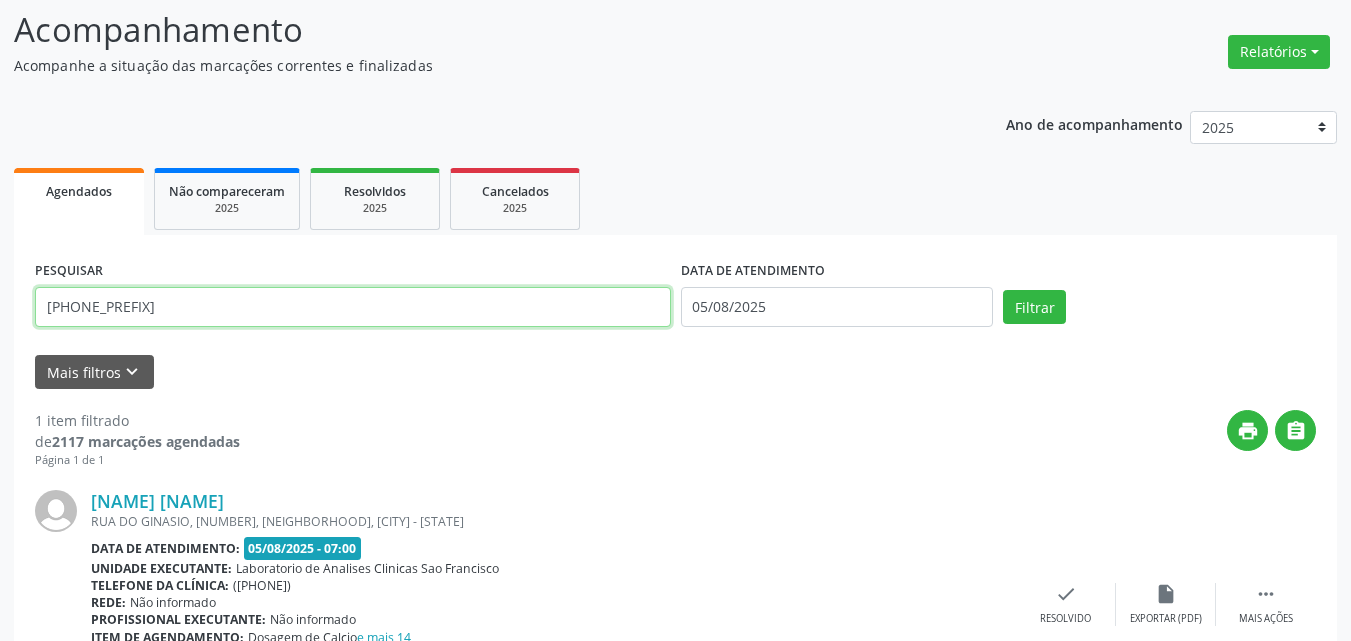 type on "[PHONE_PREFIX]" 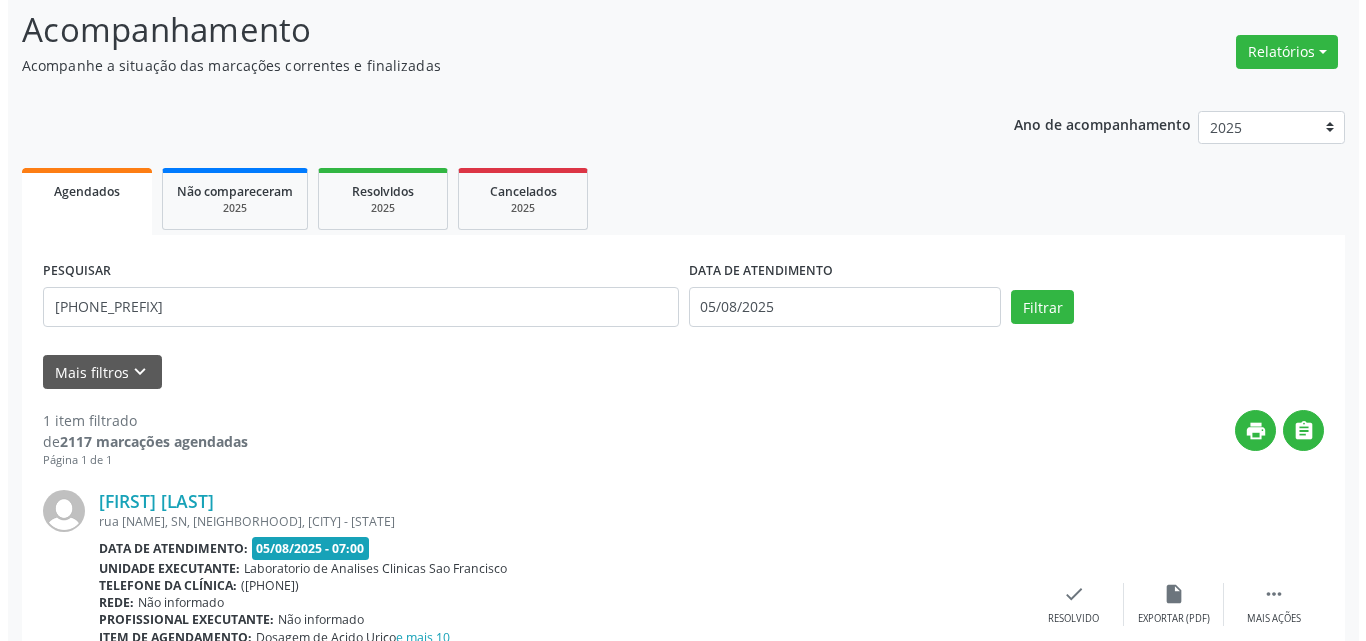 scroll, scrollTop: 264, scrollLeft: 0, axis: vertical 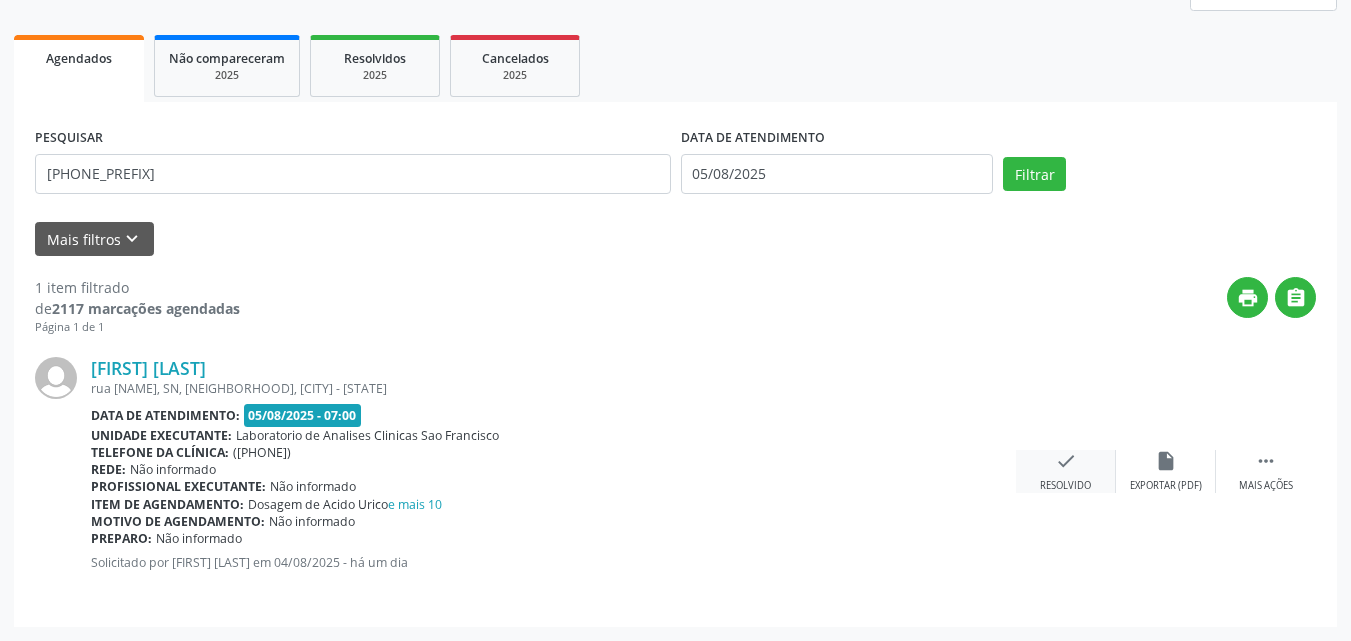 click on "check
Resolvido" at bounding box center (1066, 471) 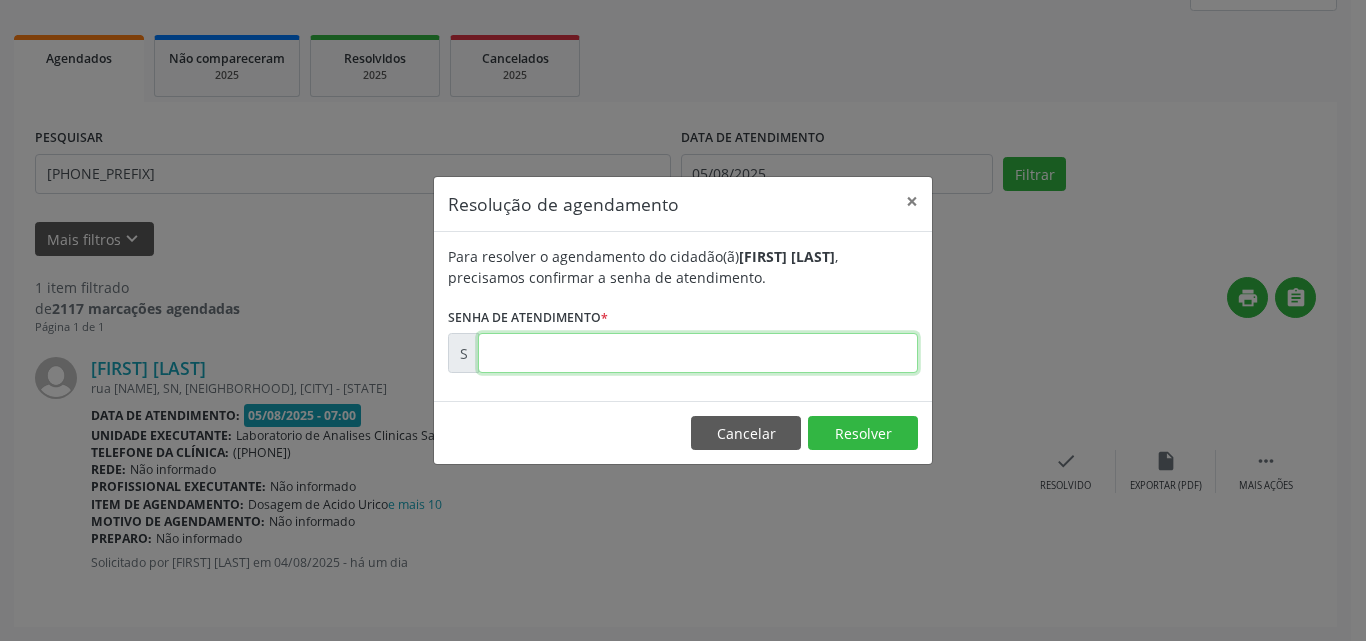 click at bounding box center (698, 353) 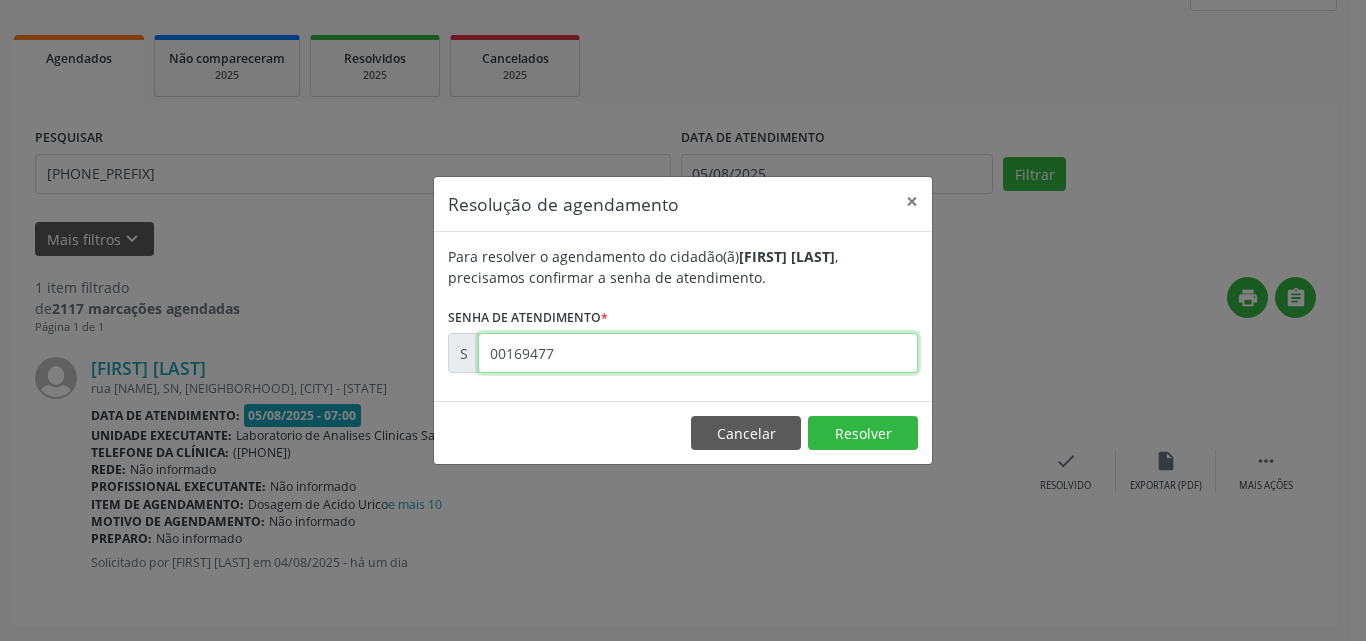 type on "00169477" 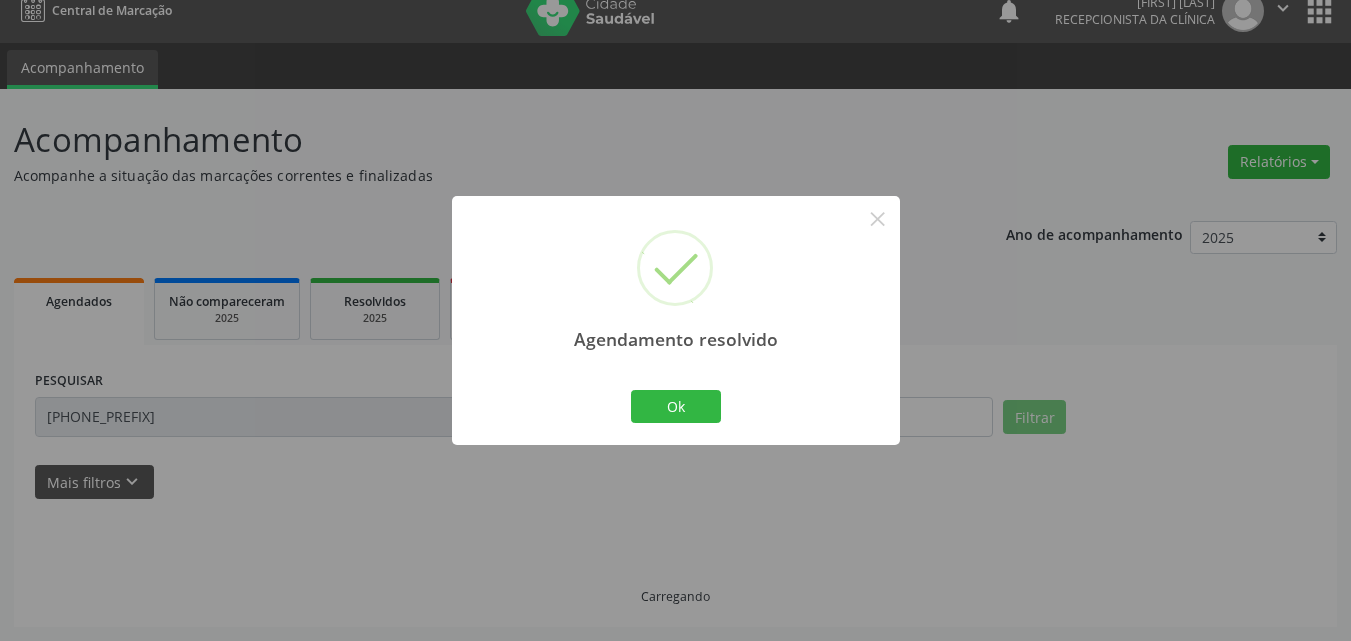 scroll, scrollTop: 0, scrollLeft: 0, axis: both 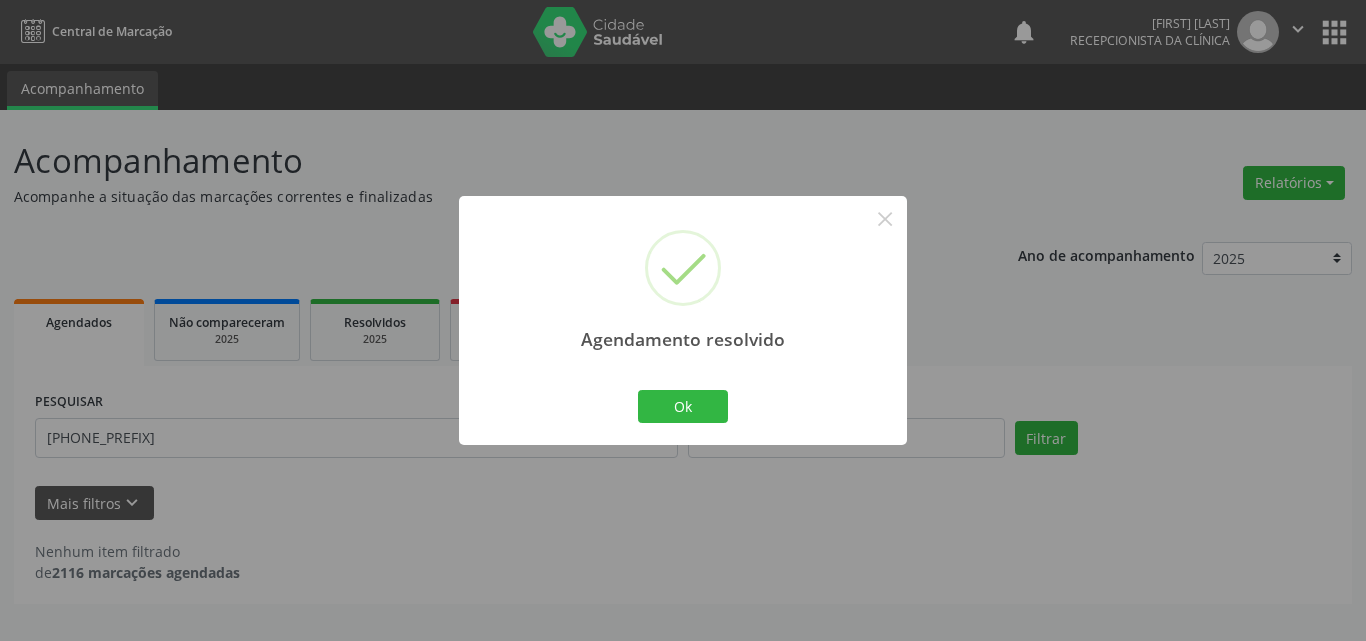 click on "Agendamento resolvido × Ok Cancel" at bounding box center [683, 320] 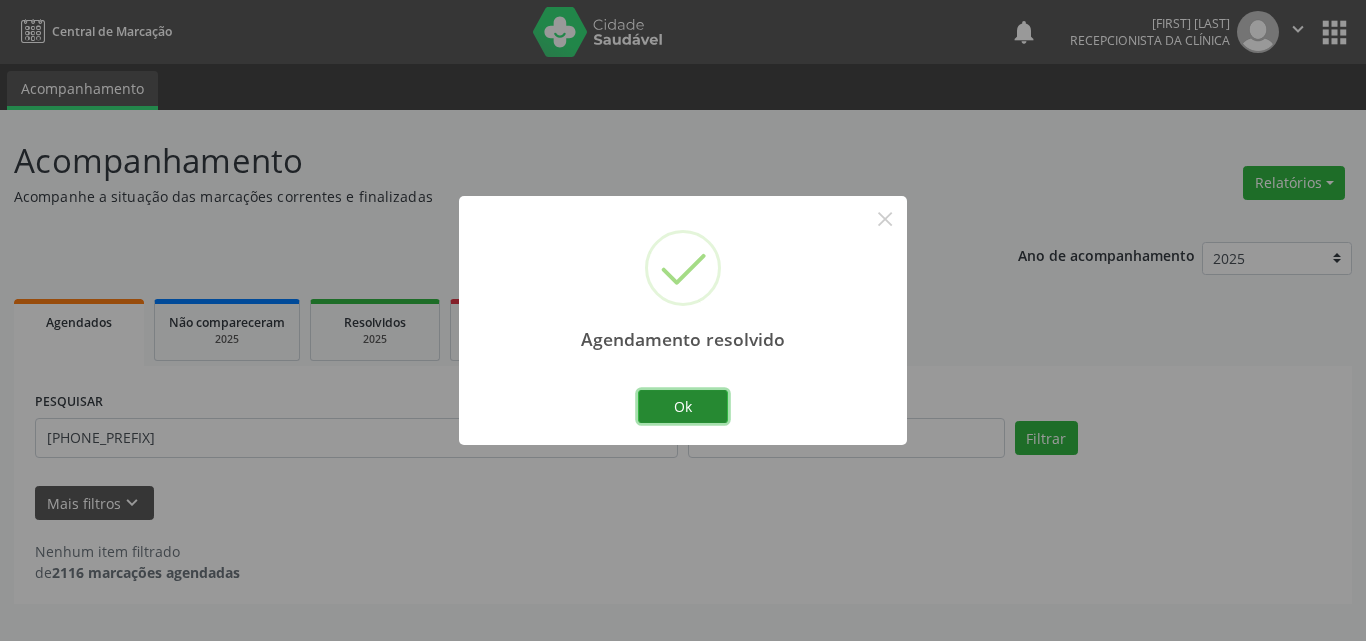 click on "Ok" at bounding box center [683, 407] 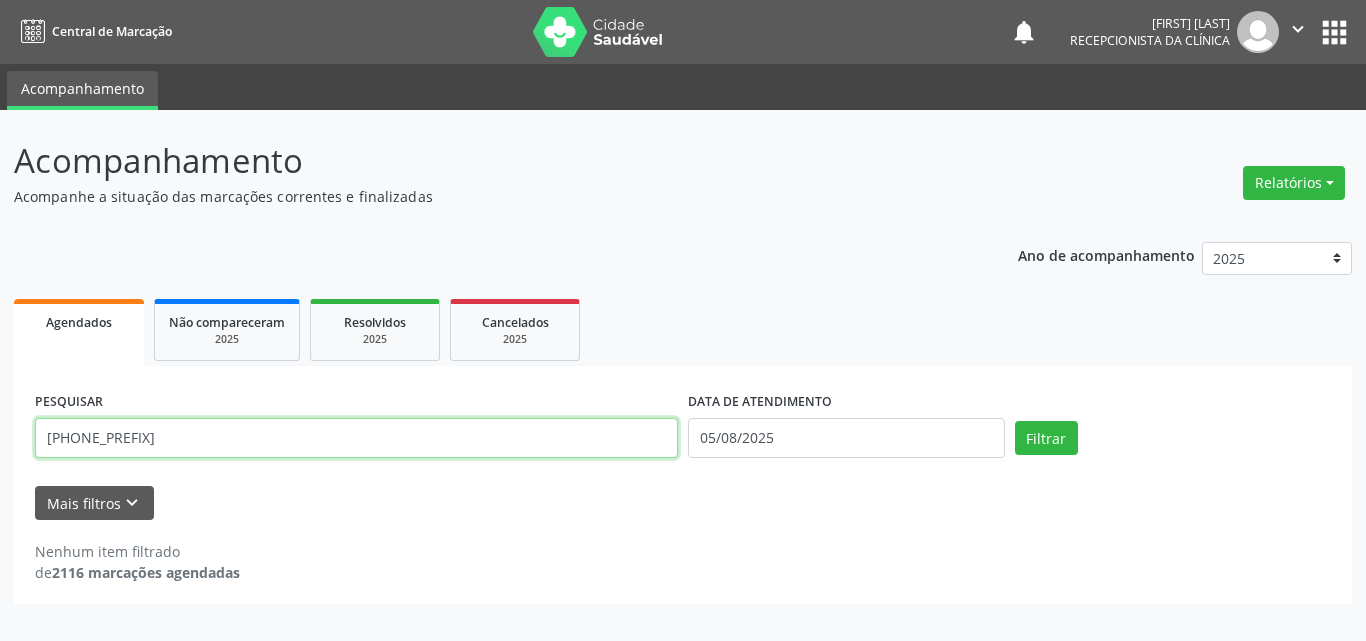 drag, startPoint x: 0, startPoint y: 258, endPoint x: 0, endPoint y: 190, distance: 68 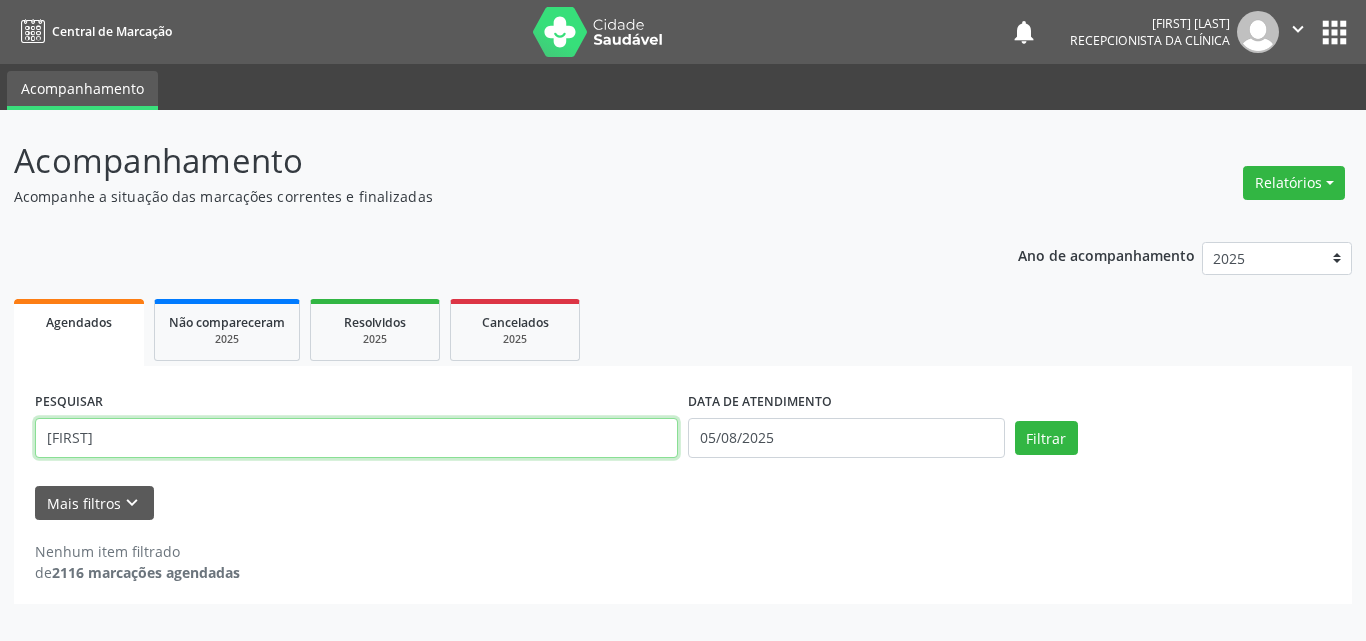 click on "Filtrar" at bounding box center (1046, 438) 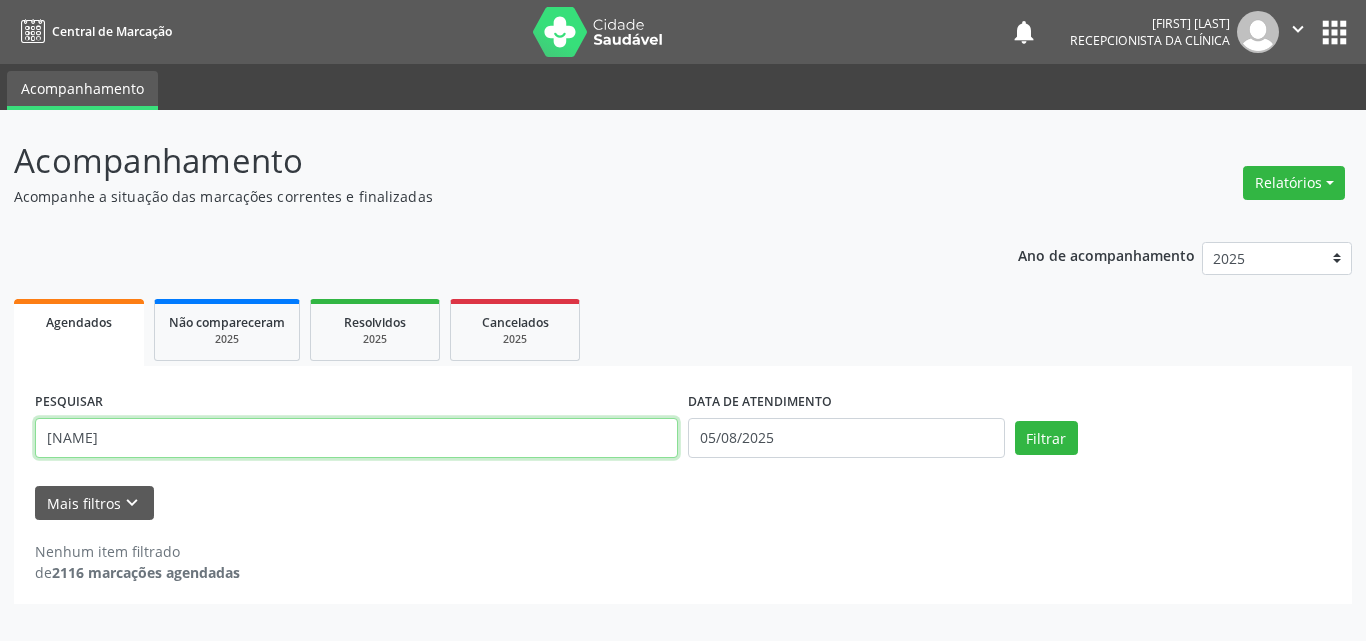 type on "[NAME]" 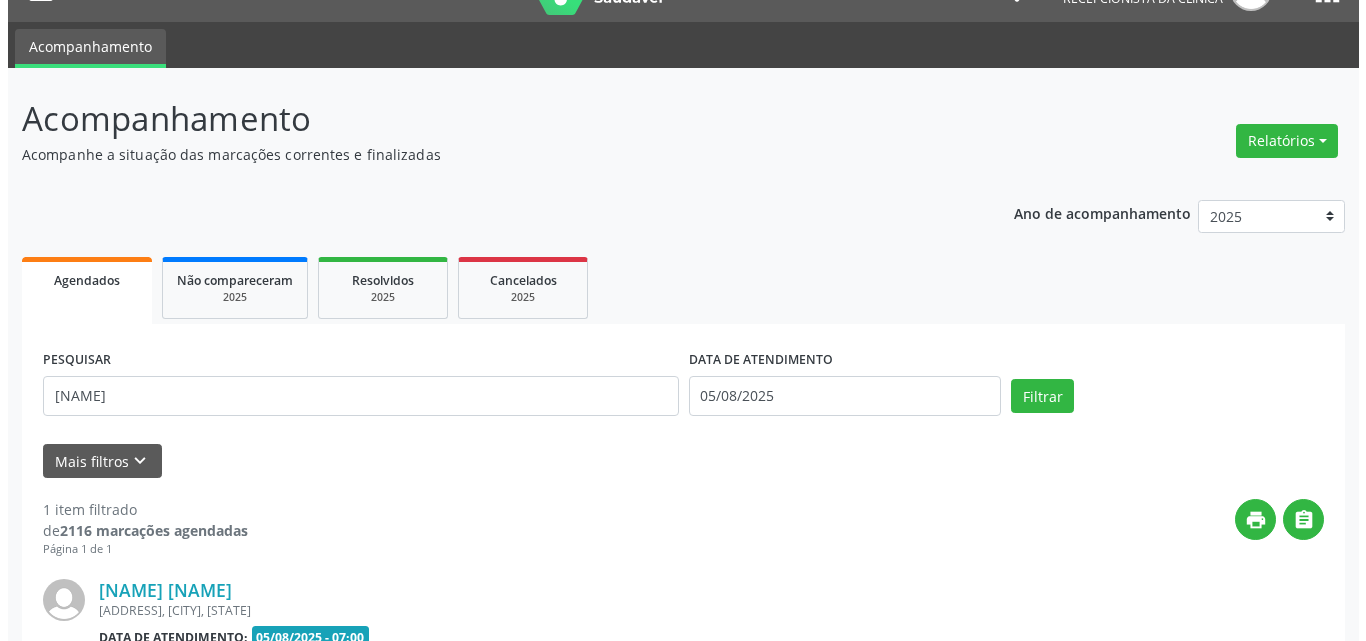 scroll, scrollTop: 264, scrollLeft: 0, axis: vertical 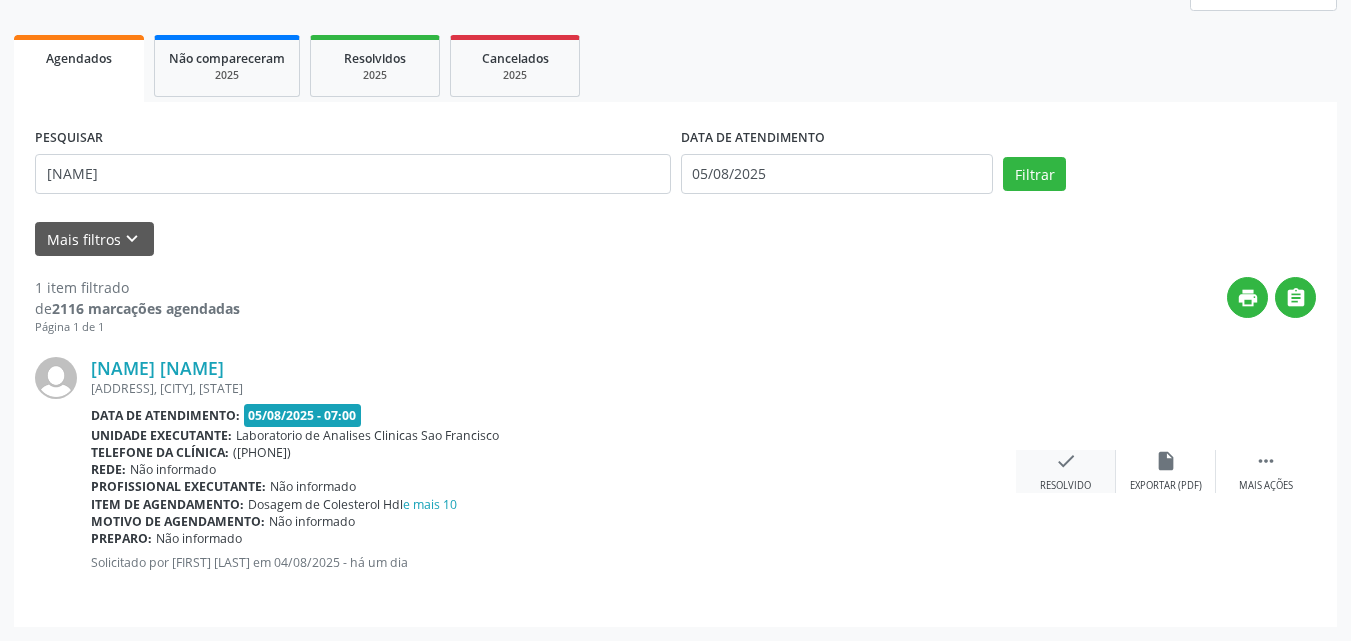 click on "Resolvido" at bounding box center (1065, 486) 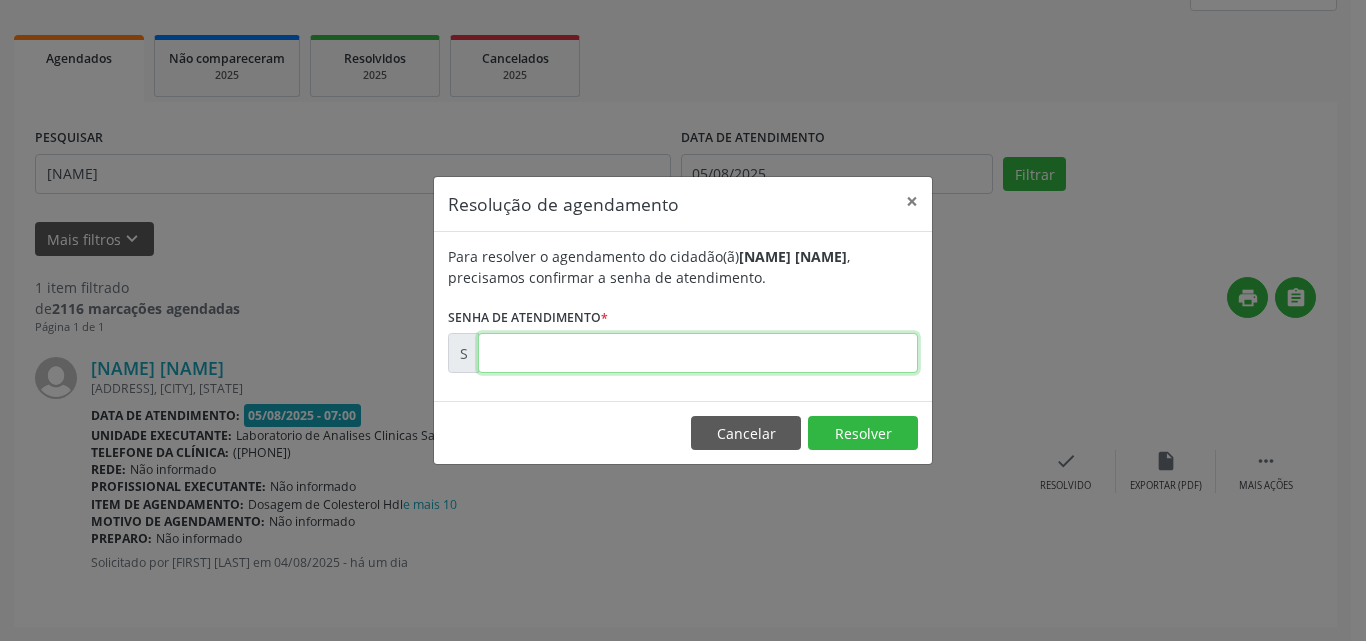 click at bounding box center [698, 353] 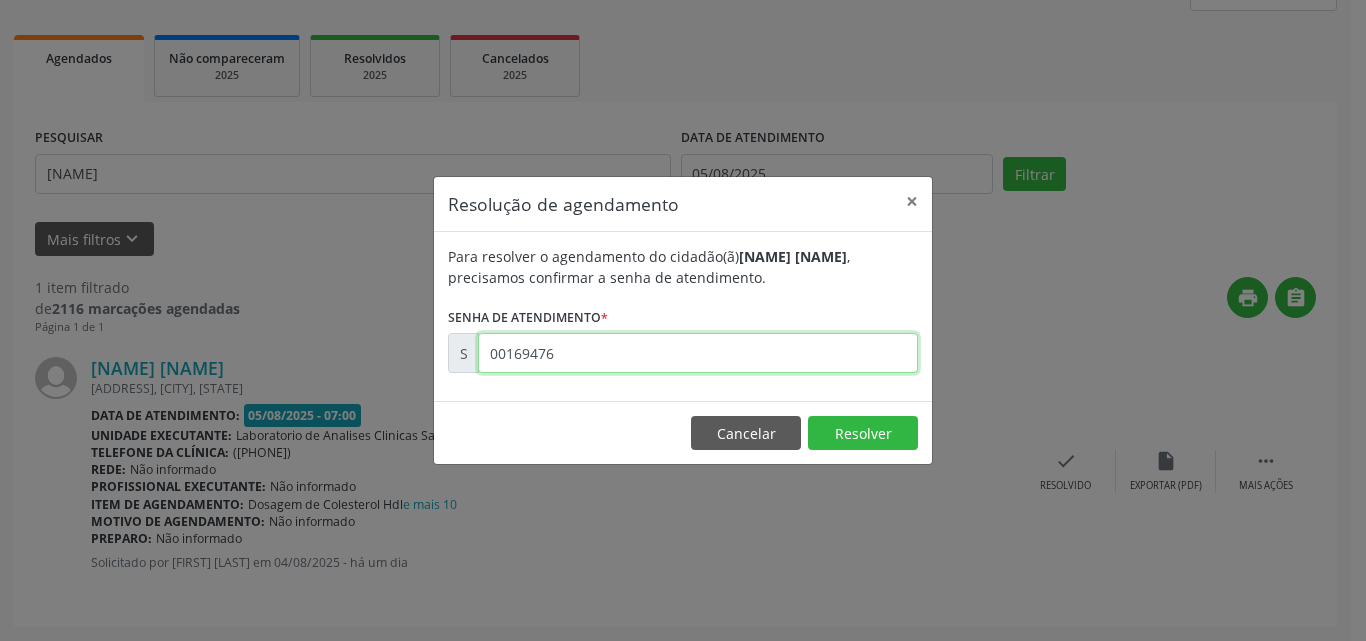type on "00169476" 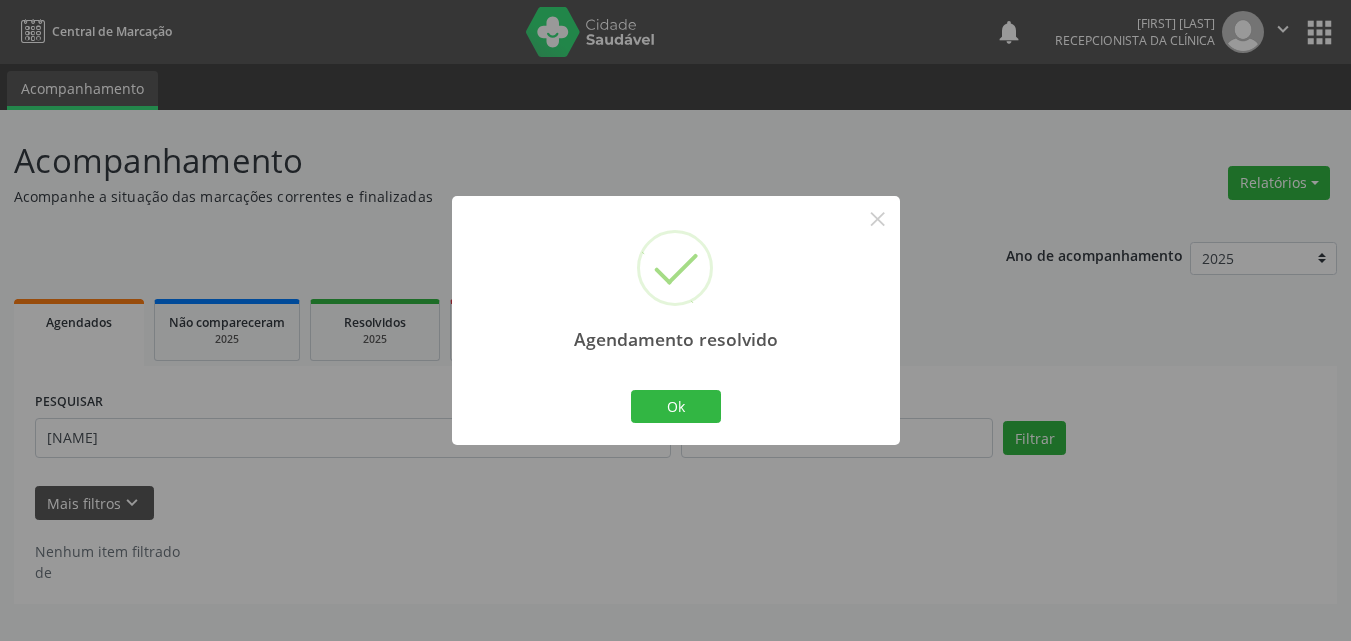 scroll, scrollTop: 0, scrollLeft: 0, axis: both 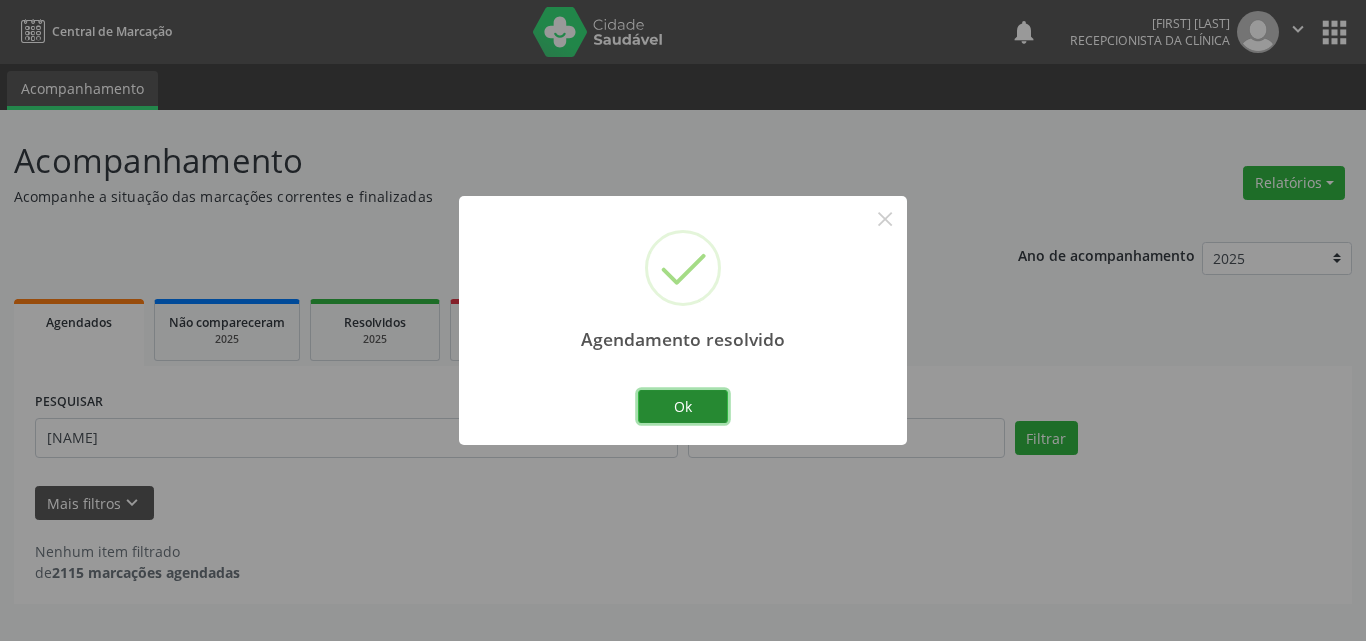 click on "Ok" at bounding box center (683, 407) 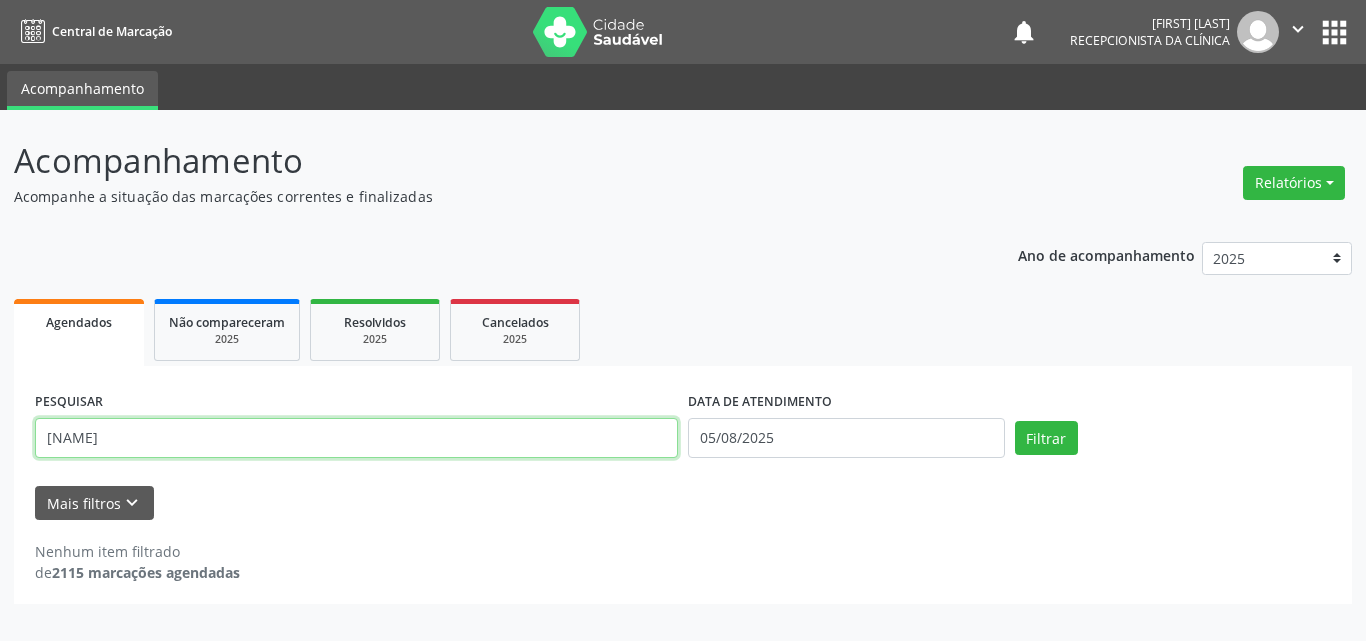 drag, startPoint x: 568, startPoint y: 438, endPoint x: 0, endPoint y: 266, distance: 593.4711 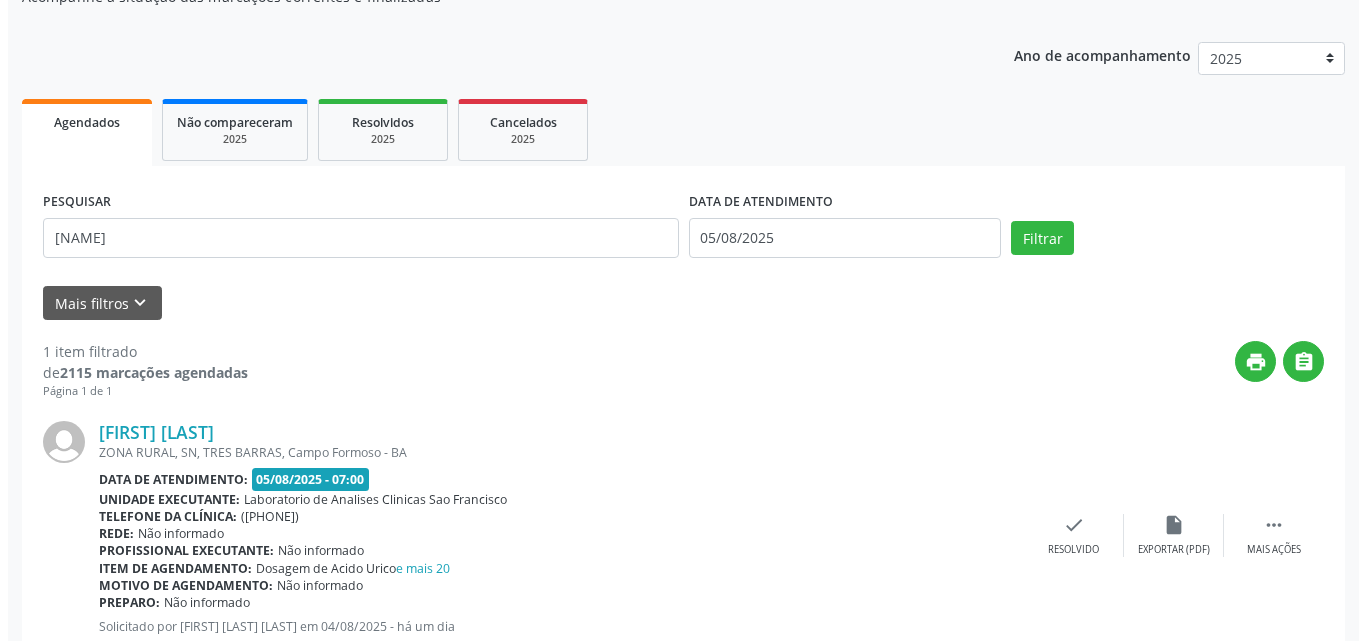 scroll, scrollTop: 264, scrollLeft: 0, axis: vertical 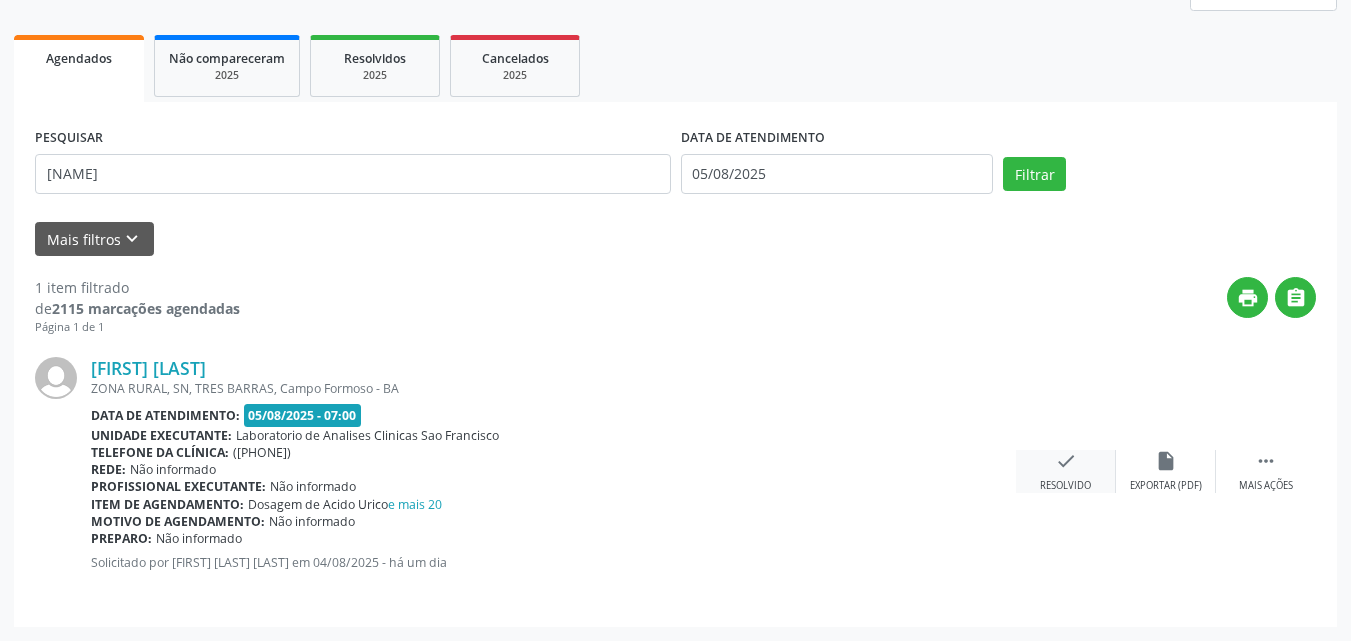 click on "check
Resolvido" at bounding box center [1066, 471] 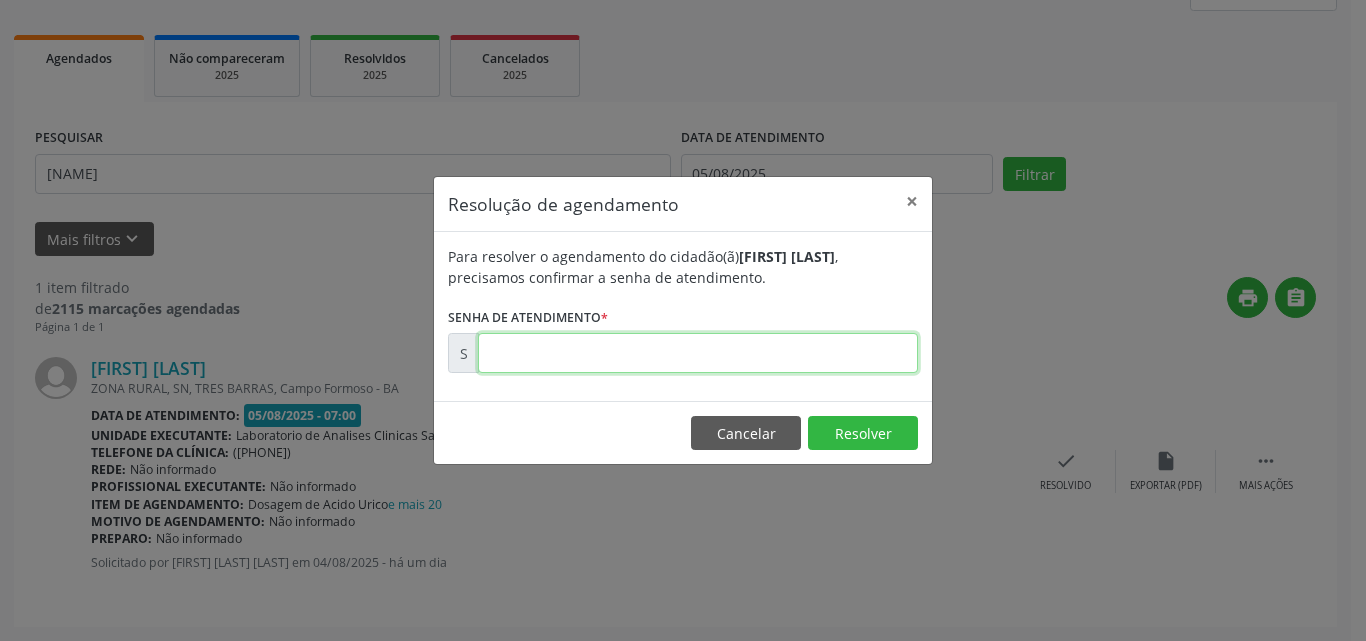 click at bounding box center [698, 353] 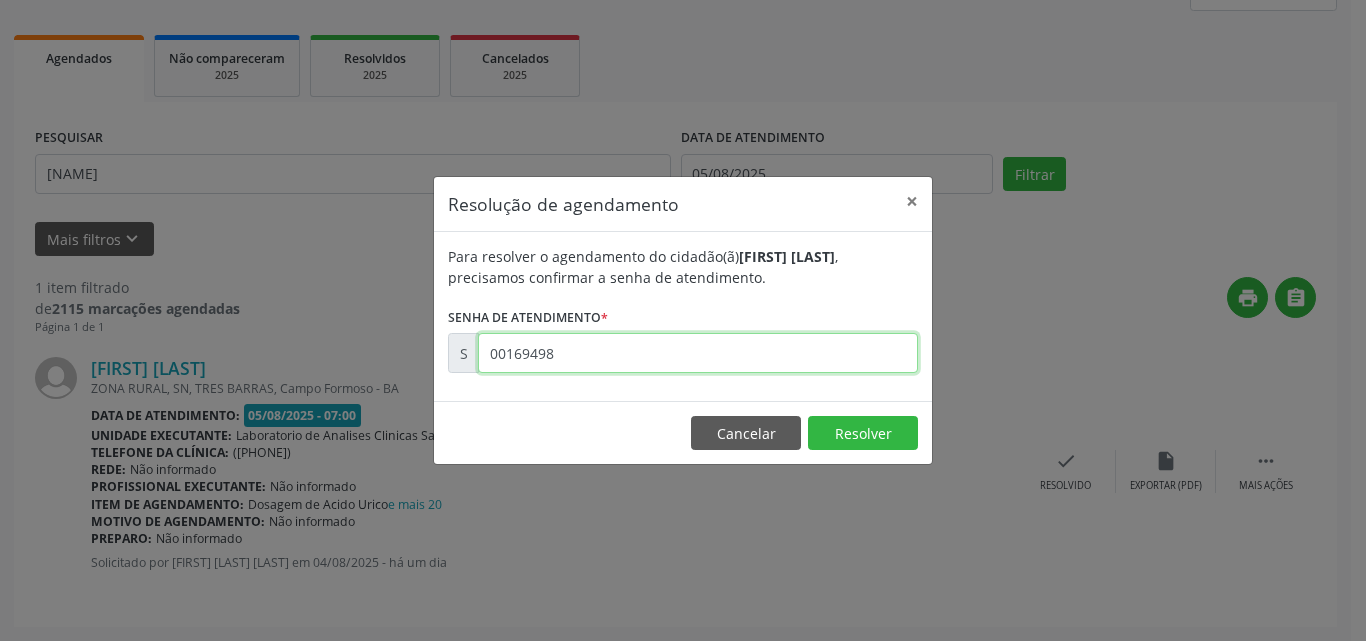 type on "00169498" 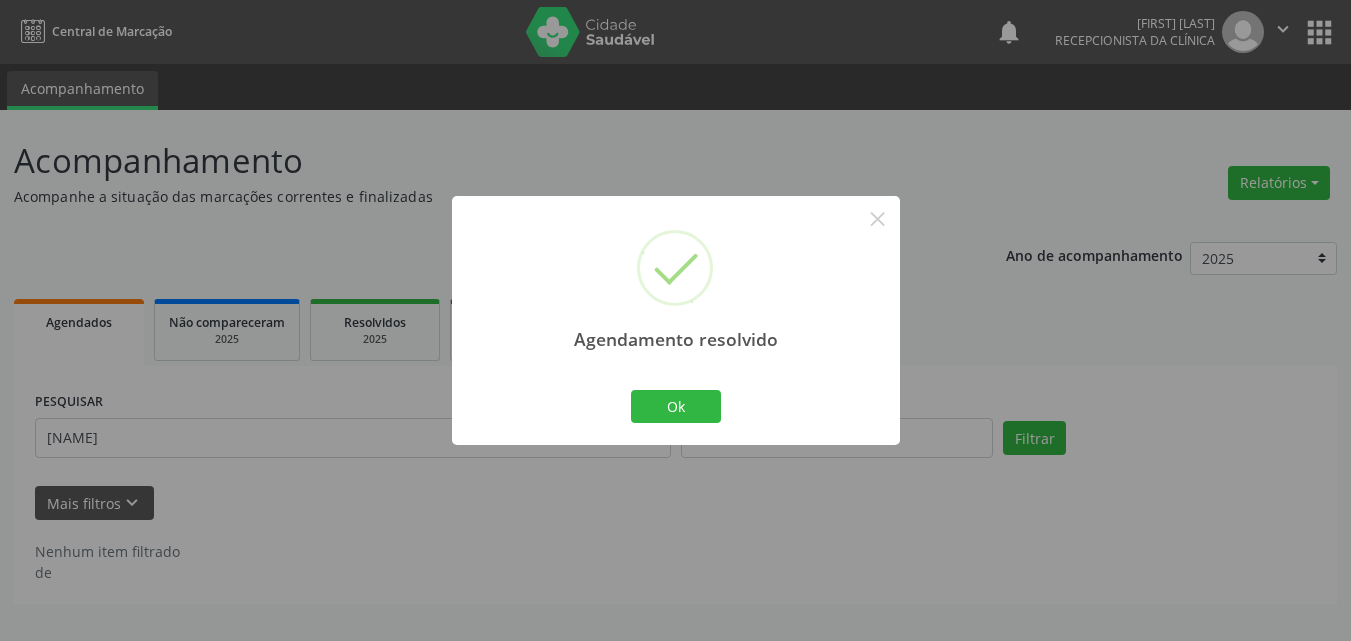 scroll, scrollTop: 0, scrollLeft: 0, axis: both 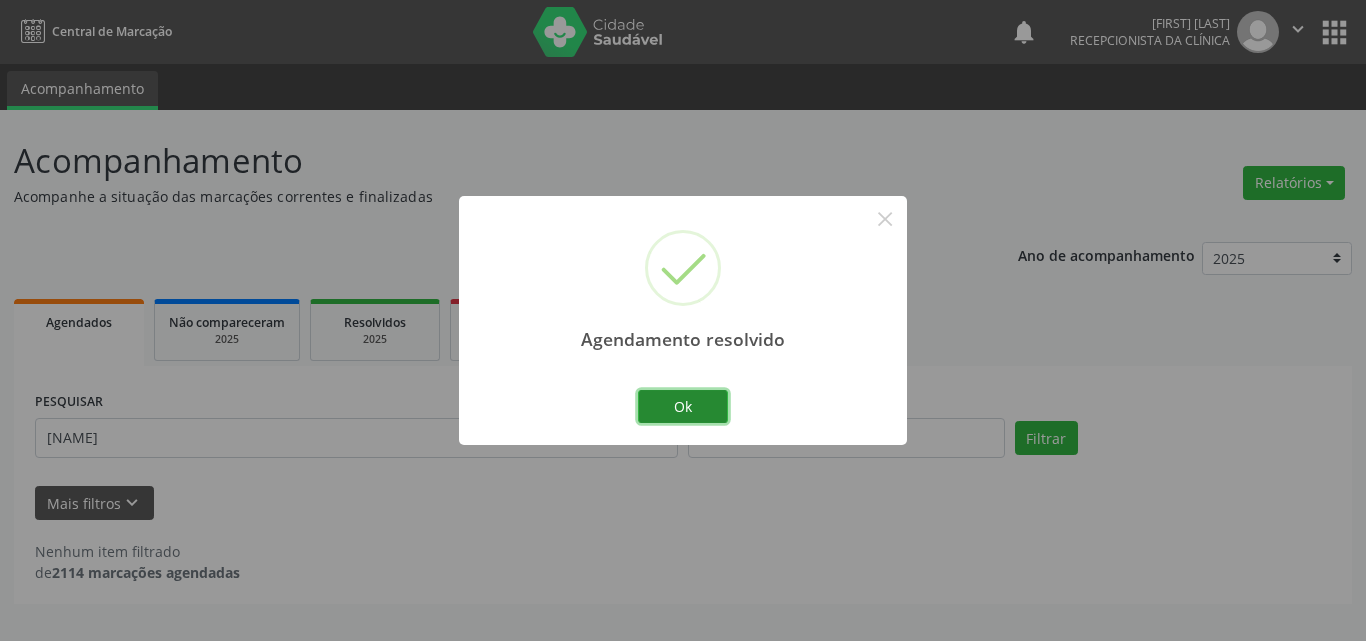 click on "Ok" at bounding box center (683, 407) 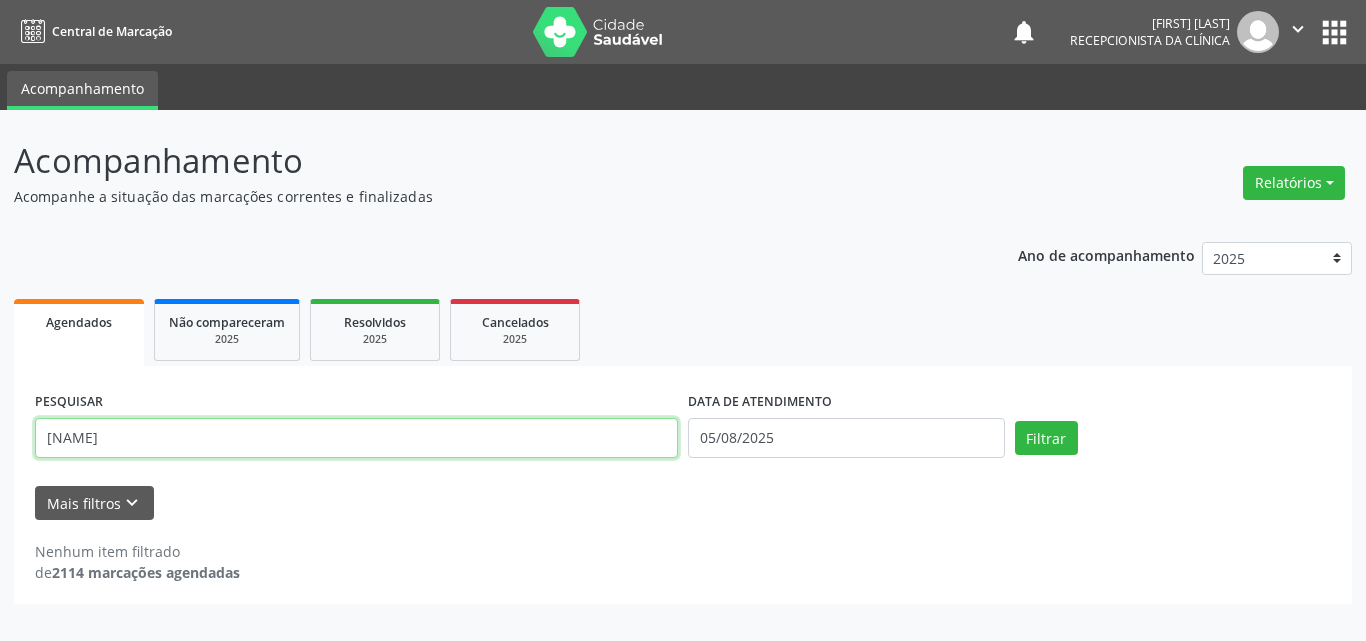 drag, startPoint x: 610, startPoint y: 440, endPoint x: 13, endPoint y: 348, distance: 604.0472 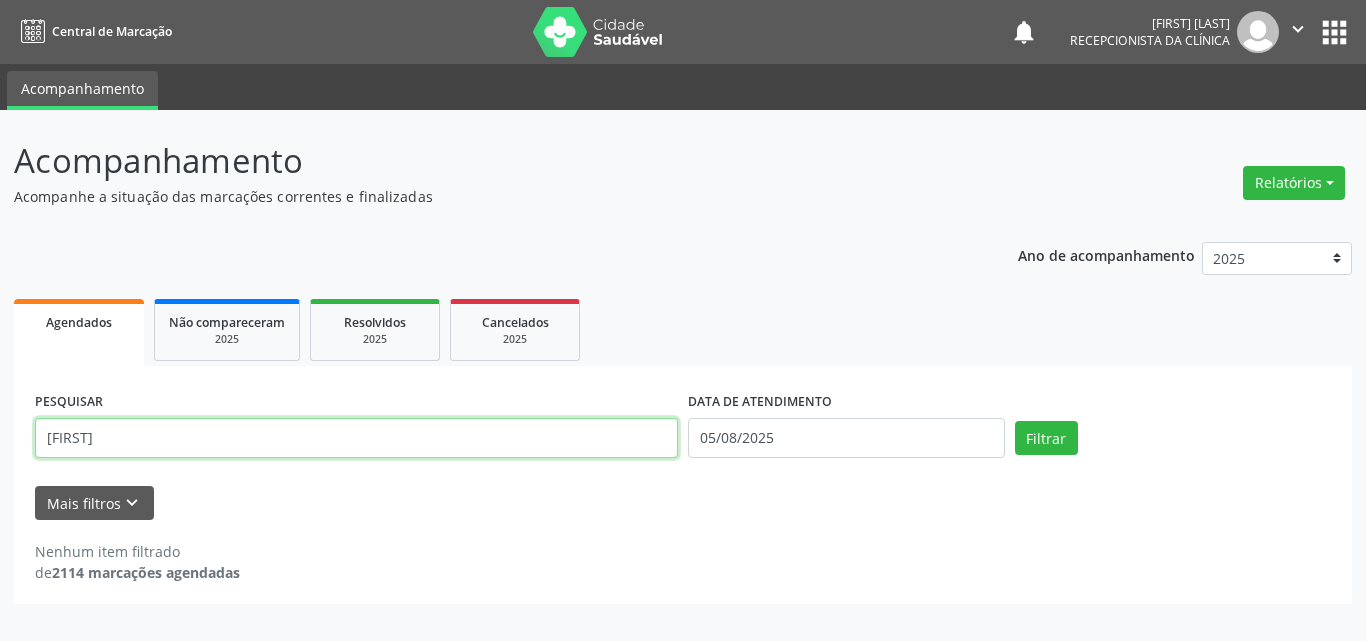 type on "[FIRST]" 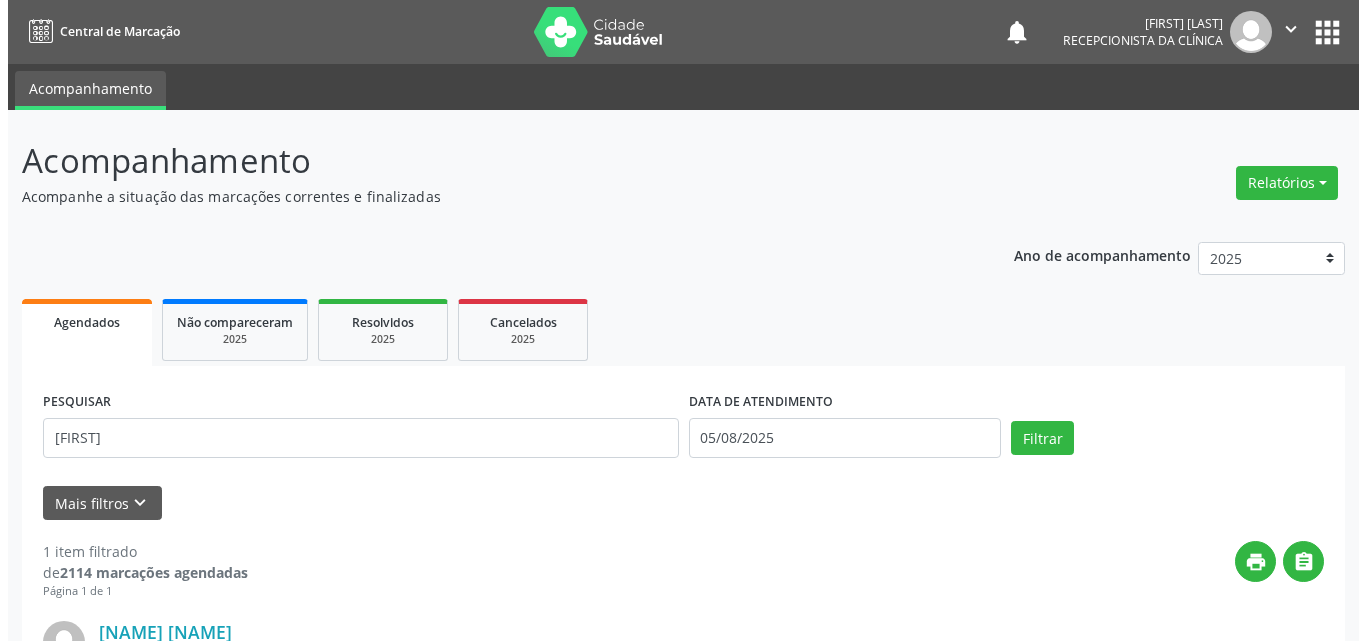 scroll, scrollTop: 264, scrollLeft: 0, axis: vertical 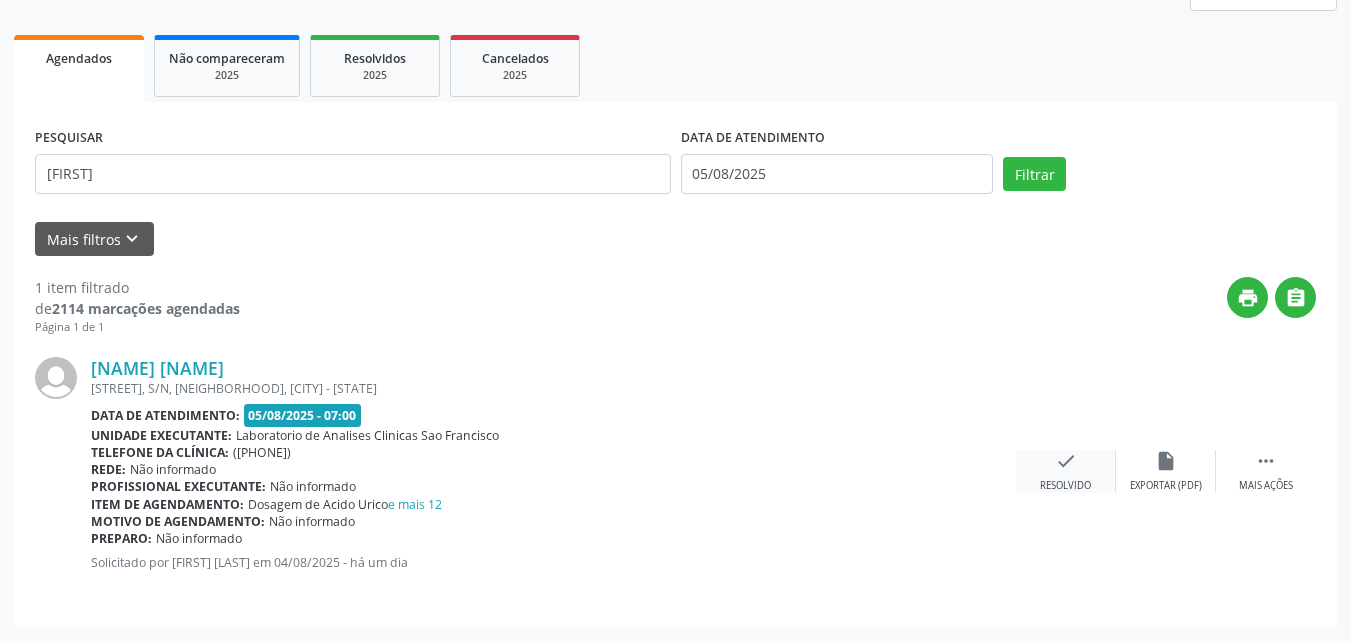 click on "check
Resolvido" at bounding box center (1066, 471) 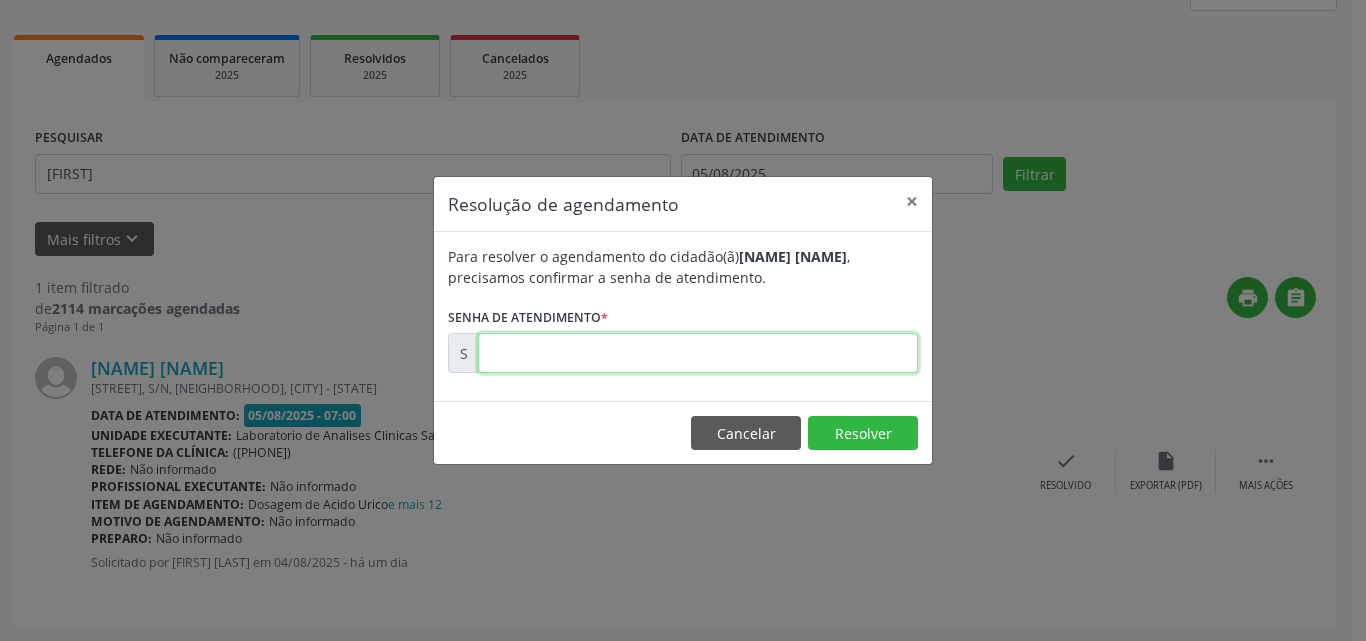 drag, startPoint x: 871, startPoint y: 360, endPoint x: 864, endPoint y: 351, distance: 11.401754 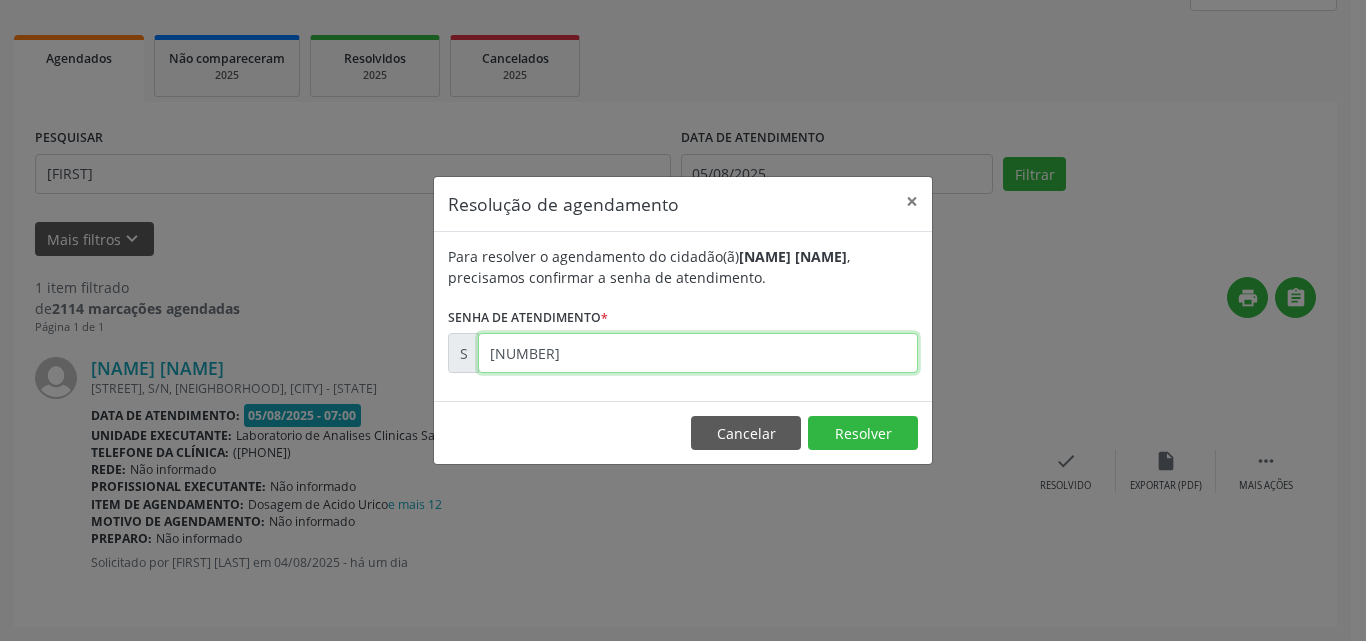 type on "[NUMBER]" 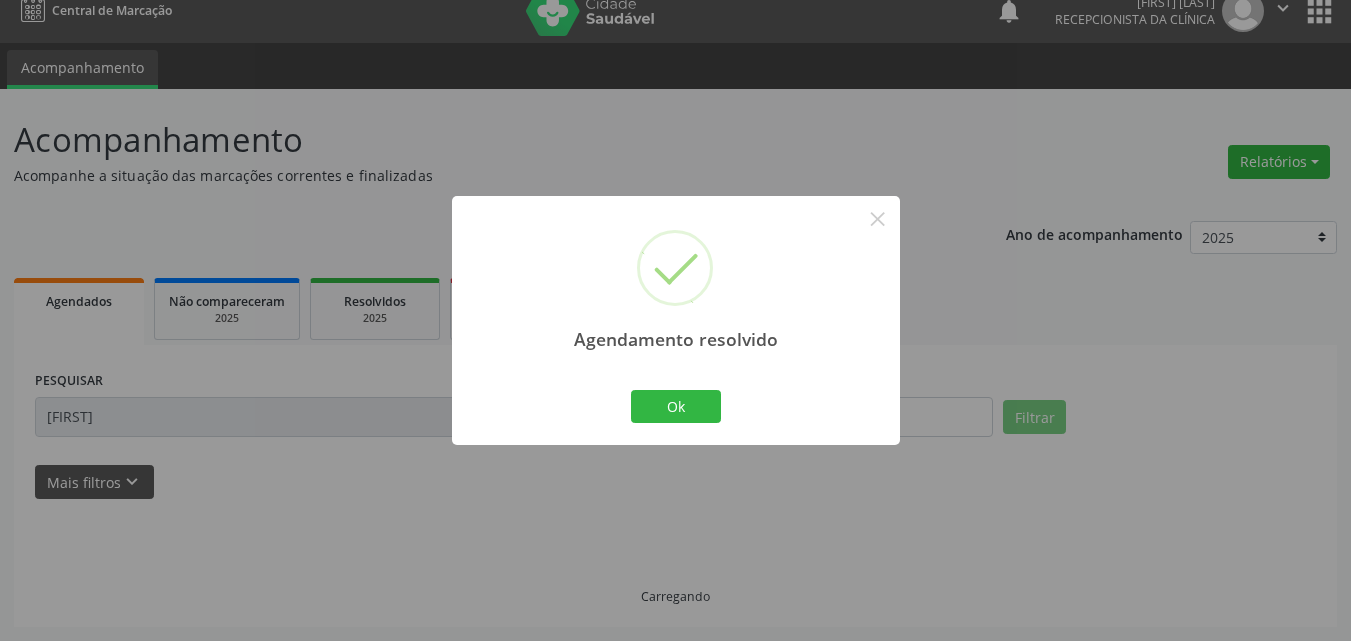 scroll, scrollTop: 0, scrollLeft: 0, axis: both 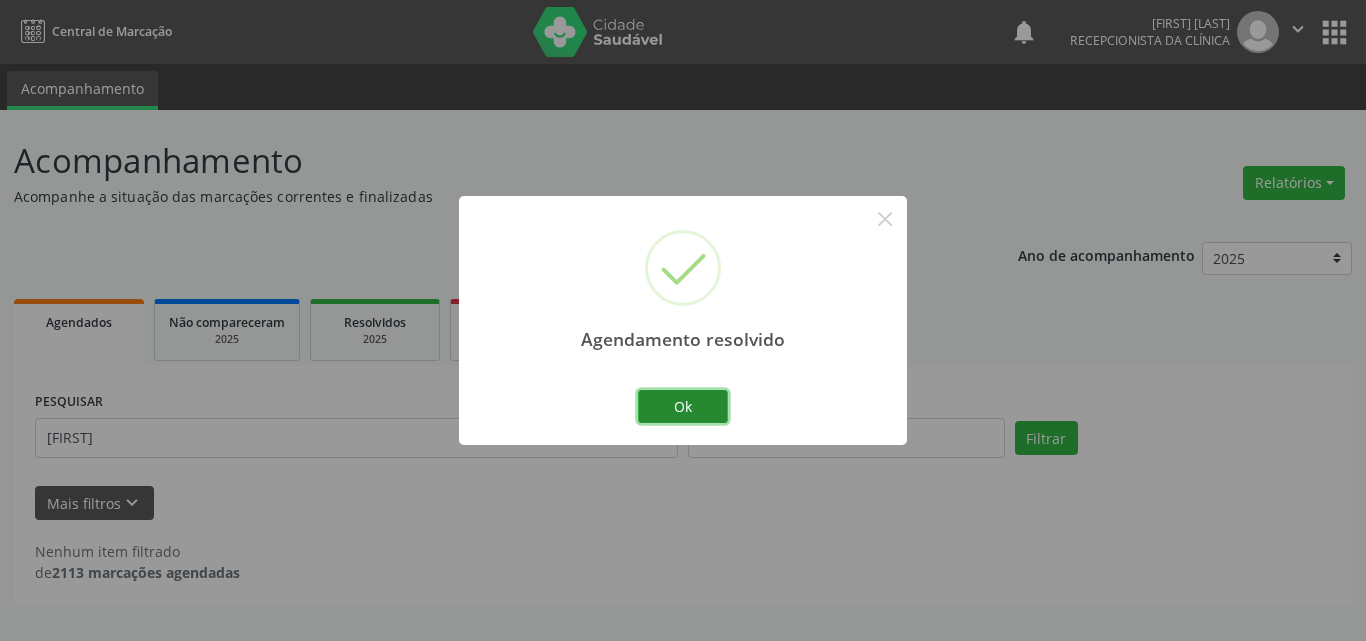 click on "Ok" at bounding box center (683, 407) 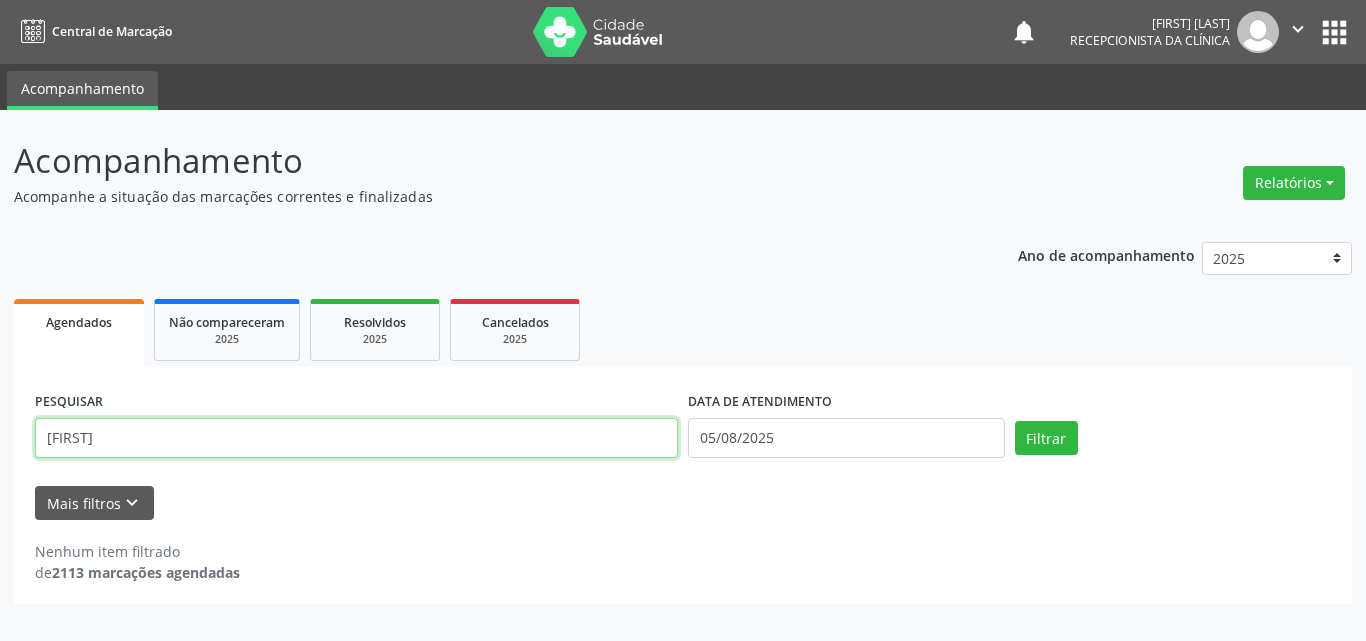 click on "Acompanhamento
Acompanhe a situação das marcações correntes e finalizadas
Relatórios
Agendamentos
Procedimentos realizados
Ano de acompanhamento
[YEAR] [YEAR] [YEAR]   Agendados   Não compareceram
[YEAR]
Resolvidos
[YEAR]
Cancelados
[YEAR]
PESQUISAR
[NAME]
DATA DE ATENDIMENTO
[DATE]
Filtrar
UNIDADE DE REFERÊNCIA
Selecione uma UBS
Todas as UBS   Unidade Basica de Saude da Familia Dr Paulo Sudre   Centro de Enfrentamento Para Covid 19 de Campo Formoso   Central de Marcacao de Consultas e Exames de Campo Formoso   Vigilancia em Saude de Campo Formoso   PSF Lage dos Negros III   P S da Familia do Povoado de Caraibas   Unidade Basica de Saude da Familia Maninho Ferreira   P S de Curral da Ponta Psf Oseas Manoel da Silva   Farmacia Basica   Unidade Basica de Saude da Familia de Brejao da Caatinga" at bounding box center [683, 375] 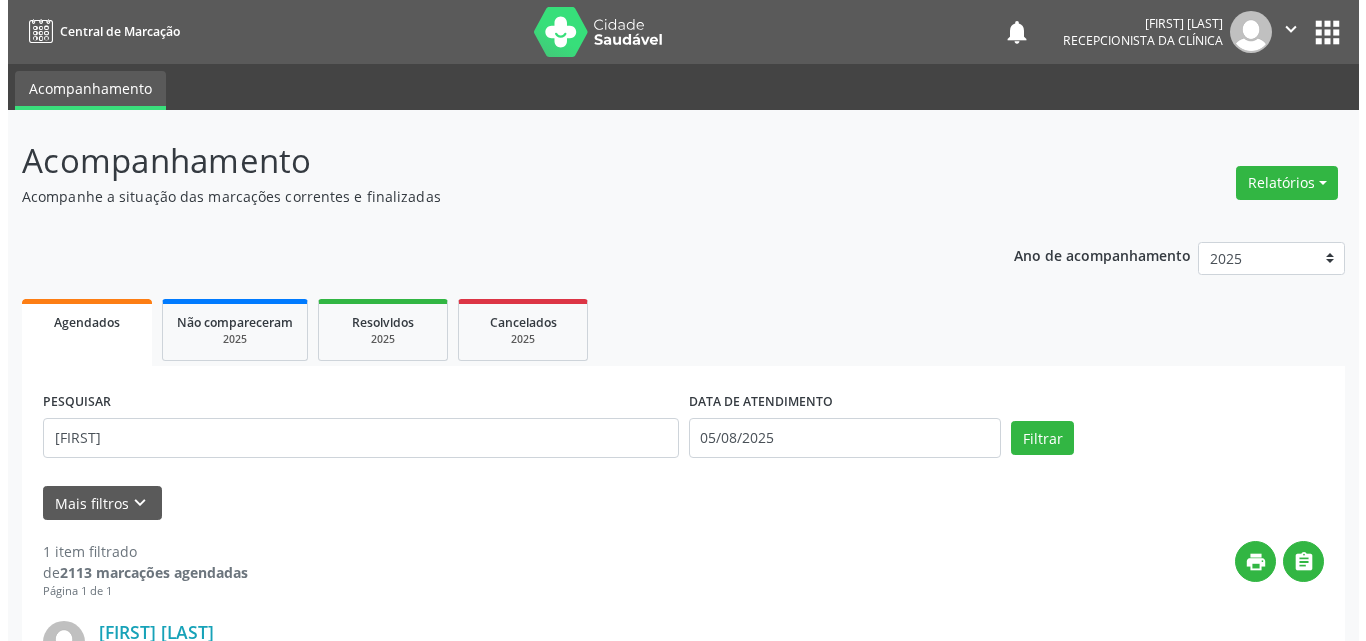 scroll, scrollTop: 264, scrollLeft: 0, axis: vertical 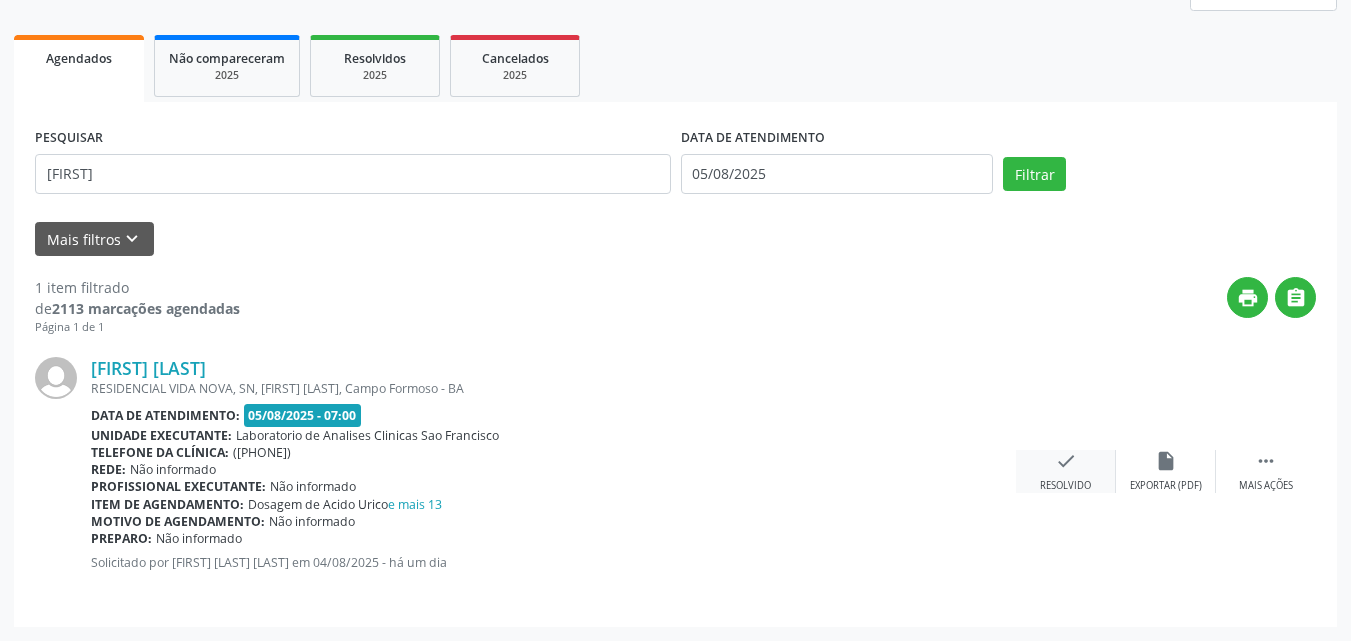 click on "check" at bounding box center (1066, 461) 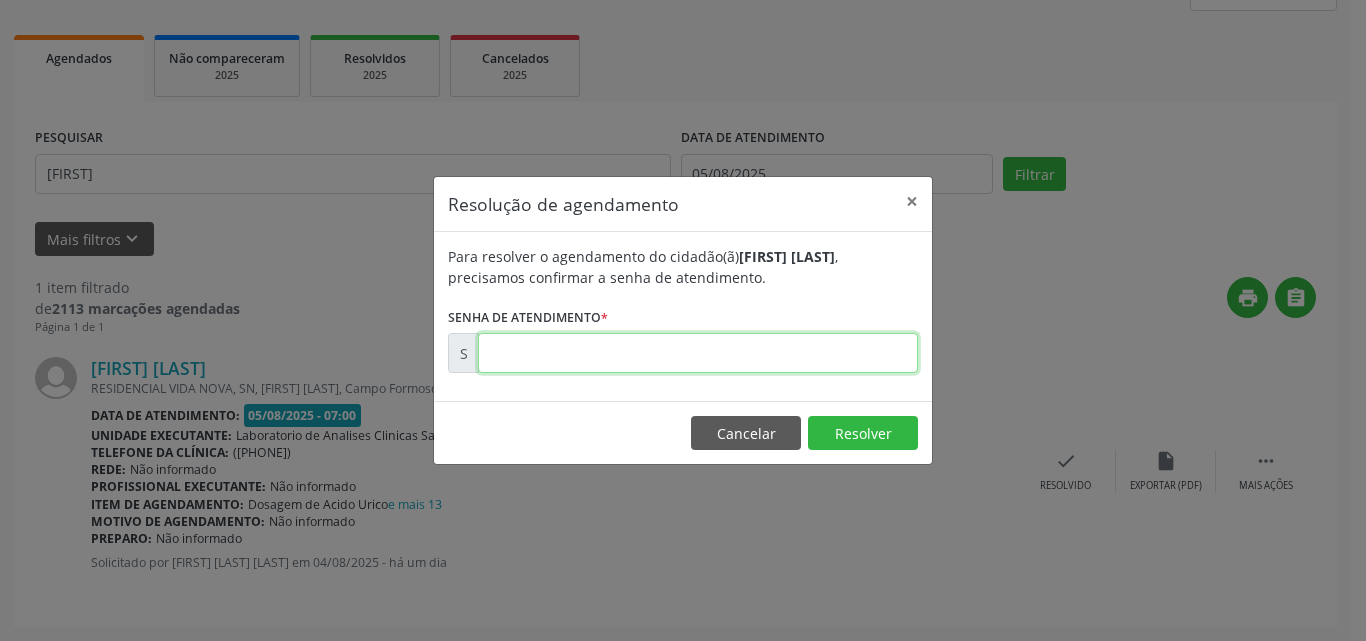 click at bounding box center (698, 353) 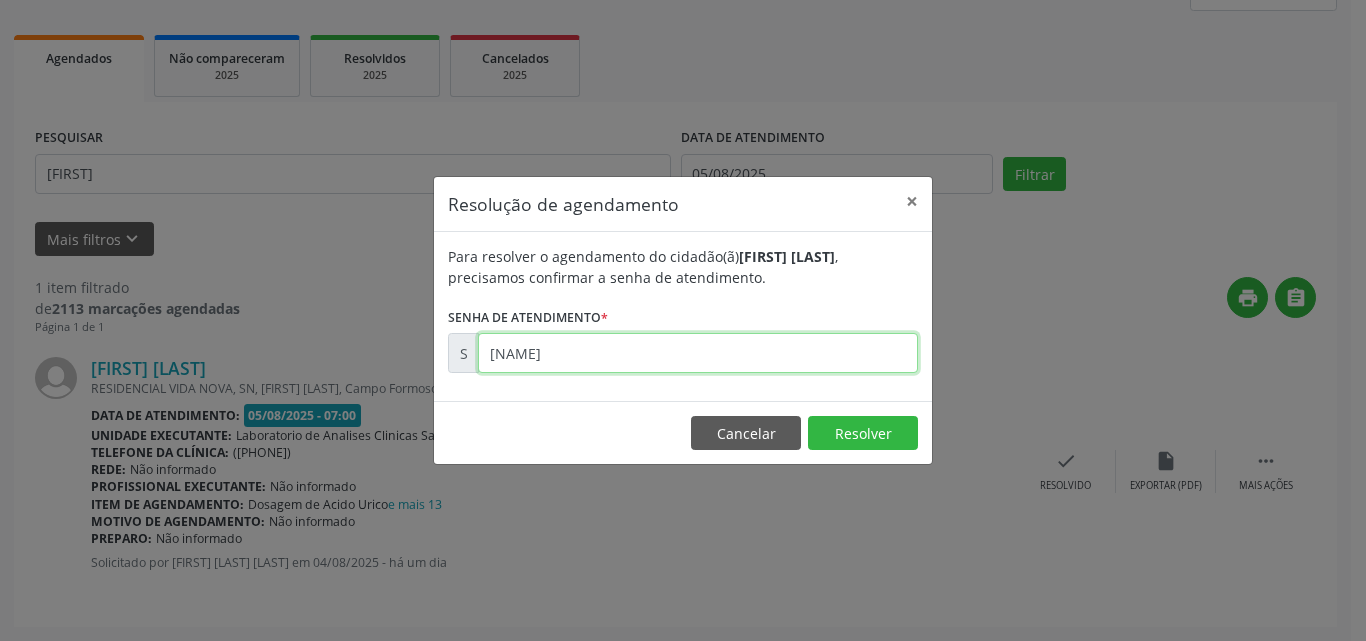 type on "[NAME]" 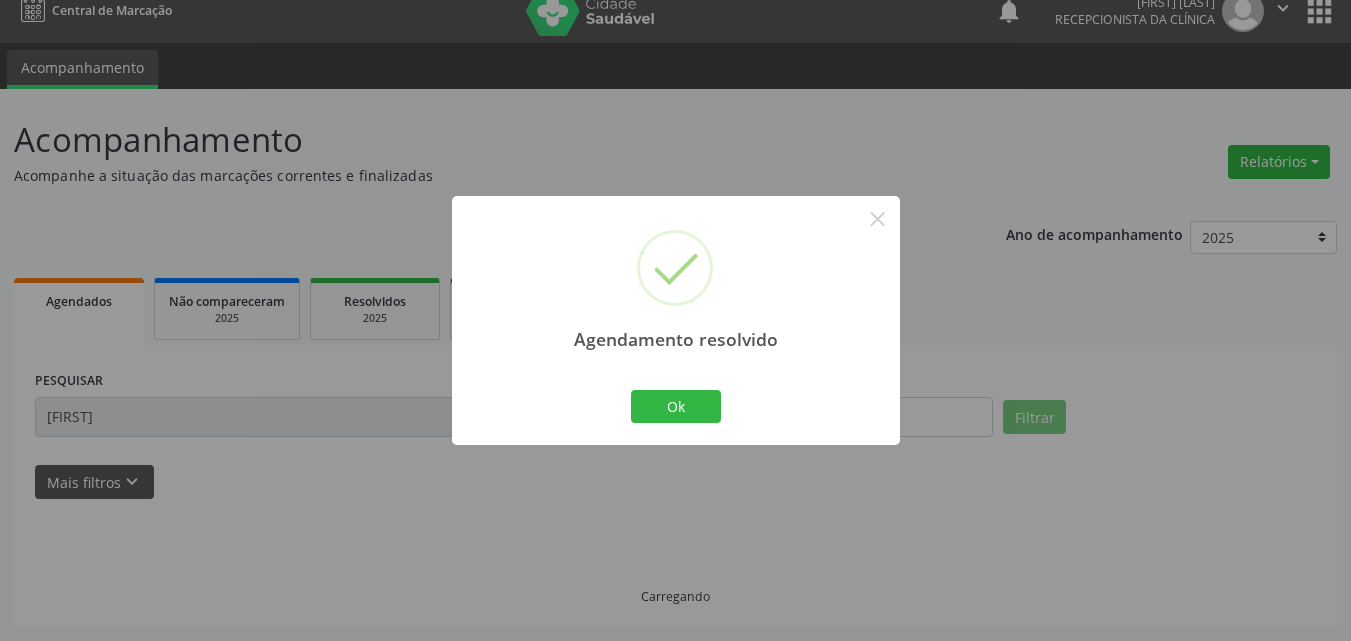 scroll, scrollTop: 0, scrollLeft: 0, axis: both 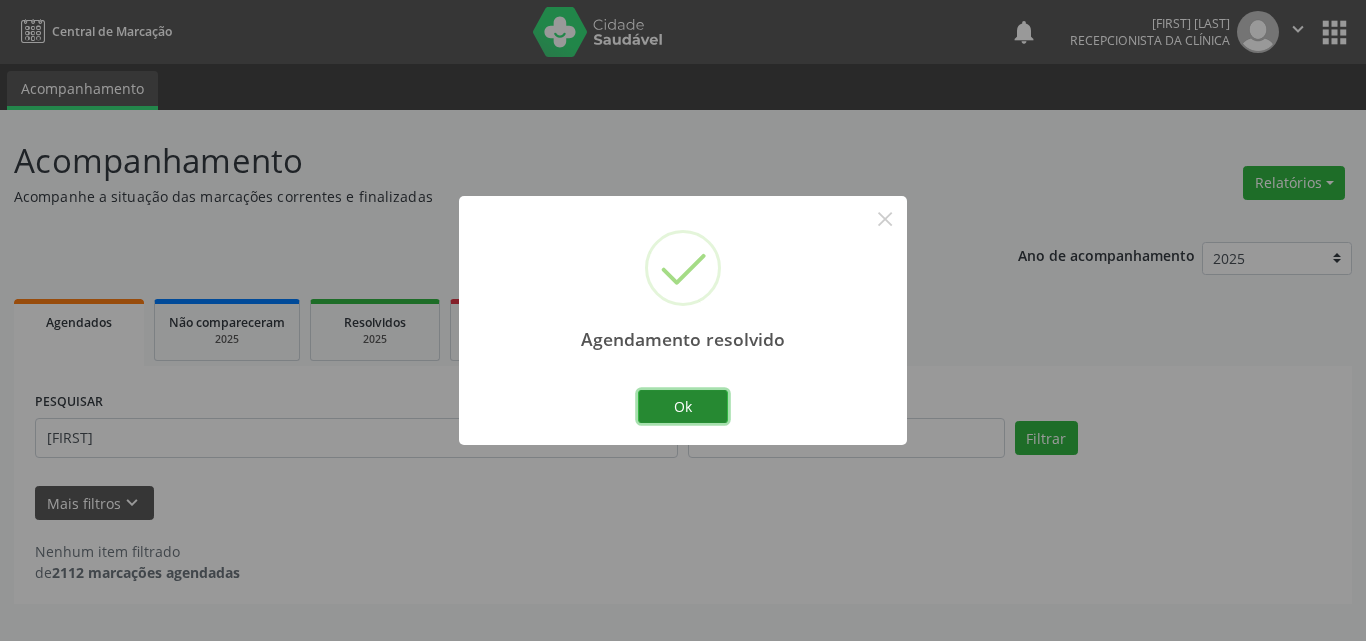 click on "Ok" at bounding box center [683, 407] 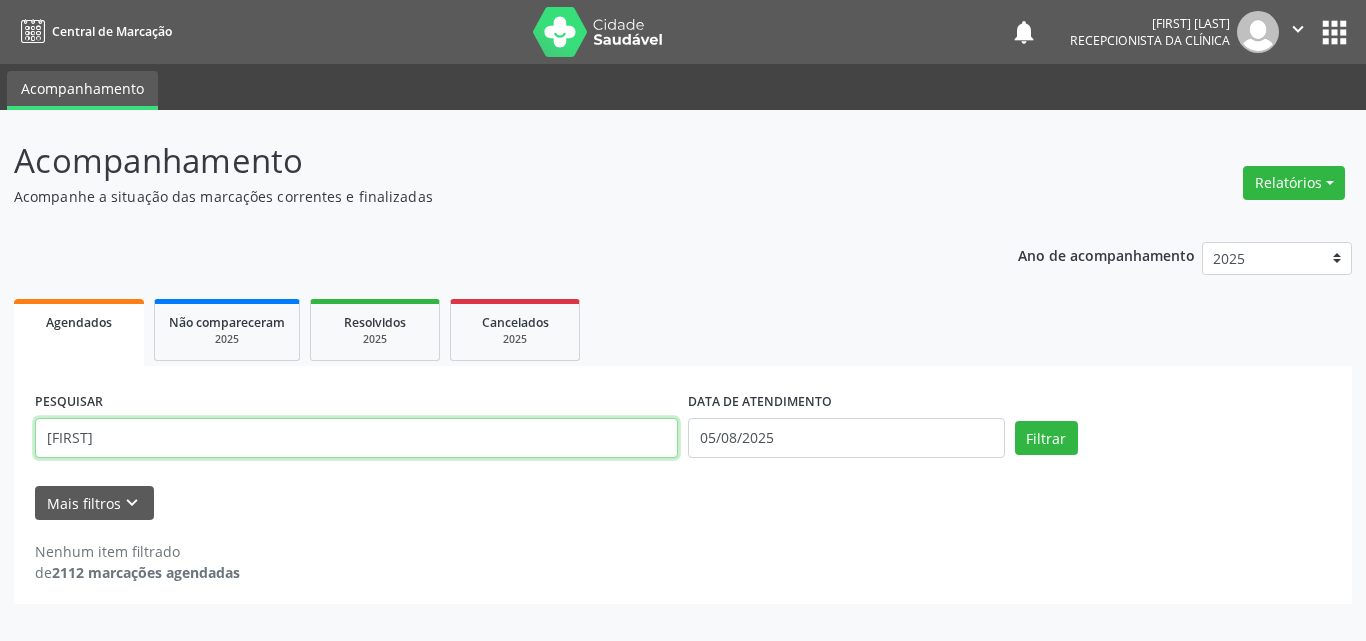 drag, startPoint x: 492, startPoint y: 452, endPoint x: 0, endPoint y: 98, distance: 606.1188 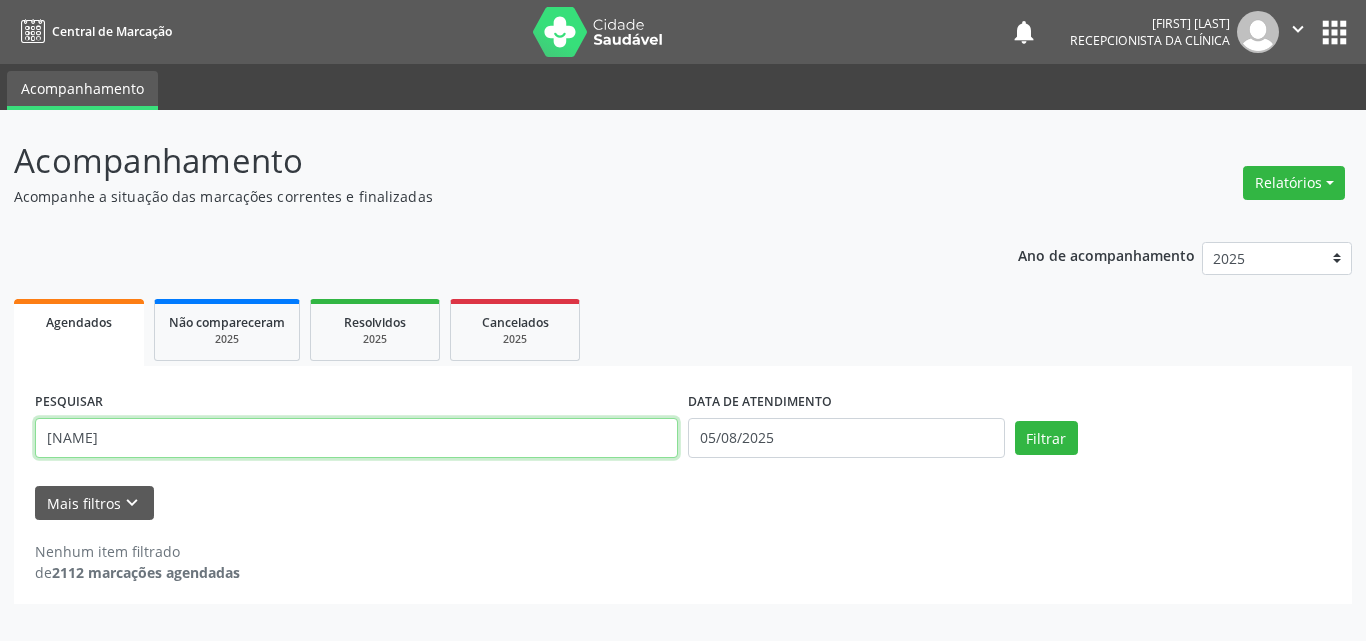 type on "[NAME]" 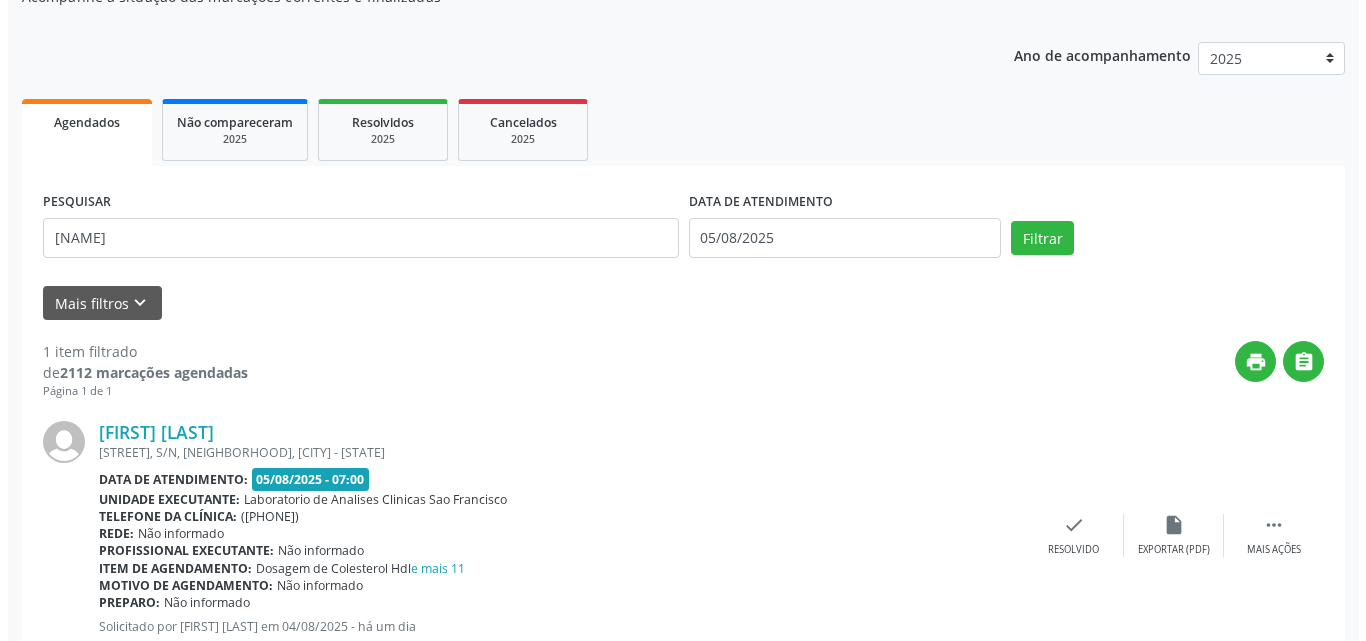 scroll, scrollTop: 264, scrollLeft: 0, axis: vertical 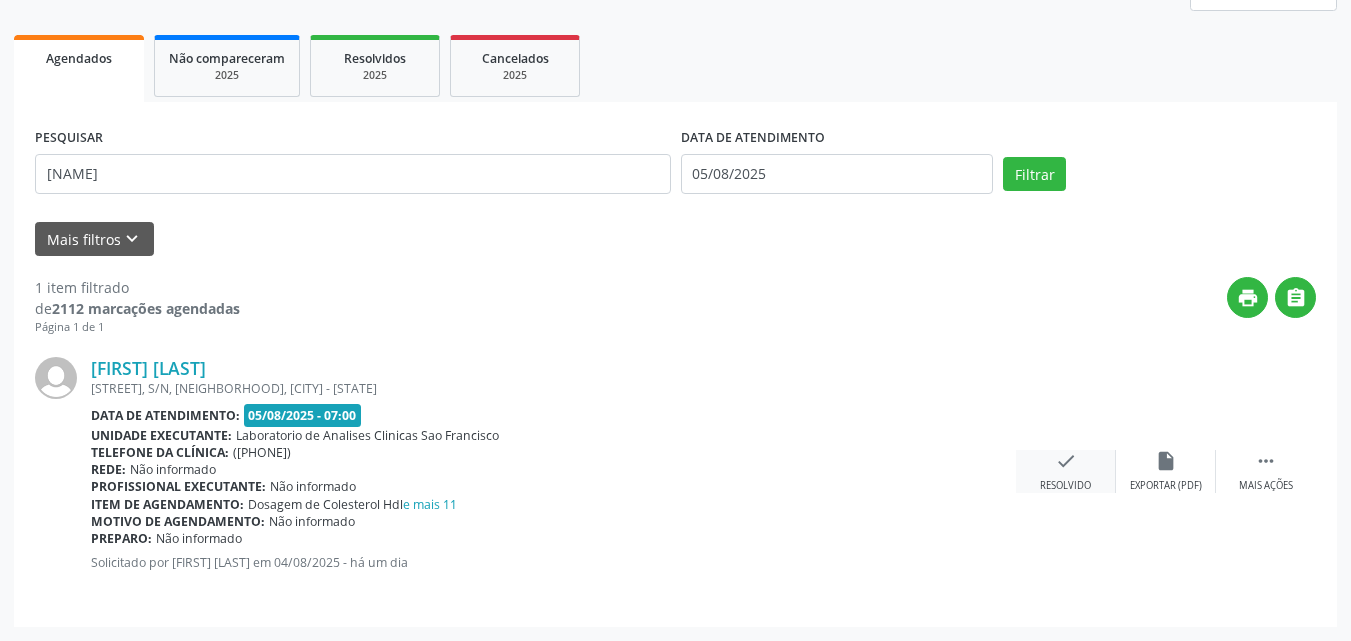click on "check
Resolvido" at bounding box center [1066, 471] 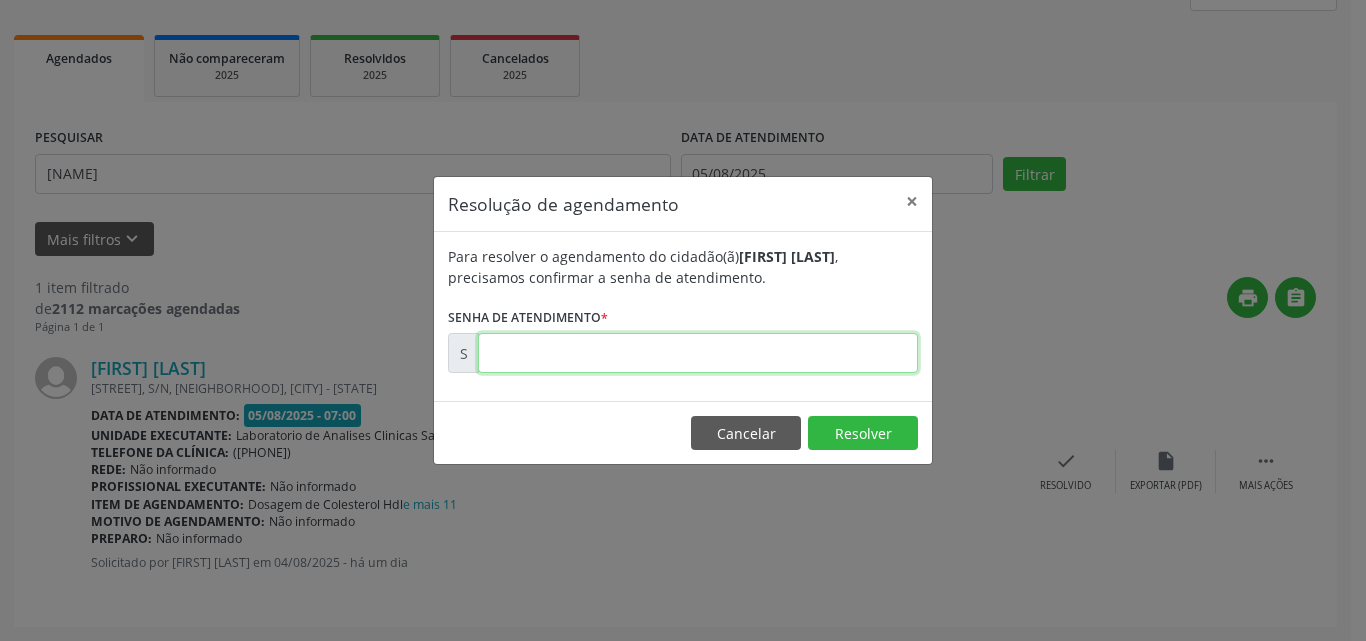click at bounding box center [698, 353] 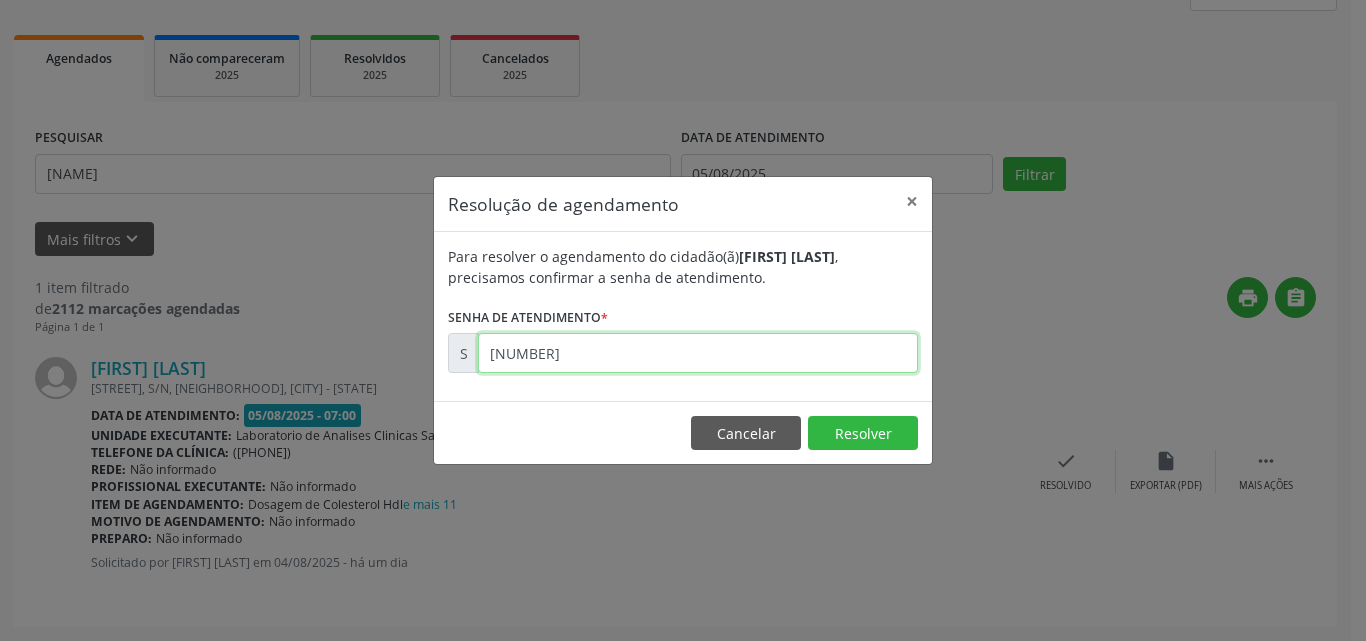 type on "[NUMBER]" 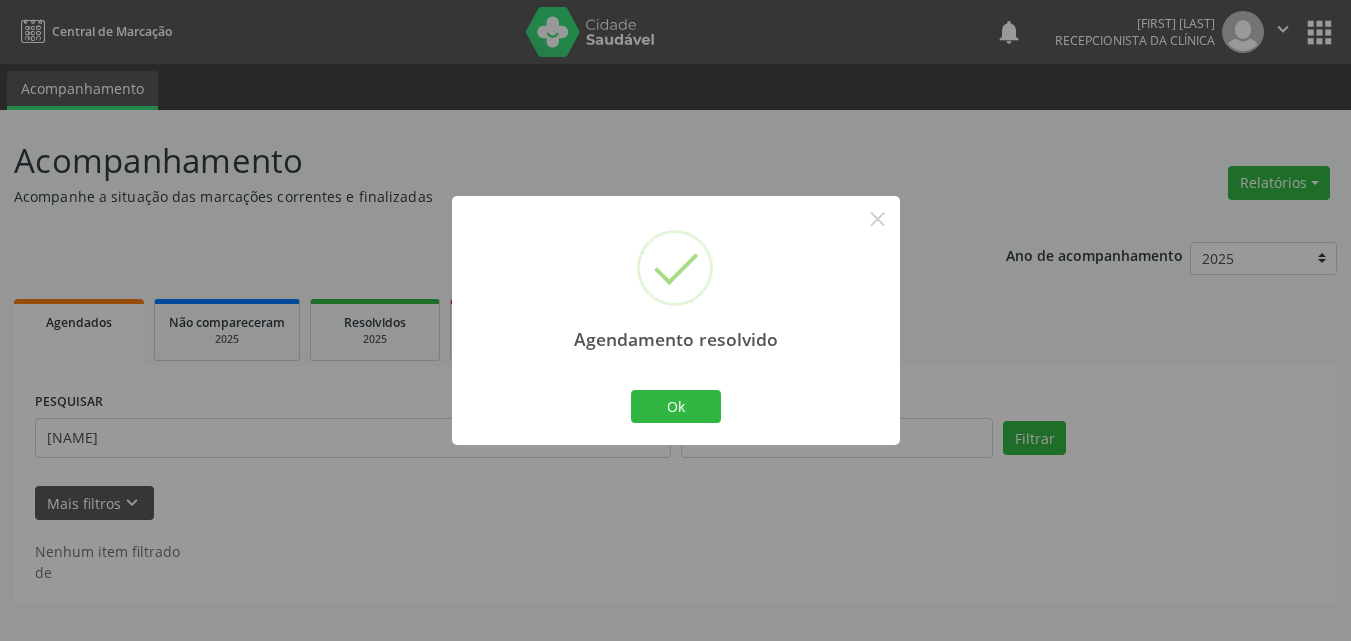 scroll, scrollTop: 0, scrollLeft: 0, axis: both 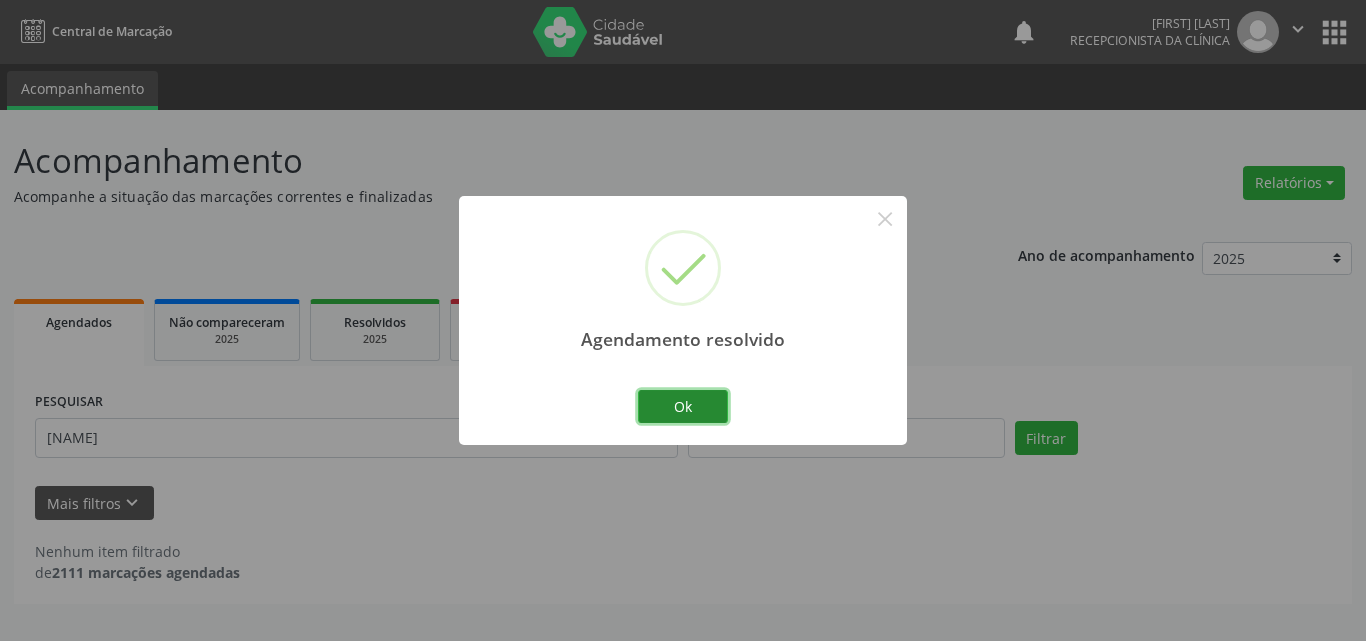 click on "Ok" at bounding box center (683, 407) 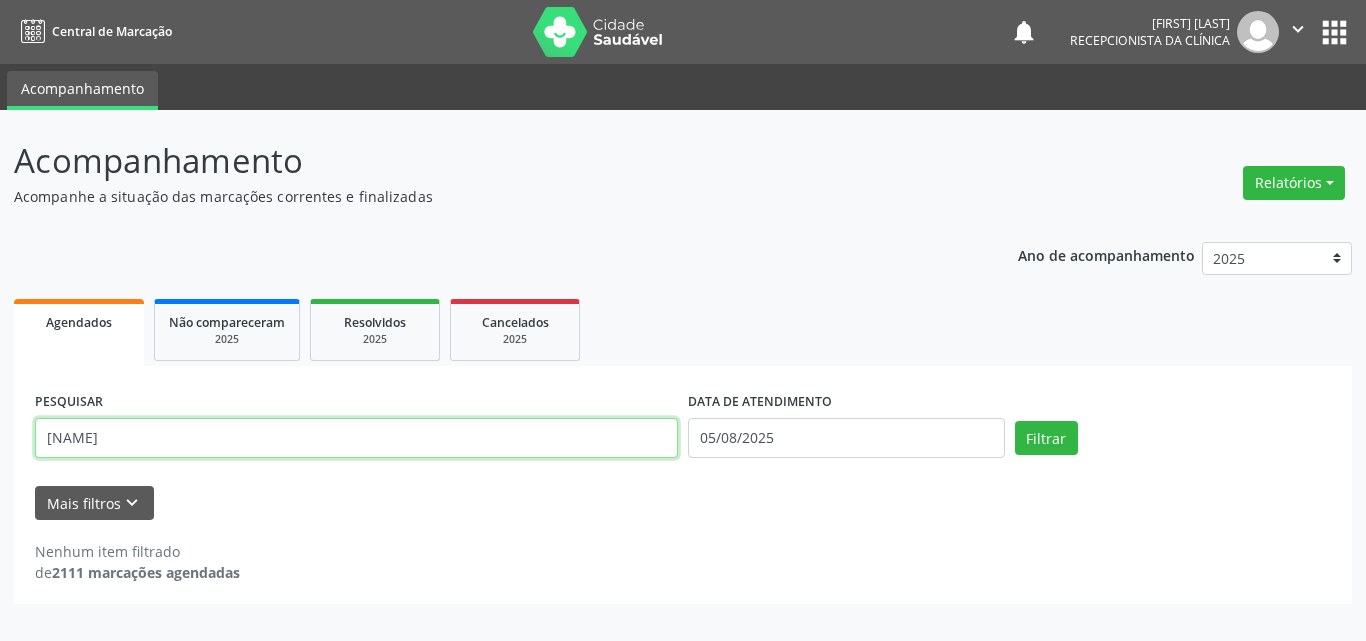 drag, startPoint x: 596, startPoint y: 424, endPoint x: 0, endPoint y: 106, distance: 675.5294 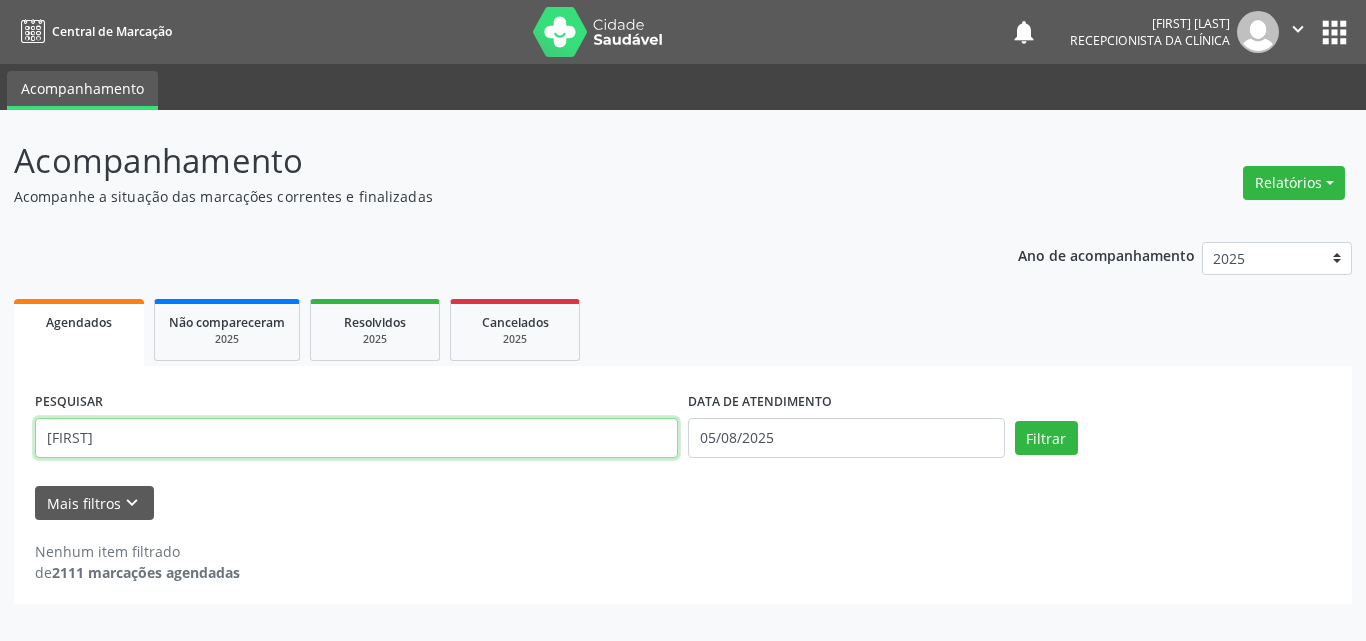 type on "[FIRST]" 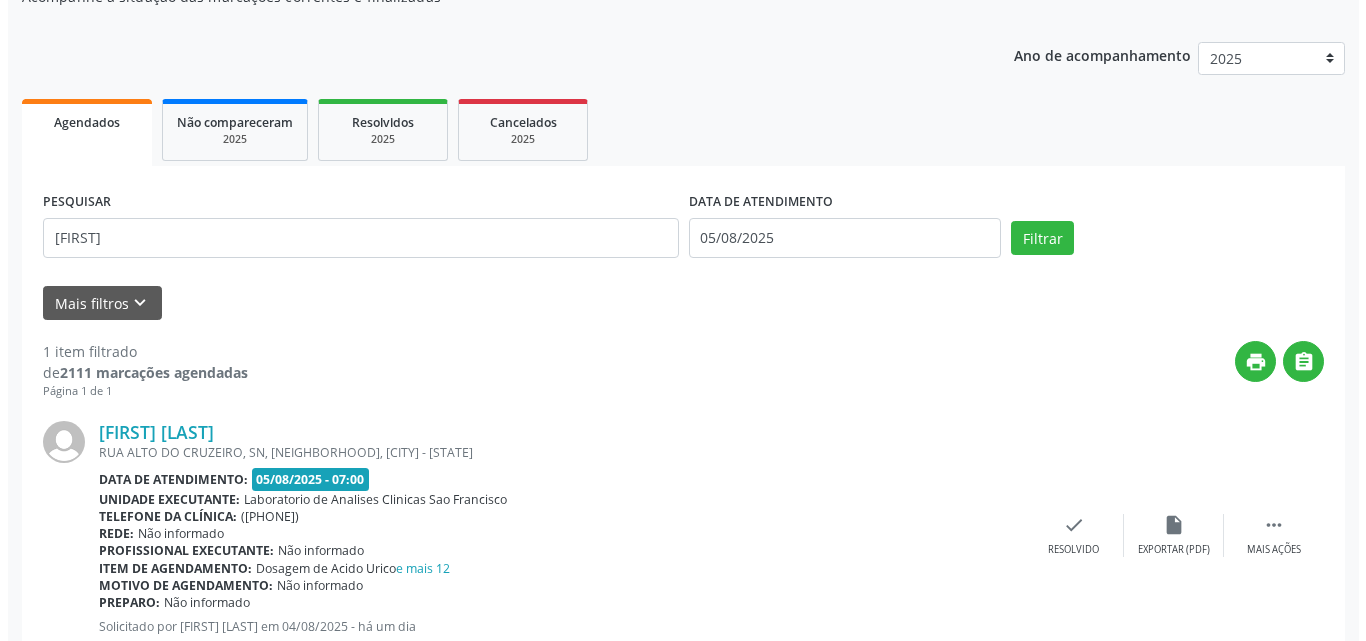 scroll, scrollTop: 264, scrollLeft: 0, axis: vertical 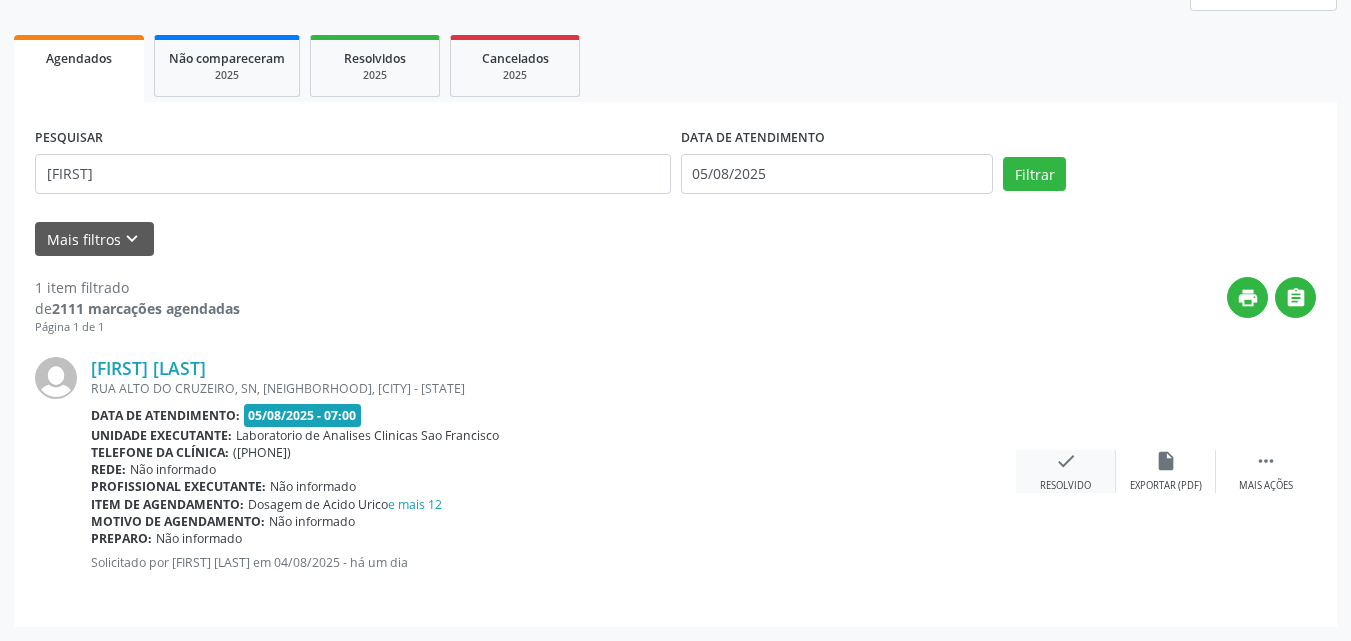 click on "check
Resolvido" at bounding box center (1066, 471) 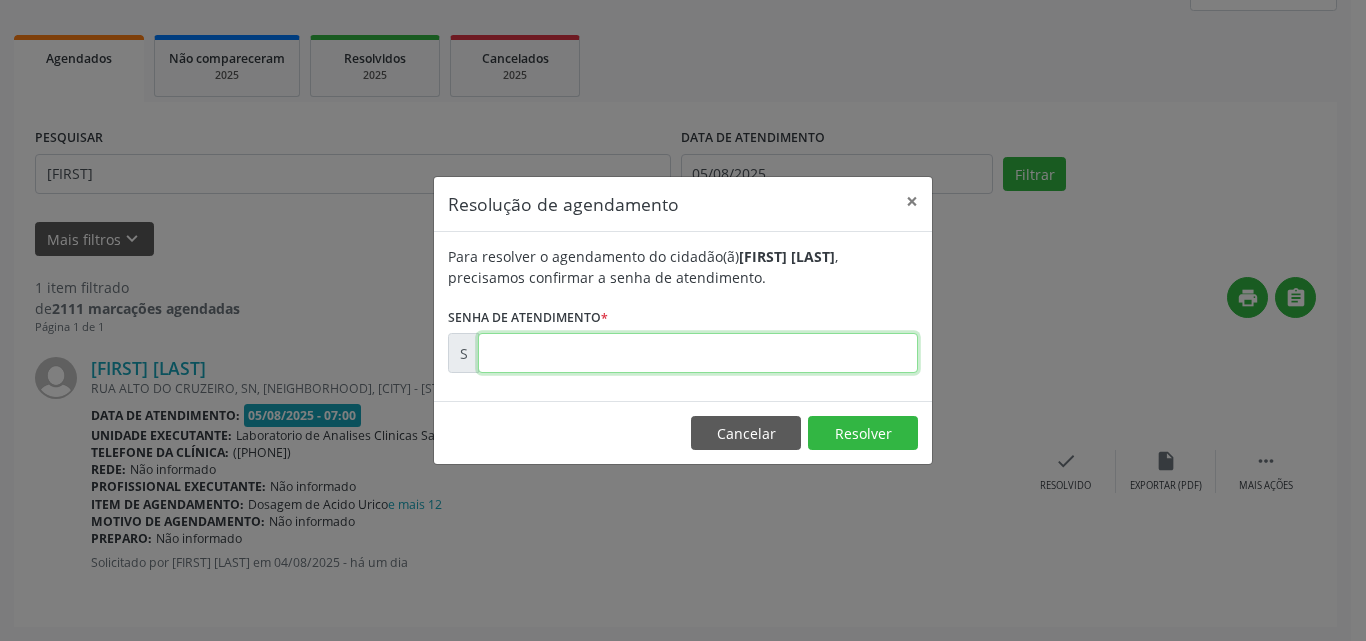 click at bounding box center (698, 353) 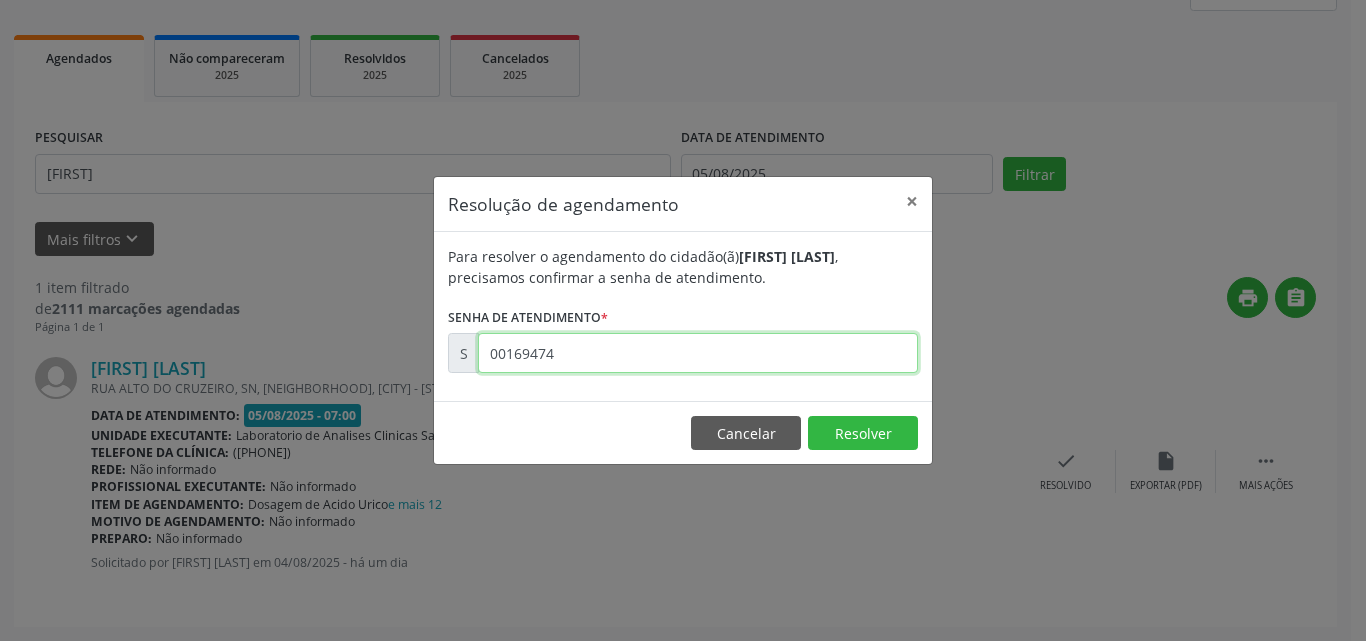 type on "00169474" 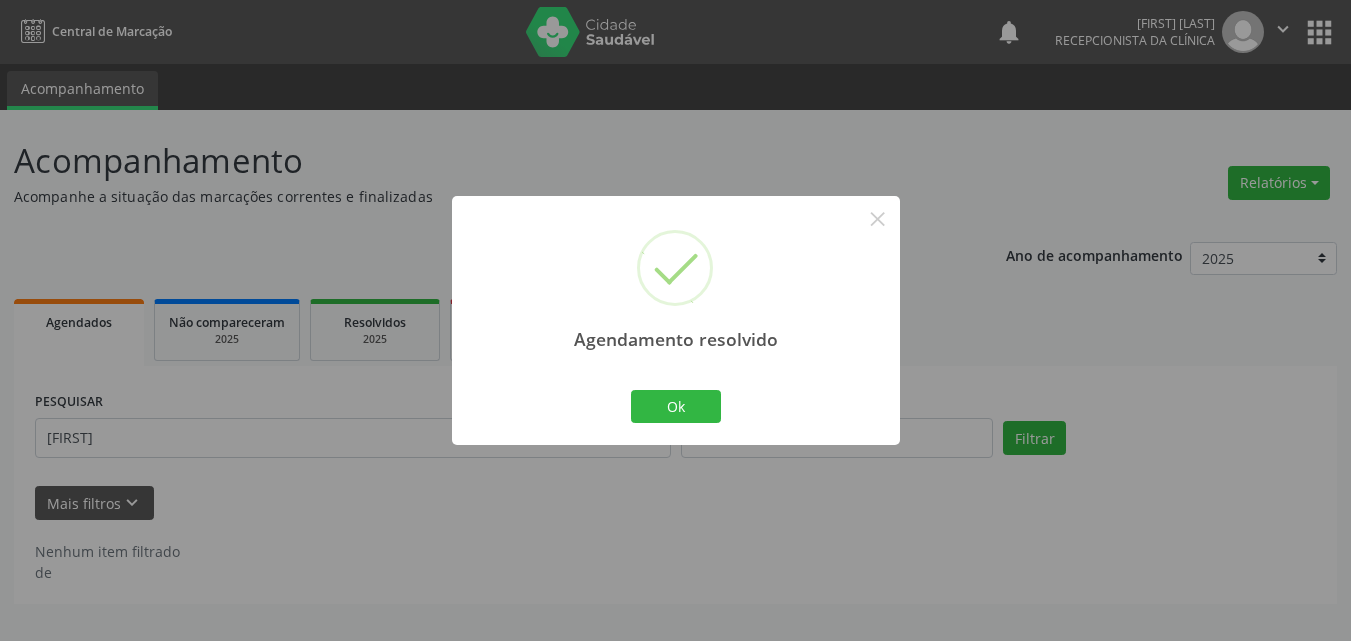 scroll, scrollTop: 0, scrollLeft: 0, axis: both 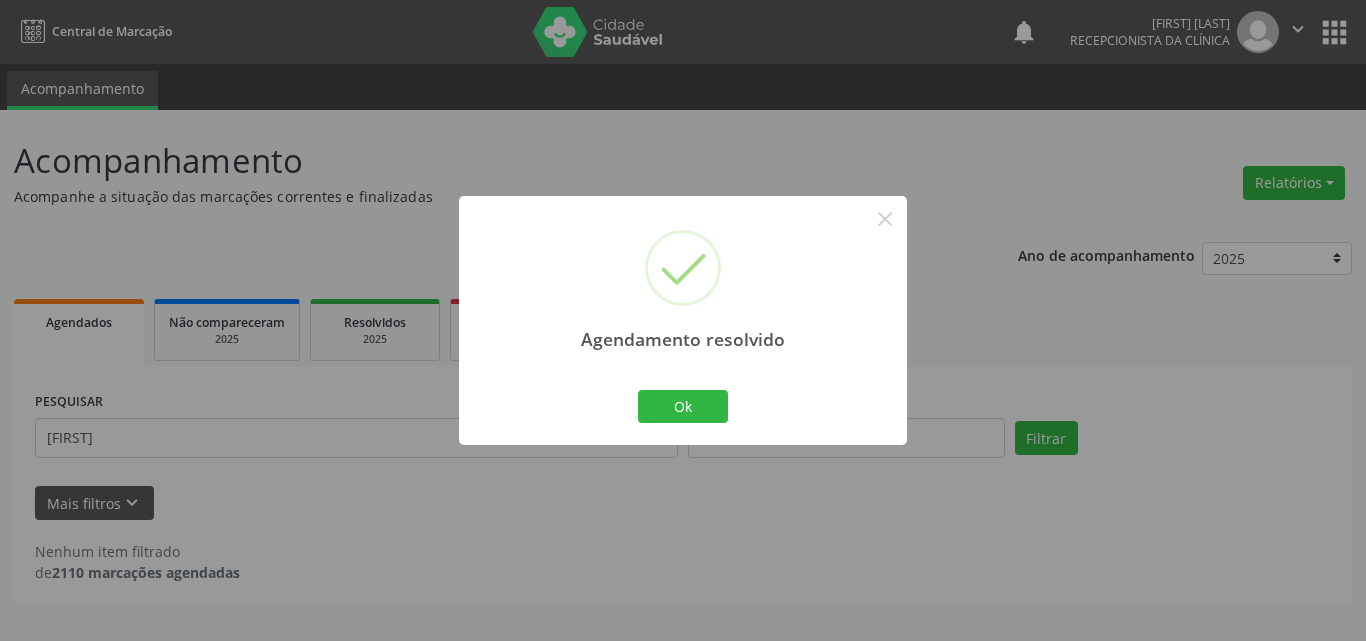 drag, startPoint x: 725, startPoint y: 412, endPoint x: 723, endPoint y: 455, distance: 43.046486 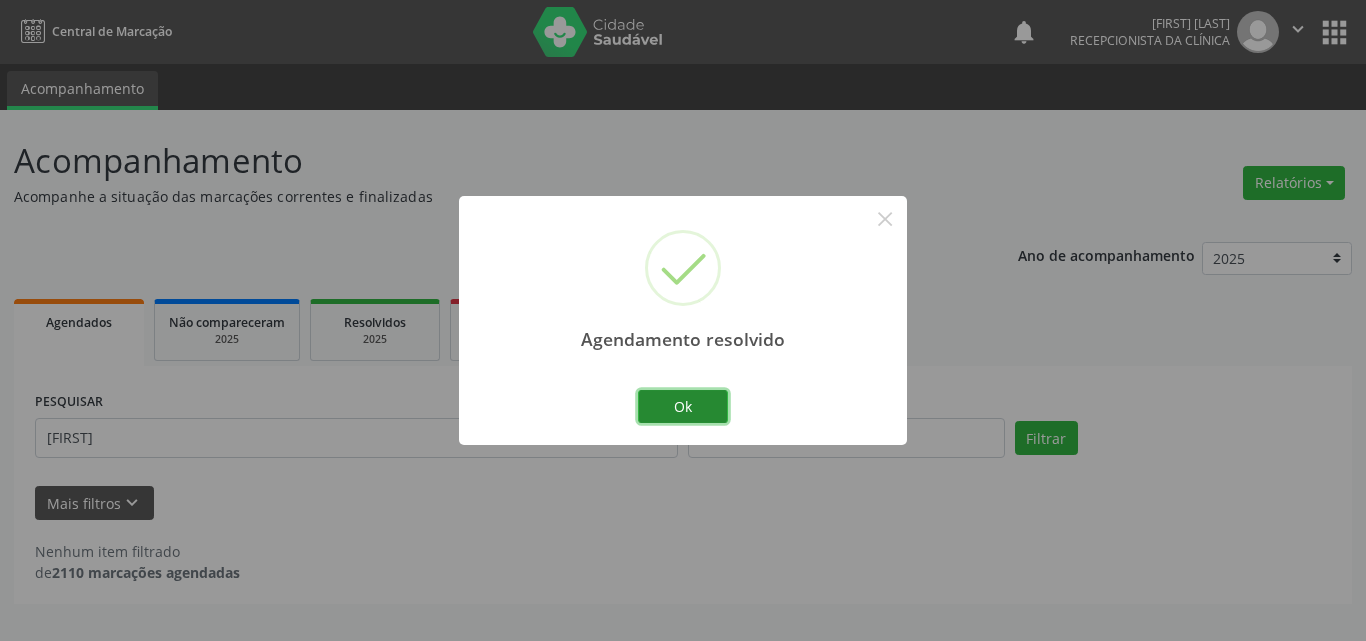 click on "Ok" at bounding box center [683, 407] 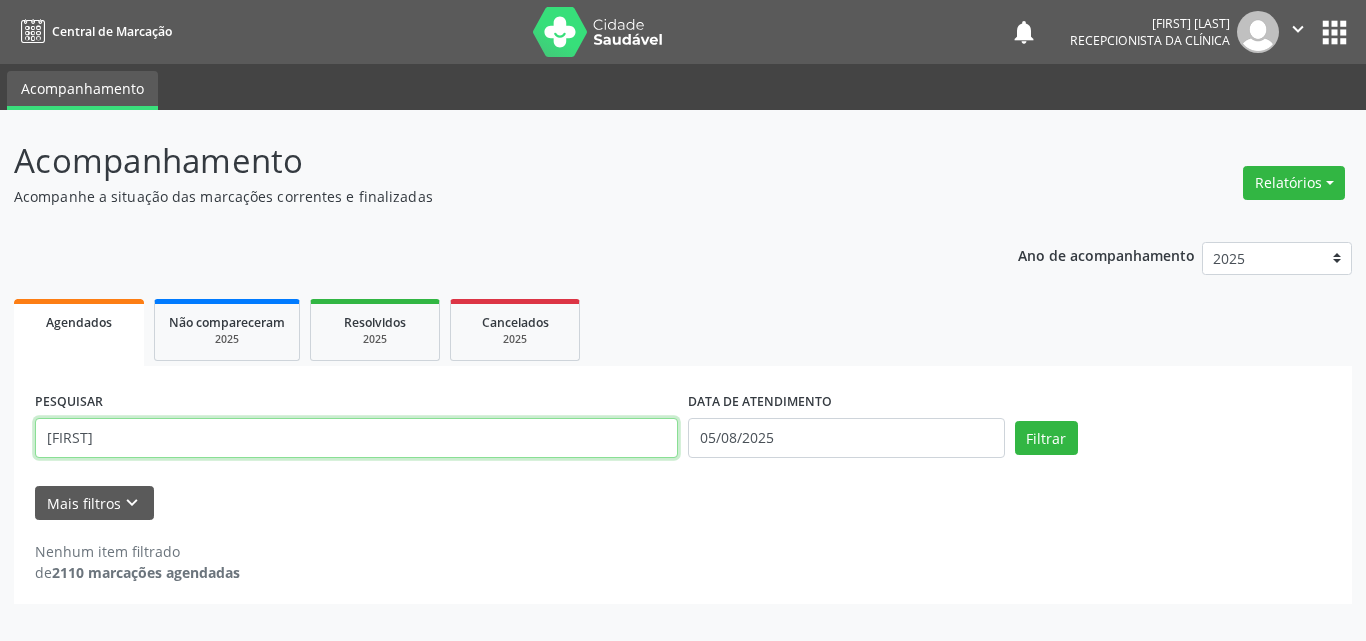 drag, startPoint x: 620, startPoint y: 443, endPoint x: 0, endPoint y: 157, distance: 682.78546 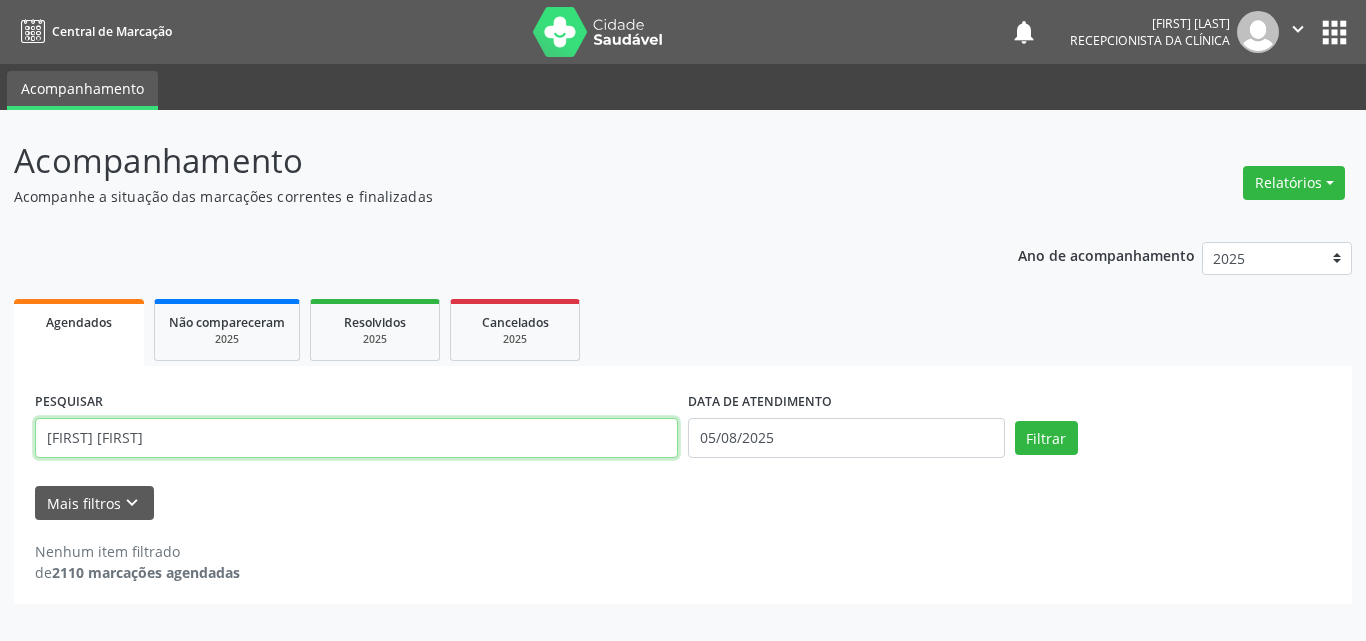 type on "[FIRST] [FIRST]" 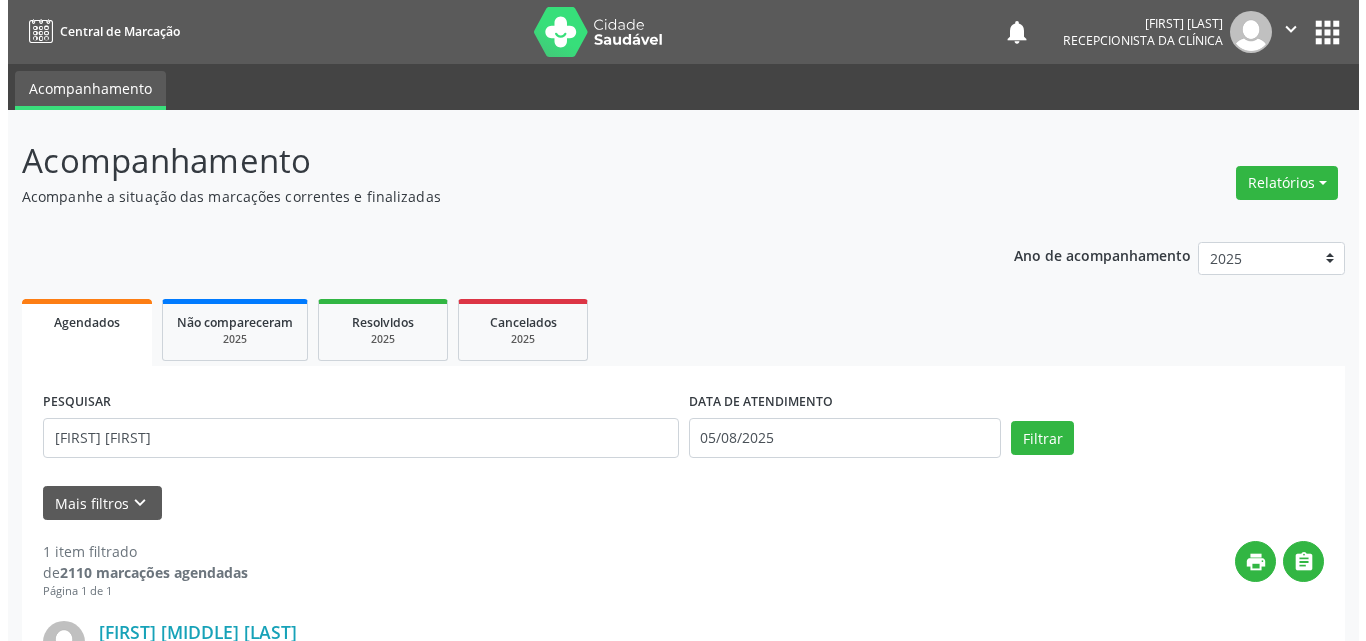 scroll, scrollTop: 264, scrollLeft: 0, axis: vertical 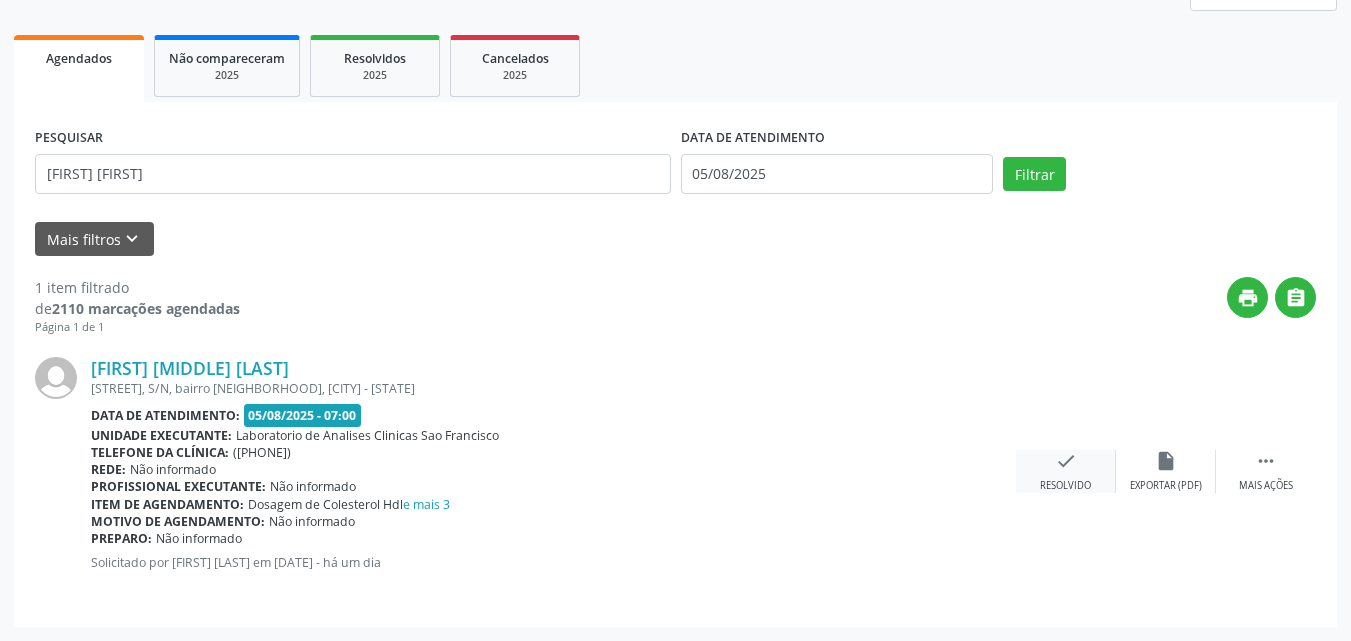 click on "check
Resolvido" at bounding box center (1066, 471) 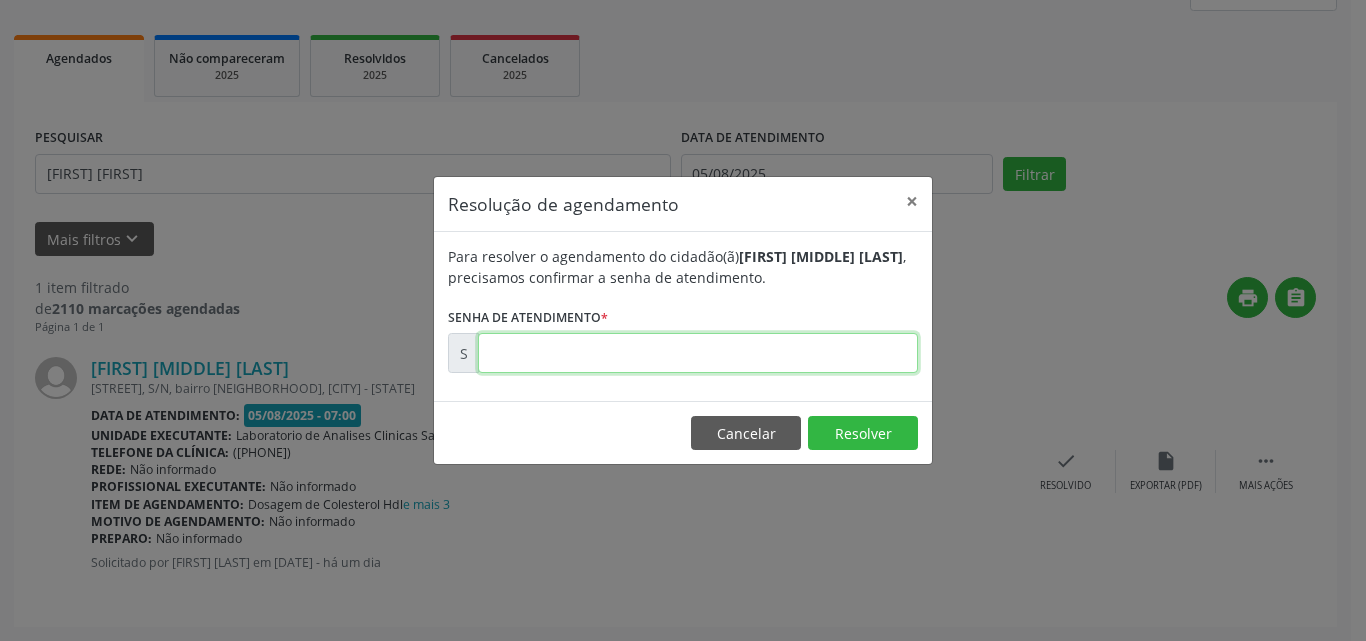 click at bounding box center [698, 353] 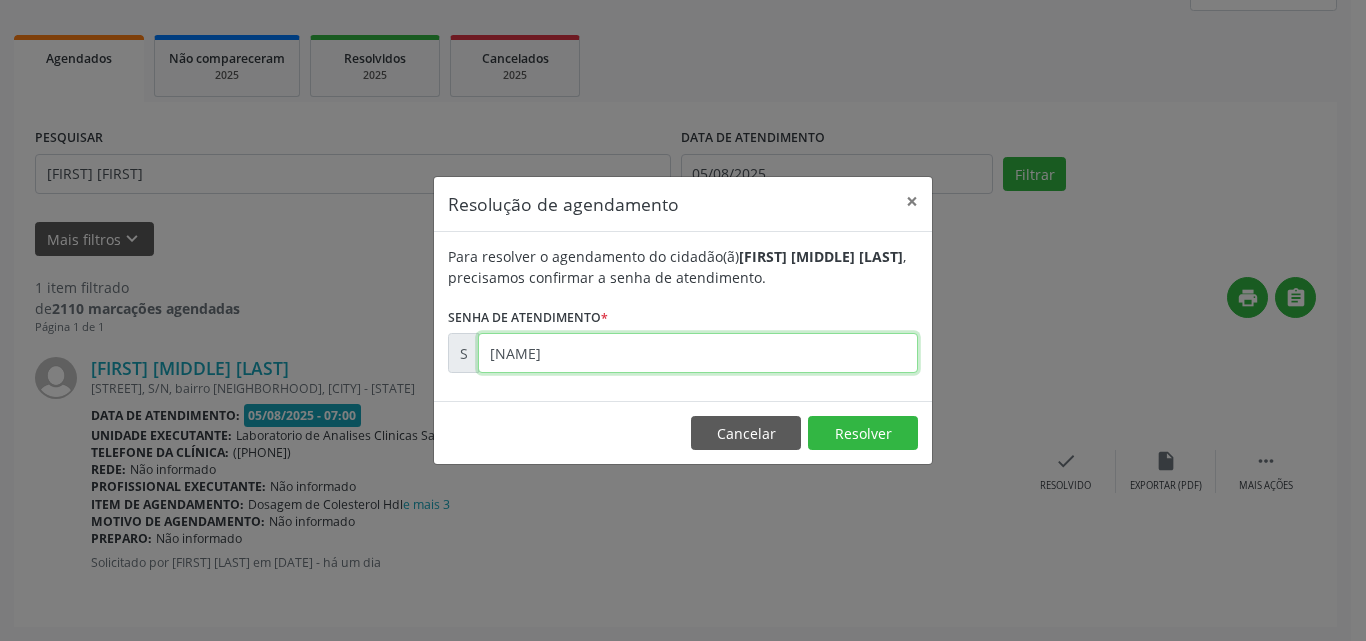 type on "[NAME]" 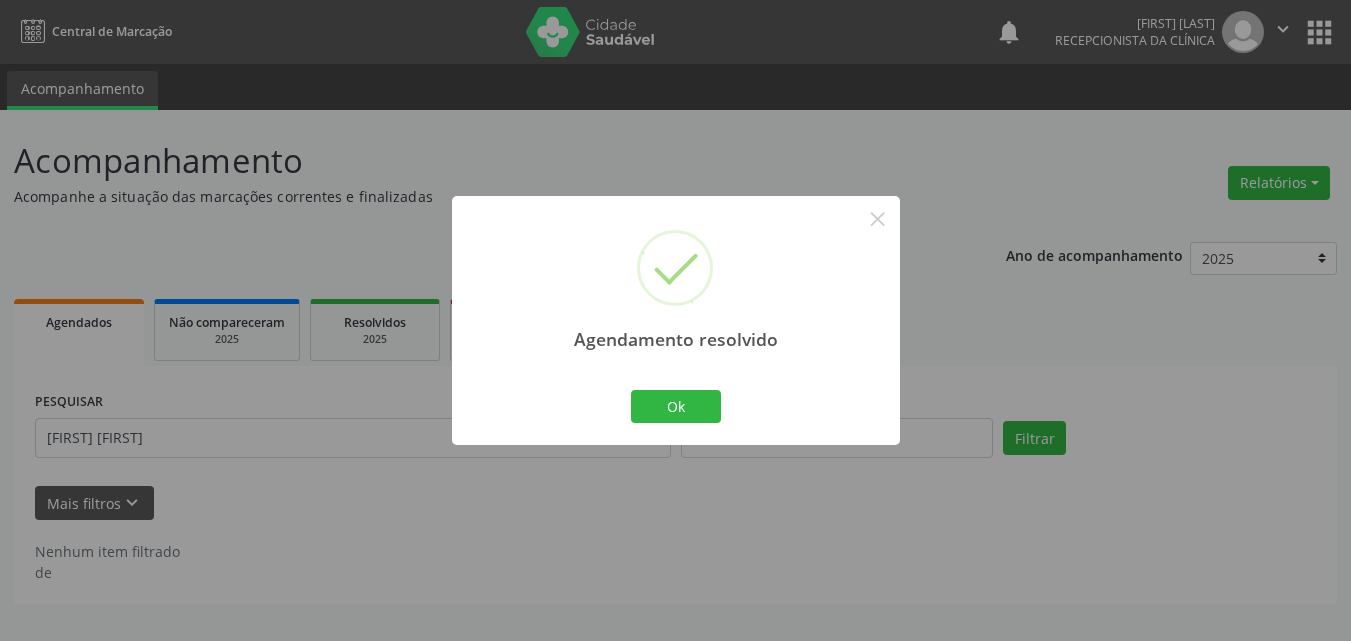 scroll, scrollTop: 0, scrollLeft: 0, axis: both 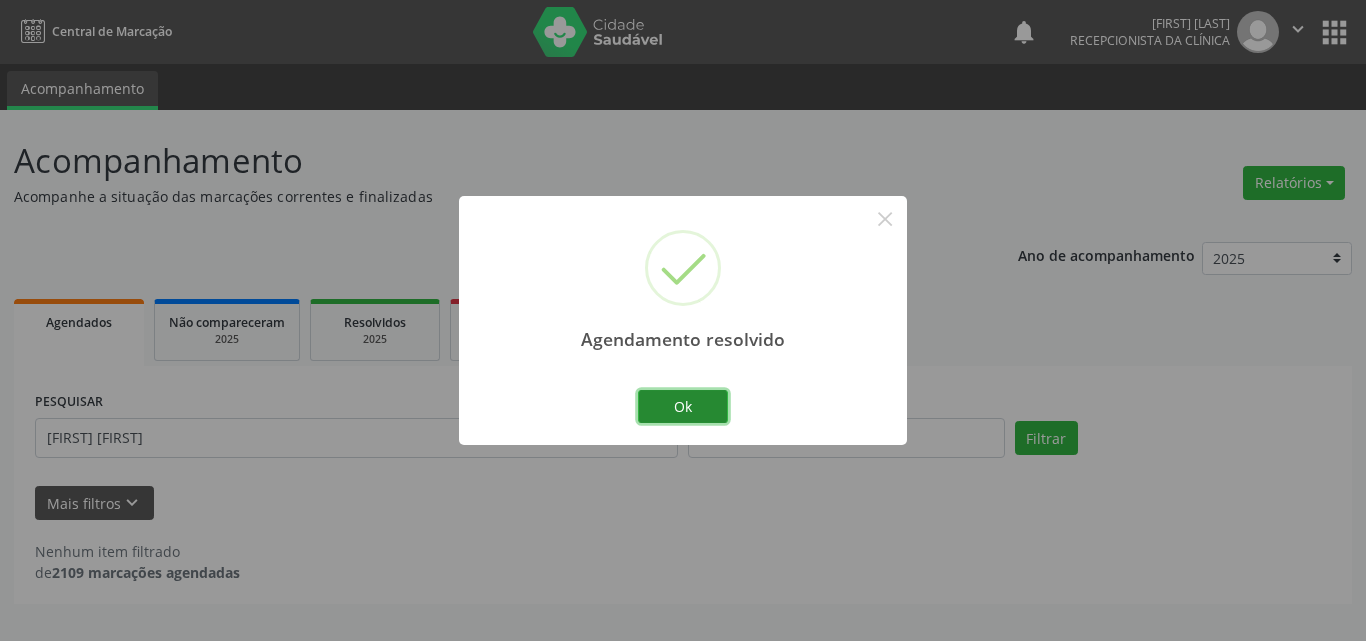 click on "Ok" at bounding box center [683, 407] 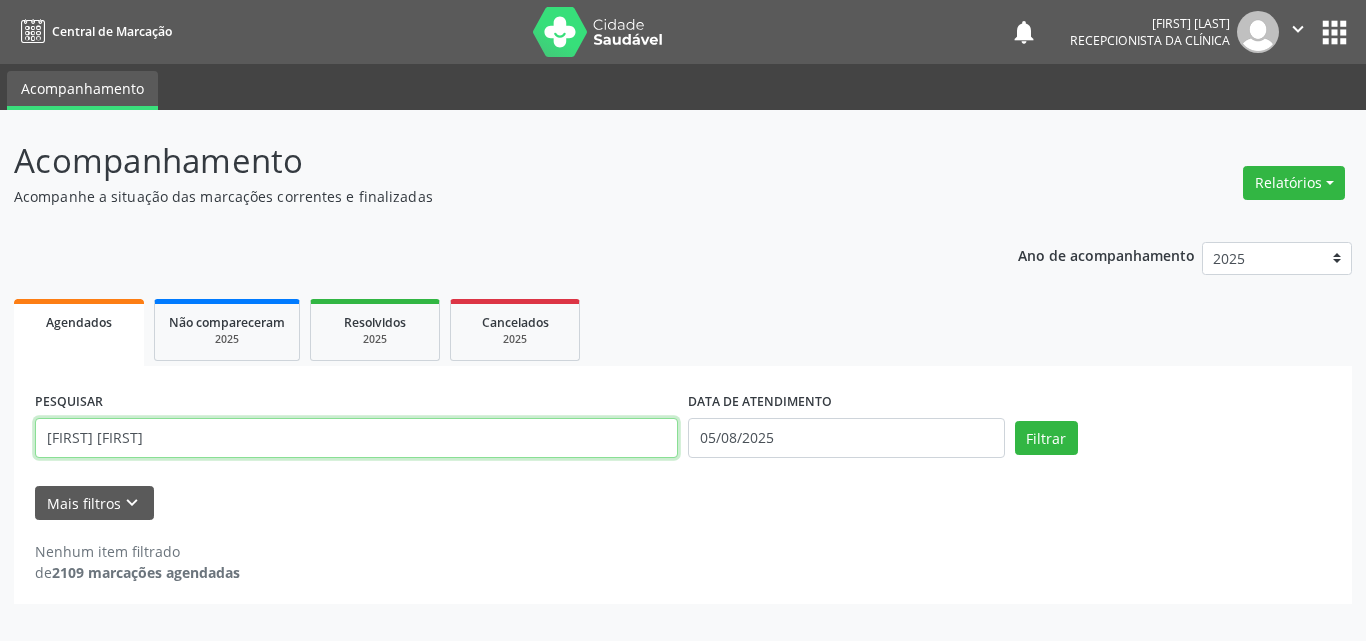 drag, startPoint x: 499, startPoint y: 442, endPoint x: 0, endPoint y: 254, distance: 533.2401 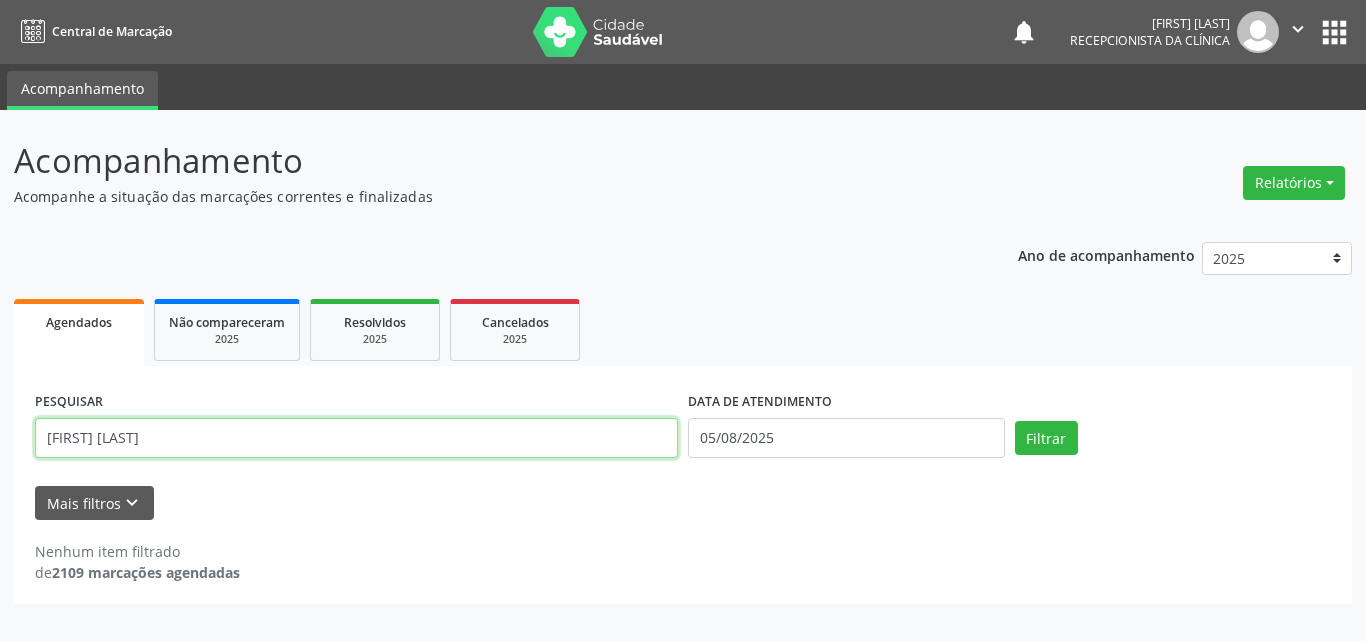 type on "[FIRST] [LAST]" 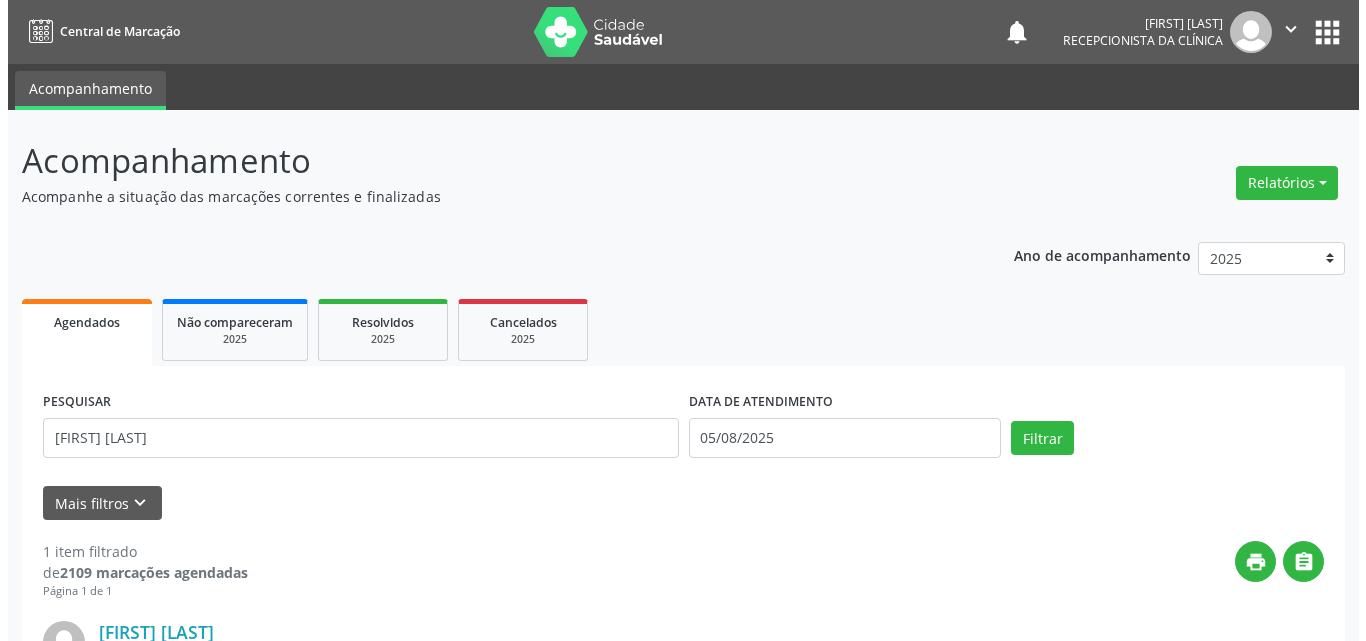 scroll, scrollTop: 264, scrollLeft: 0, axis: vertical 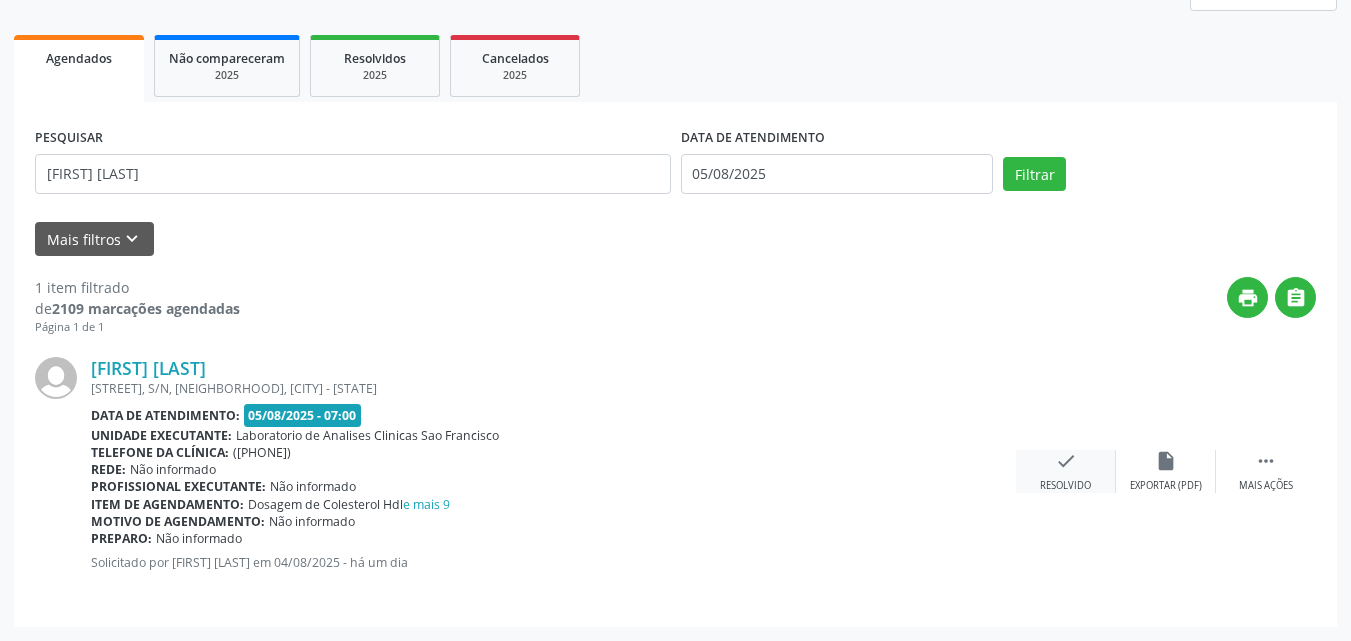 click on "check
Resolvido" at bounding box center (1066, 471) 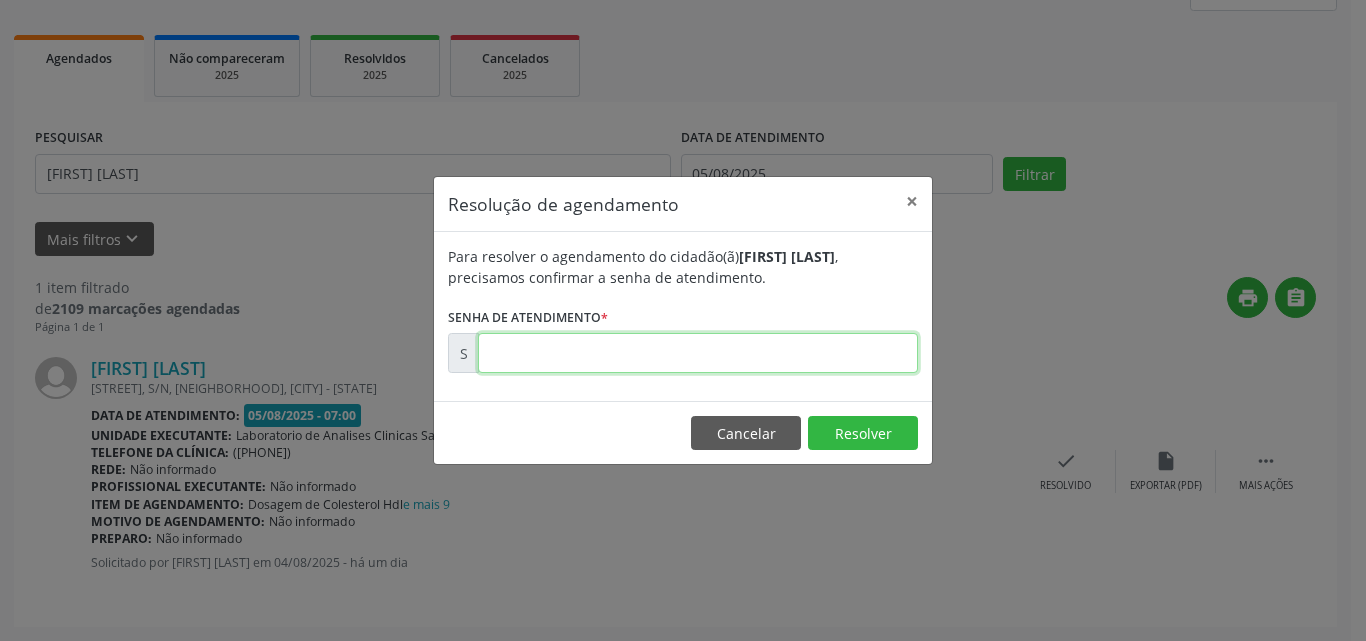 click at bounding box center [698, 353] 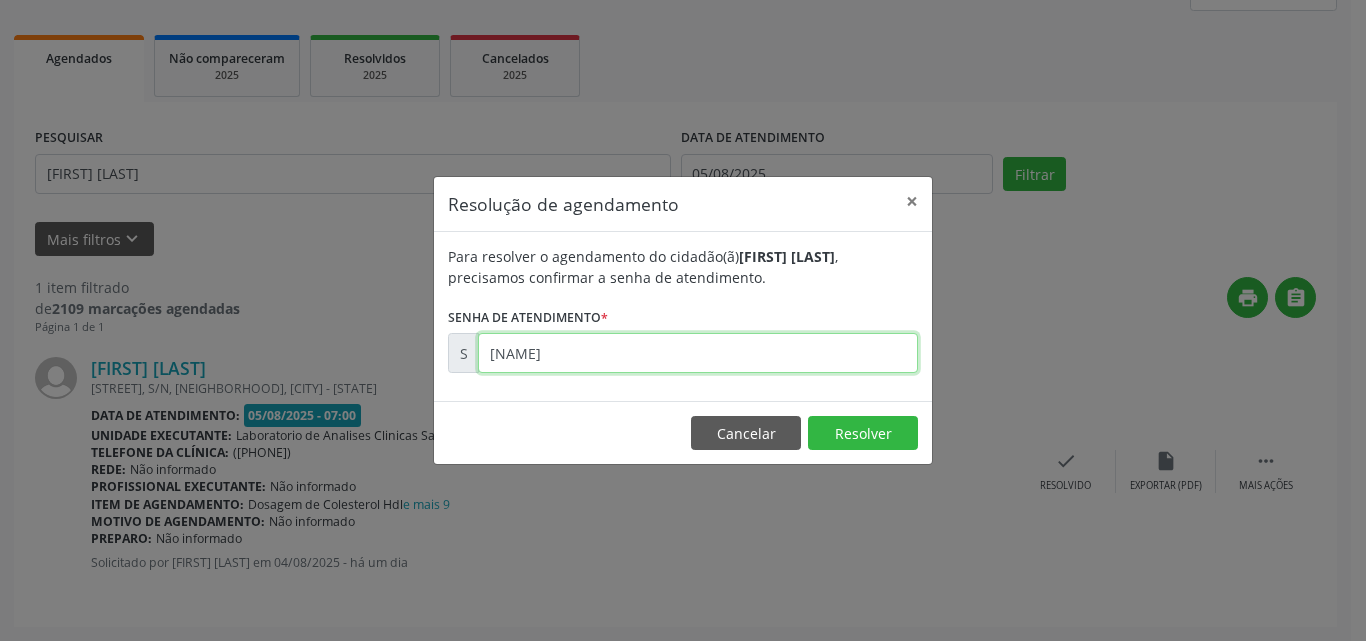 type on "[NAME]" 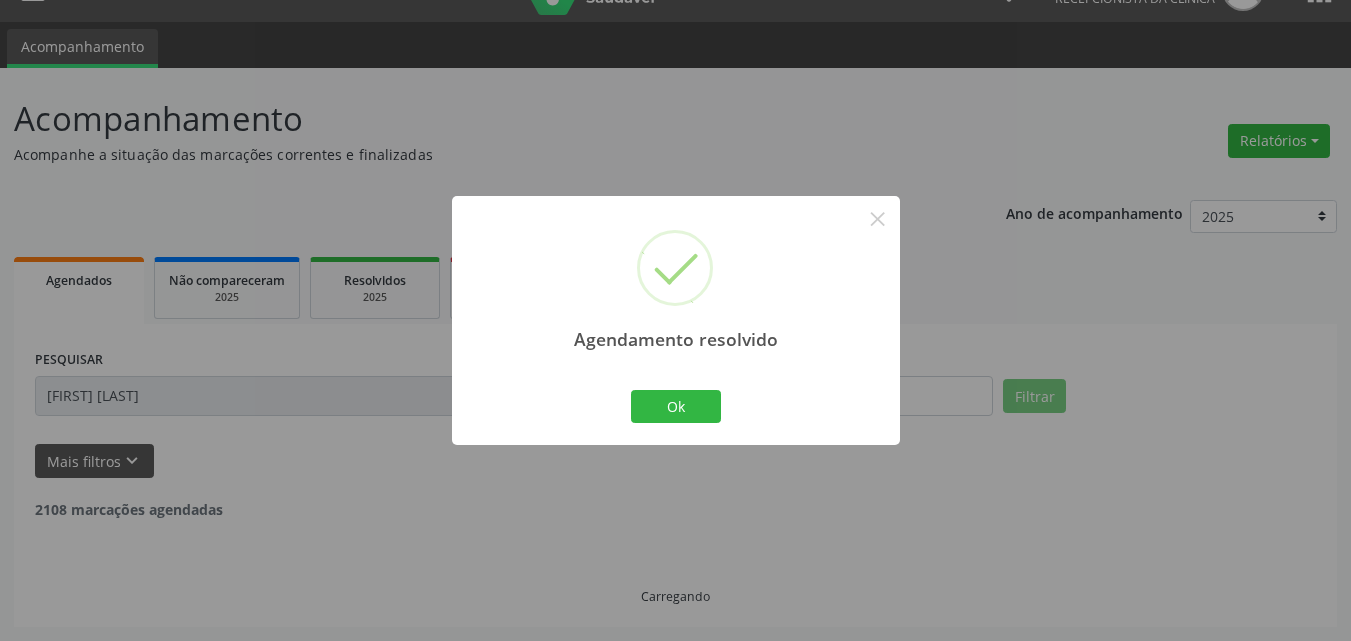 scroll, scrollTop: 0, scrollLeft: 0, axis: both 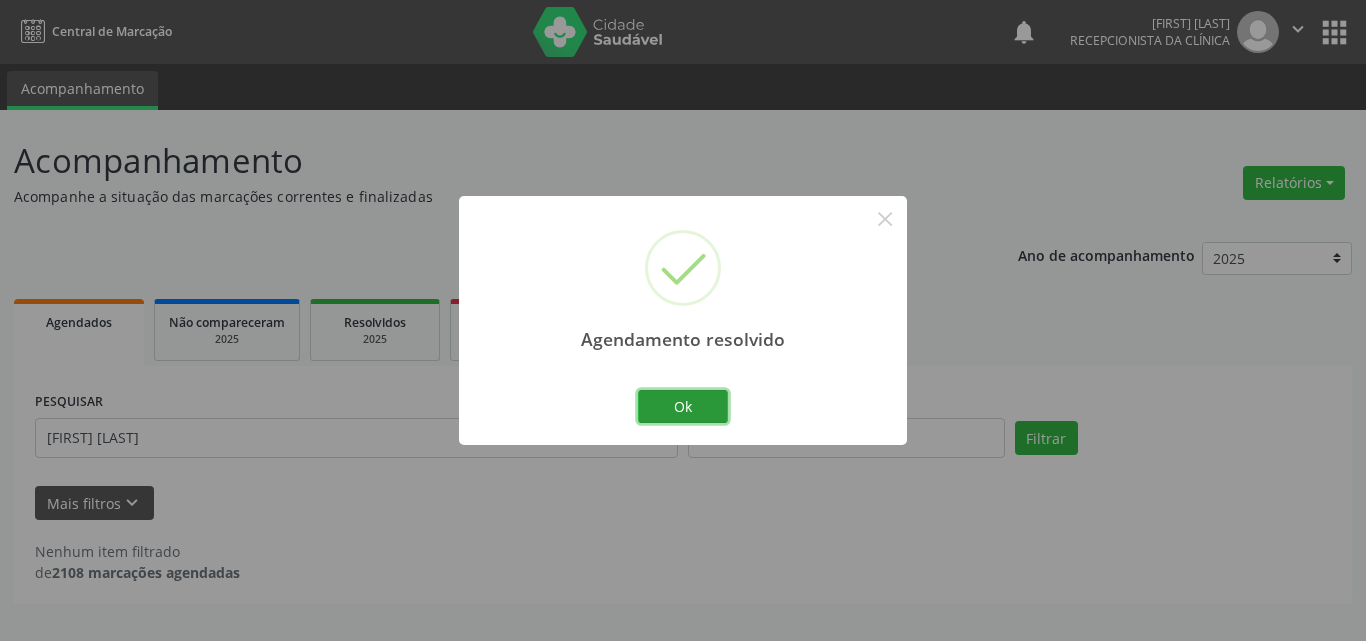drag, startPoint x: 670, startPoint y: 413, endPoint x: 623, endPoint y: 436, distance: 52.3259 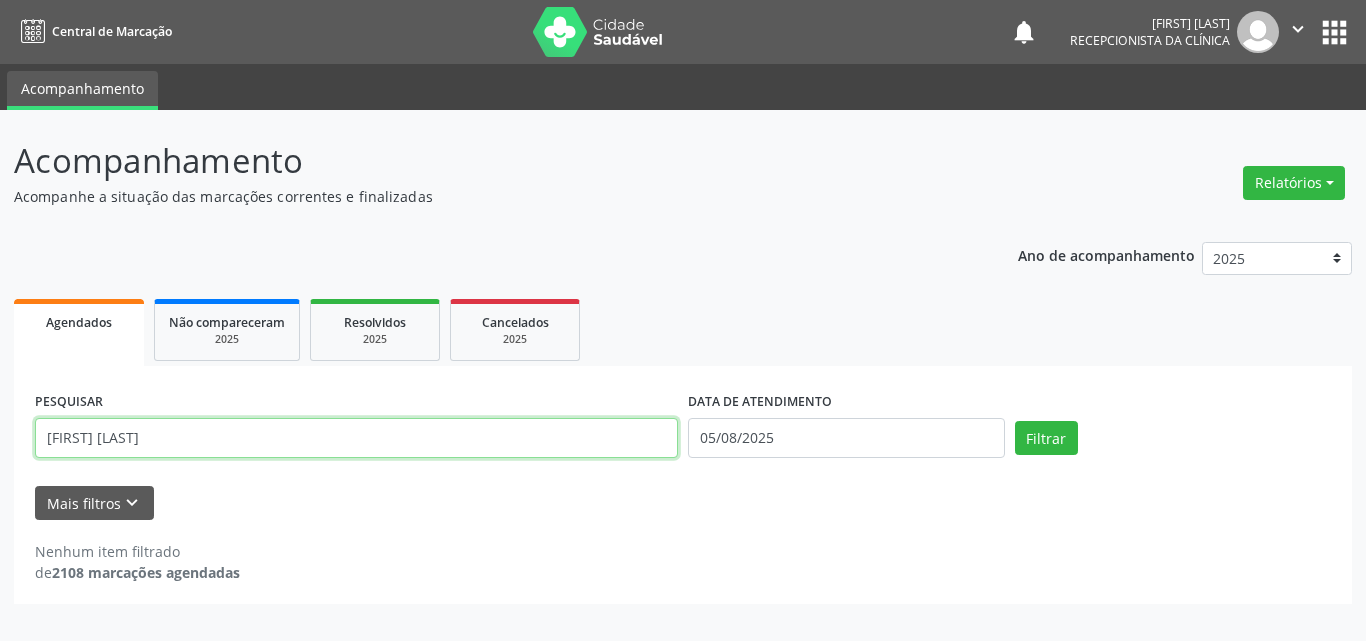 drag, startPoint x: 413, startPoint y: 405, endPoint x: 0, endPoint y: 144, distance: 488.5591 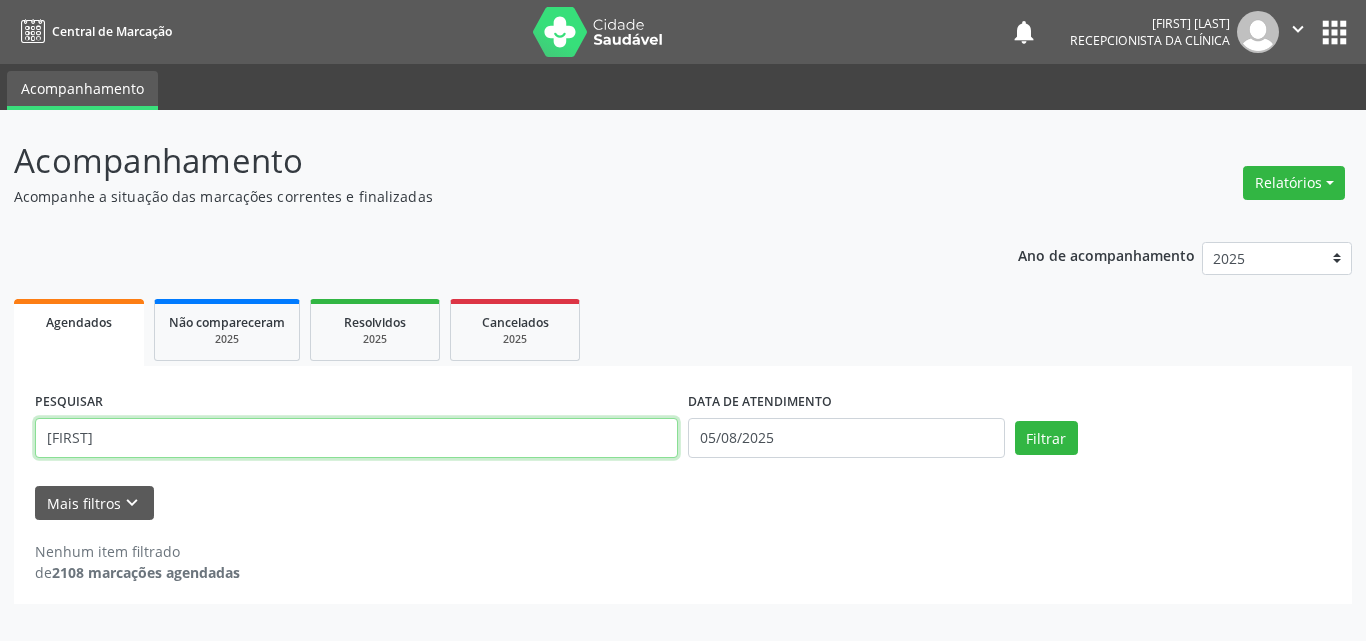 type on "[FIRST]" 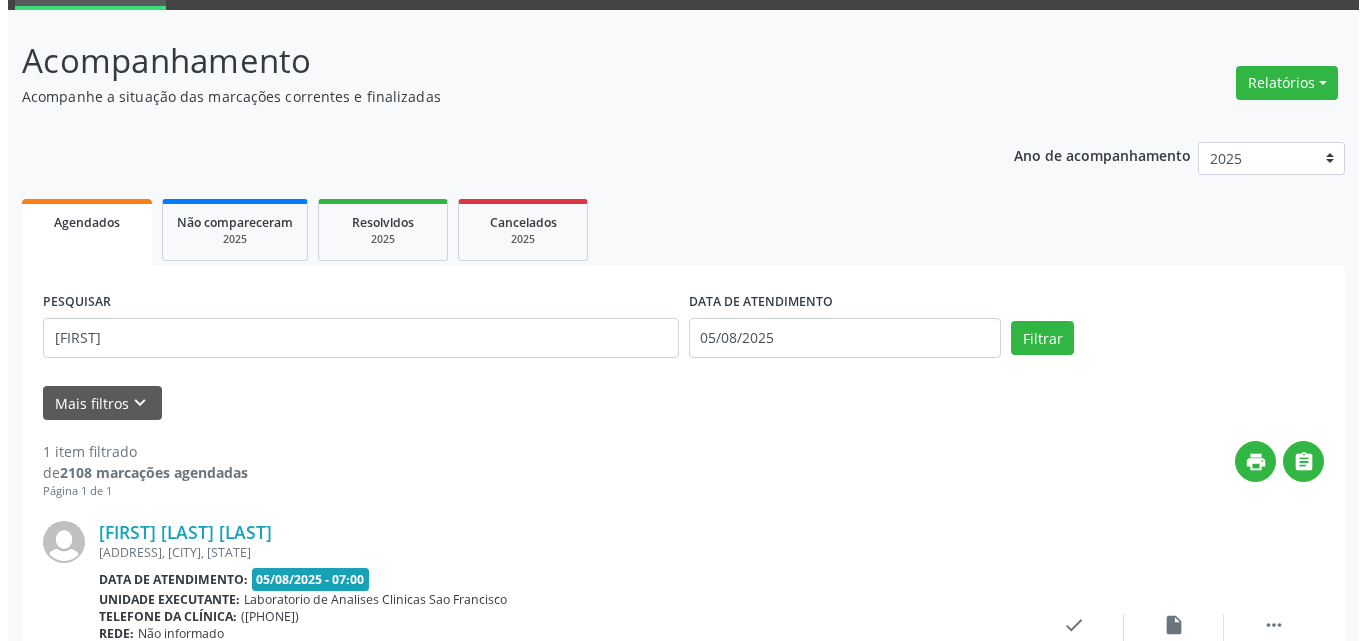 scroll, scrollTop: 264, scrollLeft: 0, axis: vertical 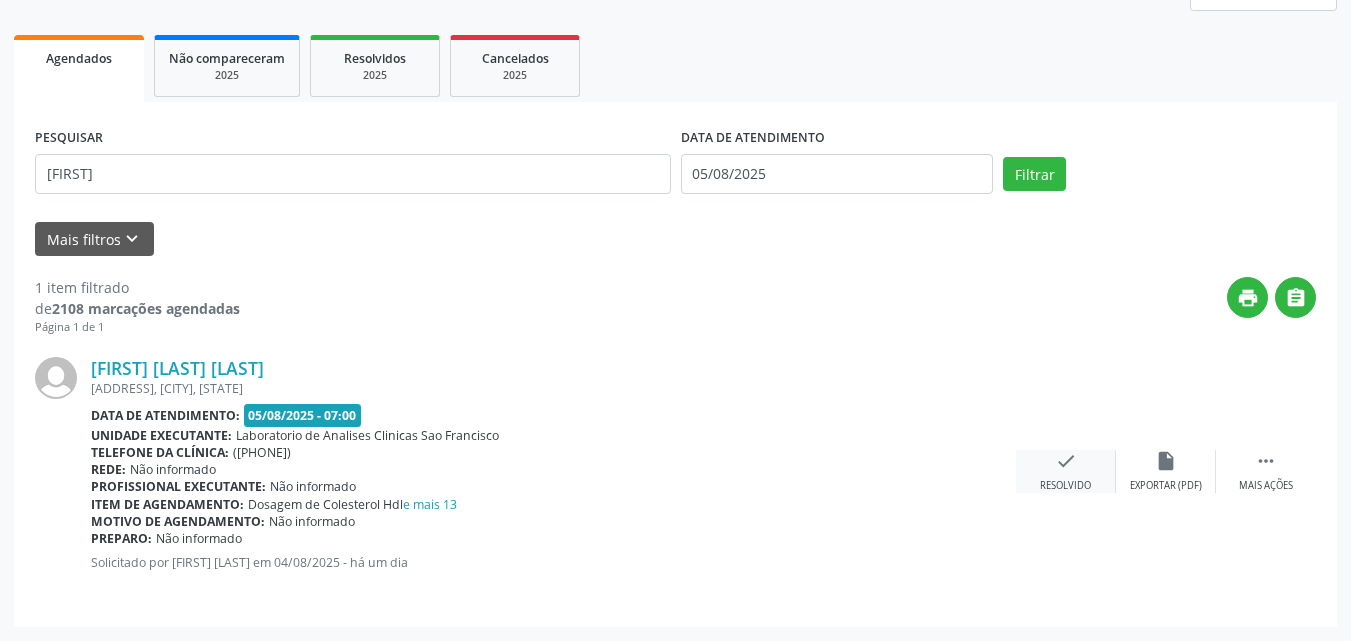 click on "Resolvido" at bounding box center (1065, 486) 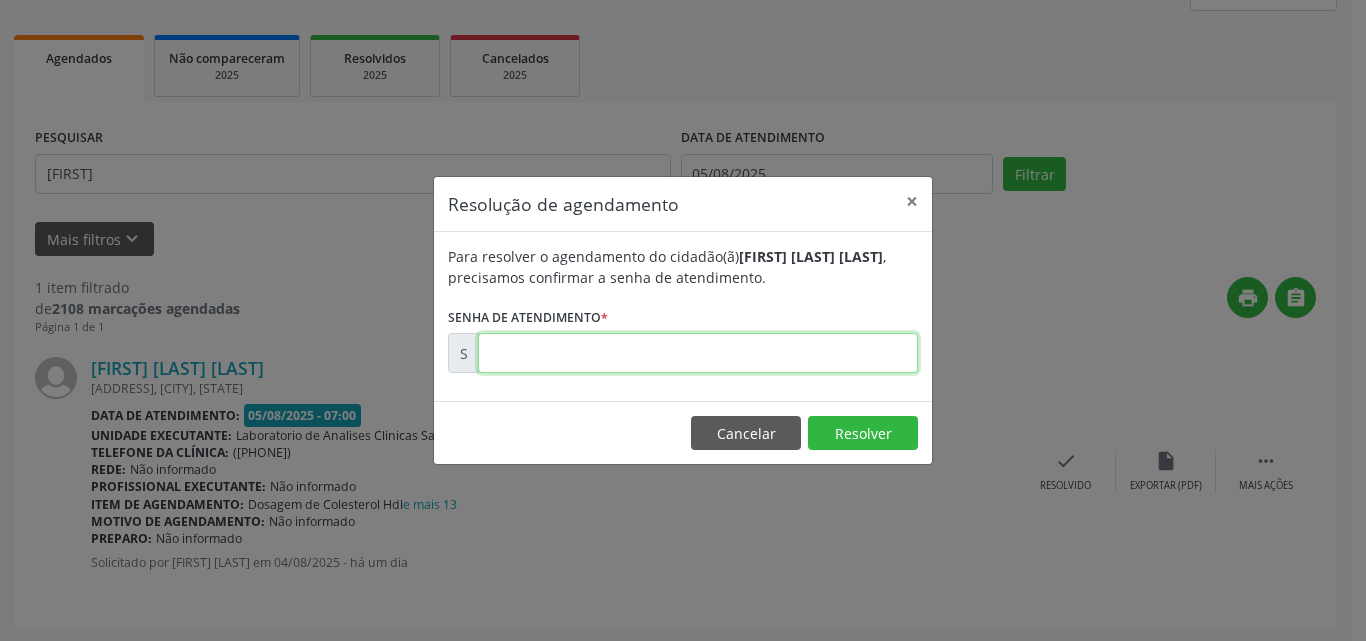 click at bounding box center (698, 353) 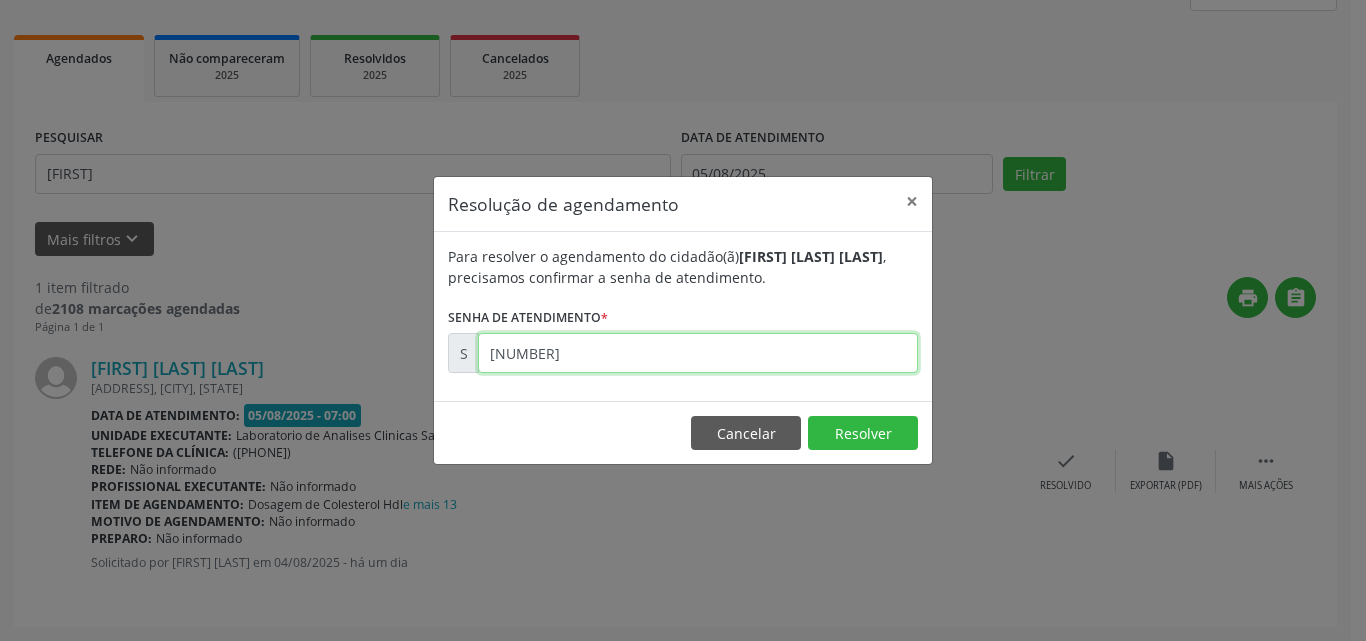 type on "[NUMBER]" 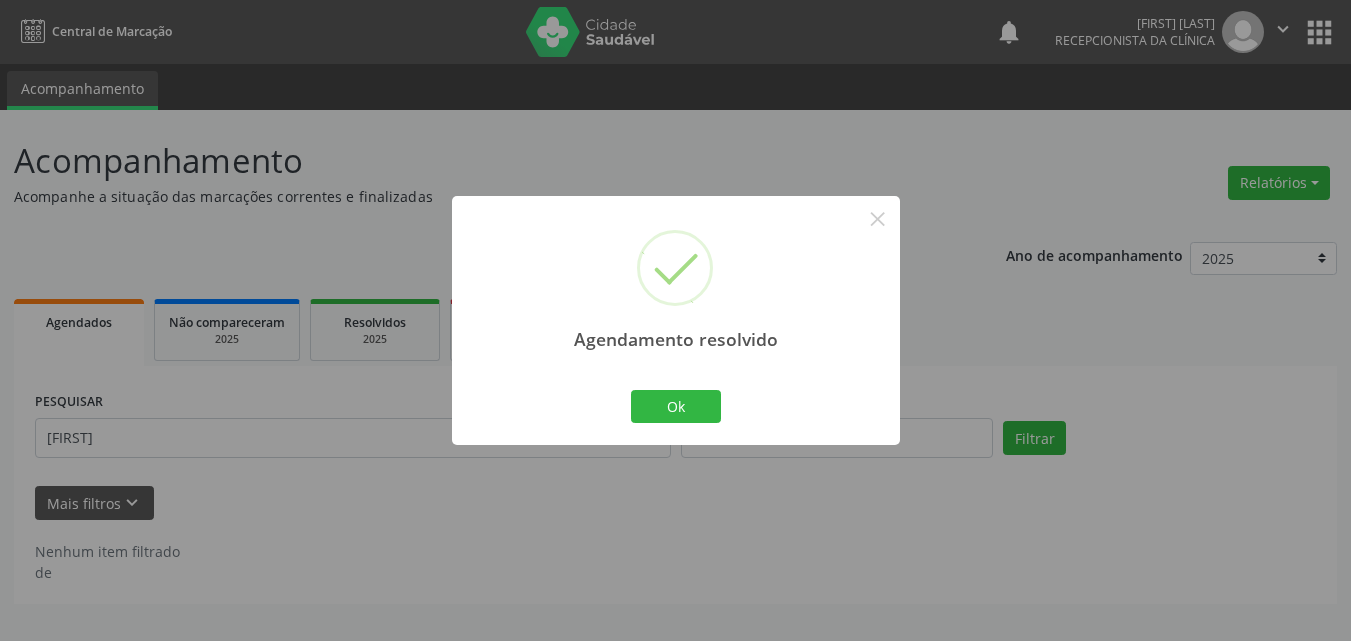 scroll, scrollTop: 0, scrollLeft: 0, axis: both 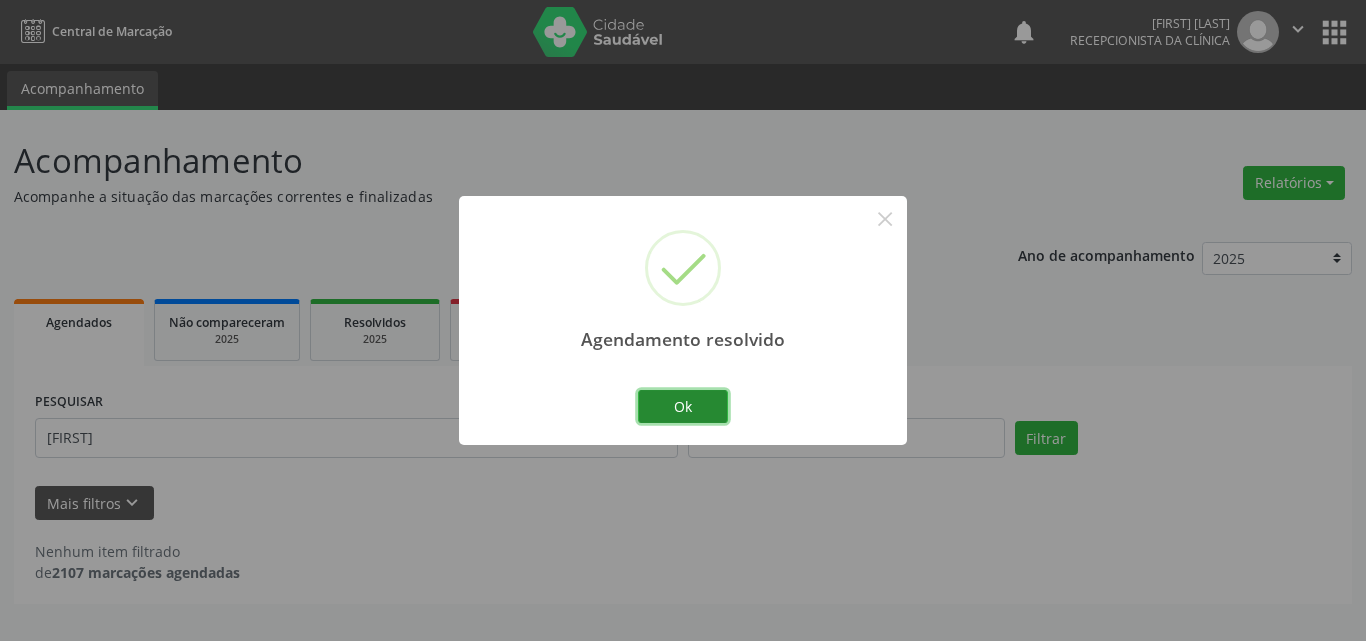 click on "Ok" at bounding box center (683, 407) 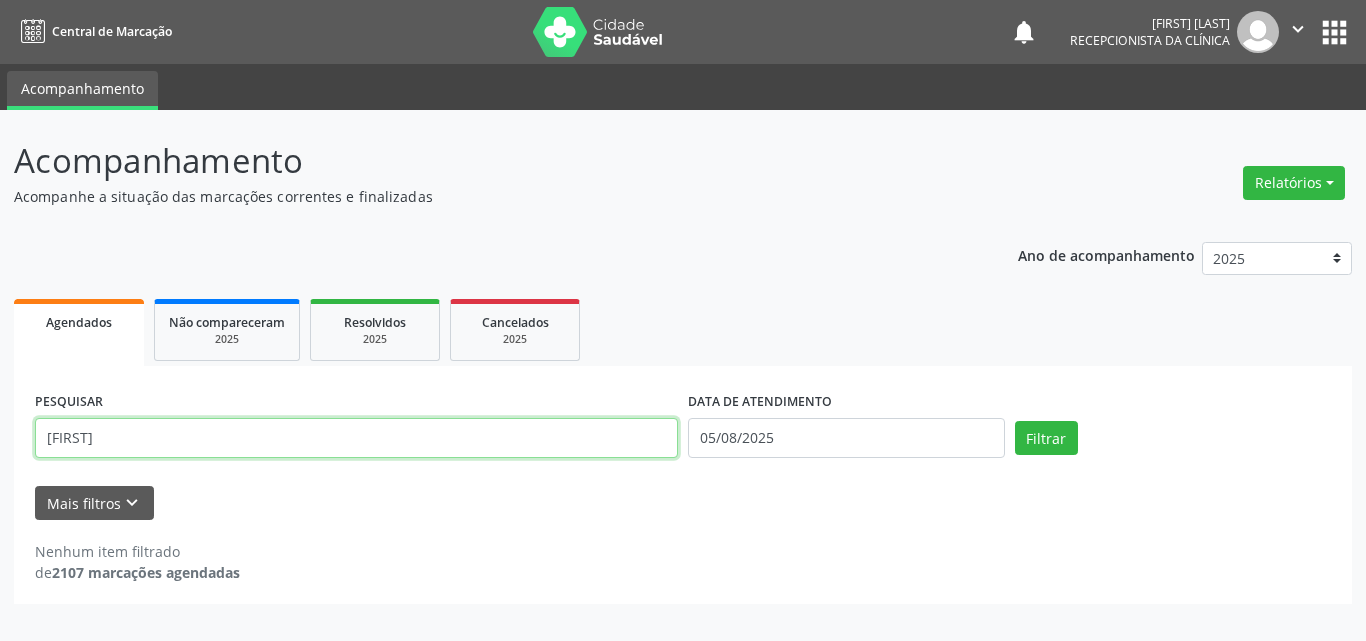 drag, startPoint x: 0, startPoint y: 401, endPoint x: 0, endPoint y: 454, distance: 53 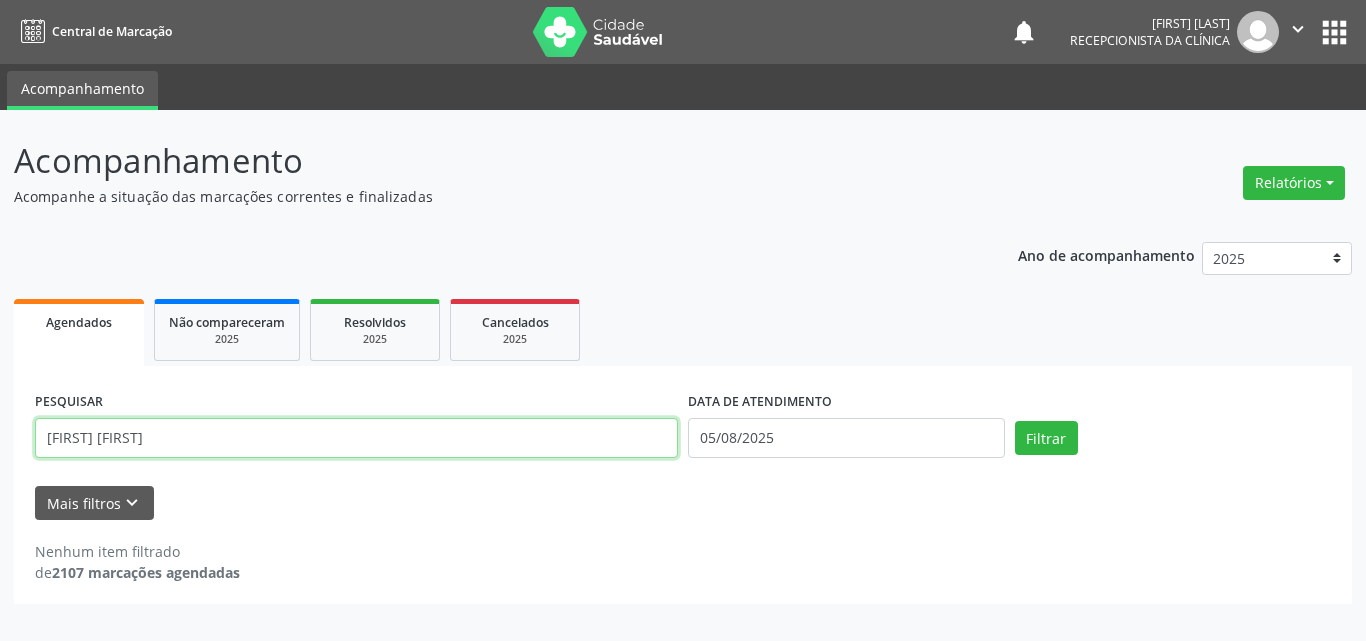 type on "[FIRST] [FIRST]" 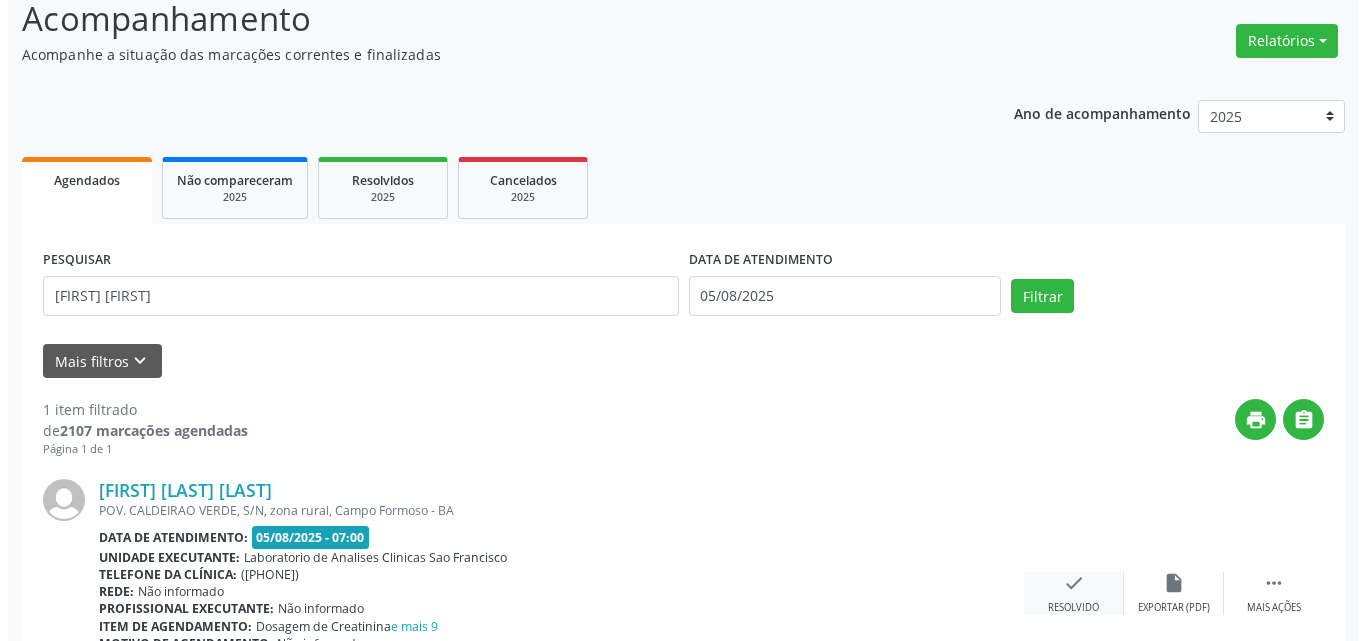 scroll, scrollTop: 264, scrollLeft: 0, axis: vertical 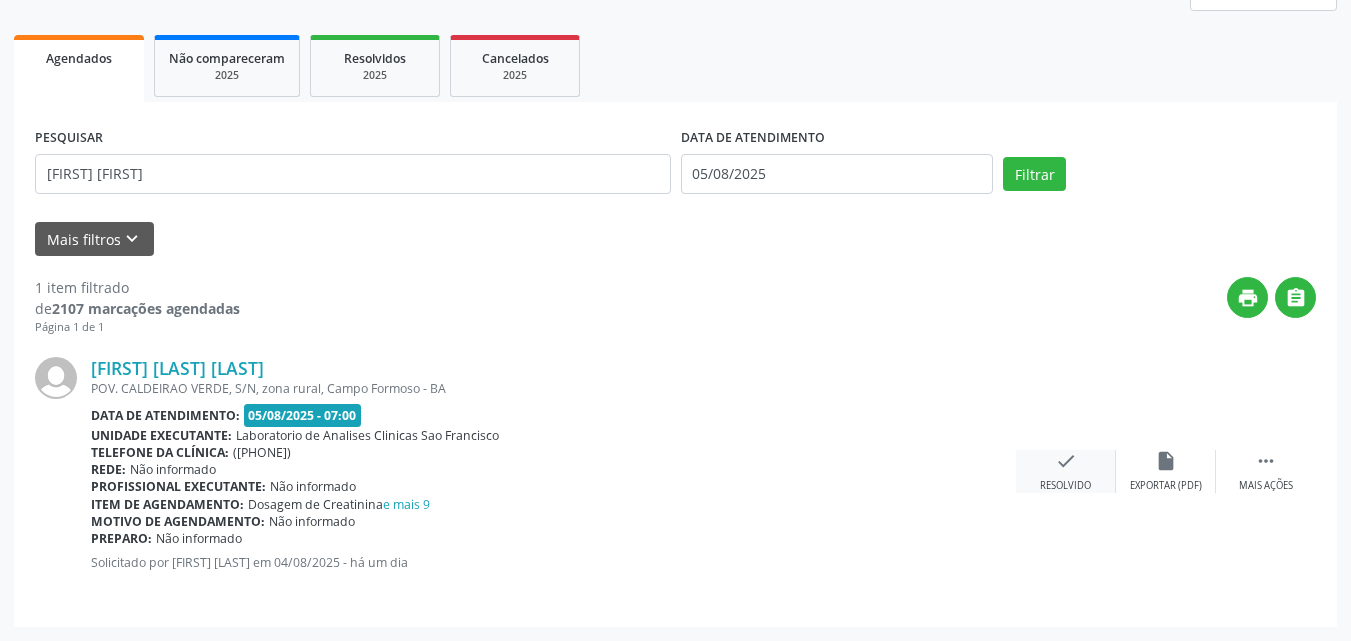 click on "check" at bounding box center (1066, 461) 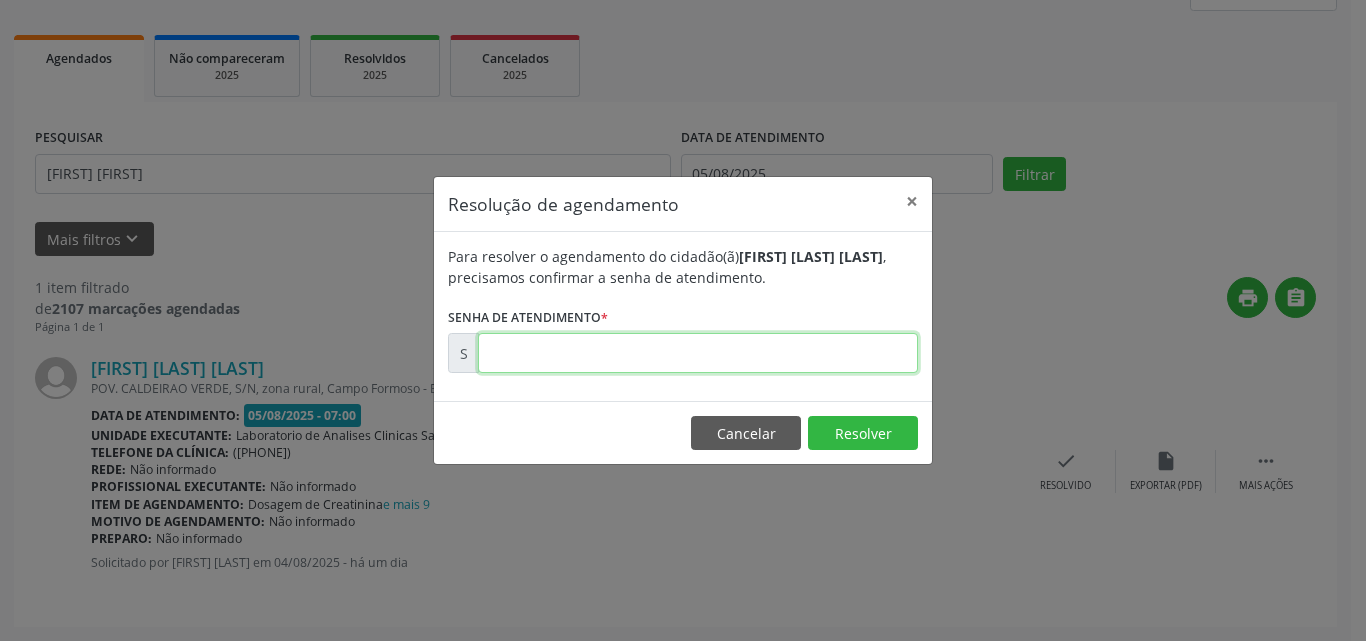 click at bounding box center (698, 353) 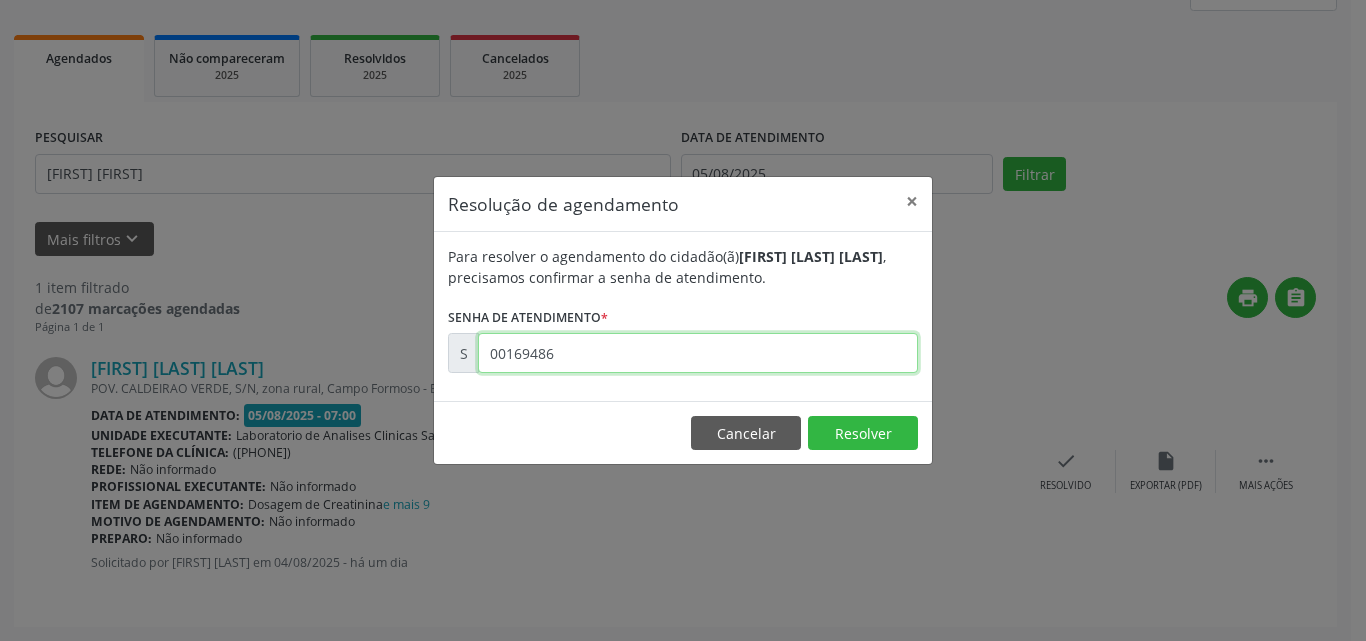 type on "00169486" 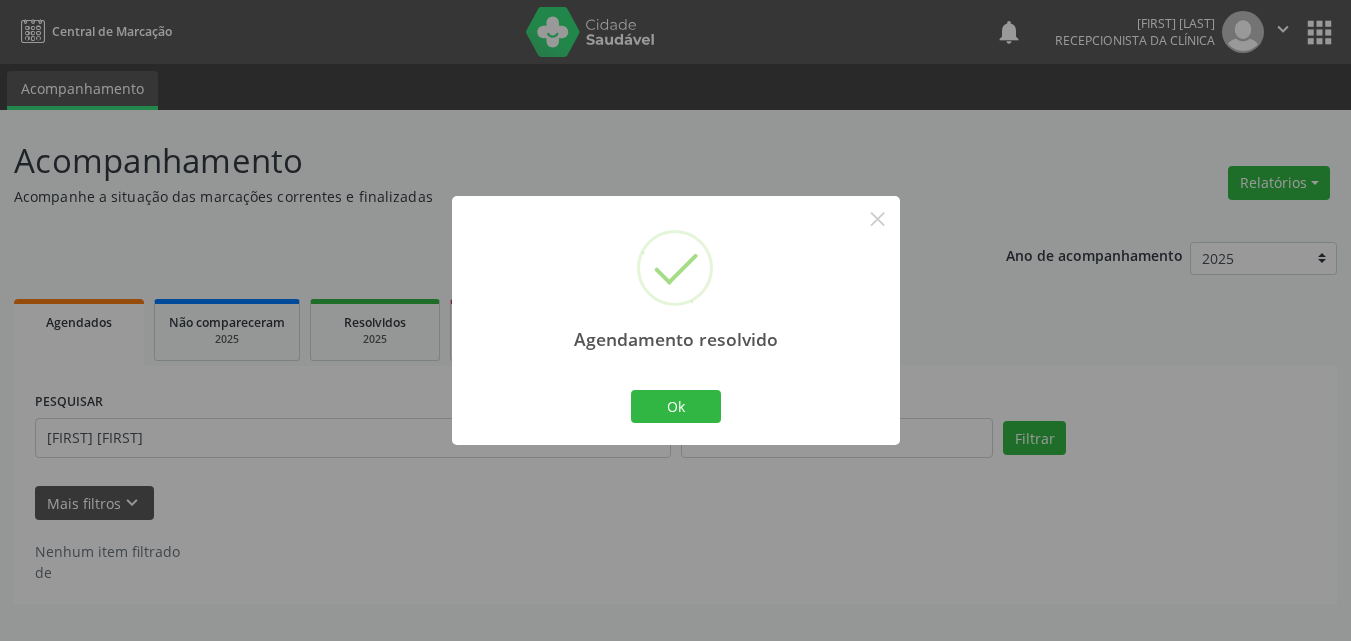 scroll, scrollTop: 0, scrollLeft: 0, axis: both 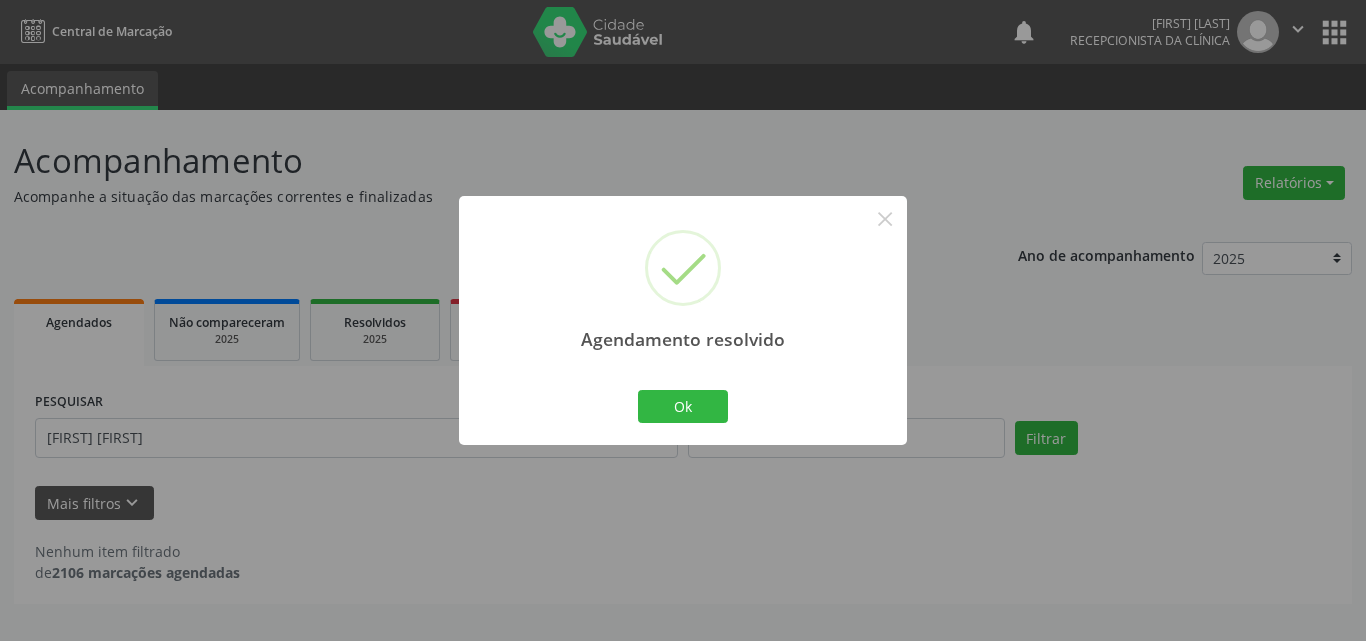 click on "Ok Cancel" at bounding box center (683, 406) 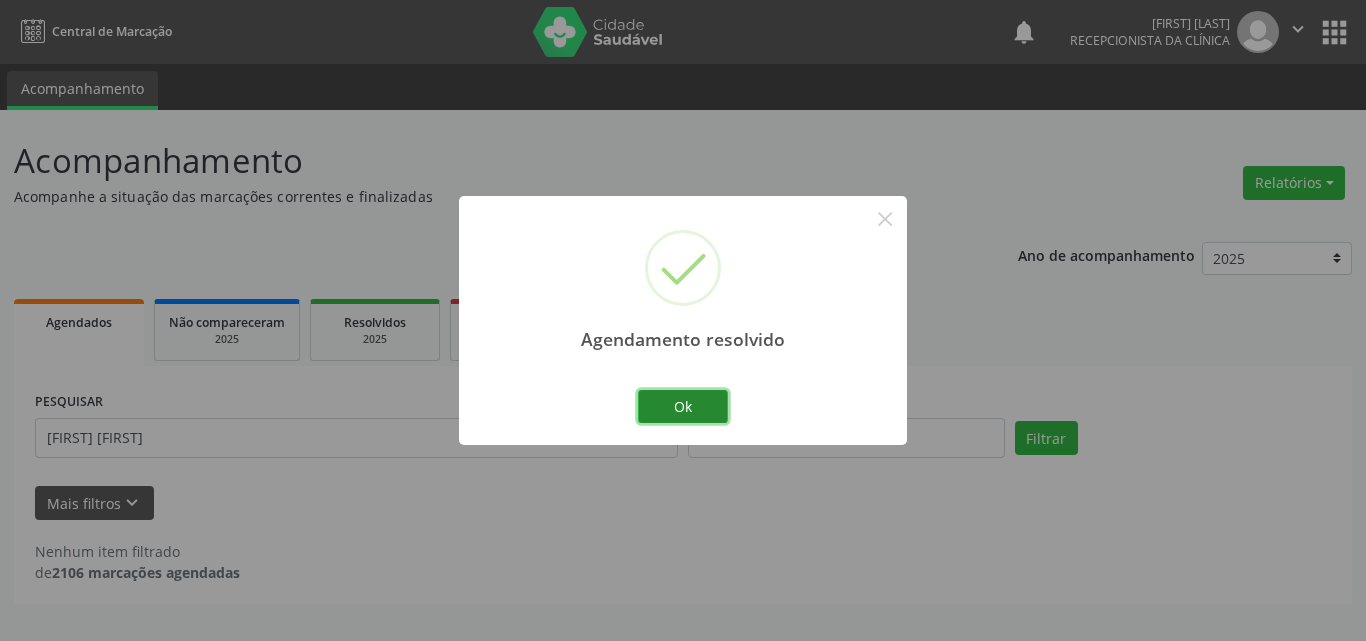 click on "Ok" at bounding box center (683, 407) 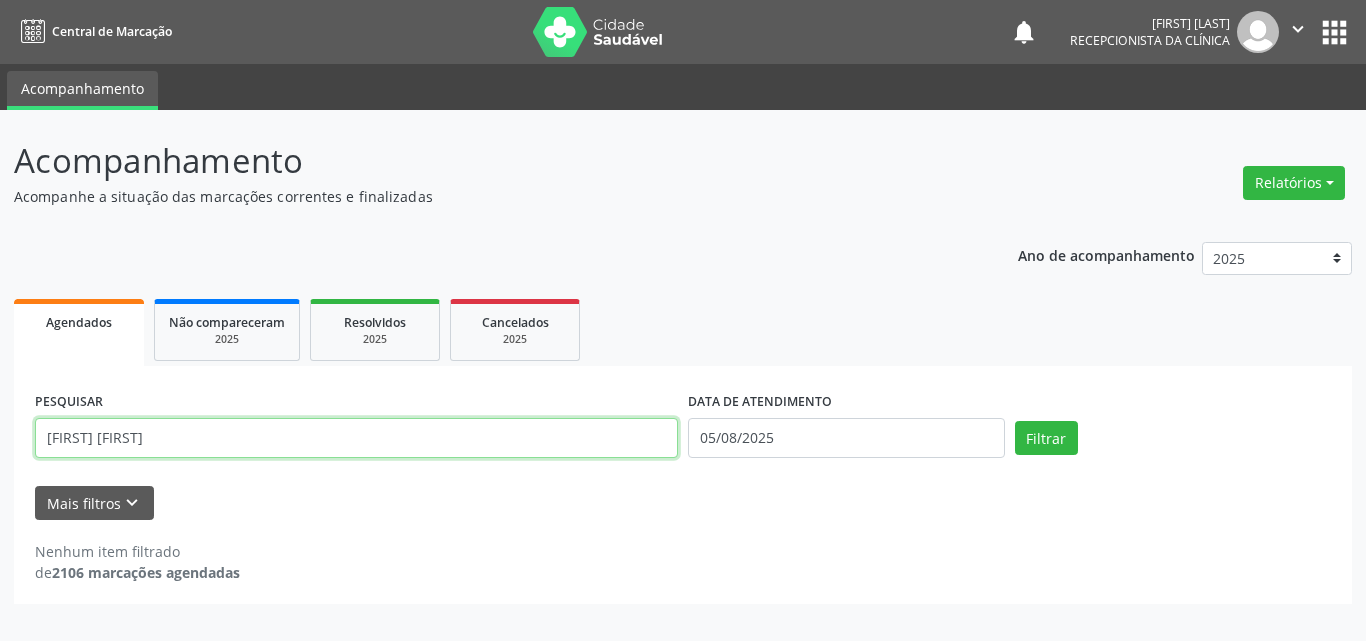 drag, startPoint x: 583, startPoint y: 435, endPoint x: 144, endPoint y: 329, distance: 451.616 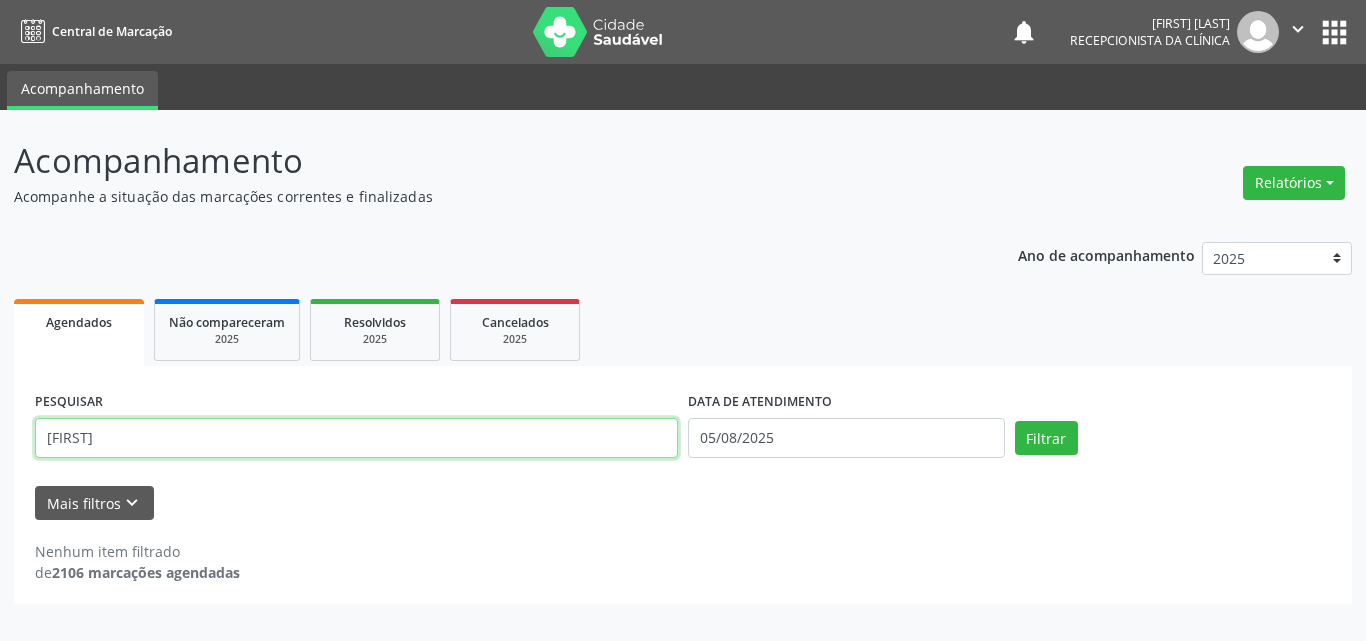 type on "A" 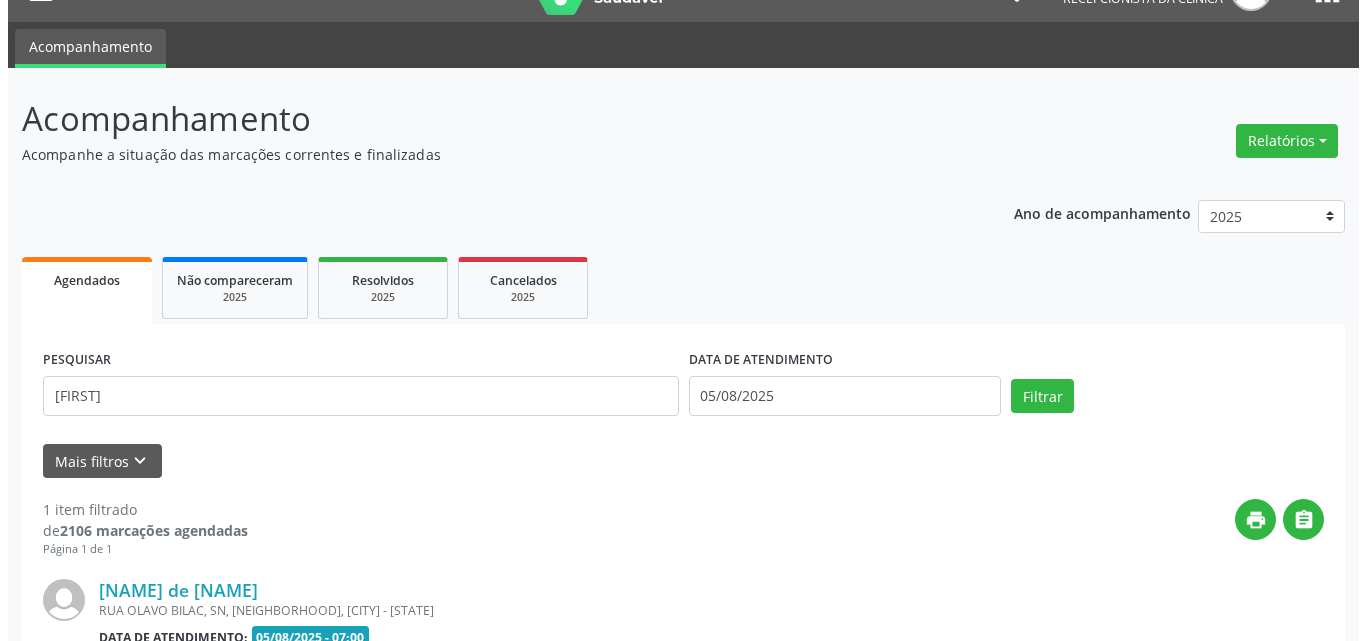 scroll, scrollTop: 264, scrollLeft: 0, axis: vertical 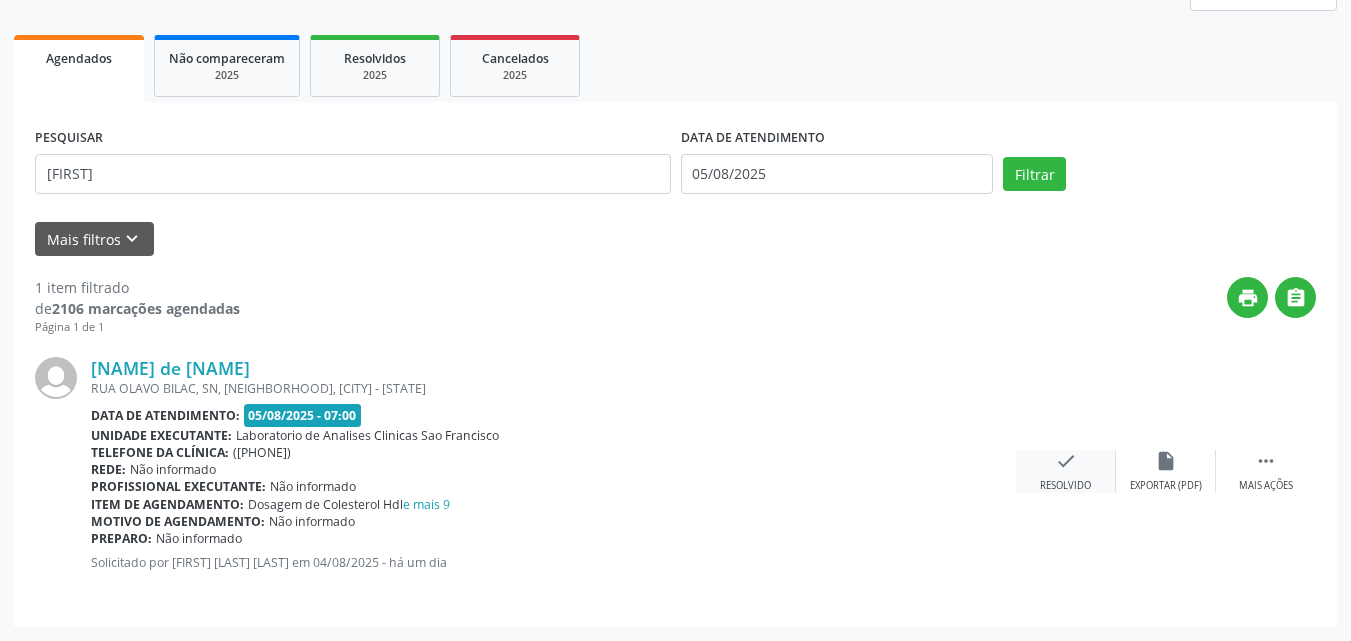 click on "check" at bounding box center (1066, 461) 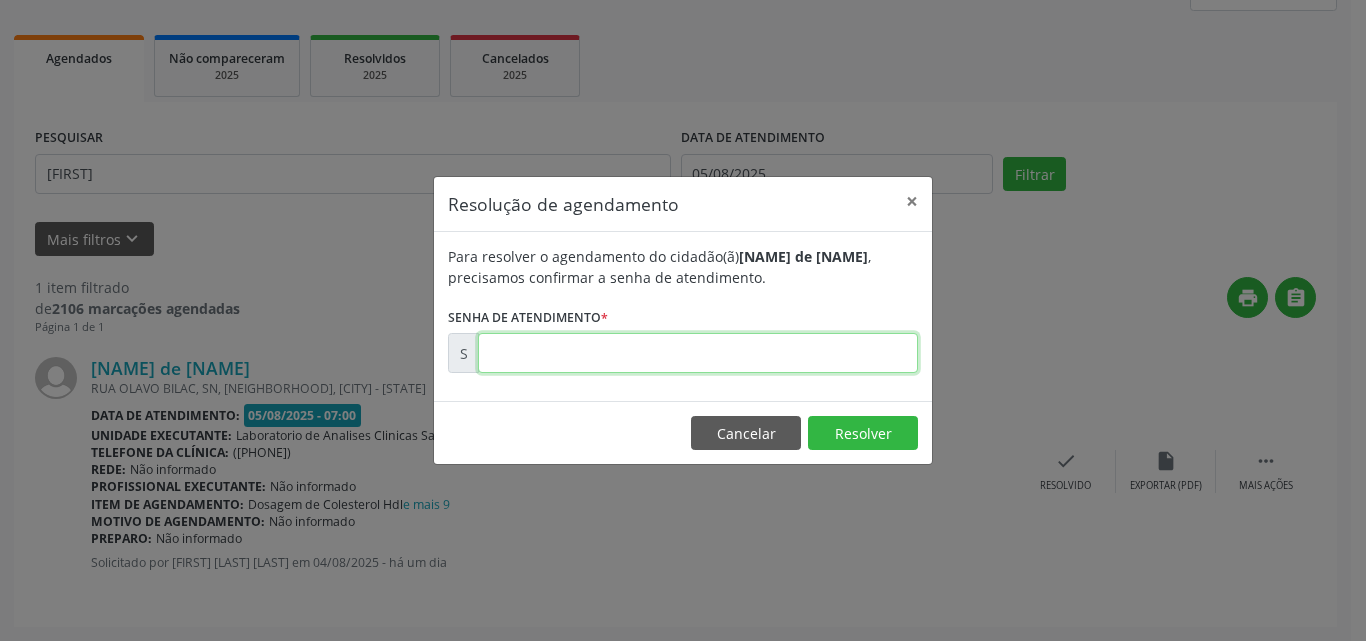 click at bounding box center (698, 353) 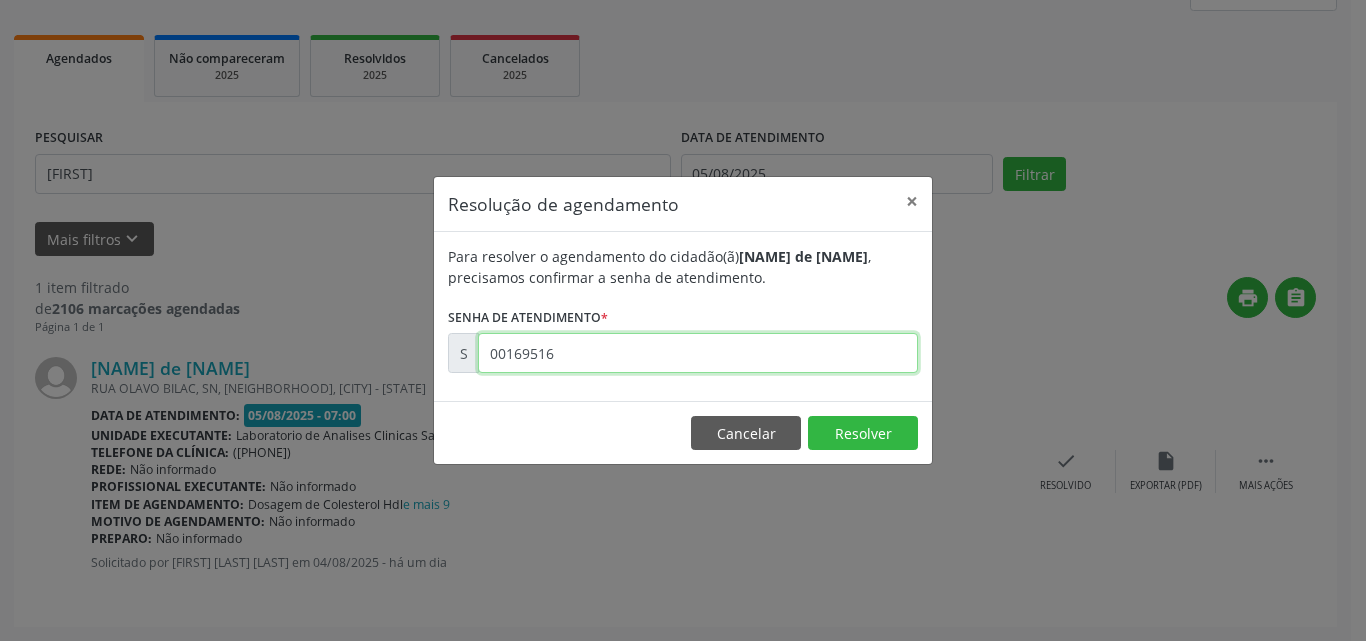 type on "00169516" 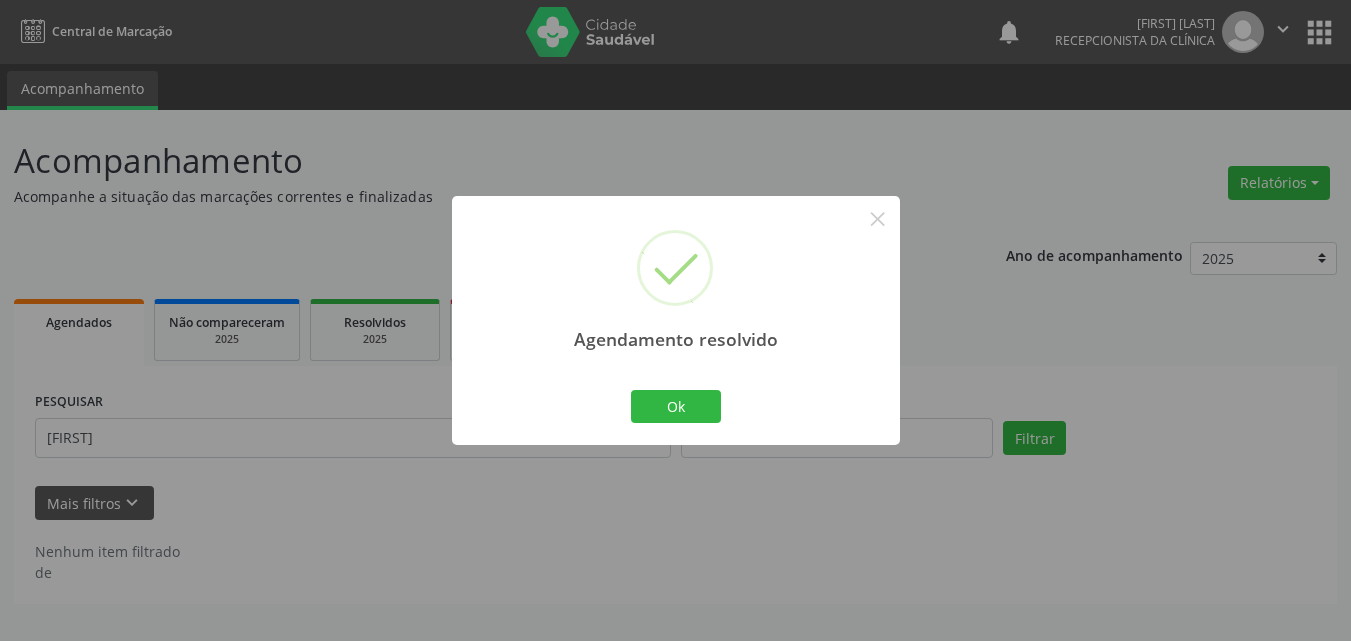 scroll, scrollTop: 0, scrollLeft: 0, axis: both 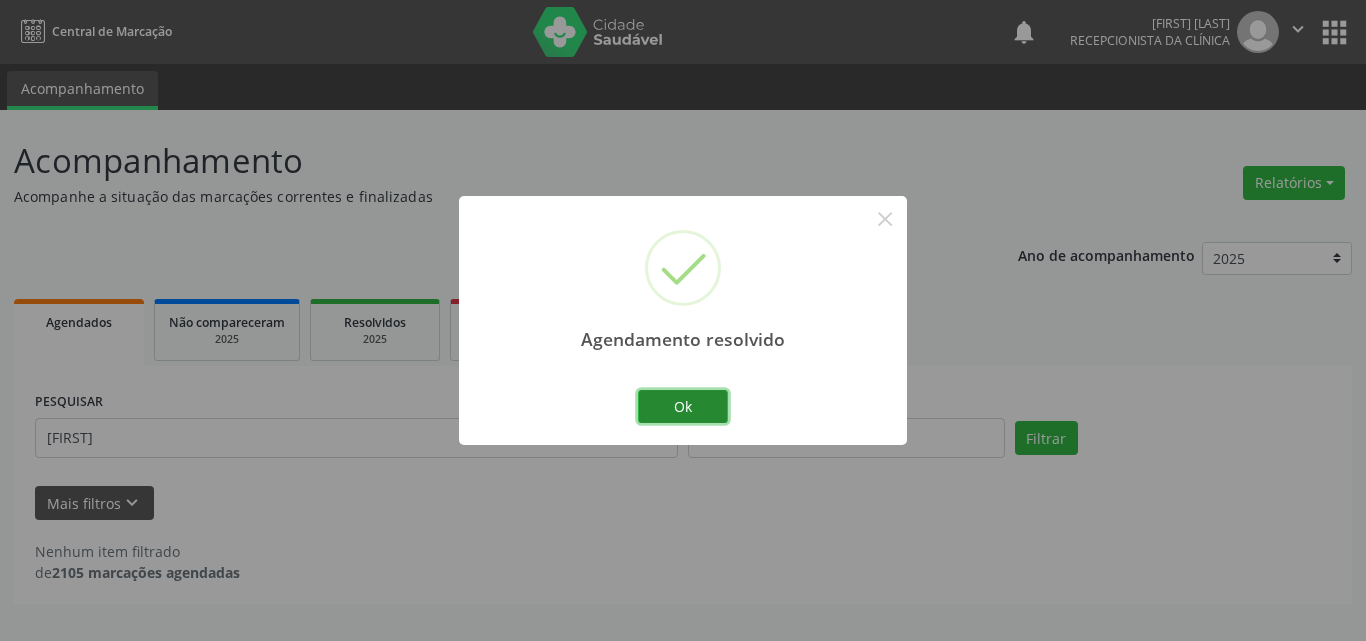 click on "Ok" at bounding box center [683, 407] 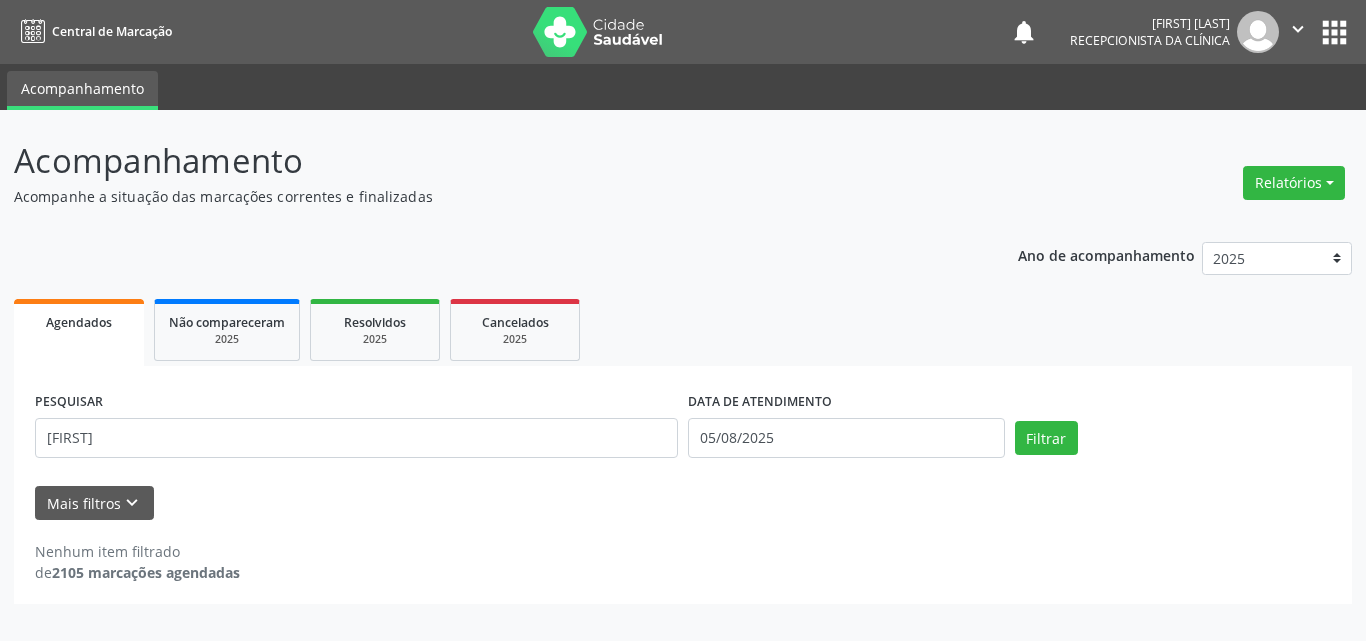 drag, startPoint x: 608, startPoint y: 414, endPoint x: 181, endPoint y: 441, distance: 427.85278 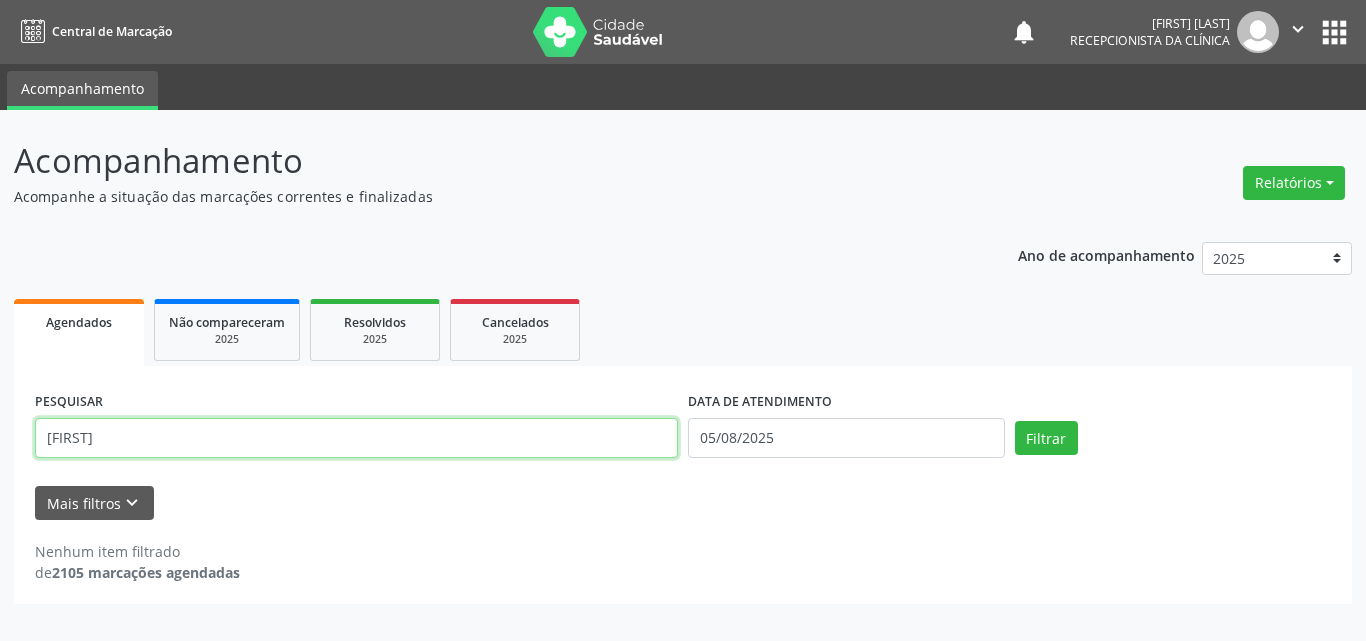 drag, startPoint x: 187, startPoint y: 441, endPoint x: 0, endPoint y: 386, distance: 194.9205 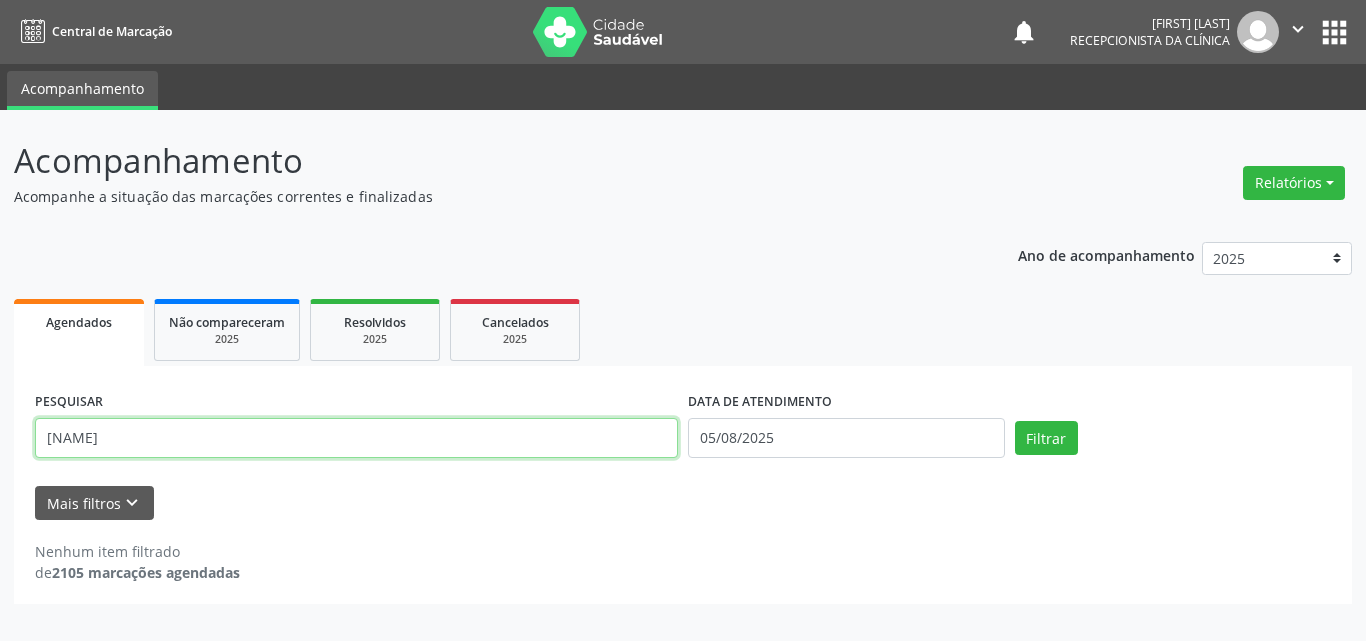 type on "[NAME]" 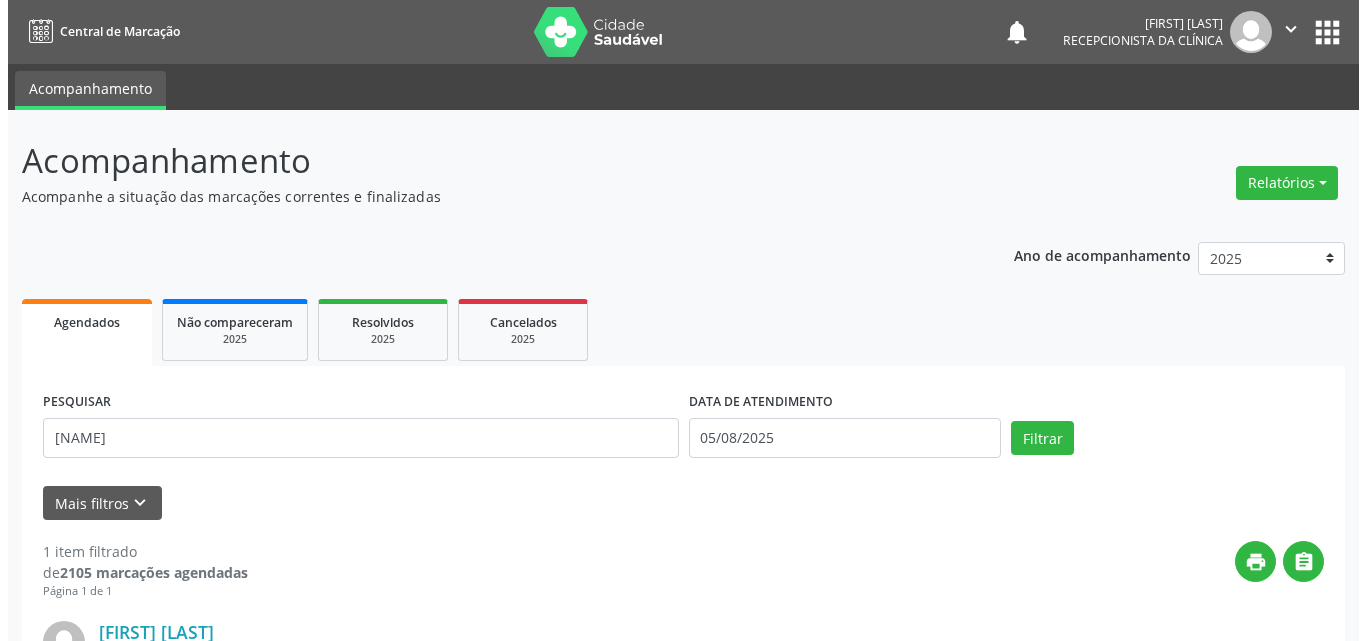 scroll, scrollTop: 264, scrollLeft: 0, axis: vertical 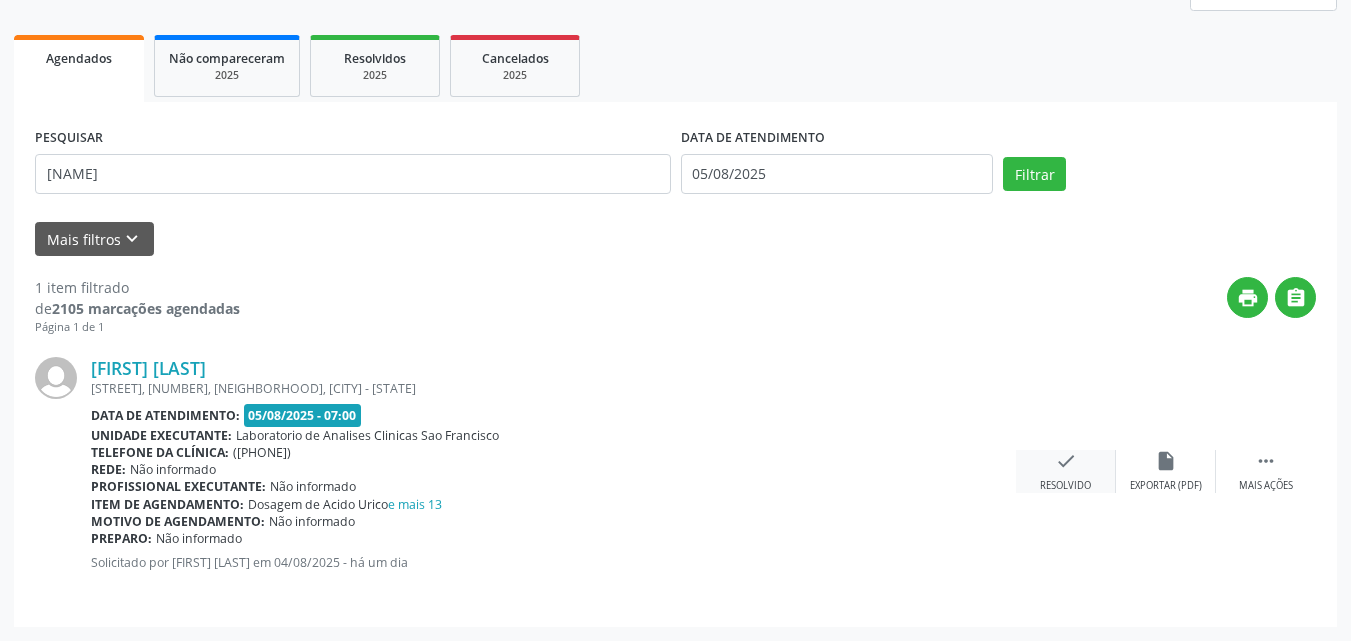 click on "check" at bounding box center (1066, 461) 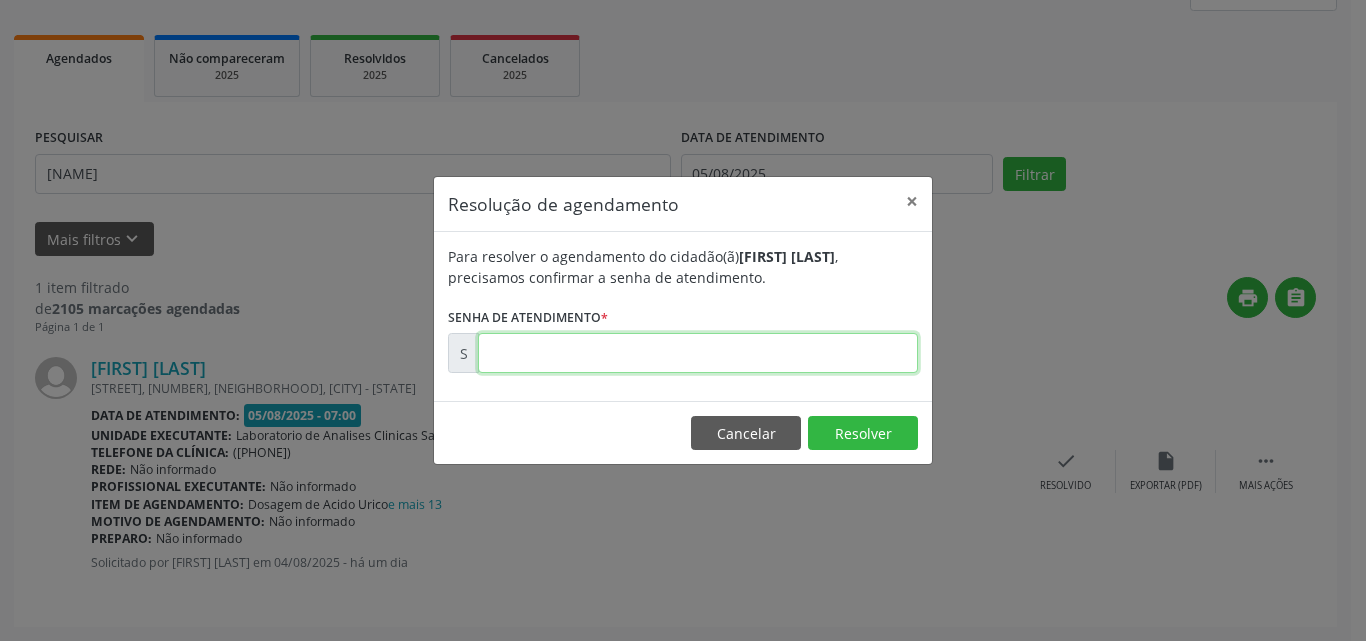 click at bounding box center (698, 353) 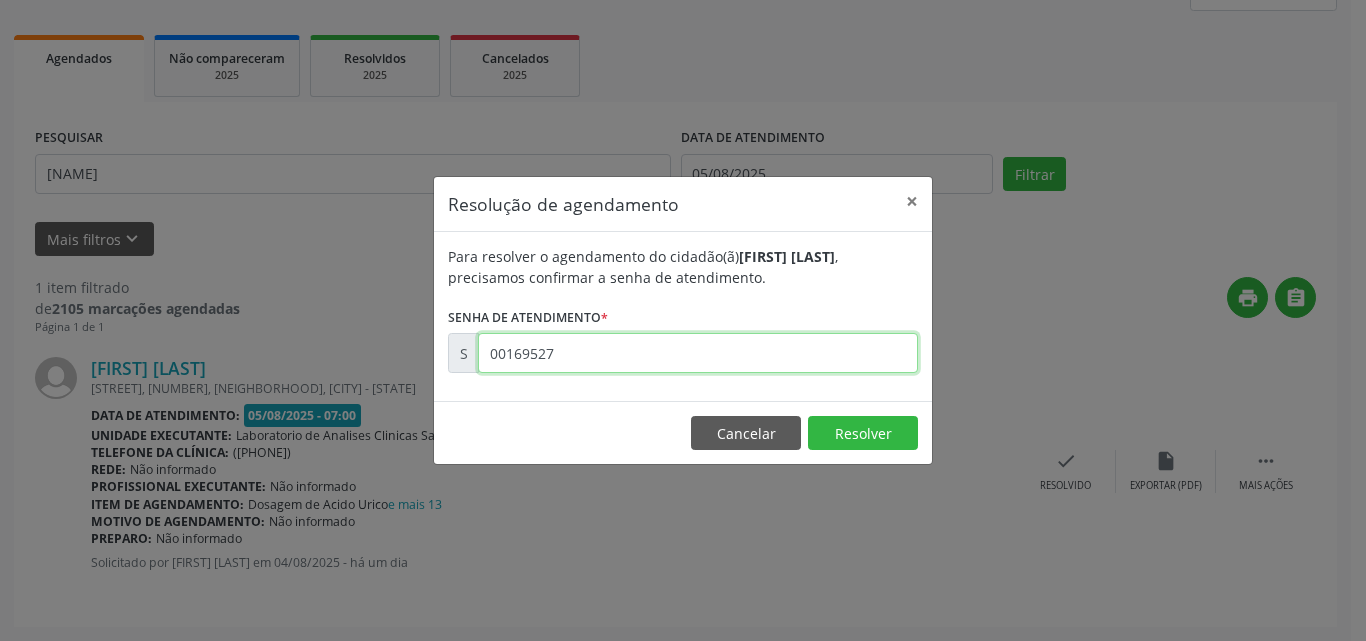 type on "00169527" 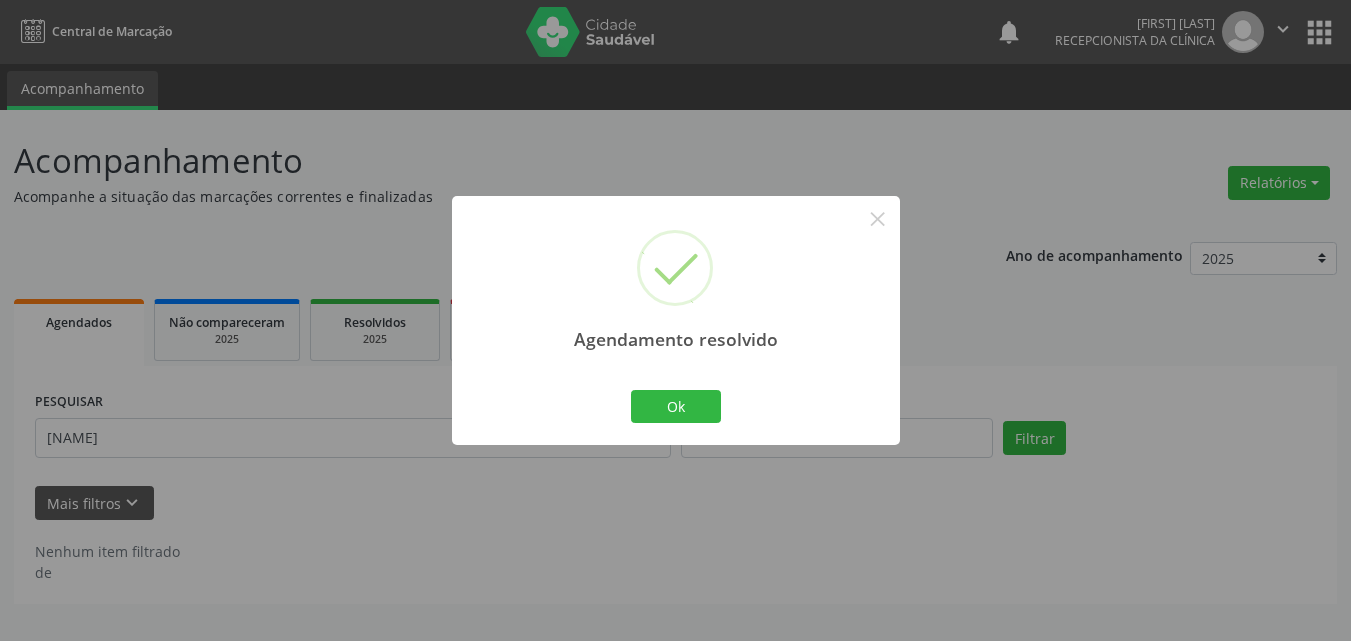scroll, scrollTop: 0, scrollLeft: 0, axis: both 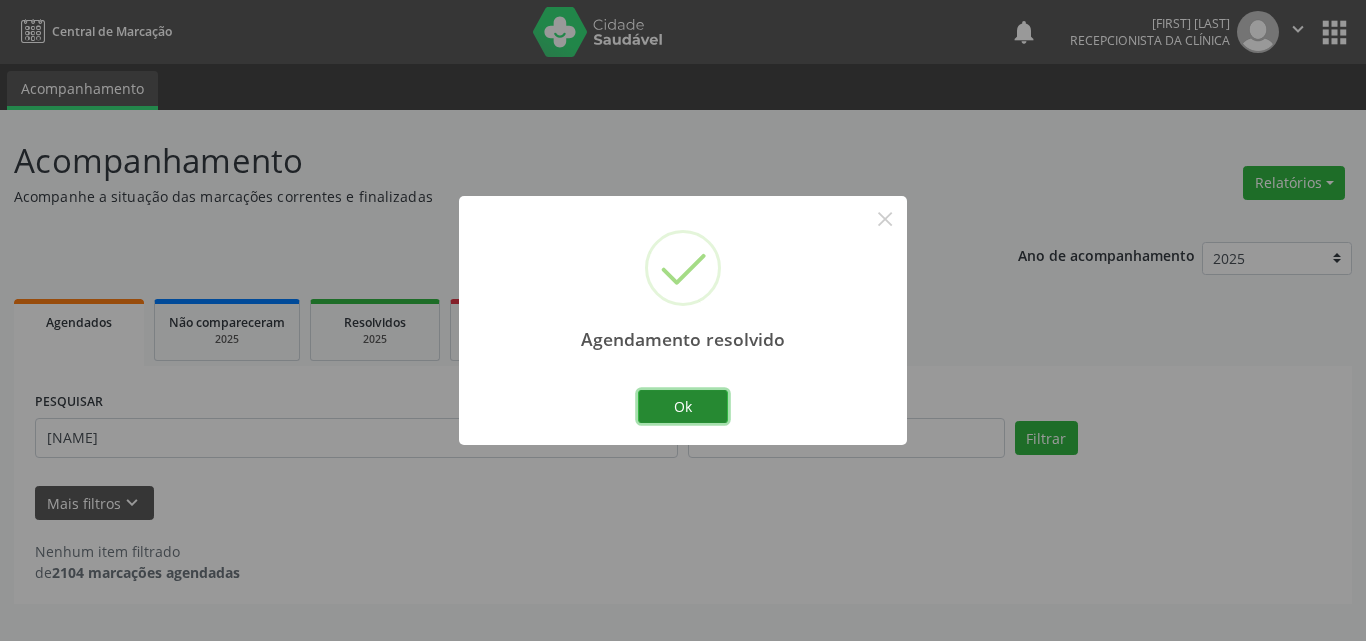 click on "Ok" at bounding box center (683, 407) 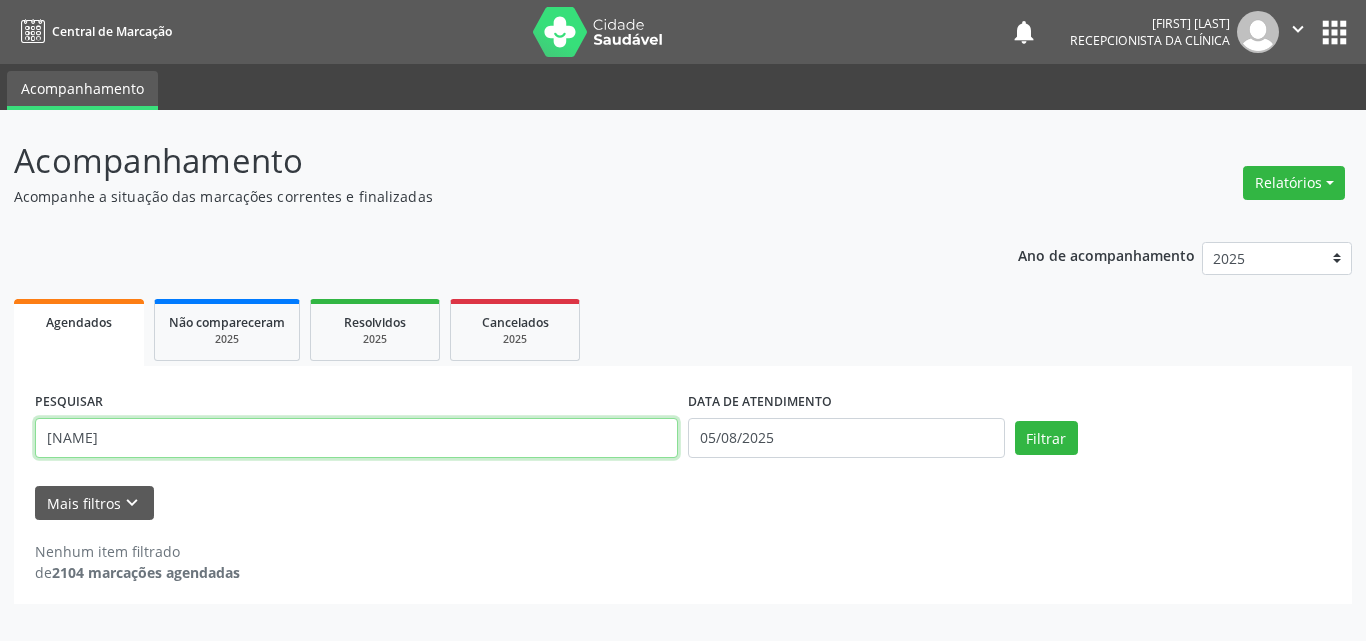 drag, startPoint x: 476, startPoint y: 425, endPoint x: 0, endPoint y: 241, distance: 510.32538 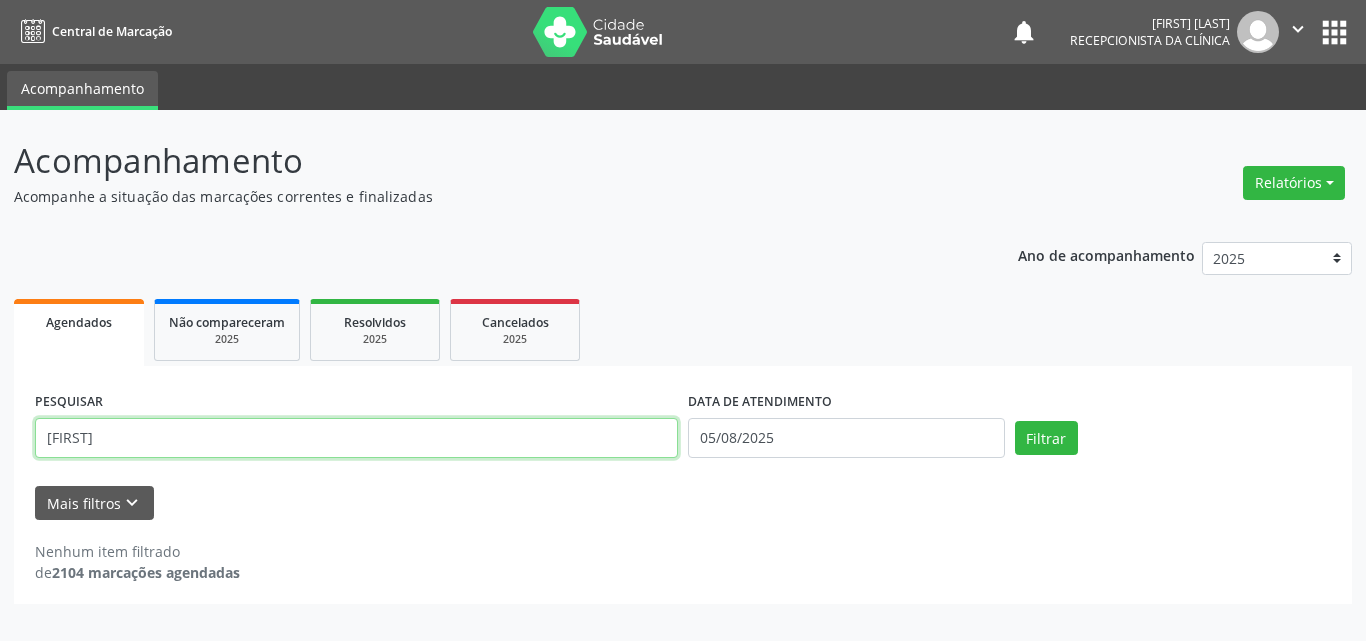 type on "[FIRST]" 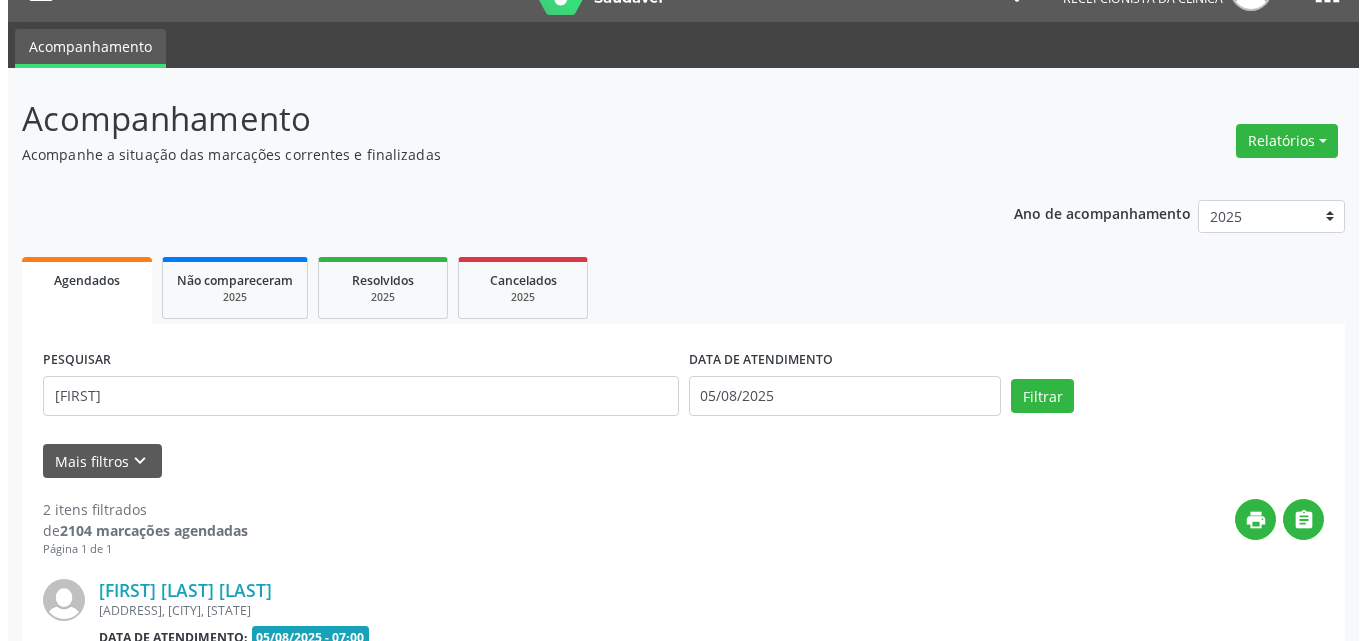 scroll, scrollTop: 535, scrollLeft: 0, axis: vertical 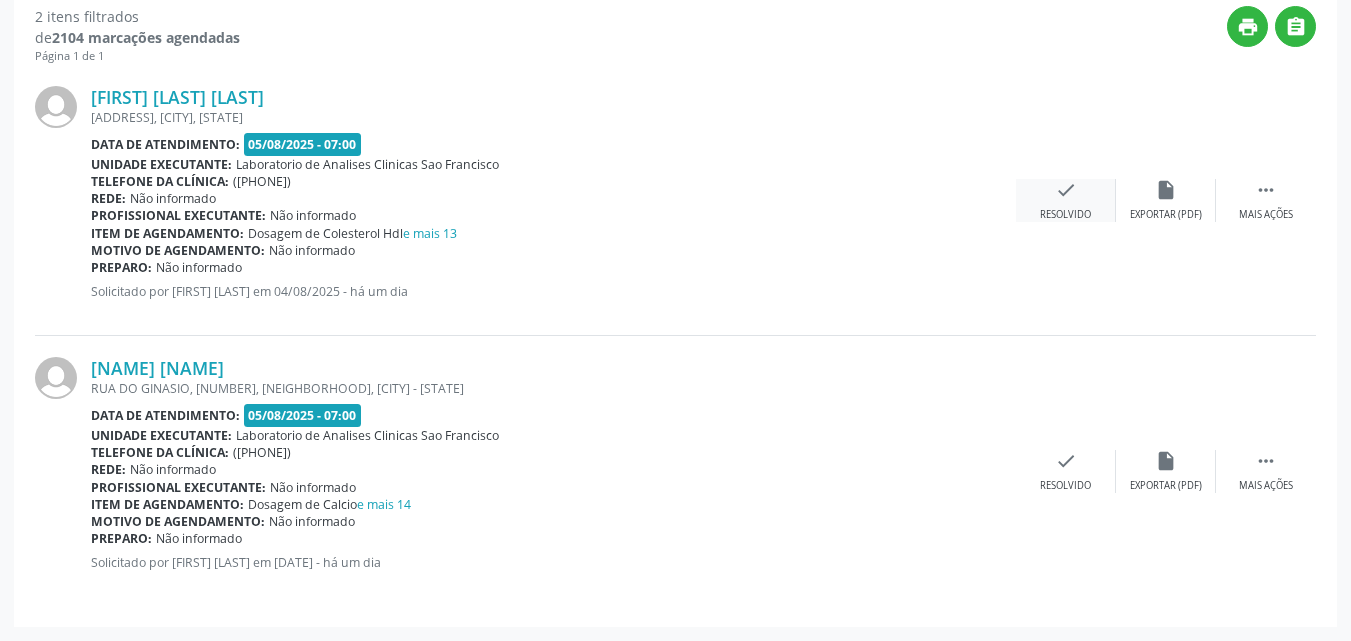 click on "Resolvido" at bounding box center [1065, 215] 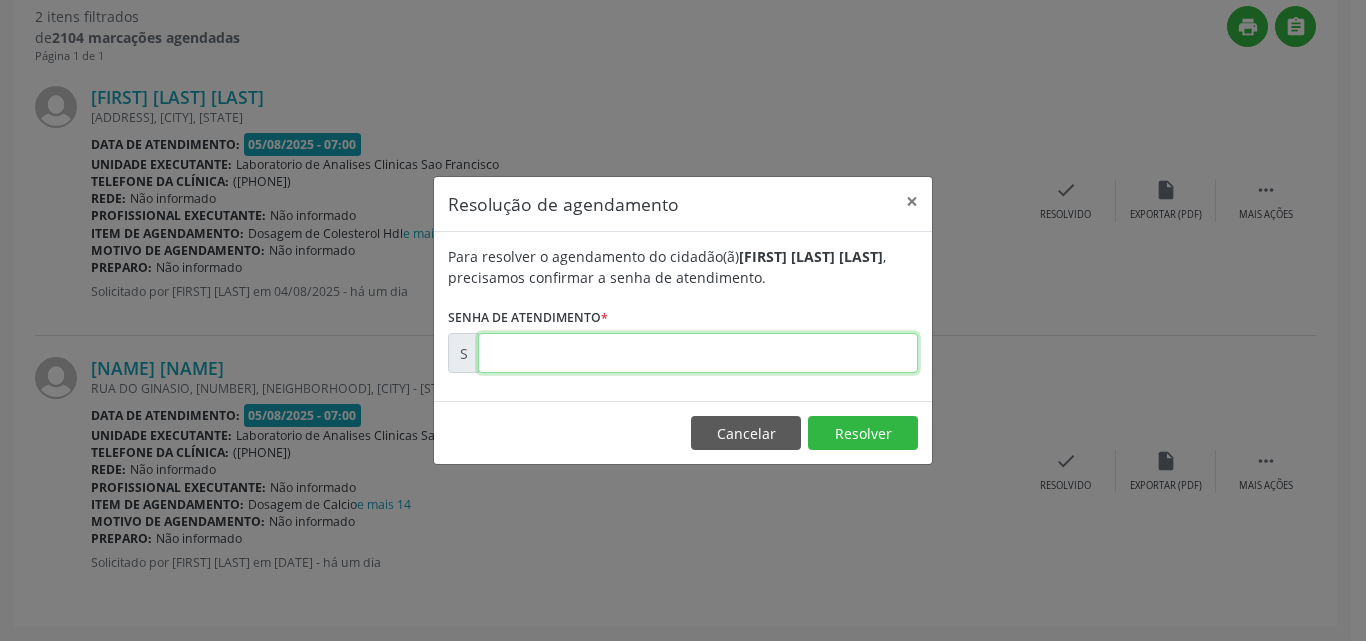 click at bounding box center [698, 353] 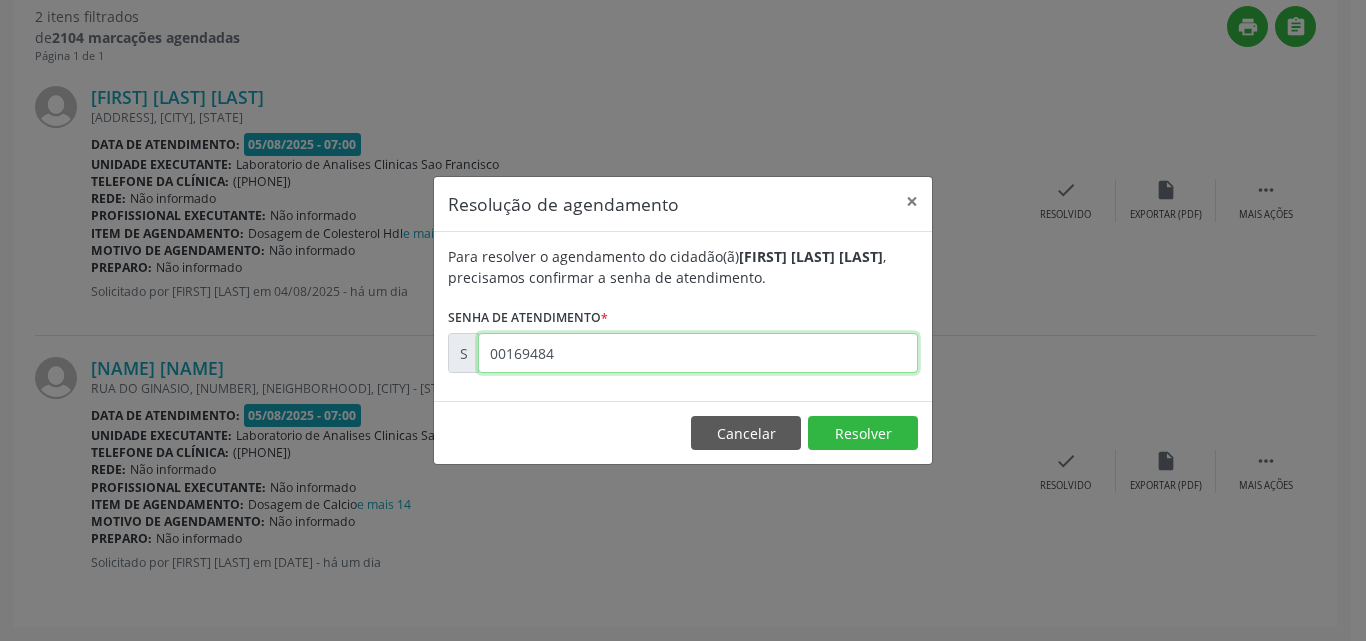 type on "00169484" 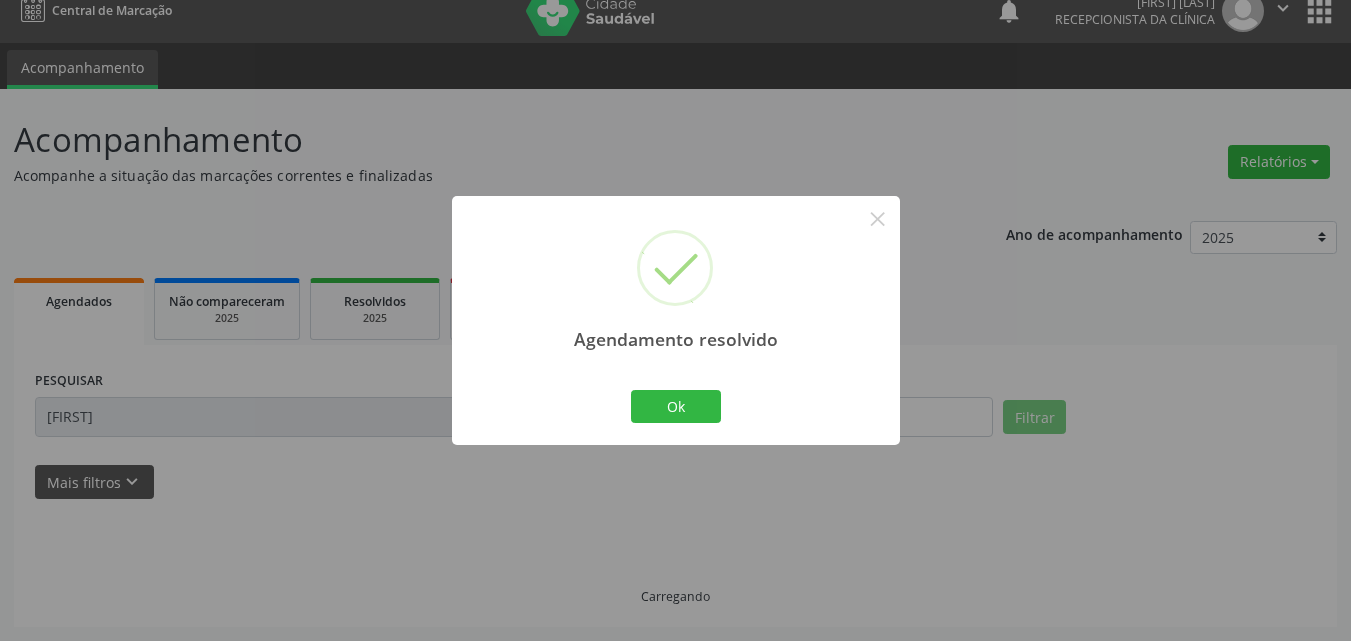 scroll, scrollTop: 264, scrollLeft: 0, axis: vertical 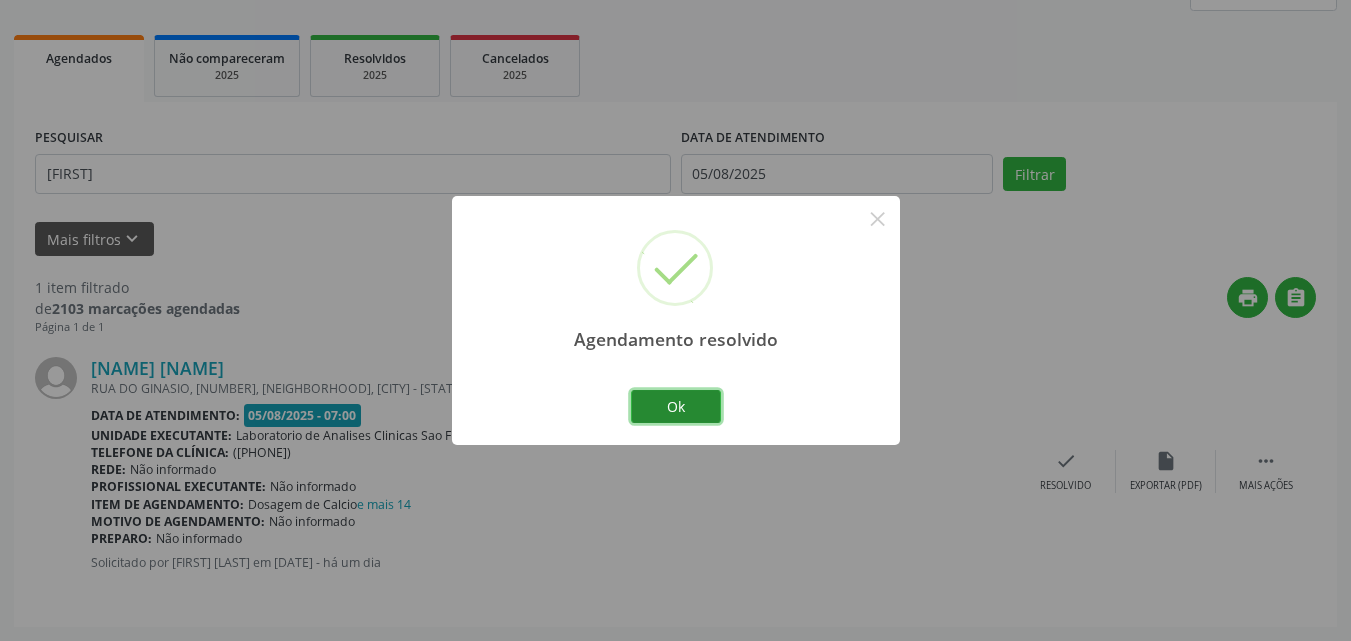 drag, startPoint x: 671, startPoint y: 414, endPoint x: 441, endPoint y: 208, distance: 308.7653 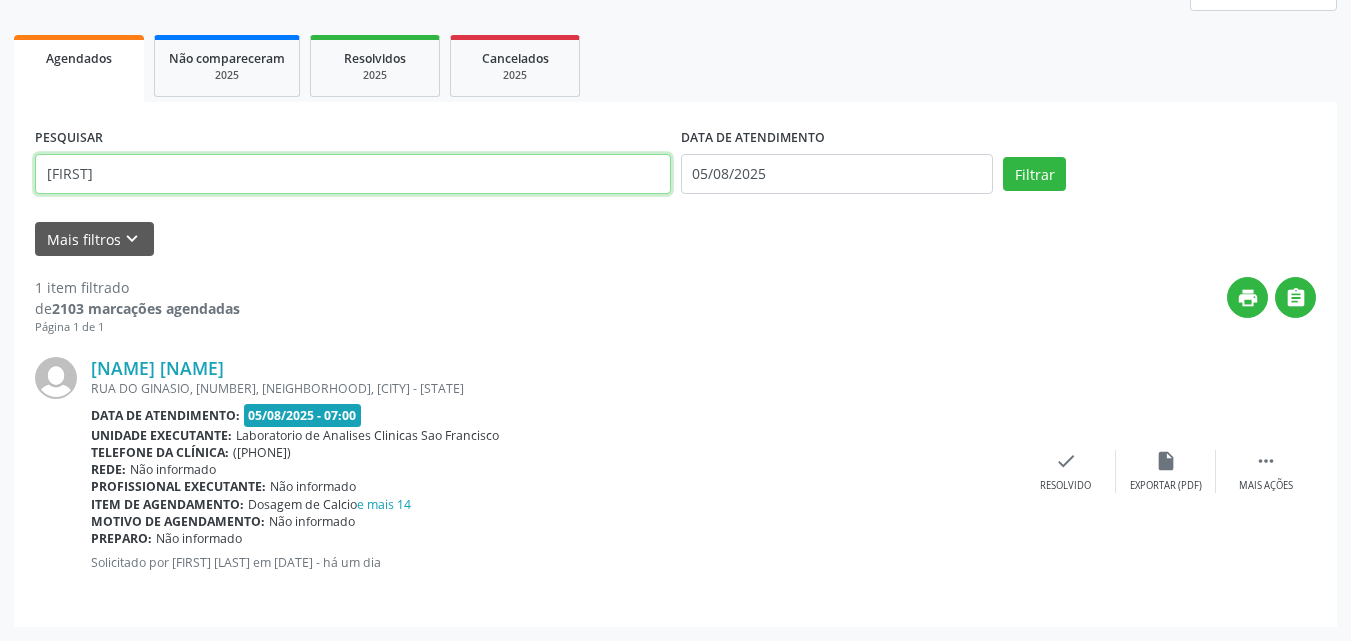 drag, startPoint x: 432, startPoint y: 186, endPoint x: 0, endPoint y: -61, distance: 497.62738 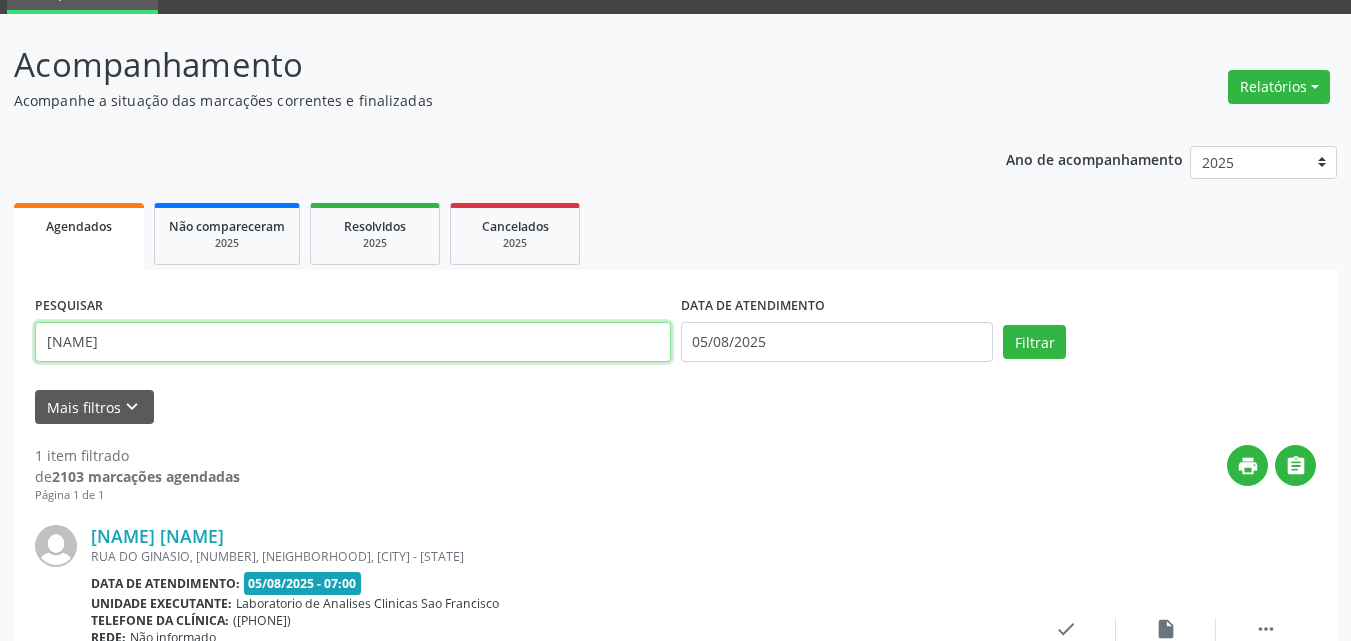 type on "[NAME]" 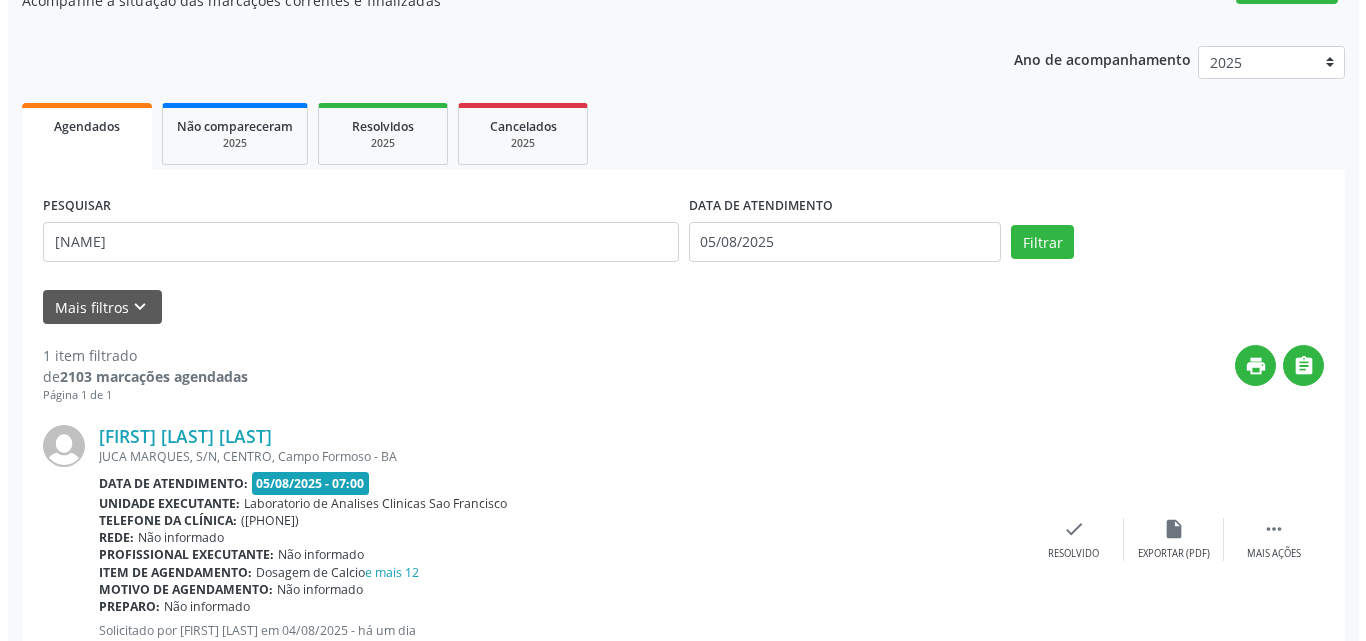 scroll, scrollTop: 264, scrollLeft: 0, axis: vertical 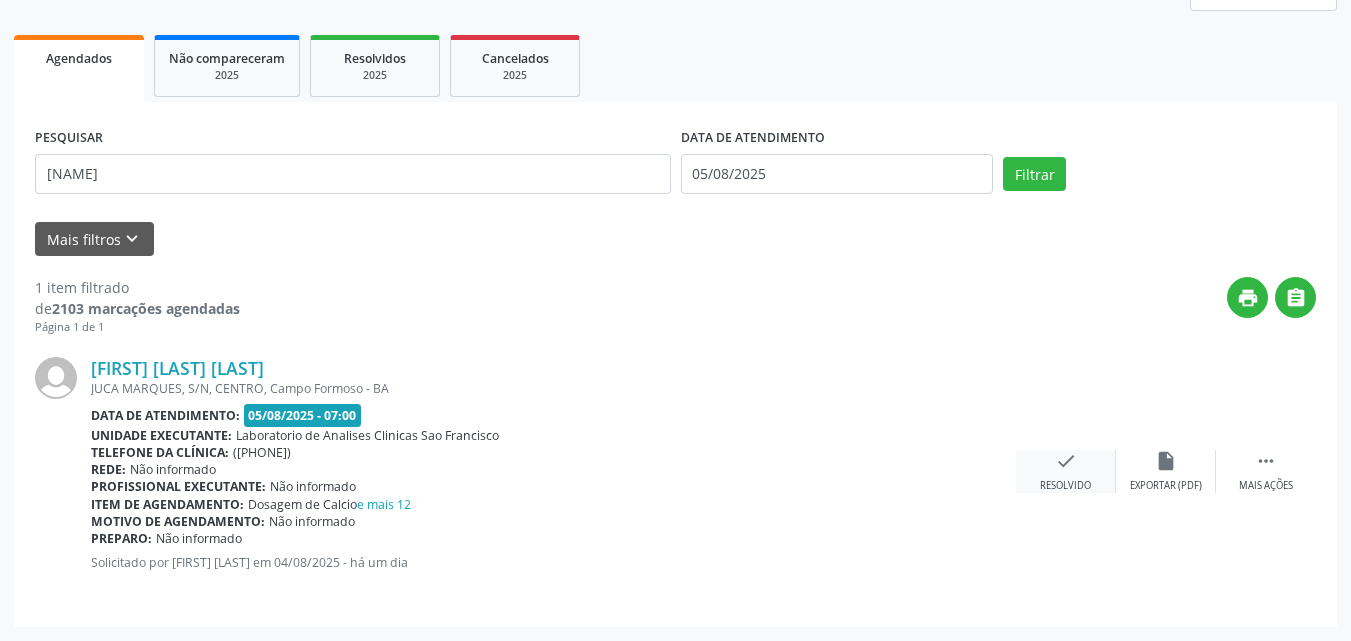 click on "check
Resolvido" at bounding box center (1066, 471) 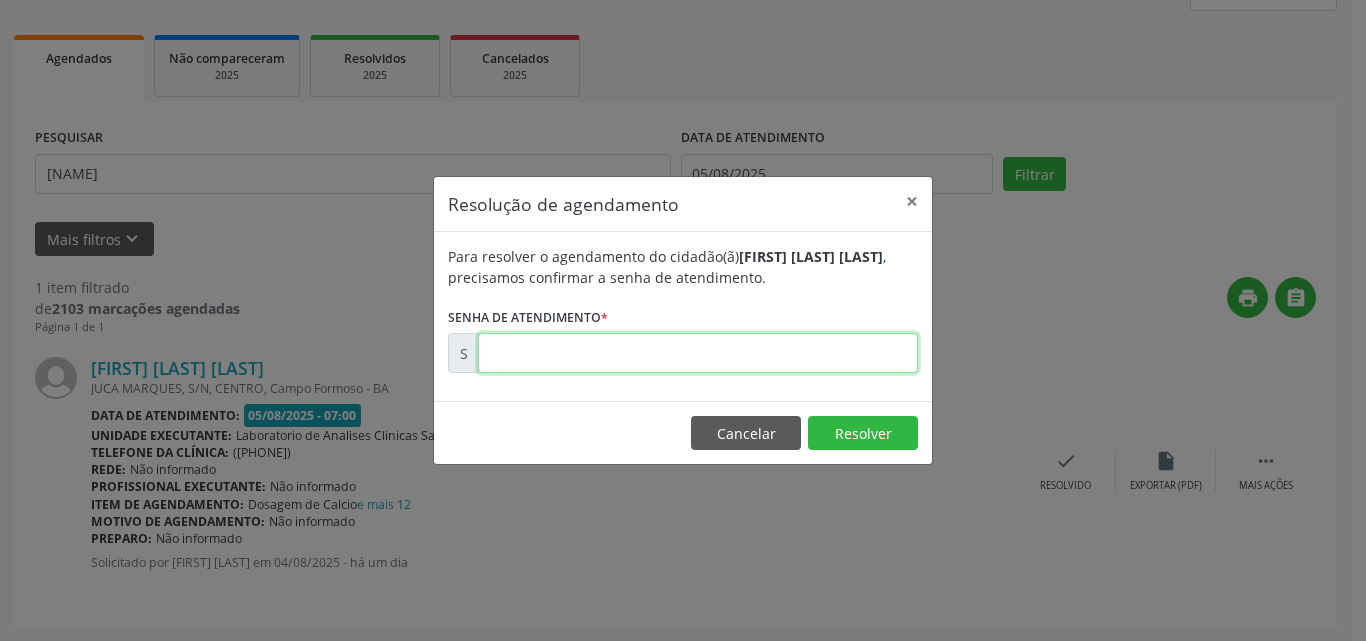 click at bounding box center (698, 353) 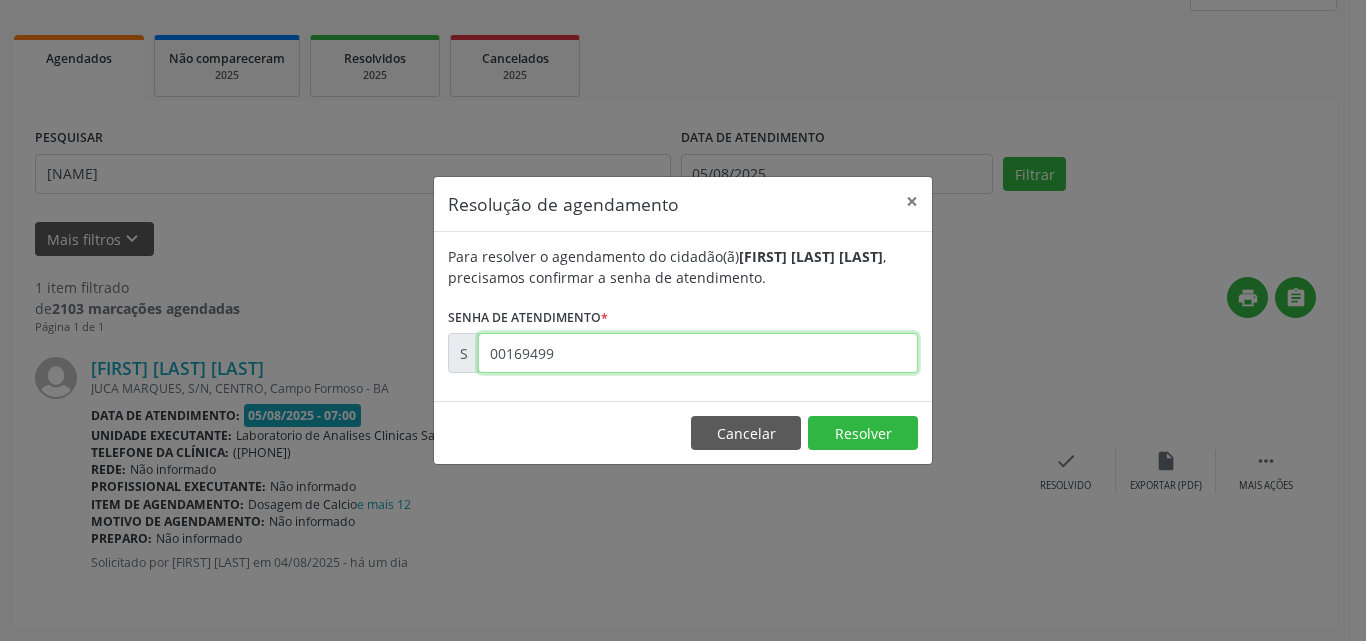 type on "00169499" 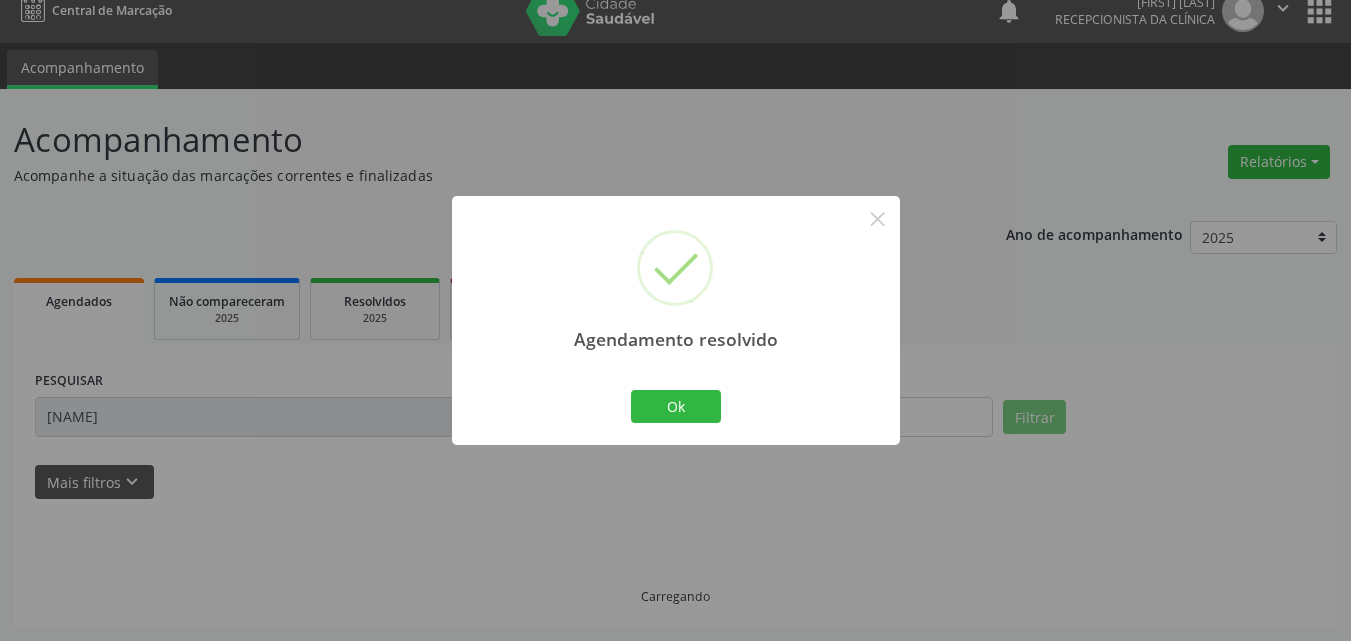 scroll, scrollTop: 0, scrollLeft: 0, axis: both 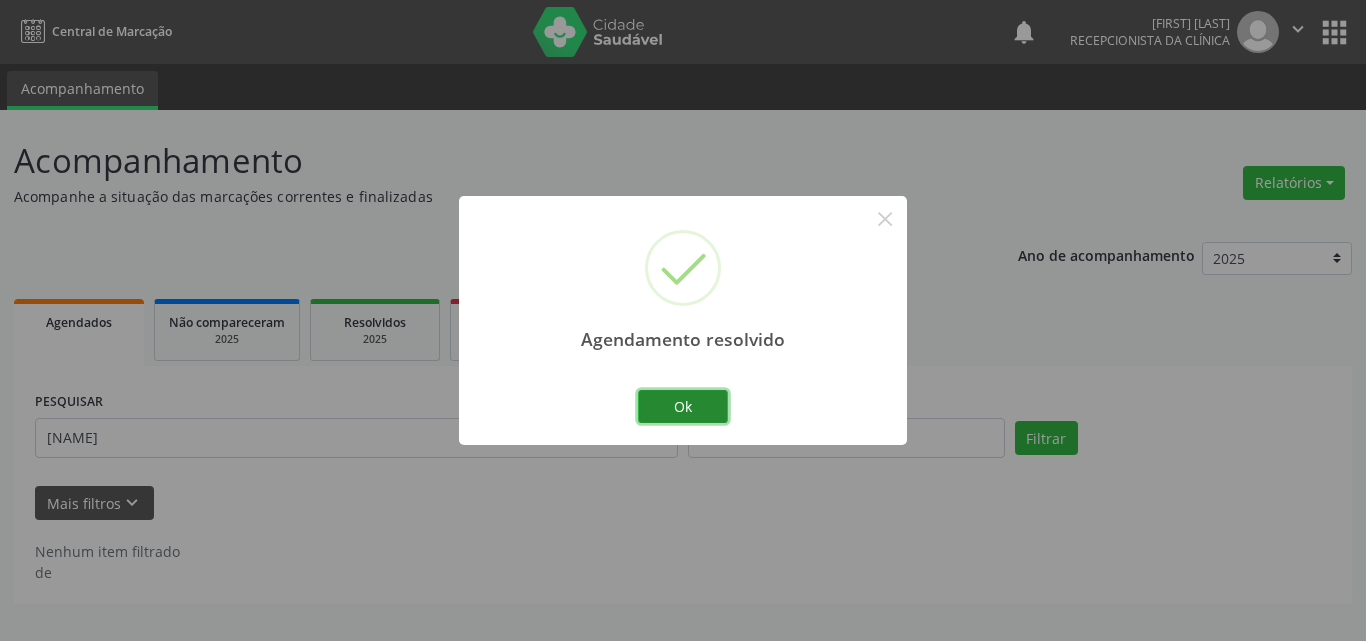click on "Ok" at bounding box center [683, 407] 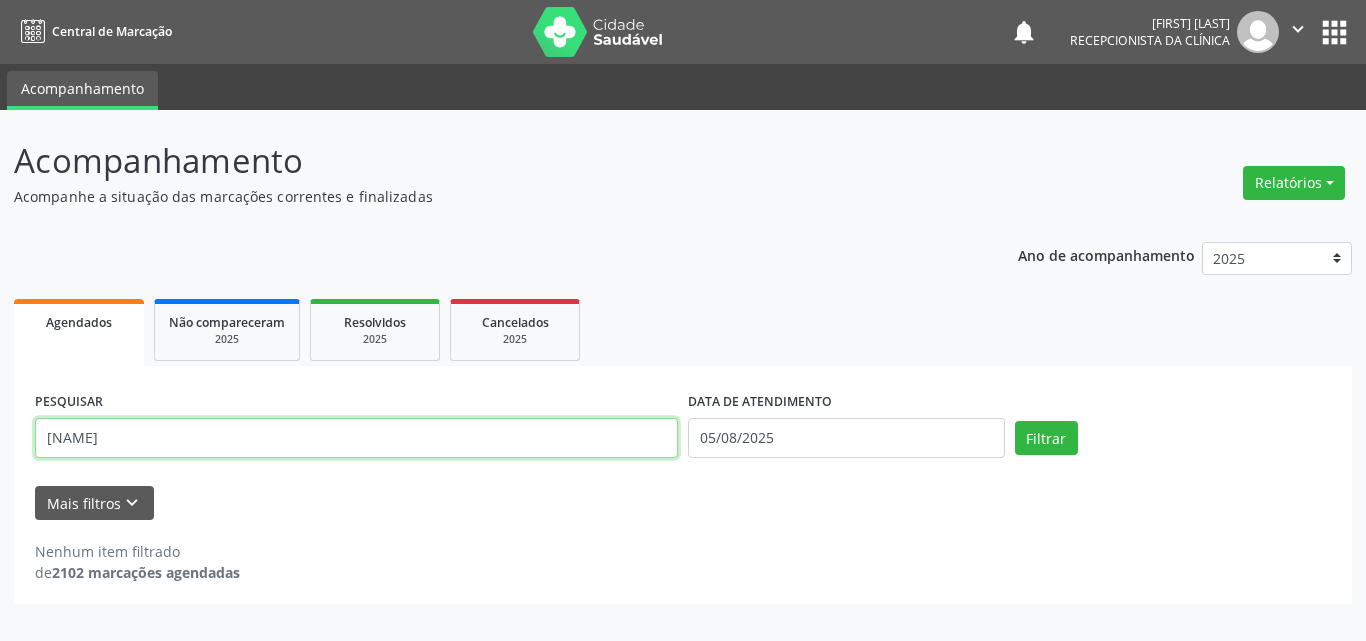 drag, startPoint x: 376, startPoint y: 437, endPoint x: 0, endPoint y: -68, distance: 629.6038 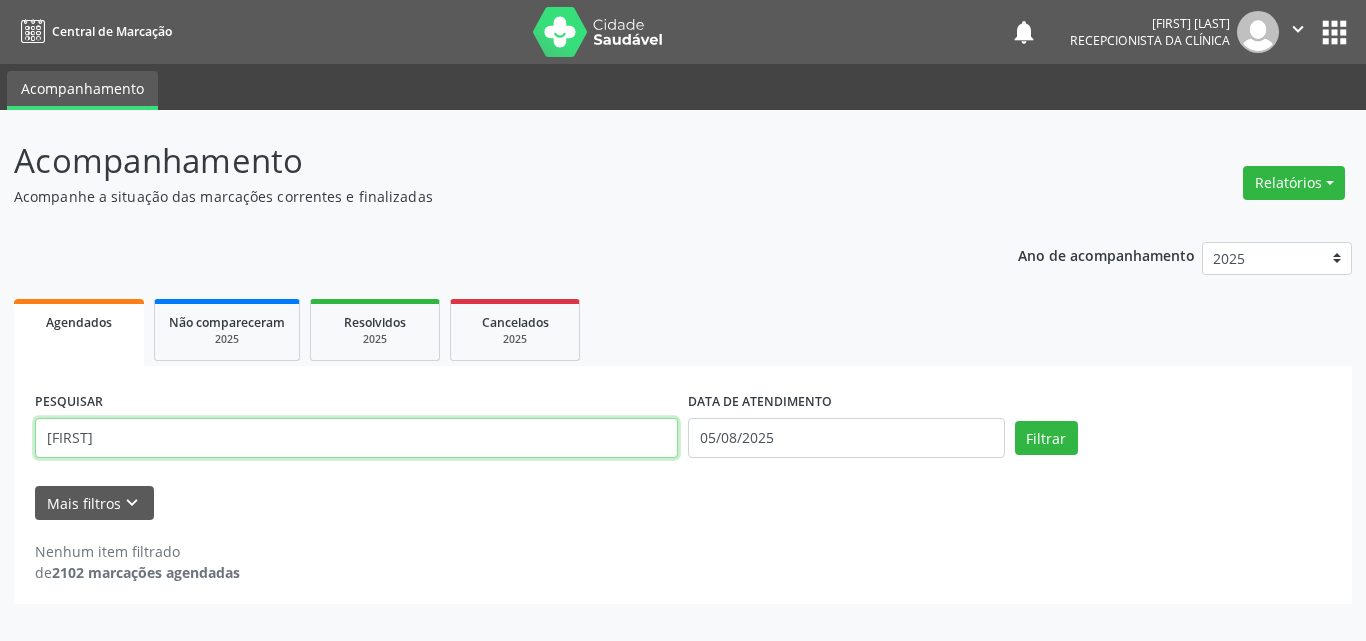 type on "[FIRST]" 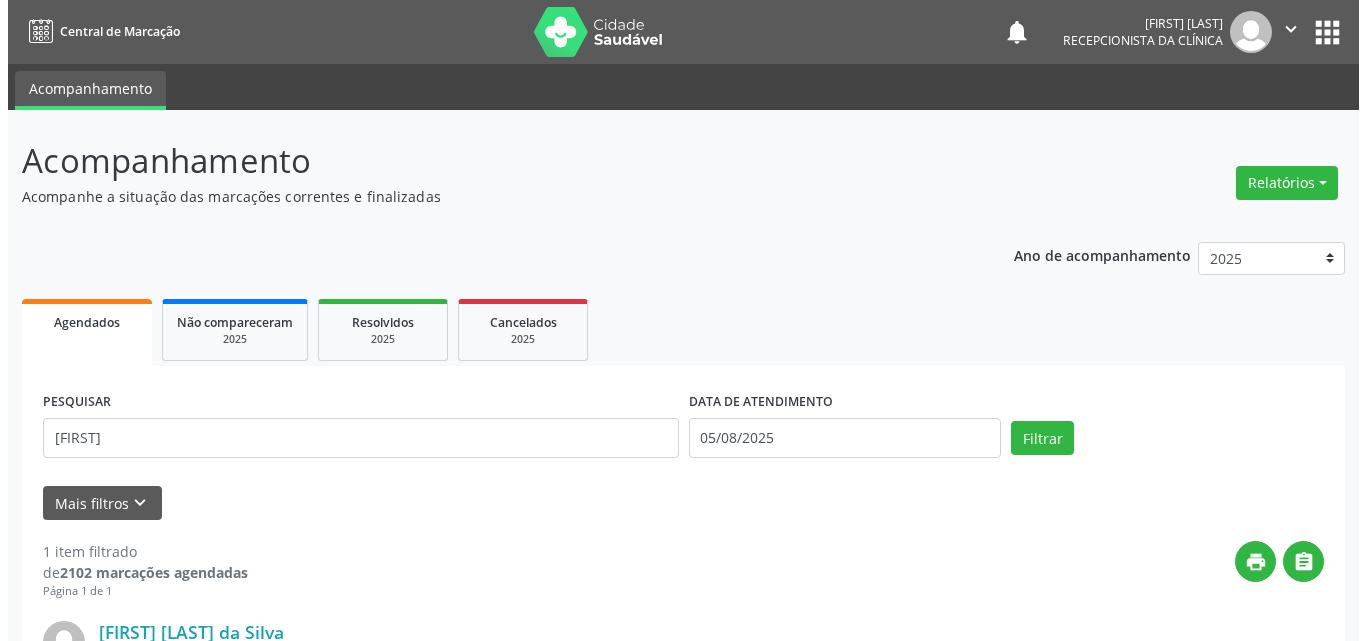 scroll, scrollTop: 264, scrollLeft: 0, axis: vertical 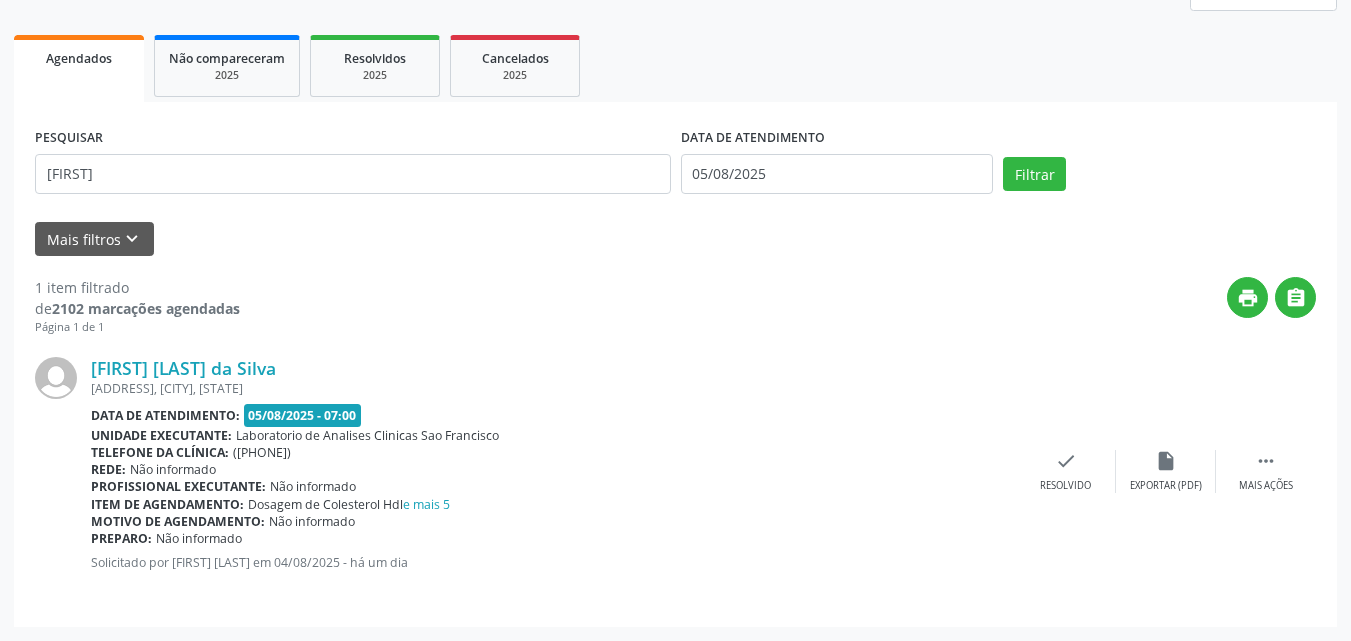 click on "[NAME] [NAME]
[NEIGHBORHOOD], s/n, zona rural, [CITY] - [STATE]
Data de atendimento:
[DATE] - 07:00
Unidade executante:
Laboratorio de Analises Clinicas Sao Francisco
Telefone da clínica:
([PHONE])
Rede:
Não informado
Profissional executante:
Não informado
Item de agendamento:
Dosagem de Colesterol Hdl
e mais [NUMBER]
Motivo de agendamento:
Não informado
Preparo:
Não informado
Solicitado por [FIRST] [LAST] em [DATE] - há um dia

Mais ações
insert_drive_file
Exportar (PDF)
check
Resolvido" at bounding box center (675, 471) 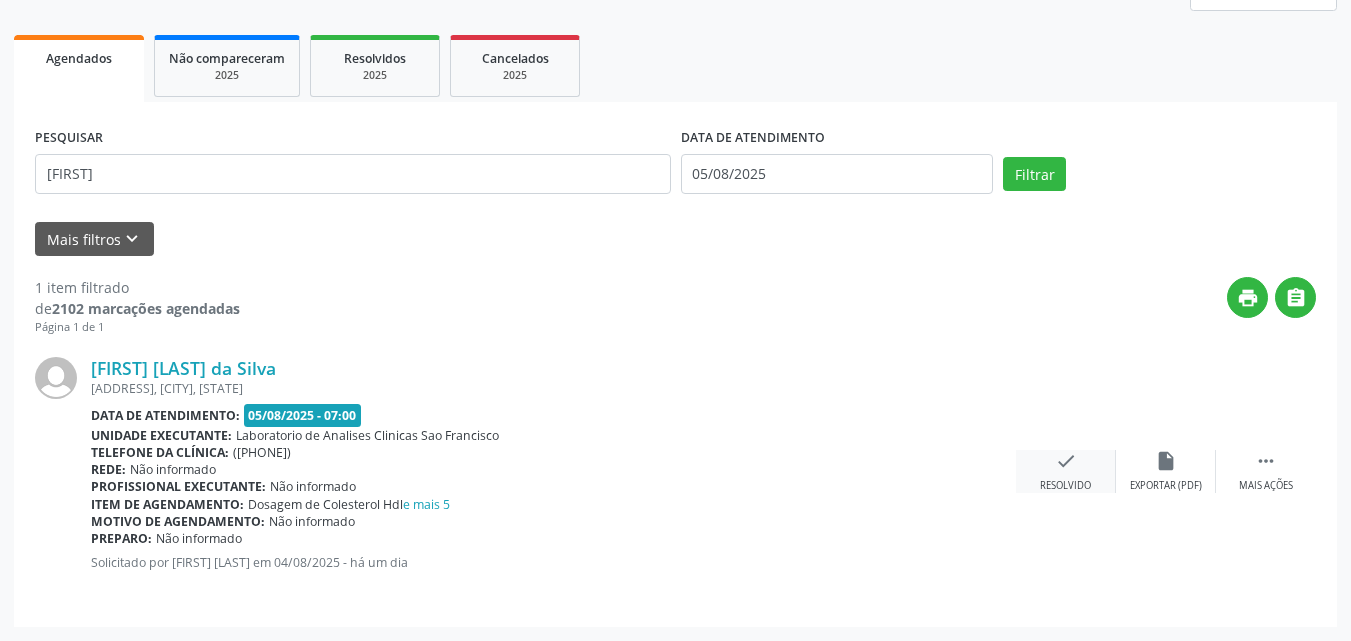 click on "check
Resolvido" at bounding box center (1066, 471) 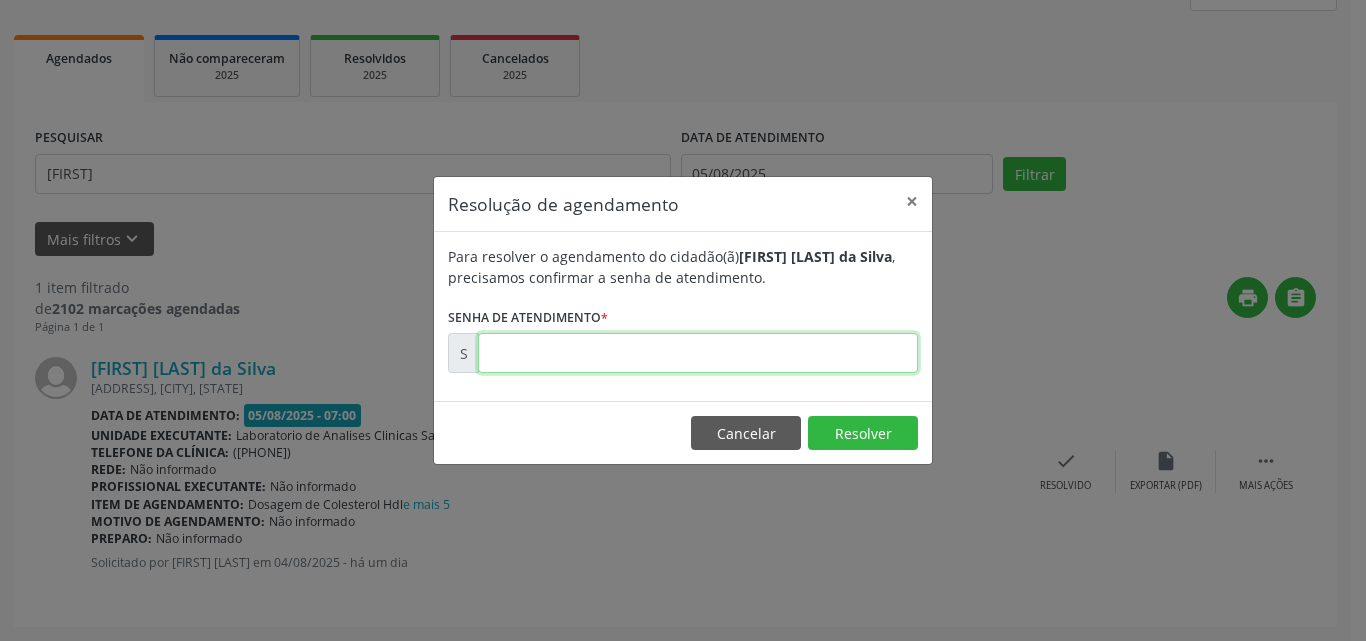 click at bounding box center (698, 353) 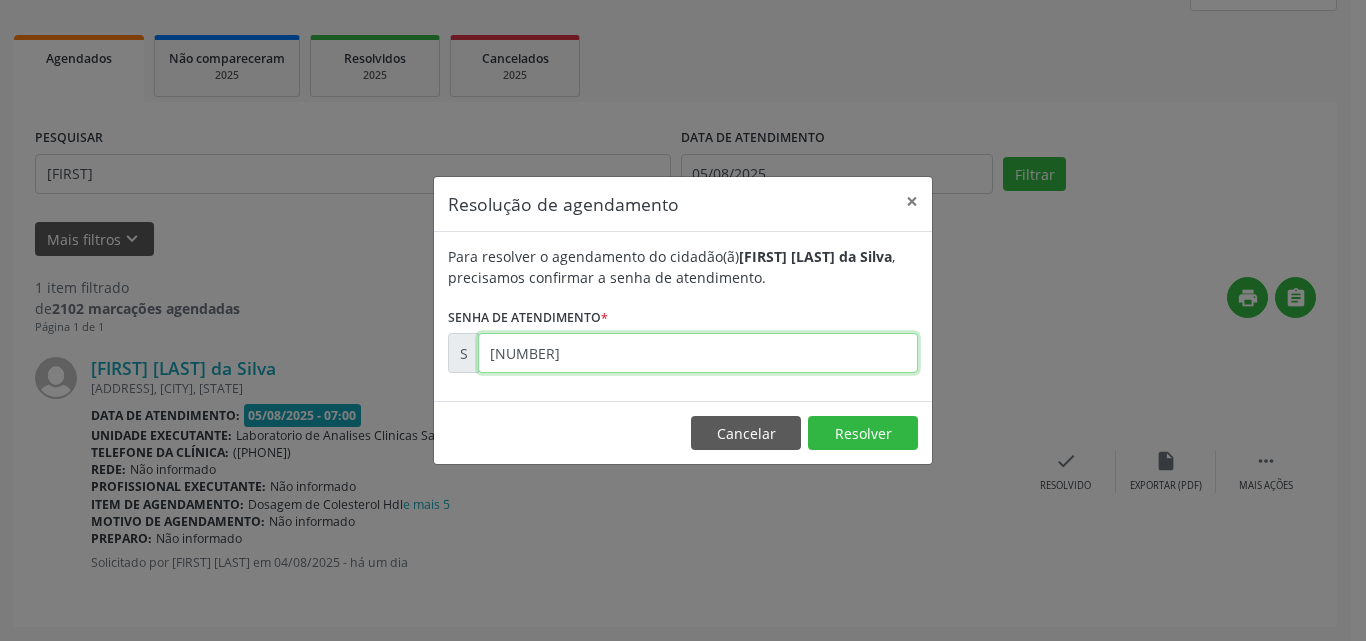 type on "[NUMBER]" 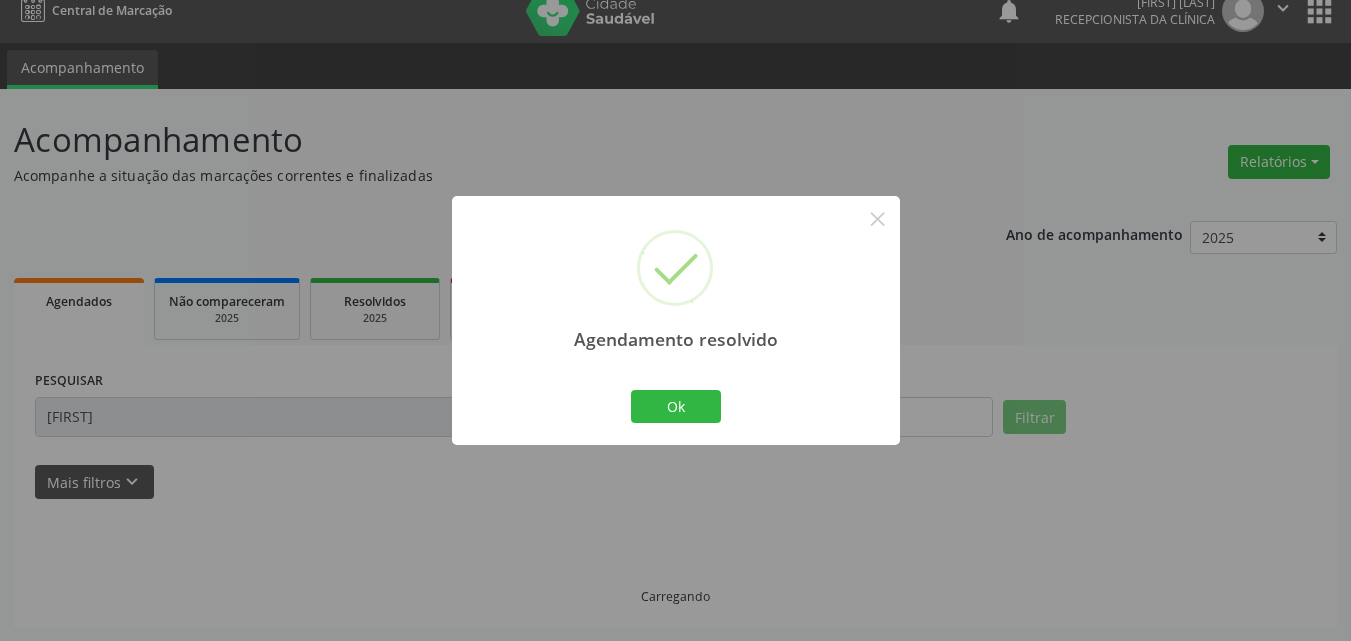 scroll, scrollTop: 0, scrollLeft: 0, axis: both 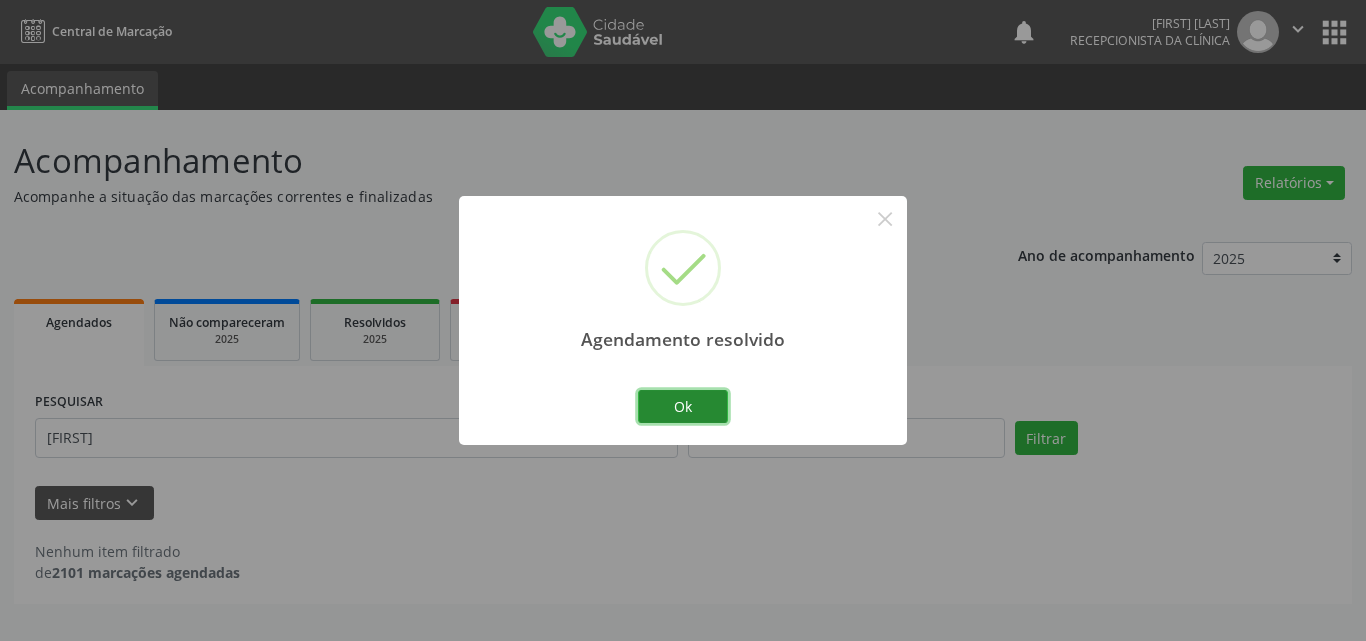 click on "Ok" at bounding box center (683, 407) 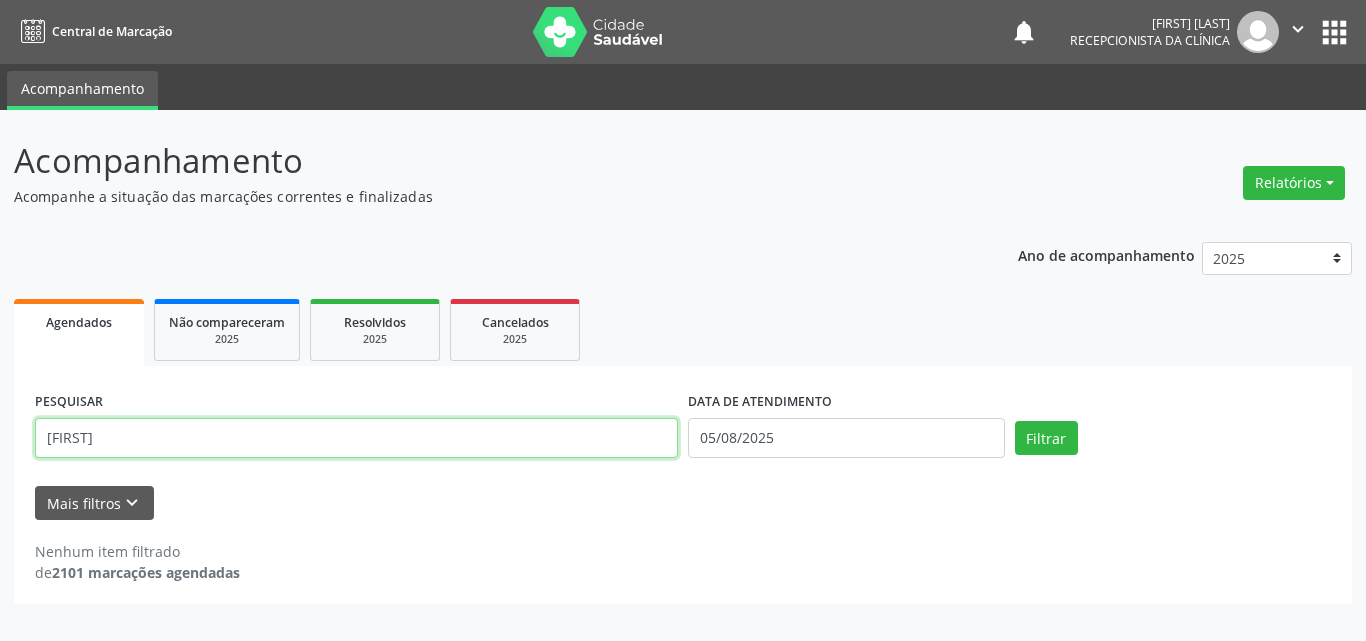 drag, startPoint x: 557, startPoint y: 443, endPoint x: 0, endPoint y: 176, distance: 617.6876 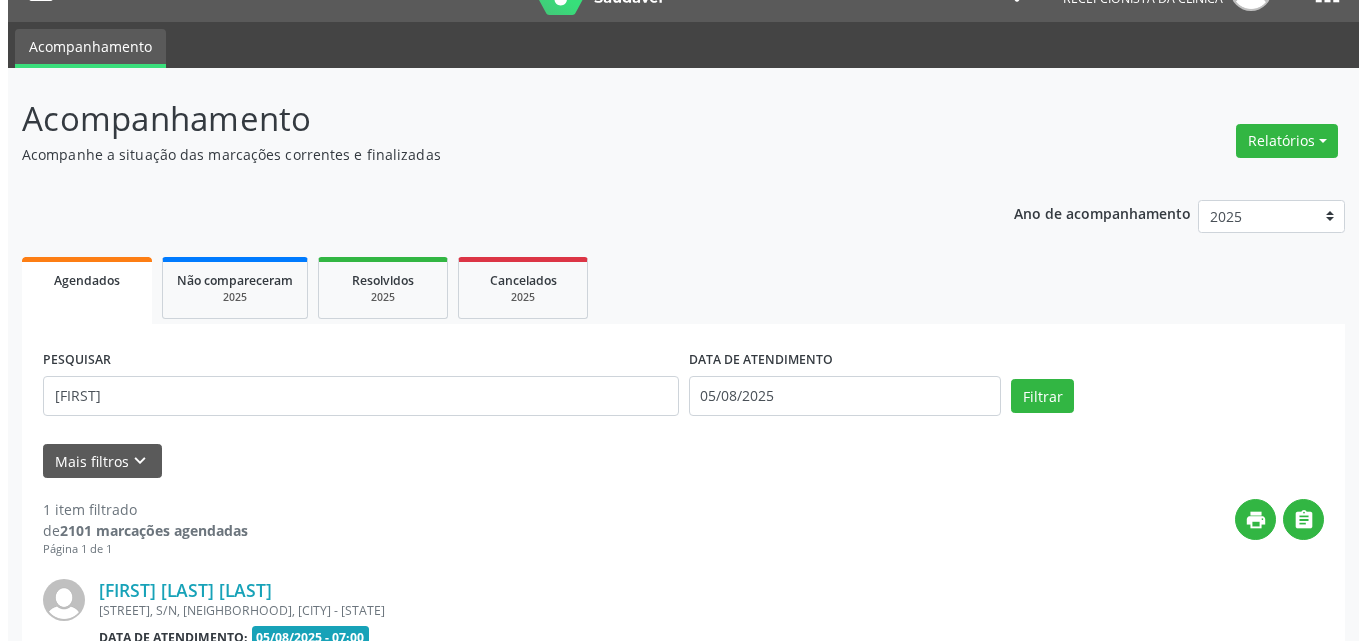 scroll, scrollTop: 264, scrollLeft: 0, axis: vertical 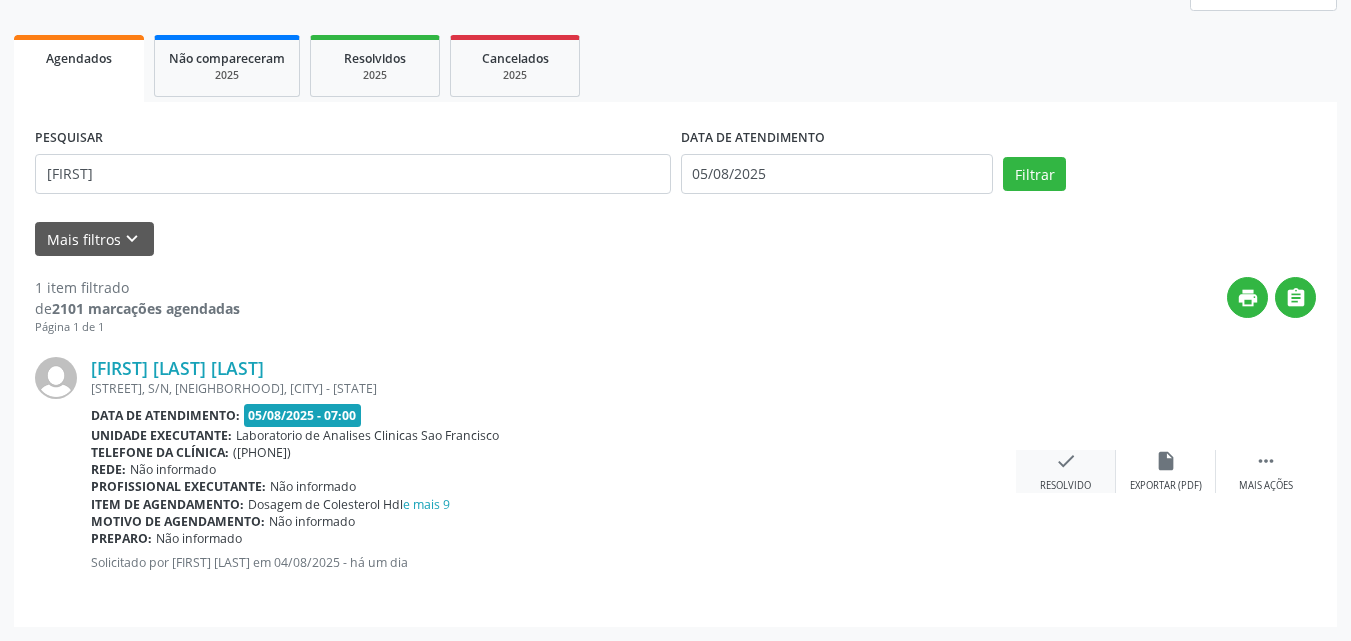 click on "check
Resolvido" at bounding box center [1066, 471] 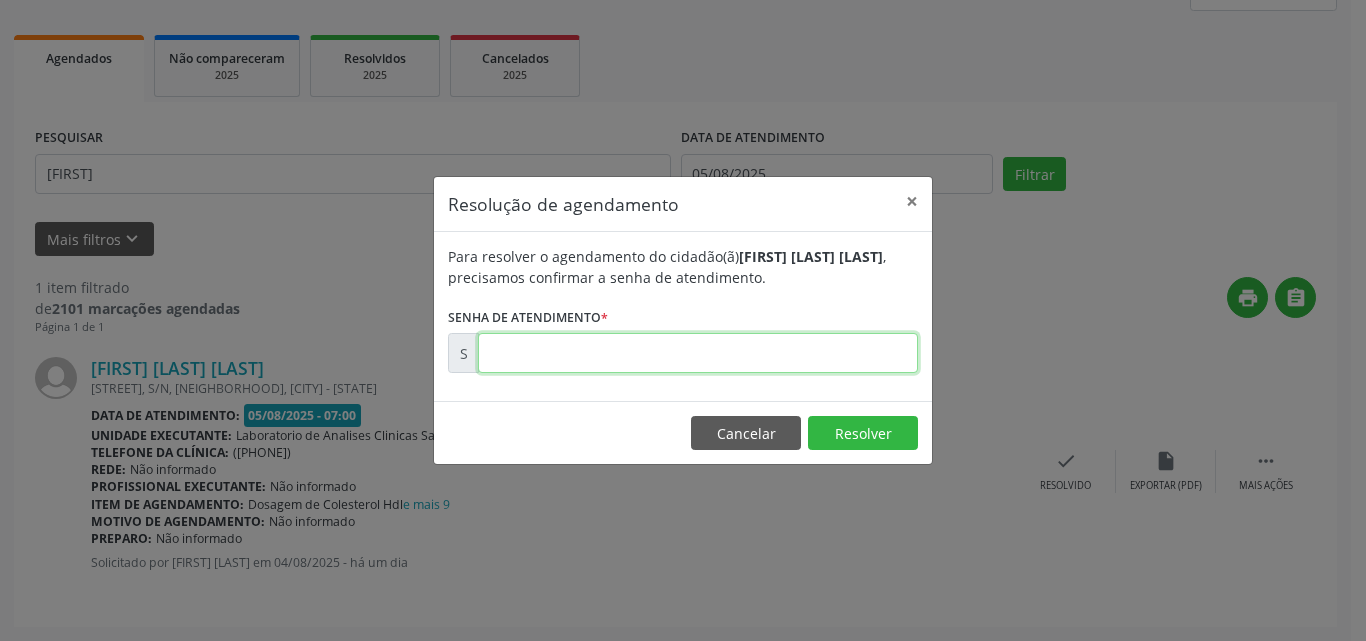 click at bounding box center [698, 353] 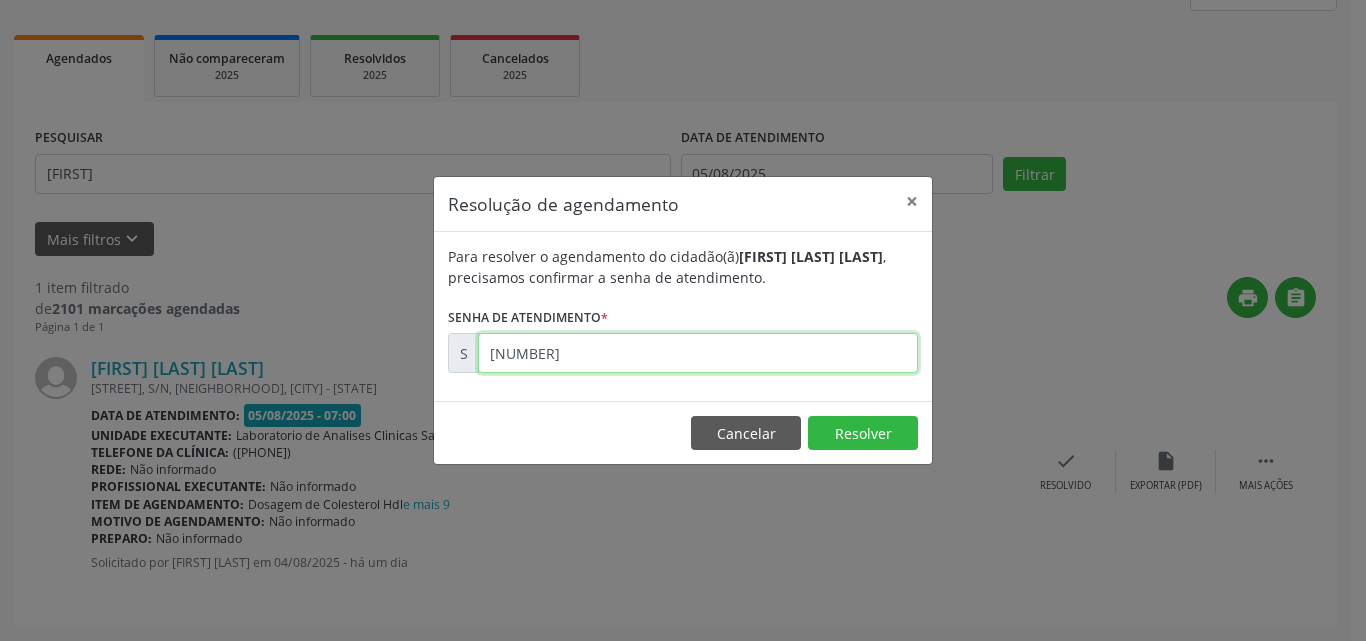 type on "[NUMBER]" 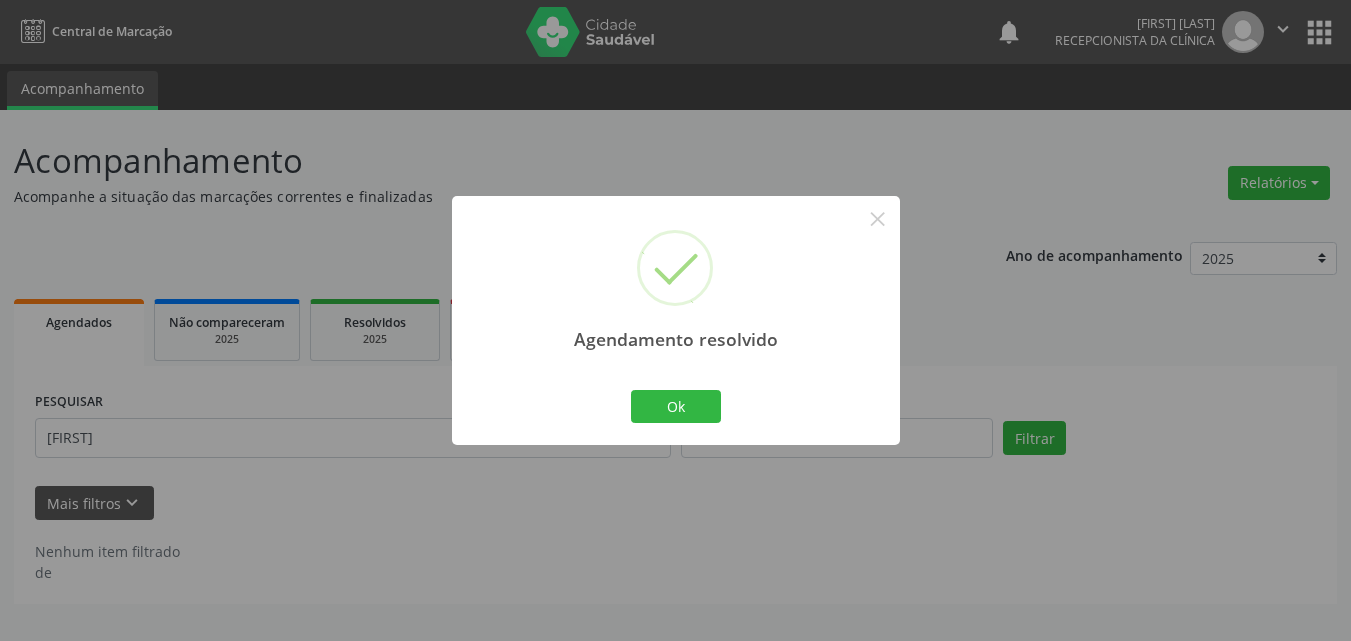 scroll, scrollTop: 0, scrollLeft: 0, axis: both 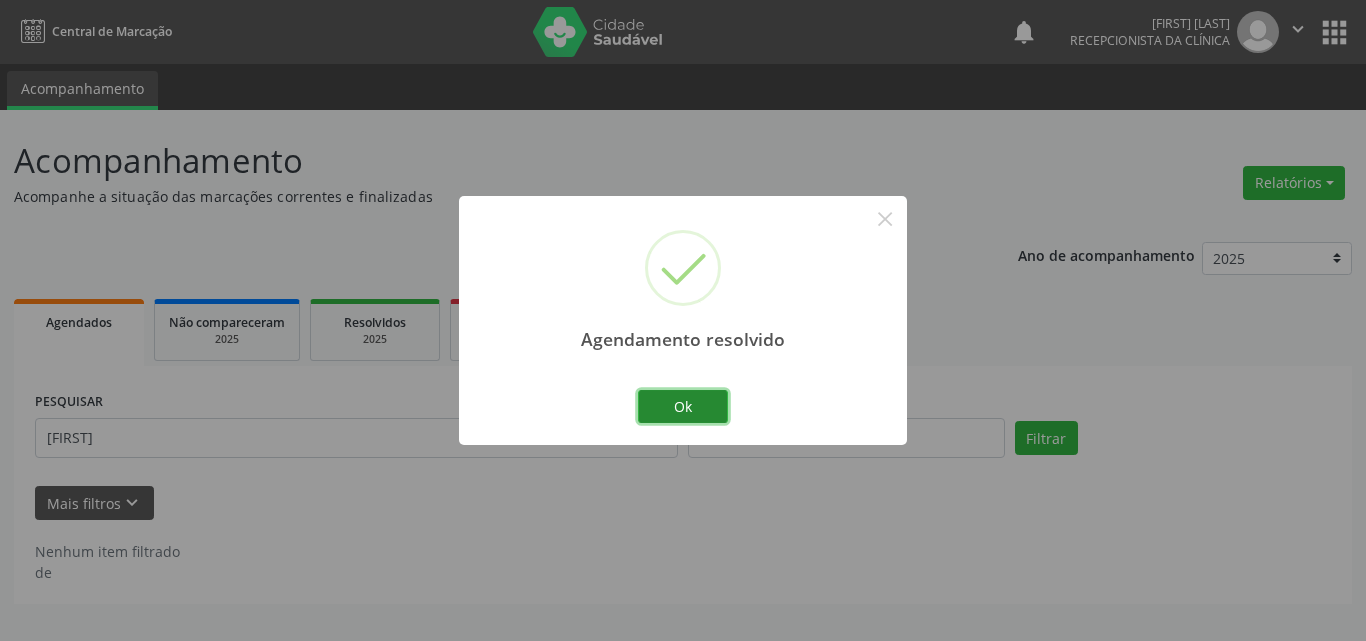 click on "Ok" at bounding box center (683, 407) 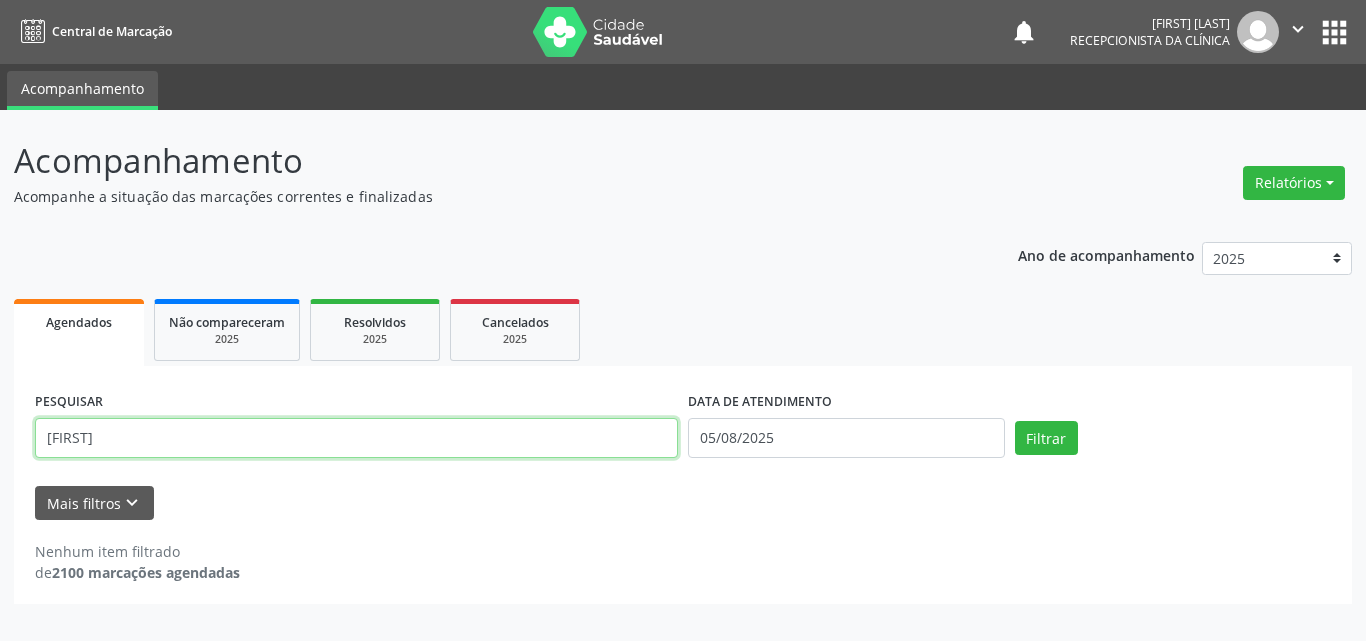drag, startPoint x: 99, startPoint y: 430, endPoint x: 0, endPoint y: 363, distance: 119.54079 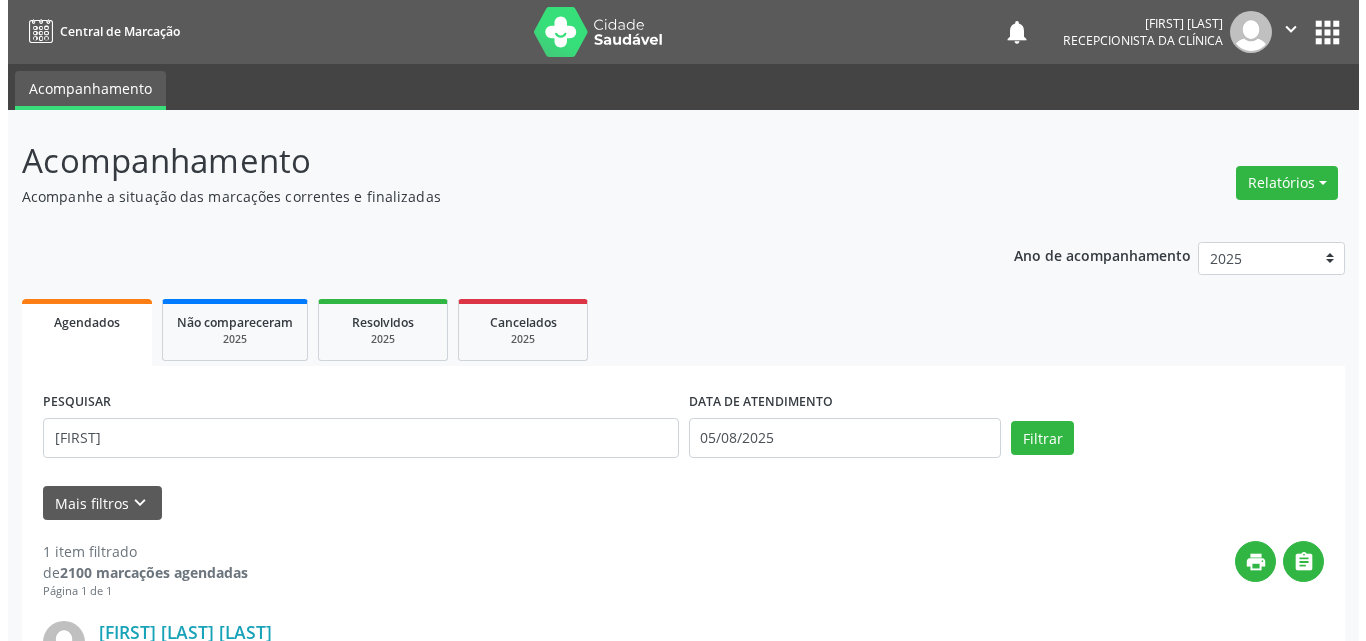 scroll, scrollTop: 264, scrollLeft: 0, axis: vertical 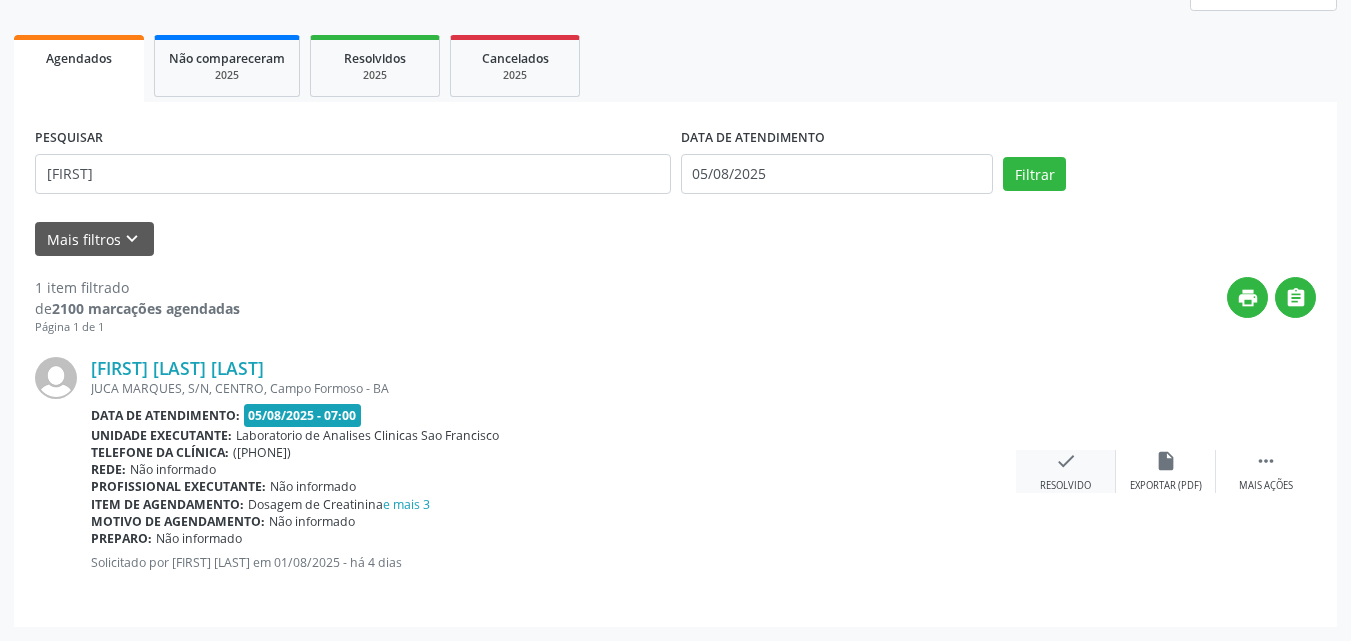 click on "check
Resolvido" at bounding box center [1066, 471] 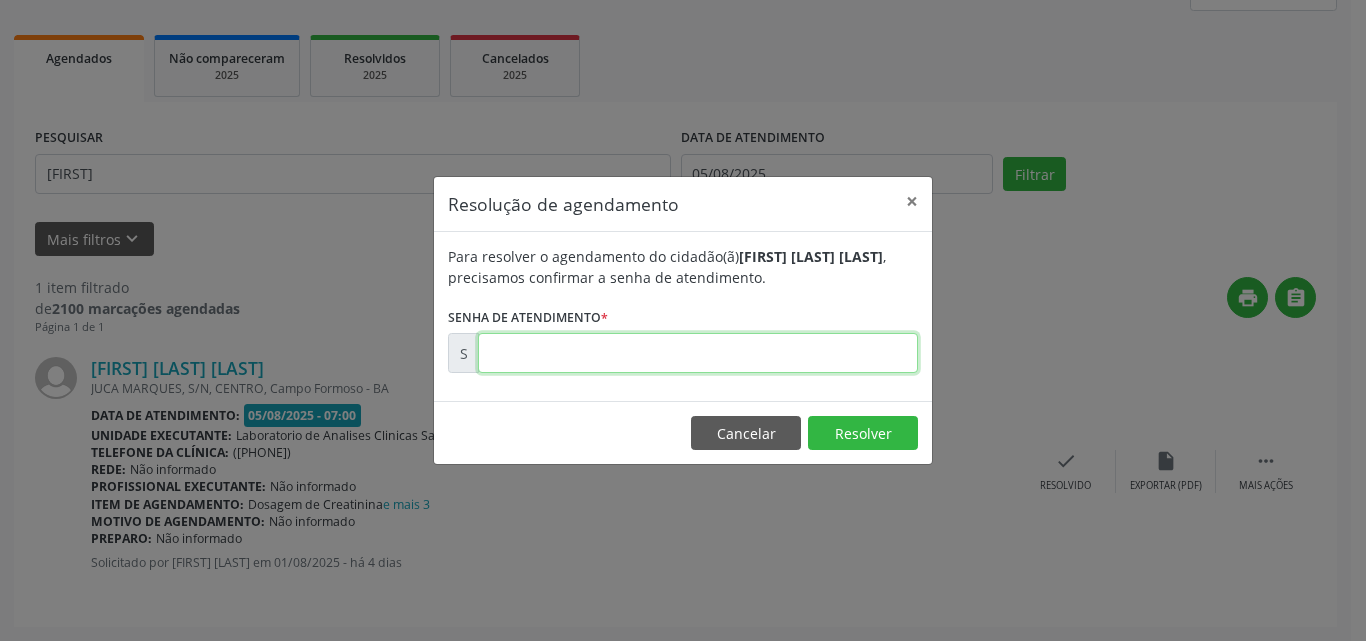 click at bounding box center (698, 353) 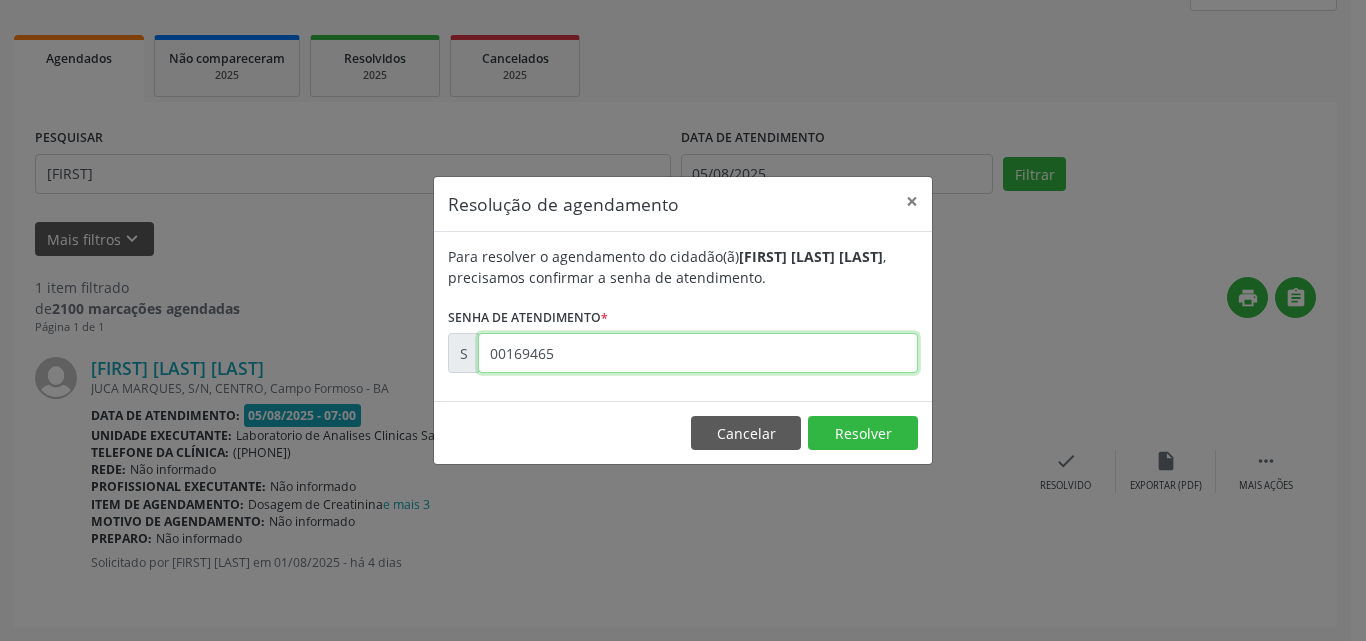 type on "00169465" 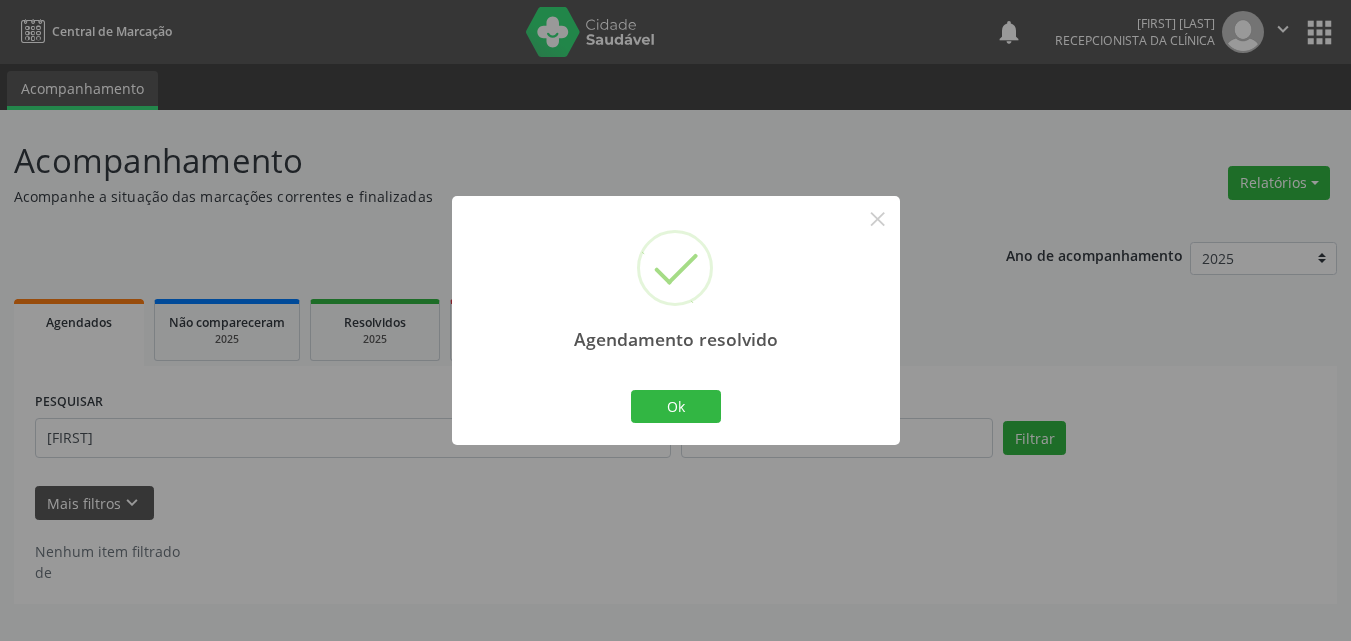 scroll, scrollTop: 0, scrollLeft: 0, axis: both 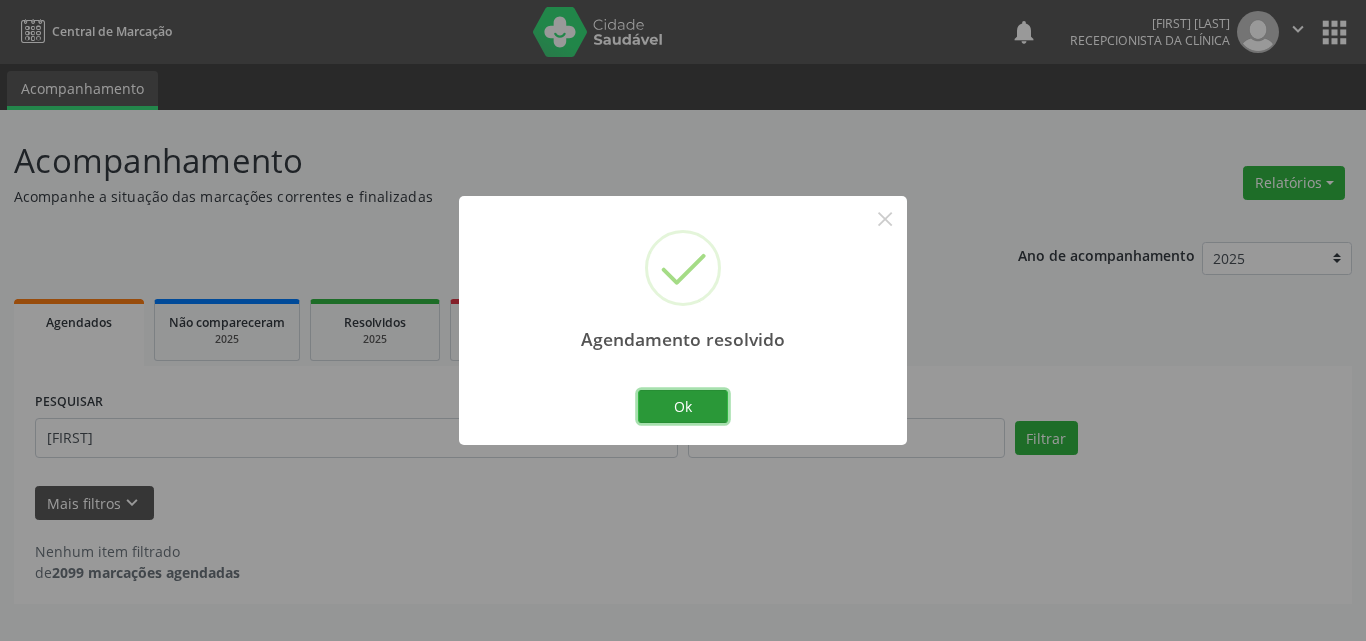 drag, startPoint x: 690, startPoint y: 413, endPoint x: 641, endPoint y: 434, distance: 53.310413 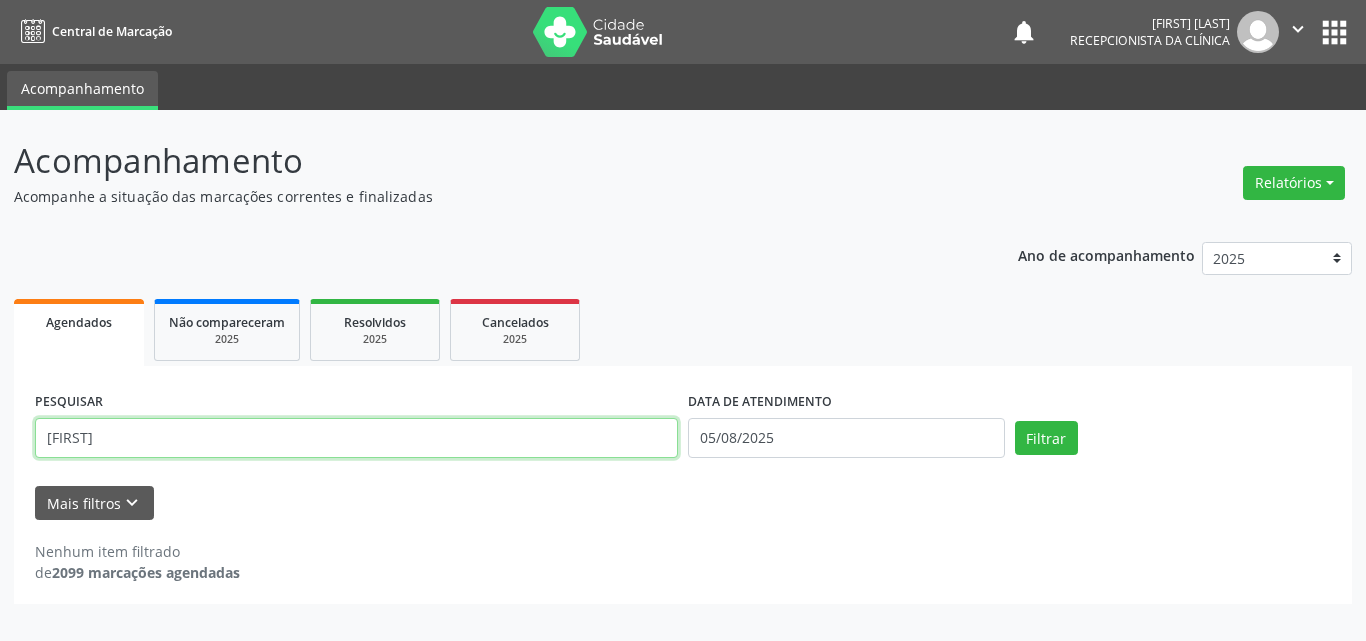 drag, startPoint x: 347, startPoint y: 407, endPoint x: 0, endPoint y: 104, distance: 460.67123 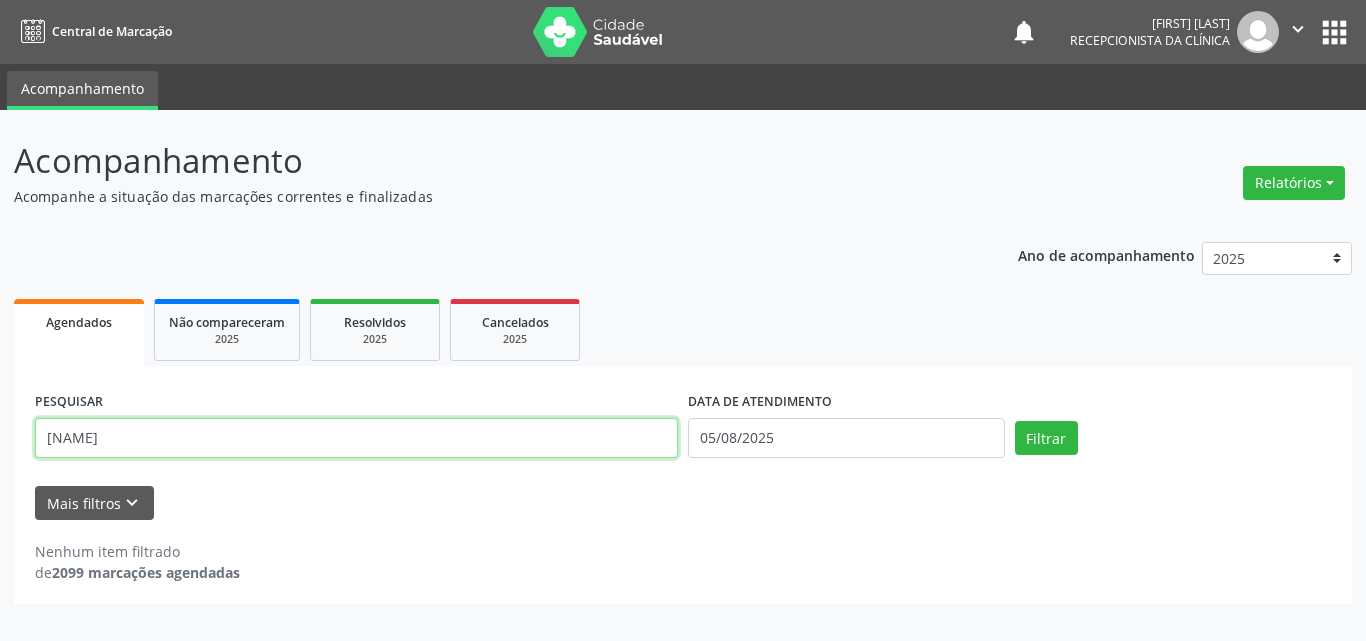 click on "Filtrar" at bounding box center [1046, 438] 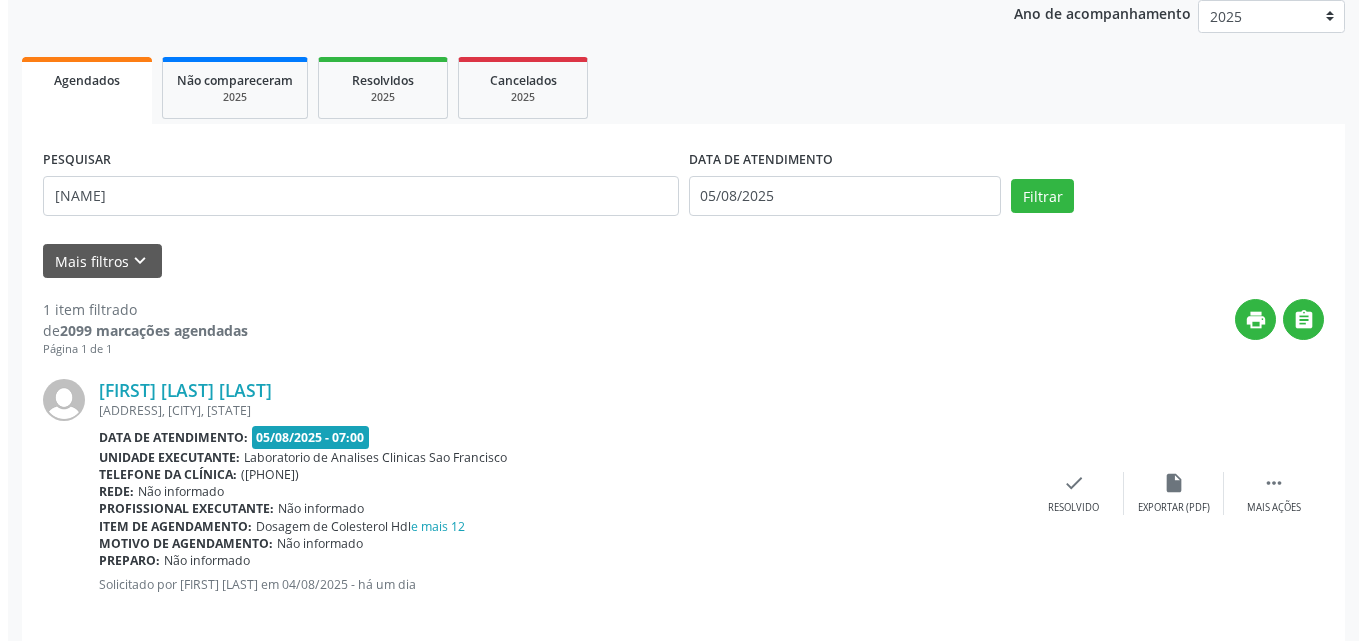 scroll, scrollTop: 264, scrollLeft: 0, axis: vertical 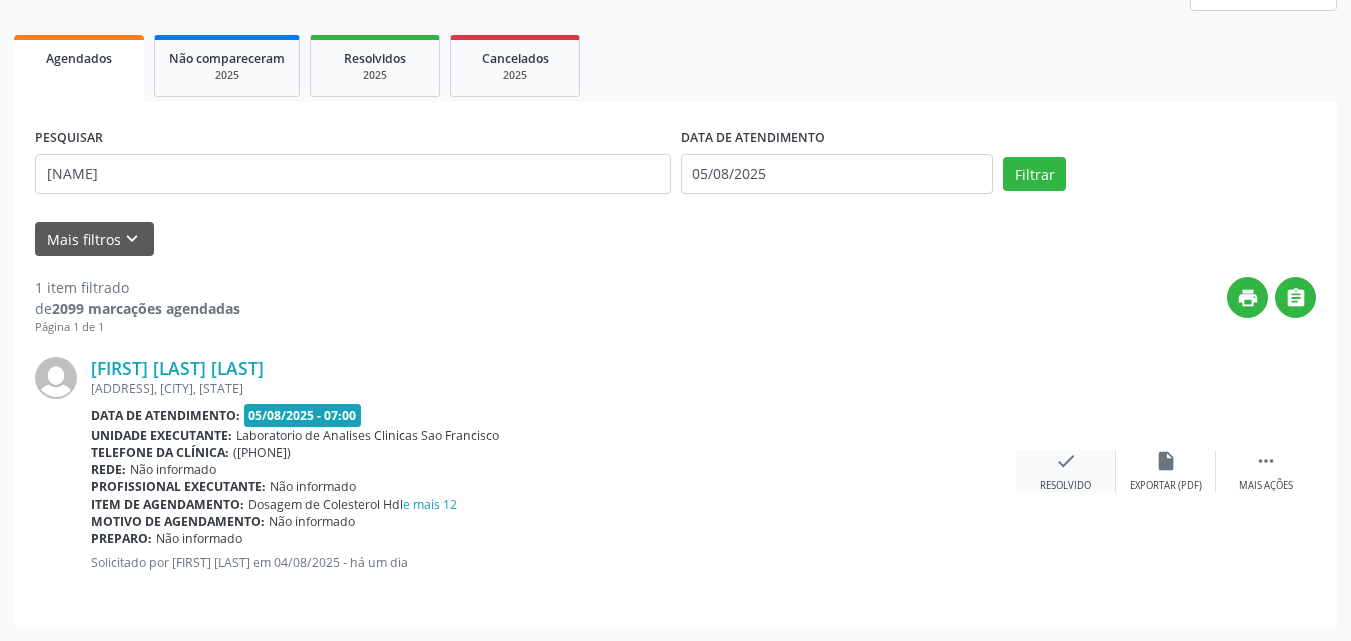 click on "Resolvido" at bounding box center [1065, 486] 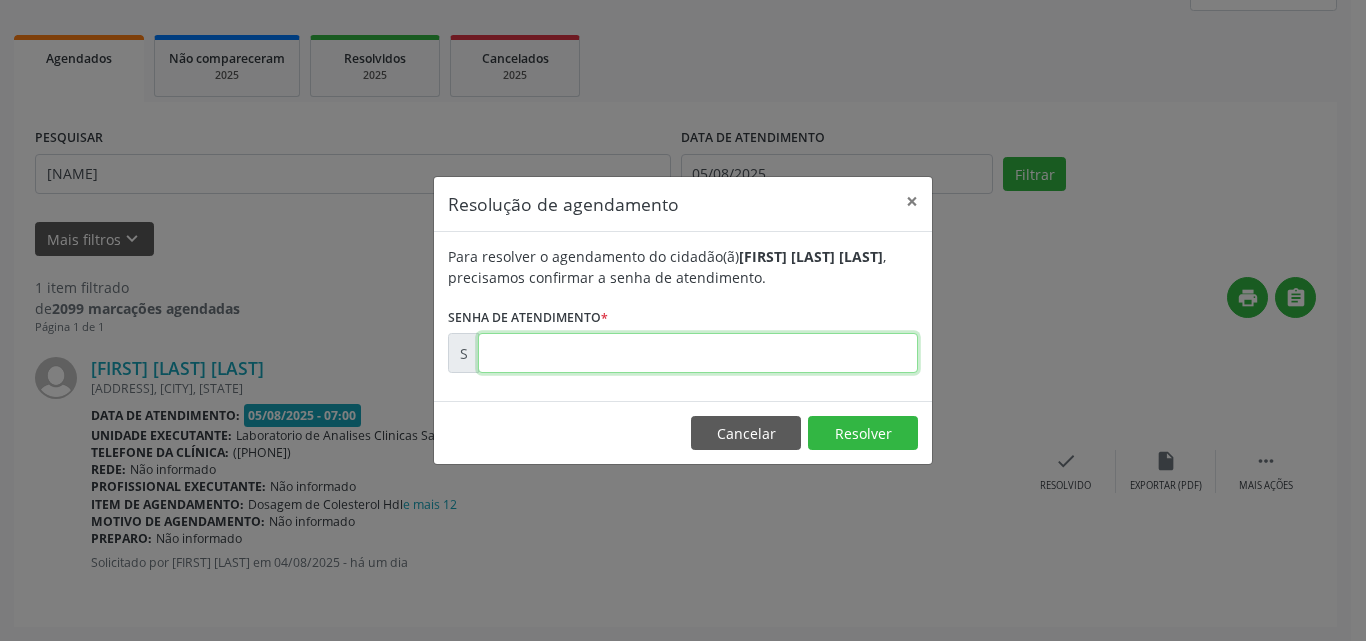 drag, startPoint x: 848, startPoint y: 336, endPoint x: 848, endPoint y: 349, distance: 13 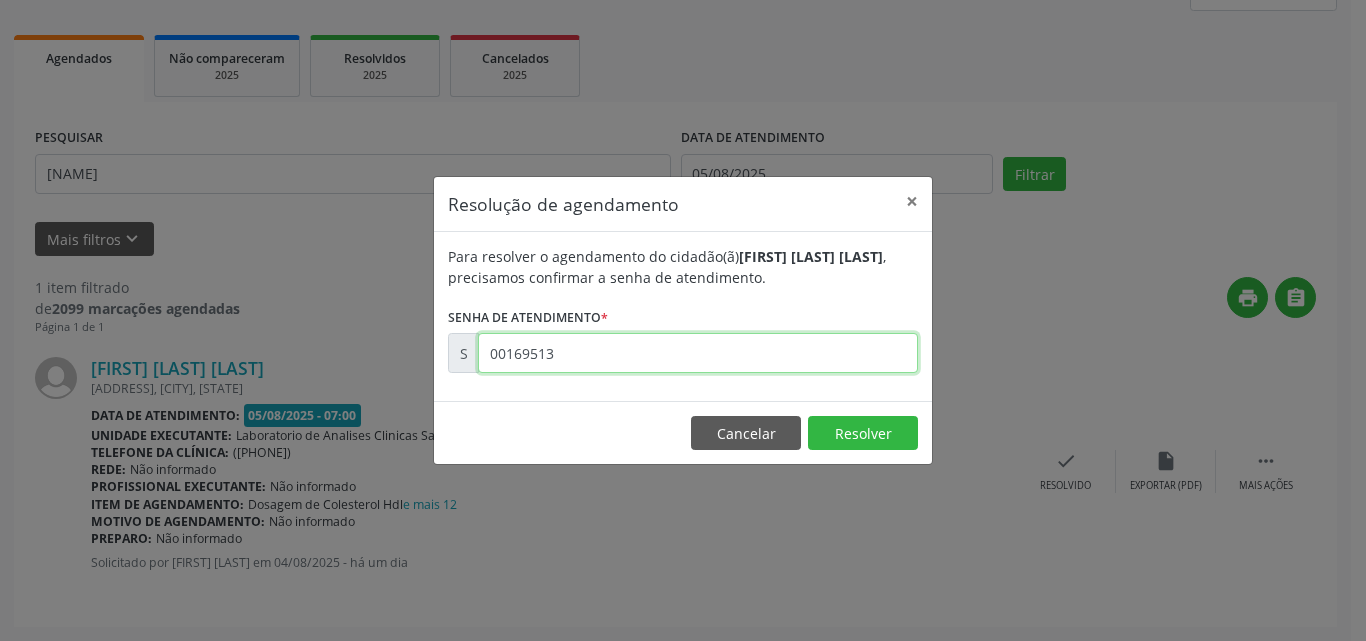 type on "00169513" 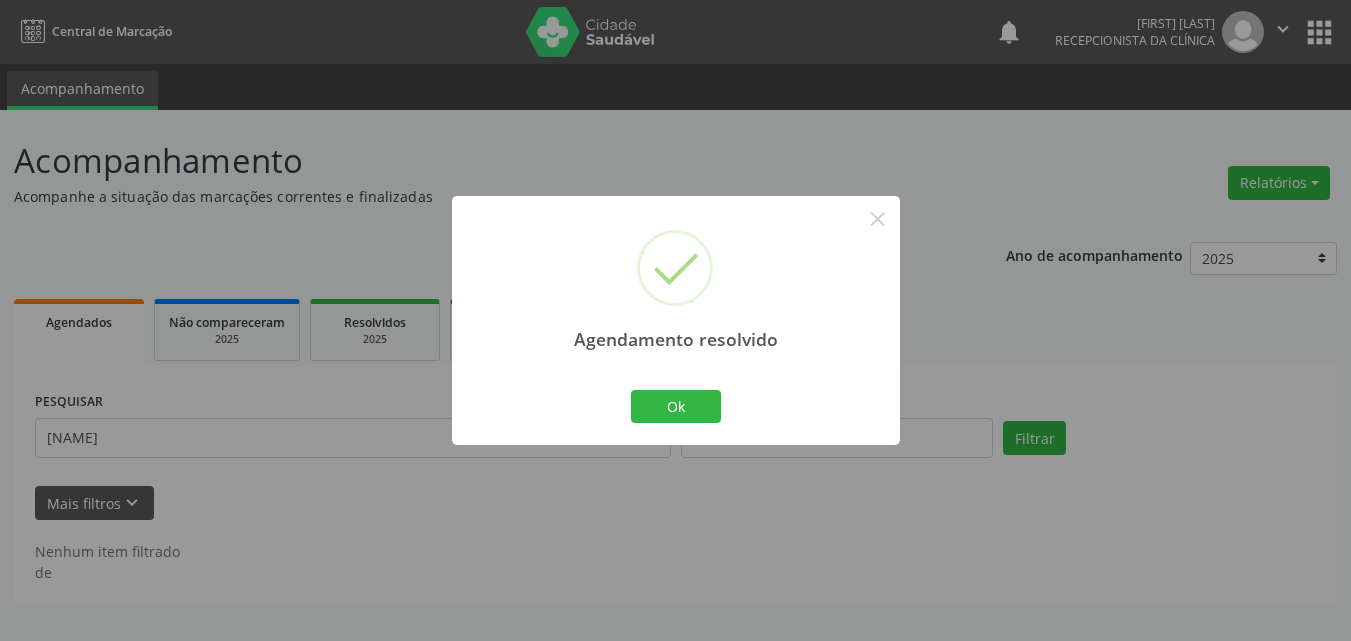 scroll, scrollTop: 0, scrollLeft: 0, axis: both 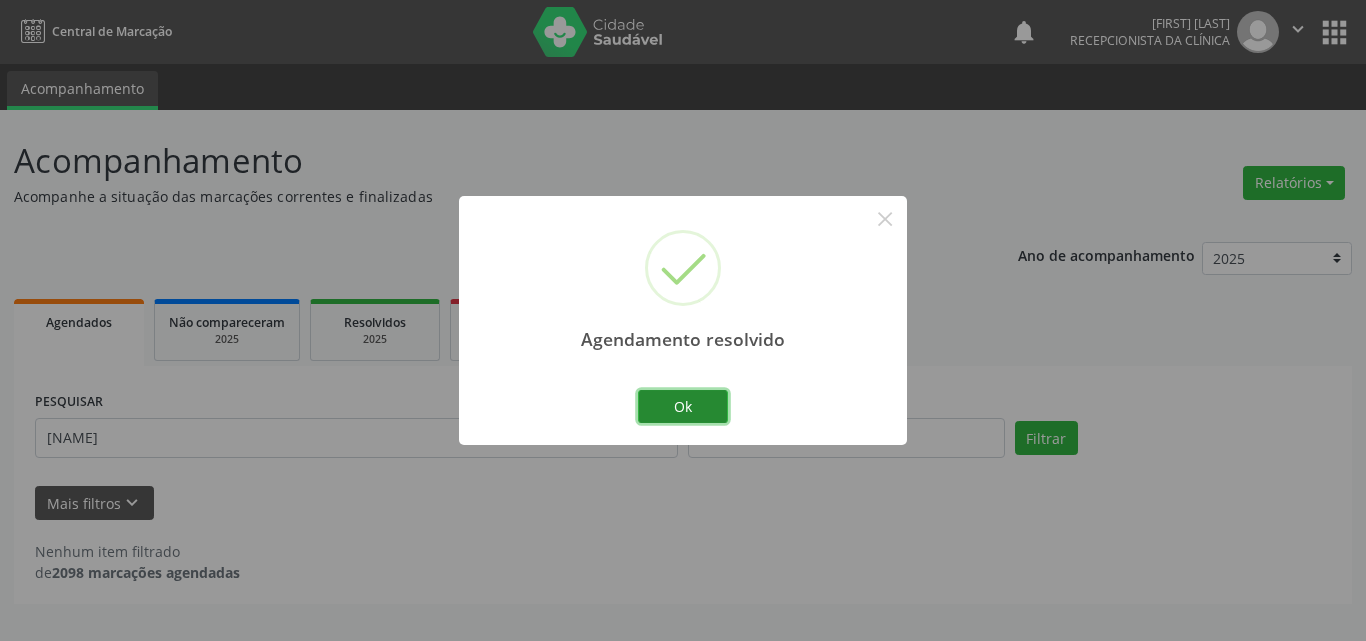 click on "Ok" at bounding box center (683, 407) 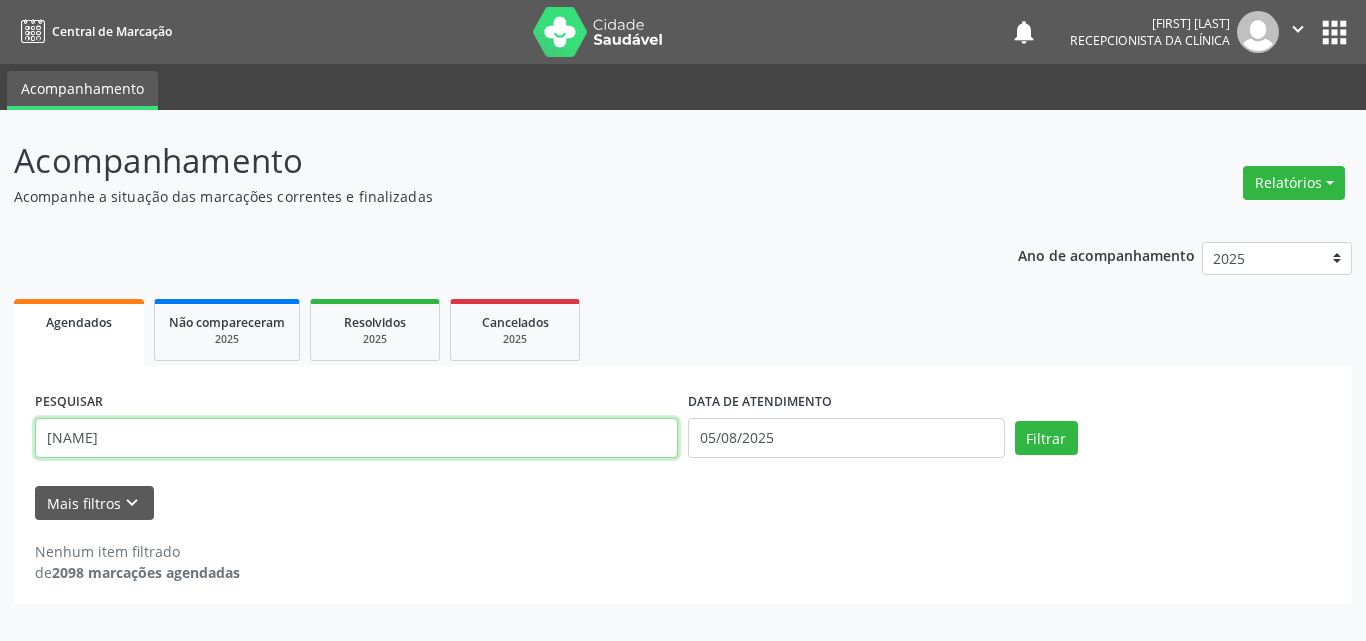 click on "Acompanhamento
Acompanhe a situação das marcações correntes e finalizadas
Relatórios
Agendamentos
Procedimentos realizados
Ano de acompanhamento
2025 2024 2023   Agendados   Não compareceram
2025
Resolvidos
2025
Cancelados
2025
PESQUISAR
[NAME]
DATA DE ATENDIMENTO
05/08/2025
Filtrar
UNIDADE DE REFERÊNCIA
Selecione uma UBS
Todas as UBS   Unidade Basica de Saude da Familia Dr Paulo Sudre   Centro de Enfrentamento Para Covid 19 de Campo Formoso   Central de Marcacao de Consultas e Exames de Campo Formoso   Vigilancia em Saude de Campo Formoso   PSF Lage dos Negros III   P S da Familia do Povoado de Caraibas   Unidade Basica de Saude da Familia Maninho Ferreira   P S de Curral da Ponta Psf Oseas Manoel da Silva   Farmacia Basica   Unidade Basica de Saude da Familia de Brejao da Caatinga" at bounding box center [683, 375] 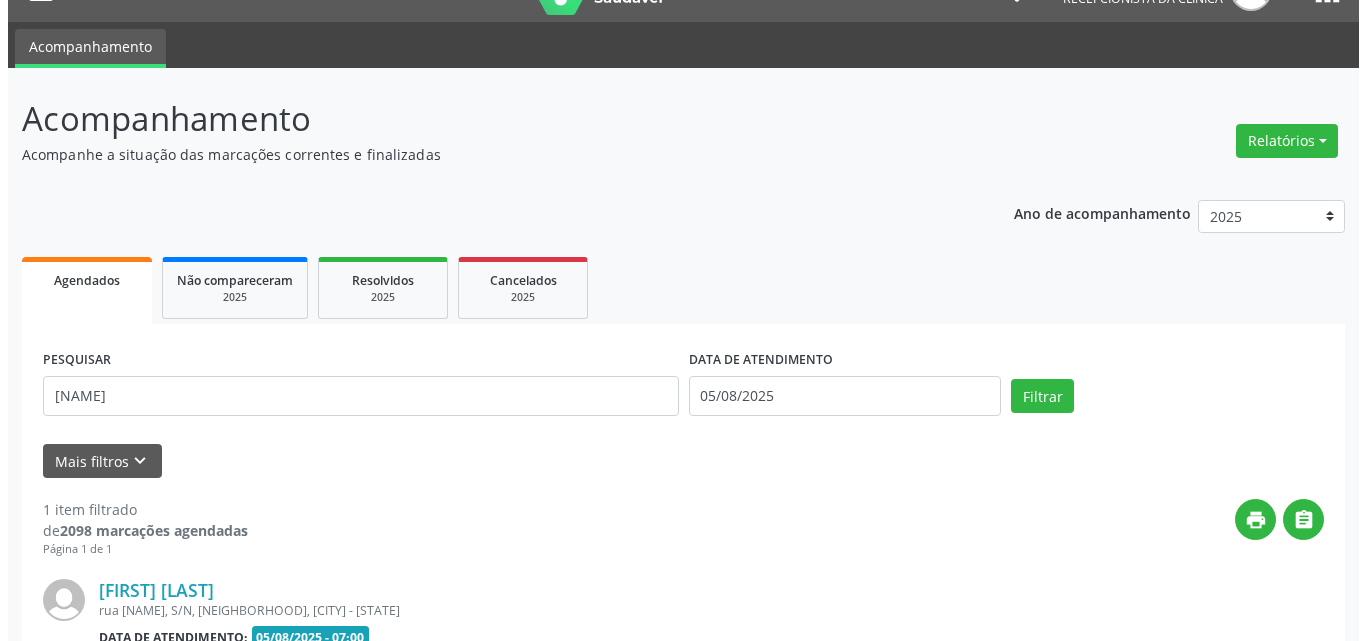 scroll, scrollTop: 264, scrollLeft: 0, axis: vertical 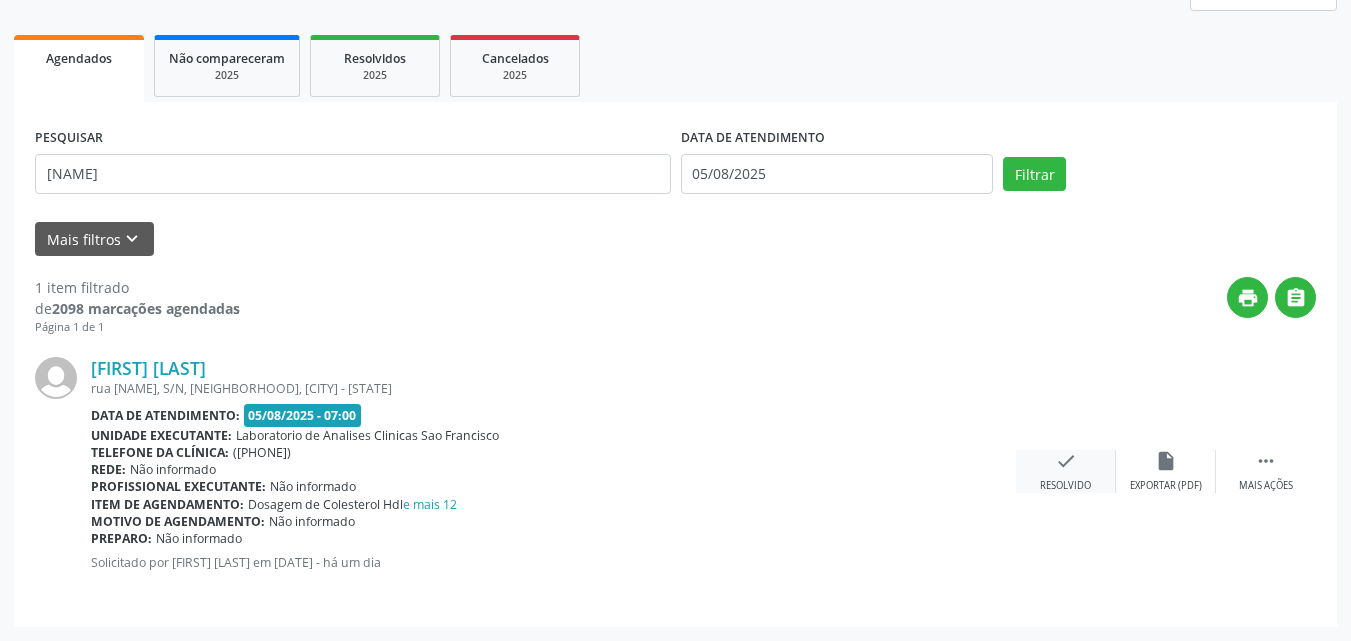 click on "check
Resolvido" at bounding box center (1066, 471) 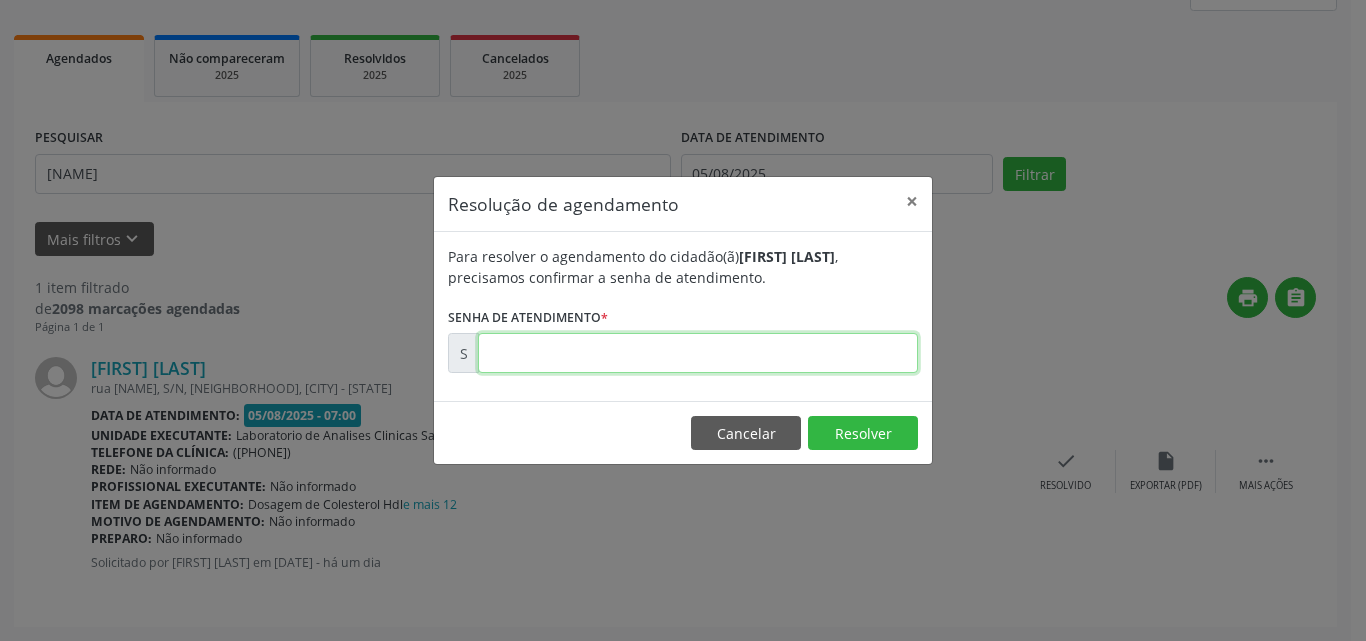 click at bounding box center (698, 353) 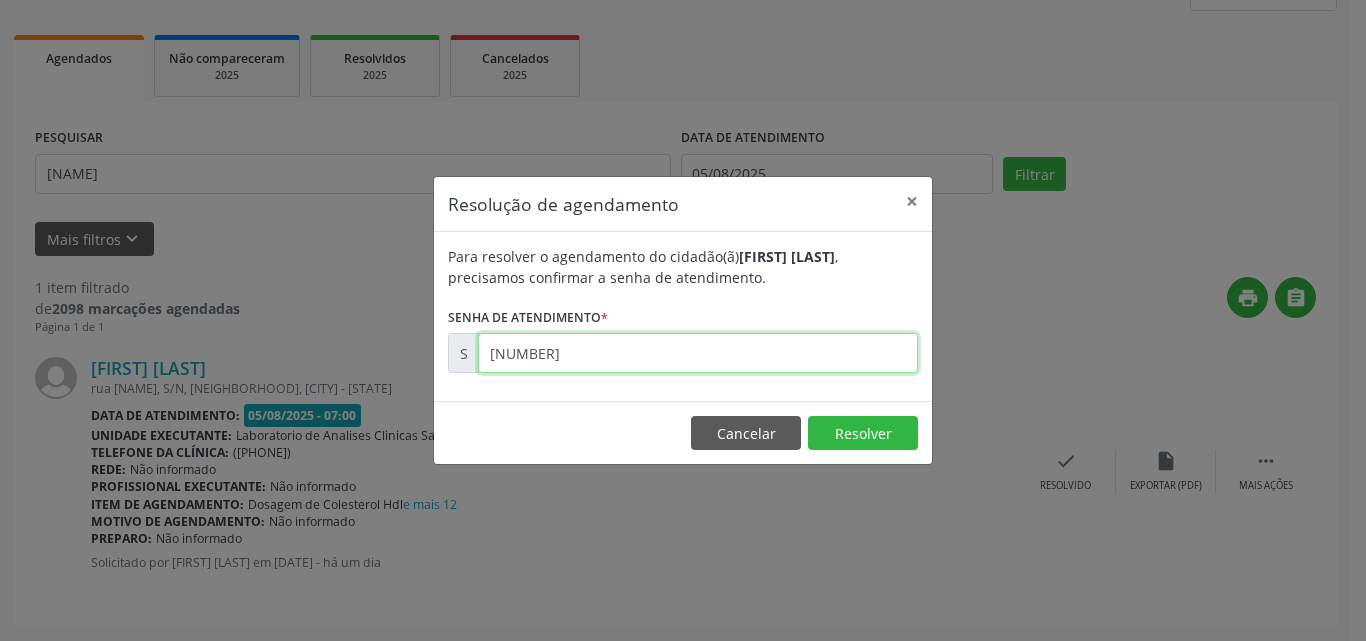 type on "[NUMBER]" 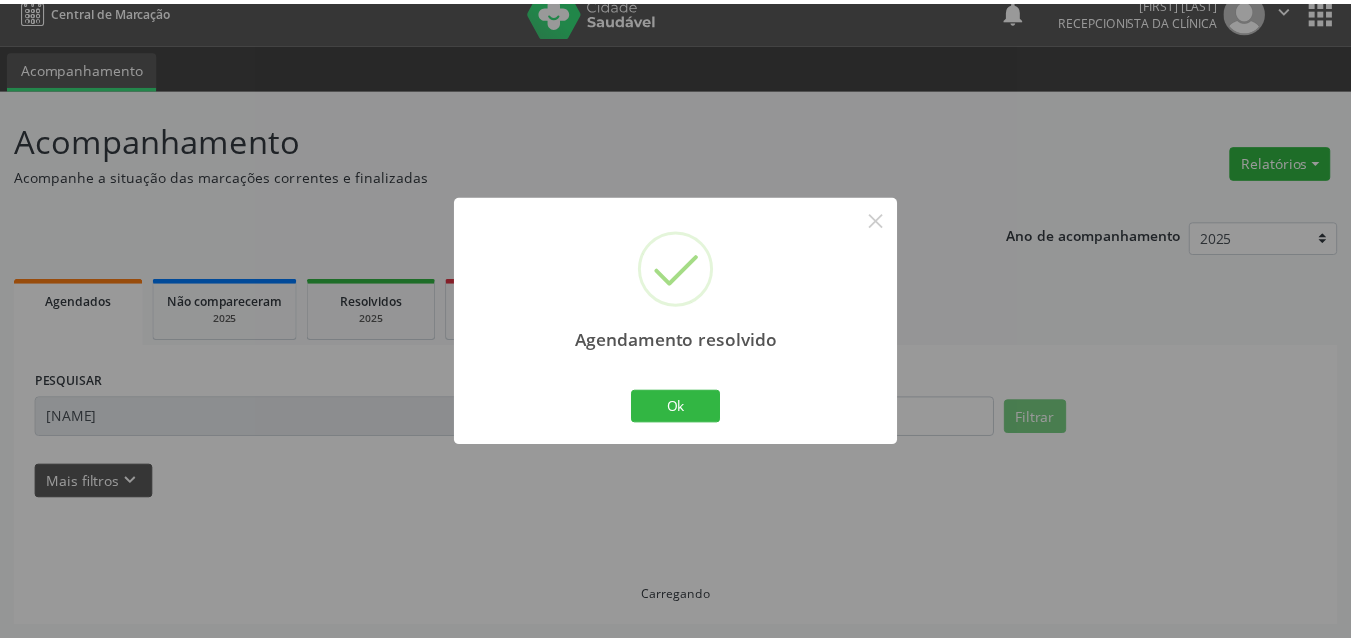 scroll, scrollTop: 21, scrollLeft: 0, axis: vertical 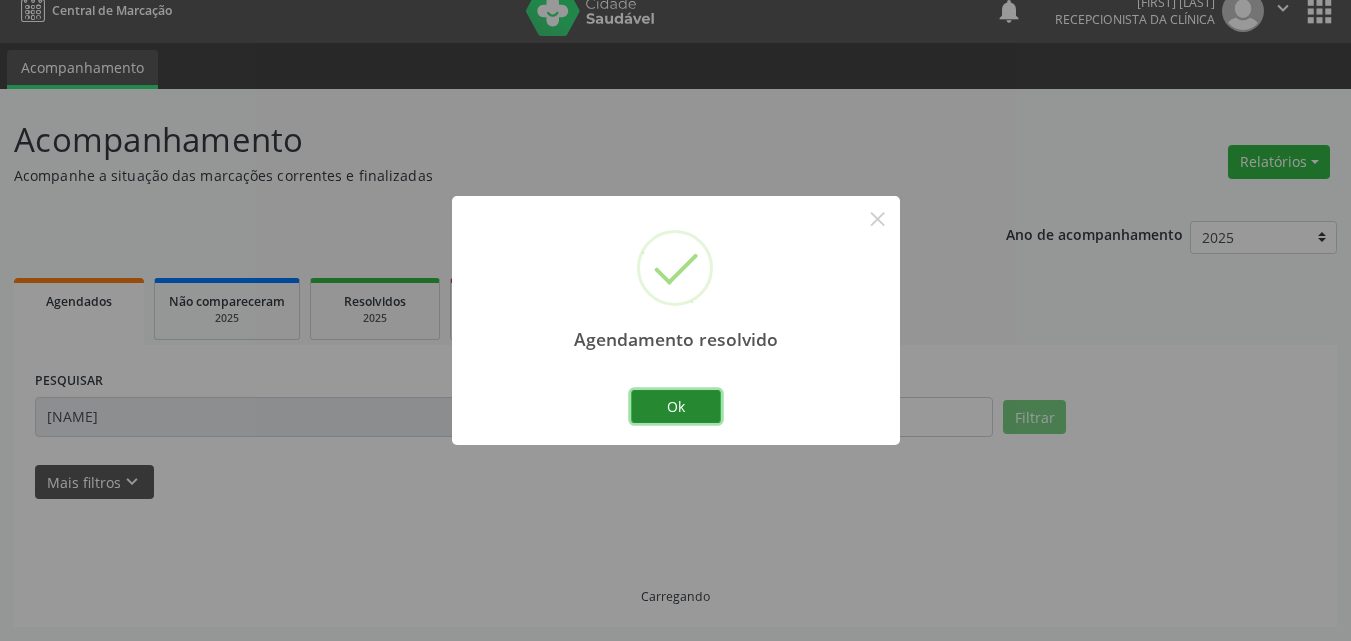 drag, startPoint x: 659, startPoint y: 404, endPoint x: 562, endPoint y: 430, distance: 100.4241 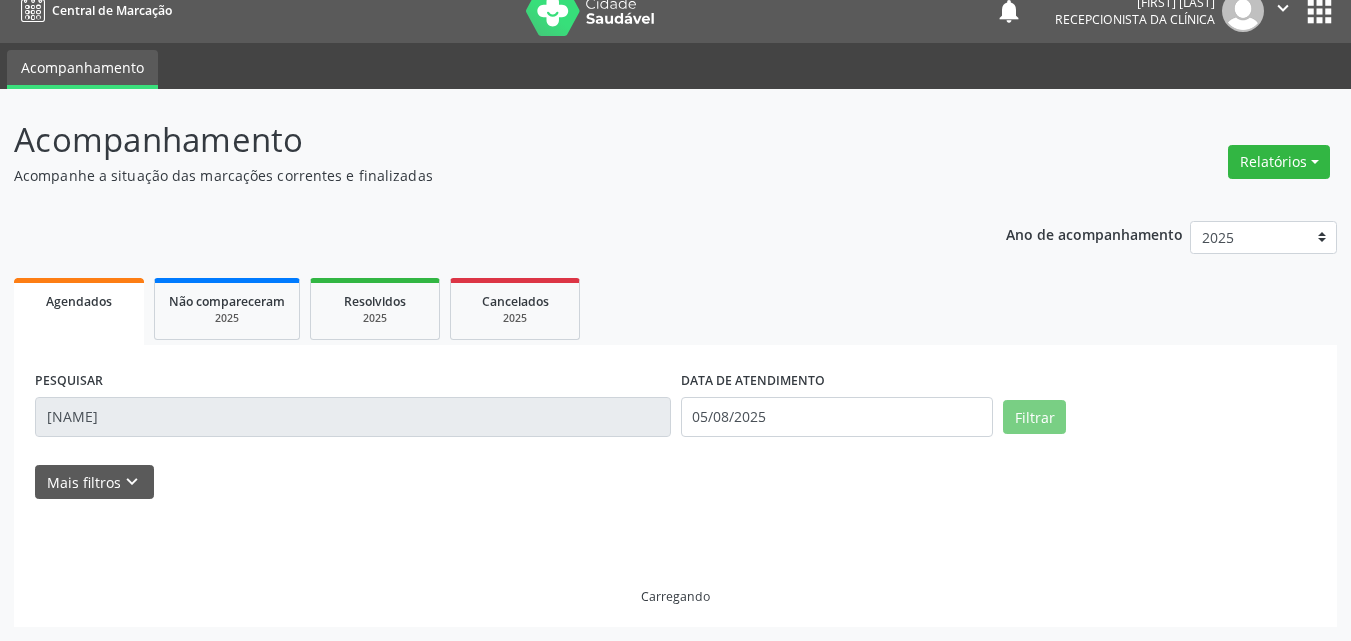 click on "Acompanhamento
Acompanhe a situação das marcações correntes e finalizadas
Relatórios
Agendamentos
Procedimentos realizados
Ano de acompanhamento
2025 2024 2023   Agendados   Não compareceram
2025
Resolvidos
2025
Cancelados
2025
PESQUISAR
[FIRST]
DATA DE ATENDIMENTO
05/08/2025
Filtrar
UNIDADE DE REFERÊNCIA
Selecione uma UBS
Todas as UBS   Unidade Basica de Saude da Familia Dr Paulo Sudre   Centro de Enfrentamento Para Covid 19 de Campo Formoso   Central de Marcacao de Consultas e Exames de Campo Formoso   Vigilancia em Saude de Campo Formoso   PSF Lage dos Negros III   P S da Familia do Povoado de Caraibas   Unidade Basica de Saude da Familia Maninho Ferreira   P S de Curral da Ponta Psf Oseas Manoel da Silva   Farmacia Basica   Unidade Basica de Saude da Familia de Brejao da Caatinga" at bounding box center (675, 365) 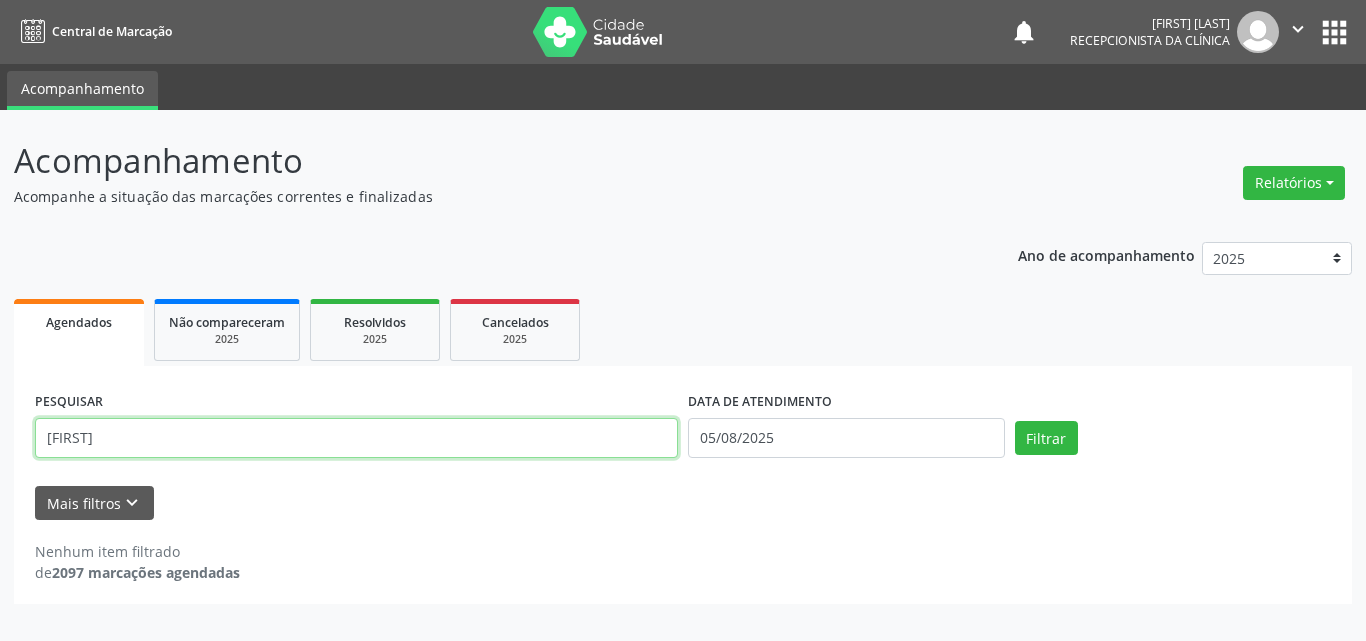 type on "[FIRST]" 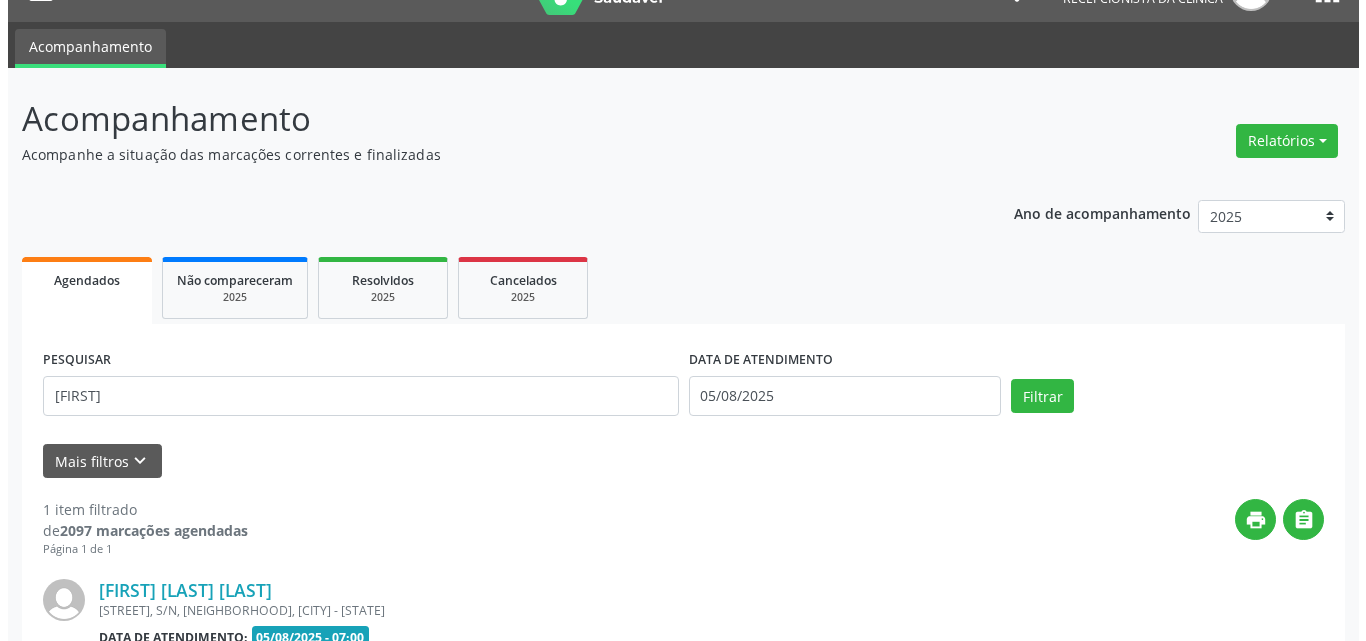 scroll, scrollTop: 264, scrollLeft: 0, axis: vertical 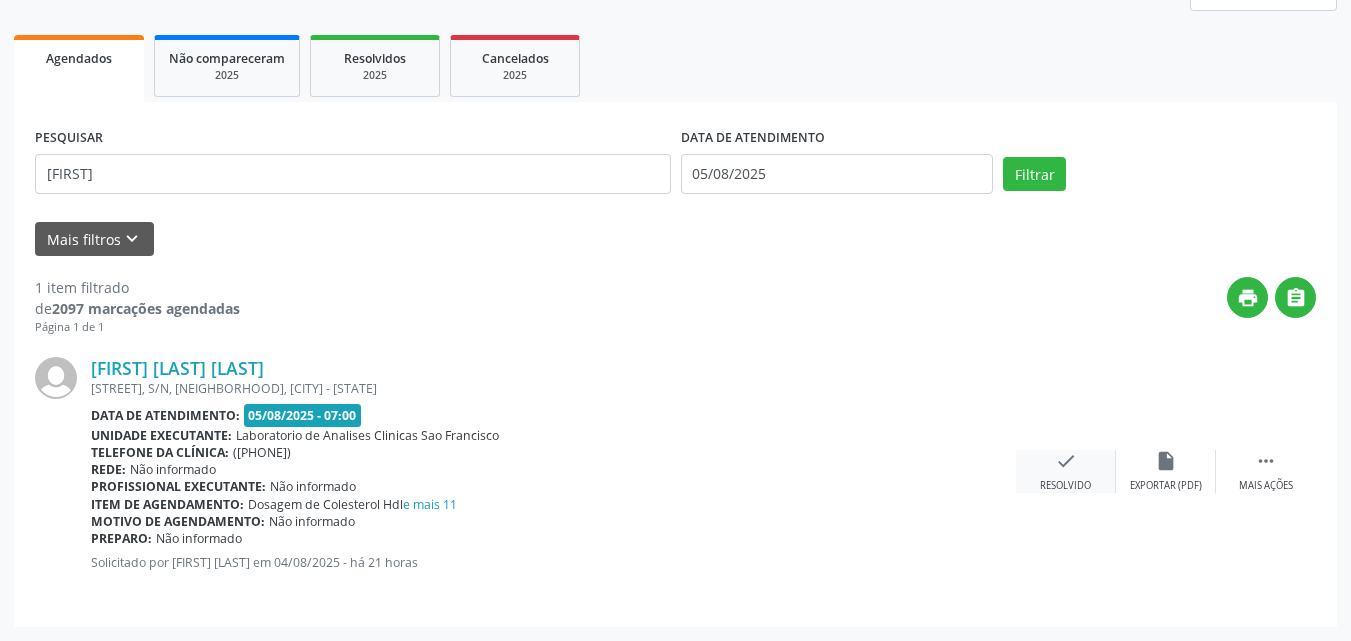 click on "[FIRST] [LAST] [LAST]
[ADDRESS], [CITY], [STATE]
Data de atendimento:
05/08/2025 - 07:00
Unidade executante:
Laboratorio de Analises Clinicas Sao Francisco
Telefone da clínica:
[PHONE]
Rede:
Não informado
Profissional executante:
Não informado
Item de agendamento:
Dosagem de Colesterol Hdl
e mais 11
Motivo de agendamento:
Não informado
Preparo:
Não informado
Solicitado por [FIRST] [LAST] [LAST] em 04/08/2025 - há 21 horas

Mais ações
insert_drive_file
Exportar (PDF)
check
Resolvido" at bounding box center [675, 471] 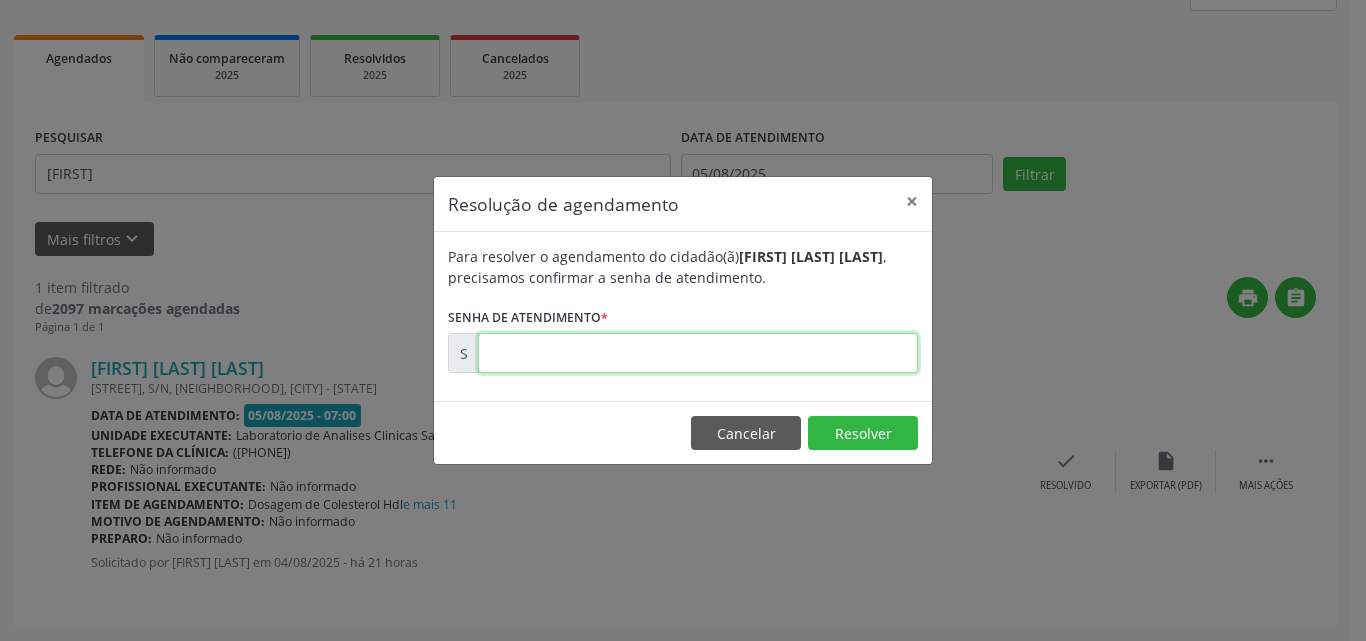click at bounding box center [698, 353] 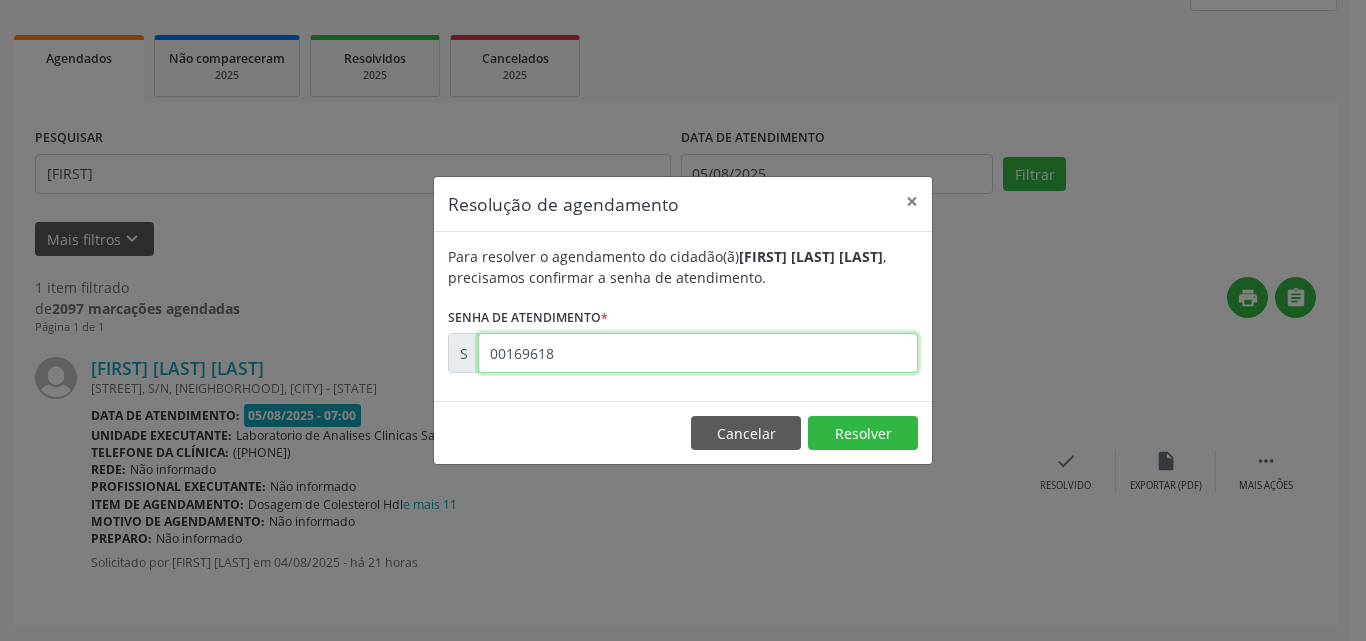 type on "00169618" 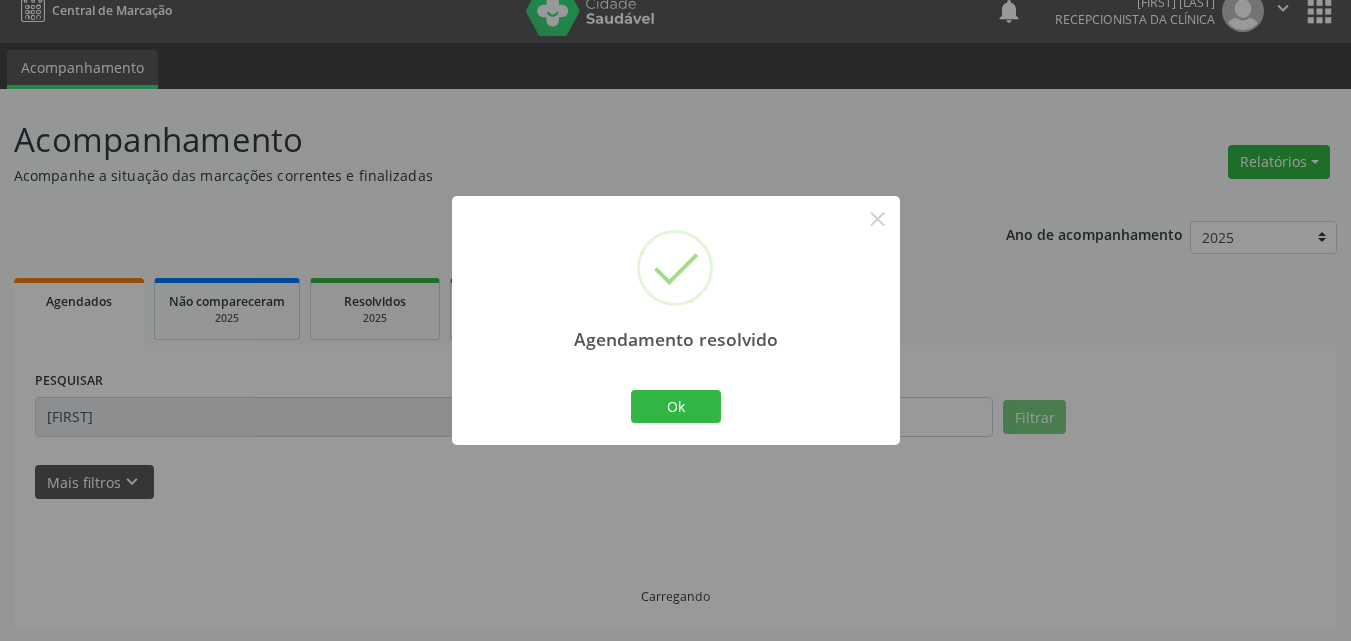 scroll, scrollTop: 42, scrollLeft: 0, axis: vertical 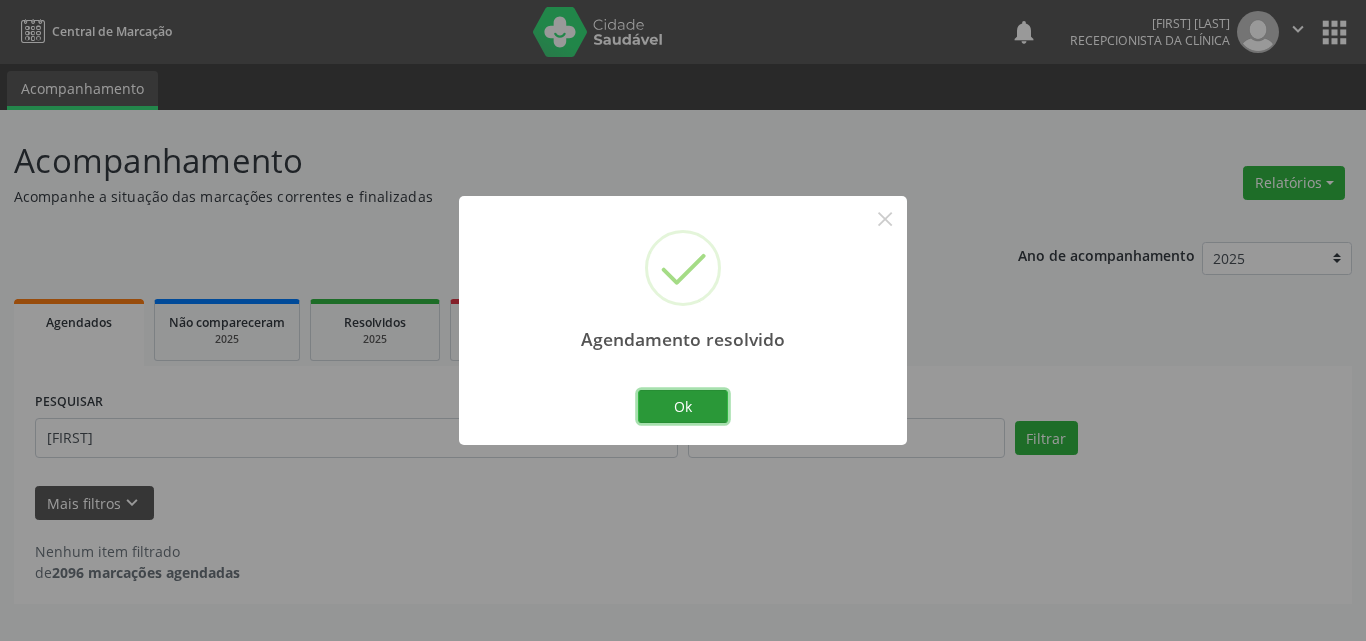 drag, startPoint x: 641, startPoint y: 401, endPoint x: 598, endPoint y: 411, distance: 44.14748 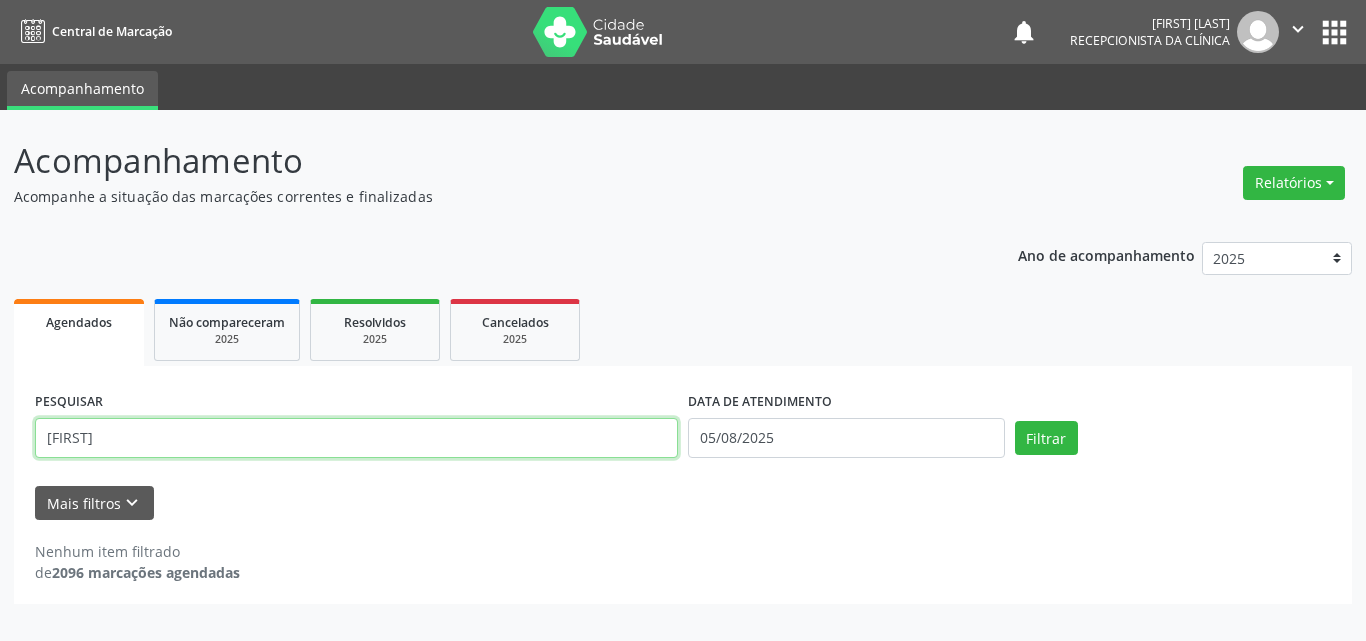 drag, startPoint x: 561, startPoint y: 456, endPoint x: 0, endPoint y: 40, distance: 698.41034 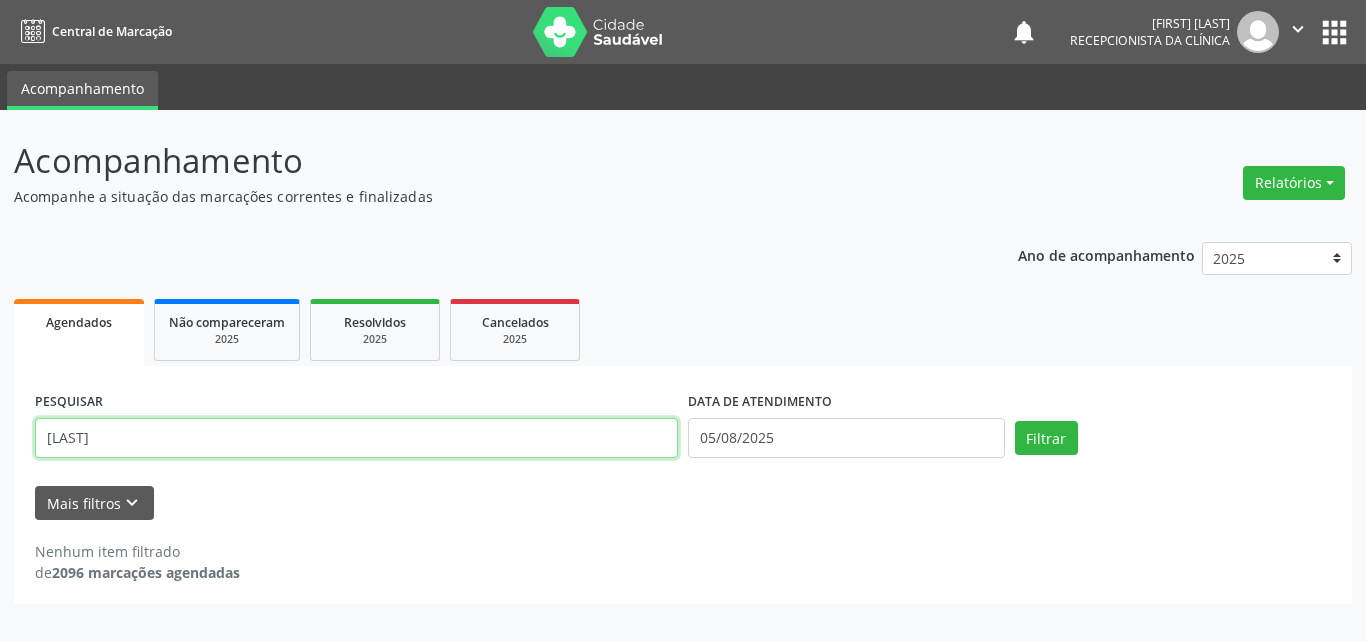 type on "[LAST]" 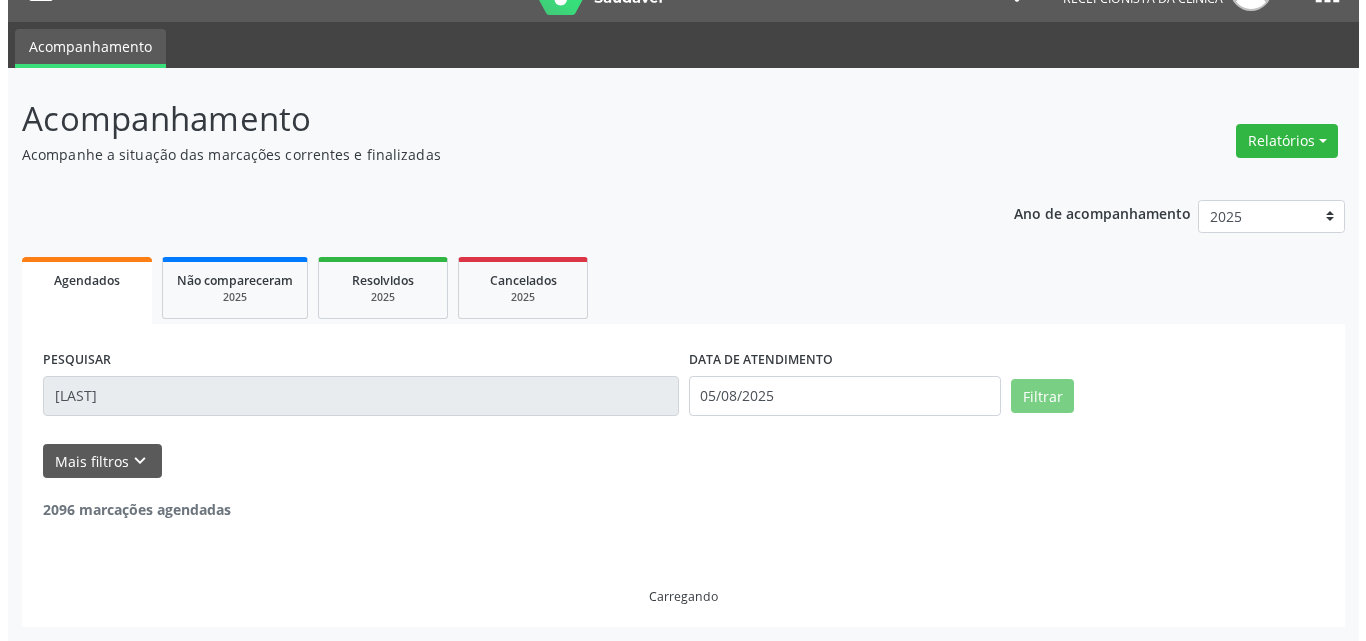 scroll, scrollTop: 264, scrollLeft: 0, axis: vertical 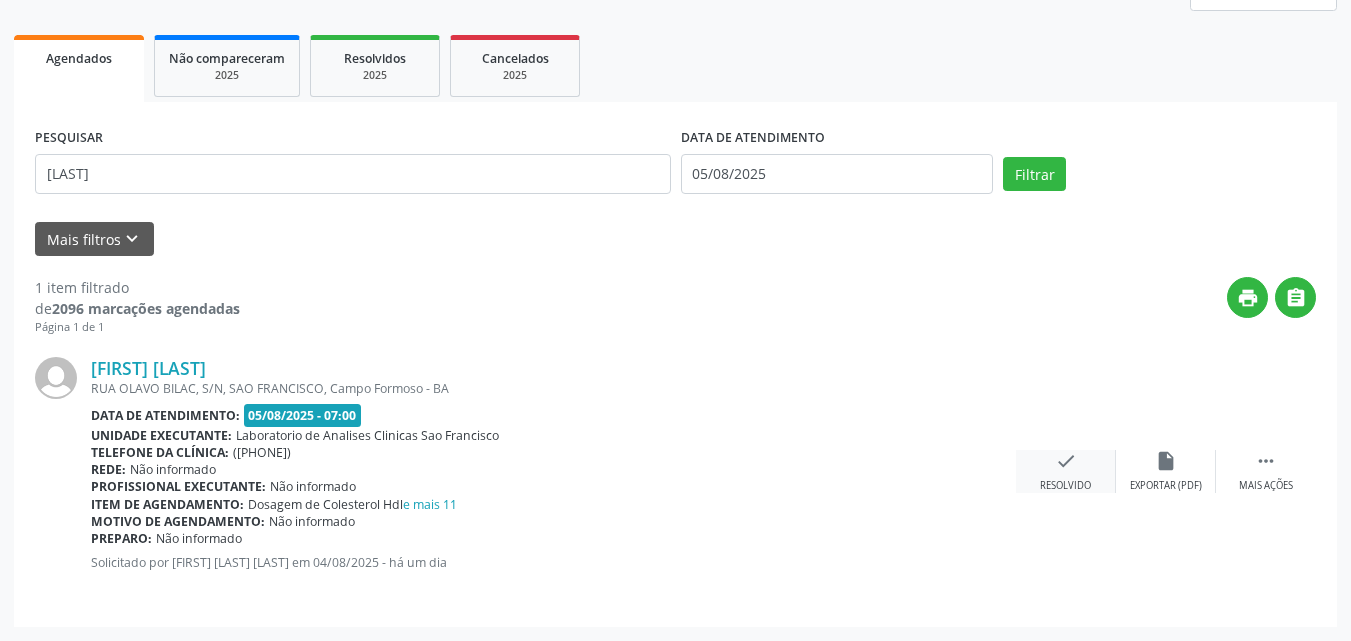 click on "check
Resolvido" at bounding box center [1066, 471] 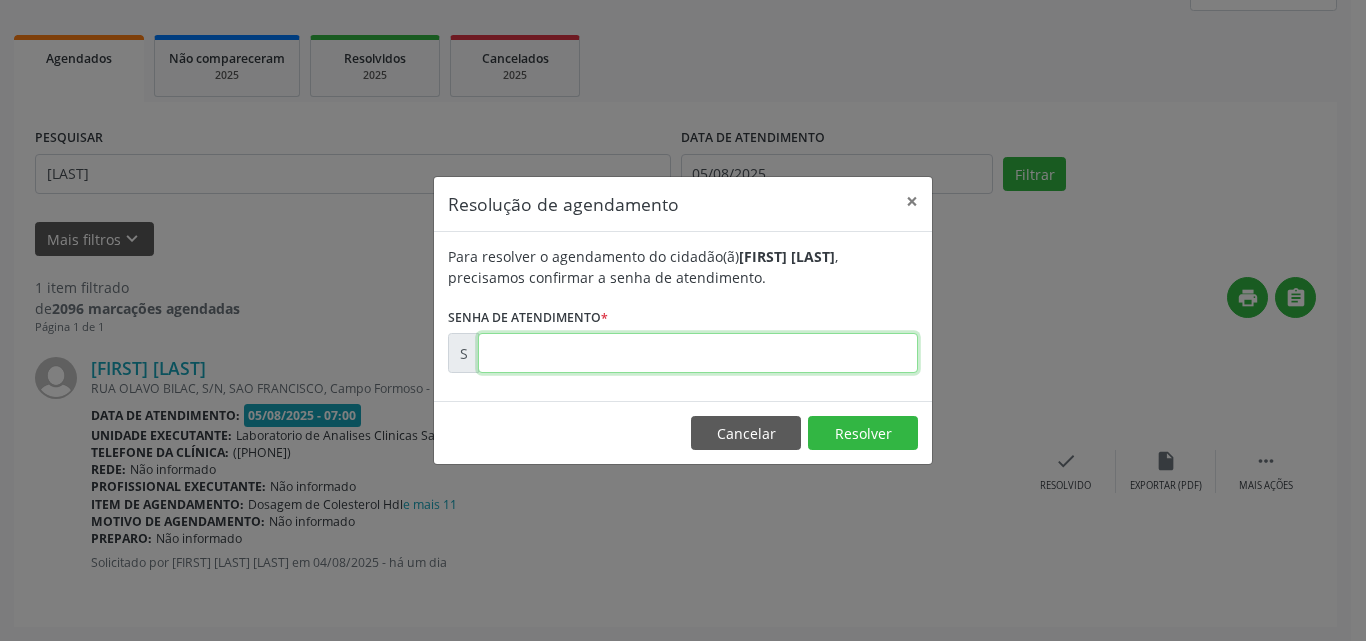 click at bounding box center (698, 353) 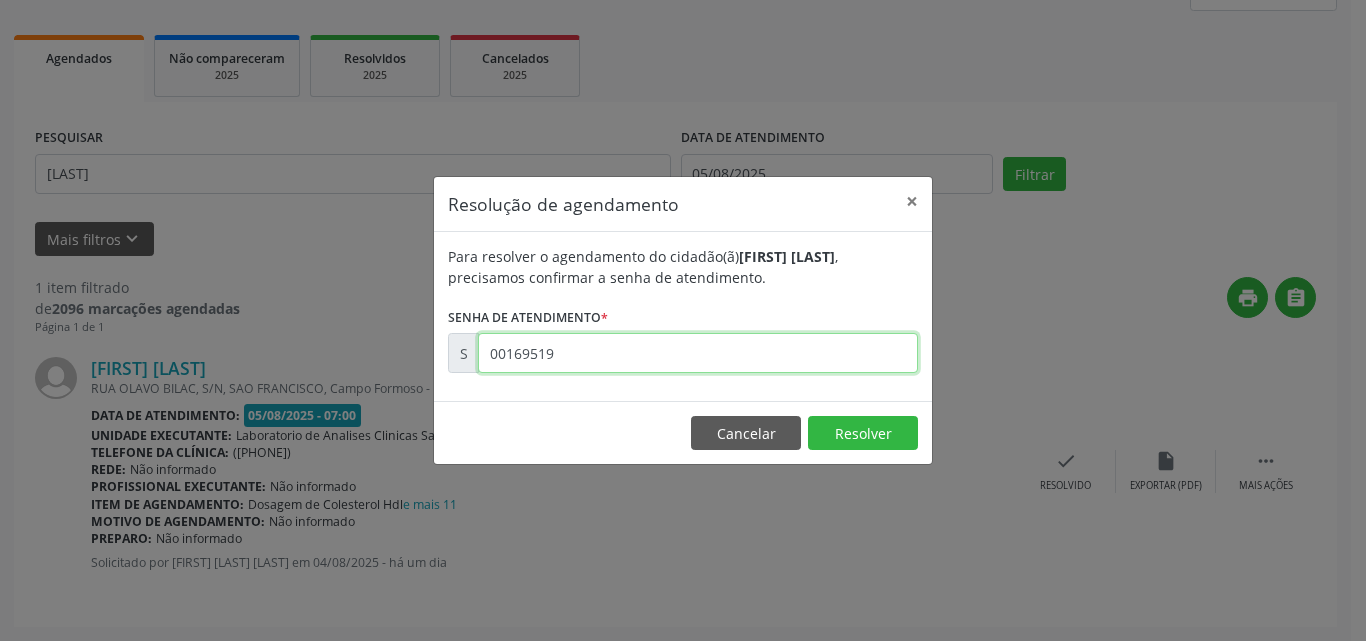 type on "00169519" 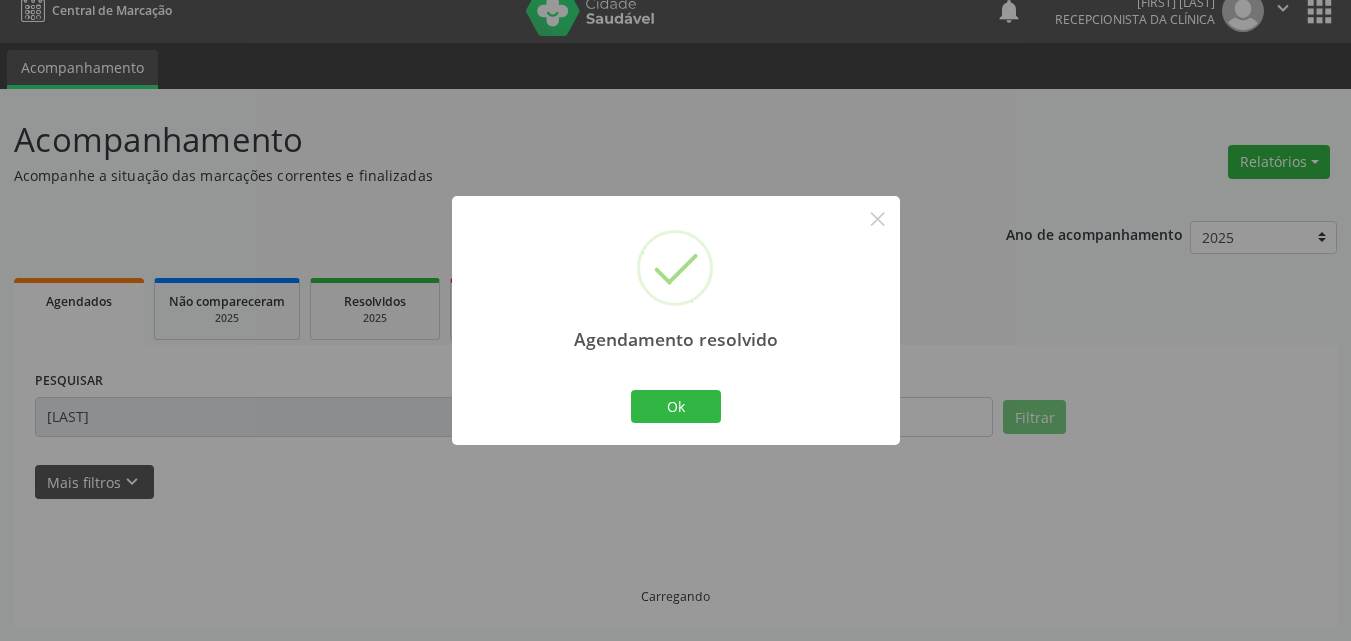 scroll, scrollTop: 0, scrollLeft: 0, axis: both 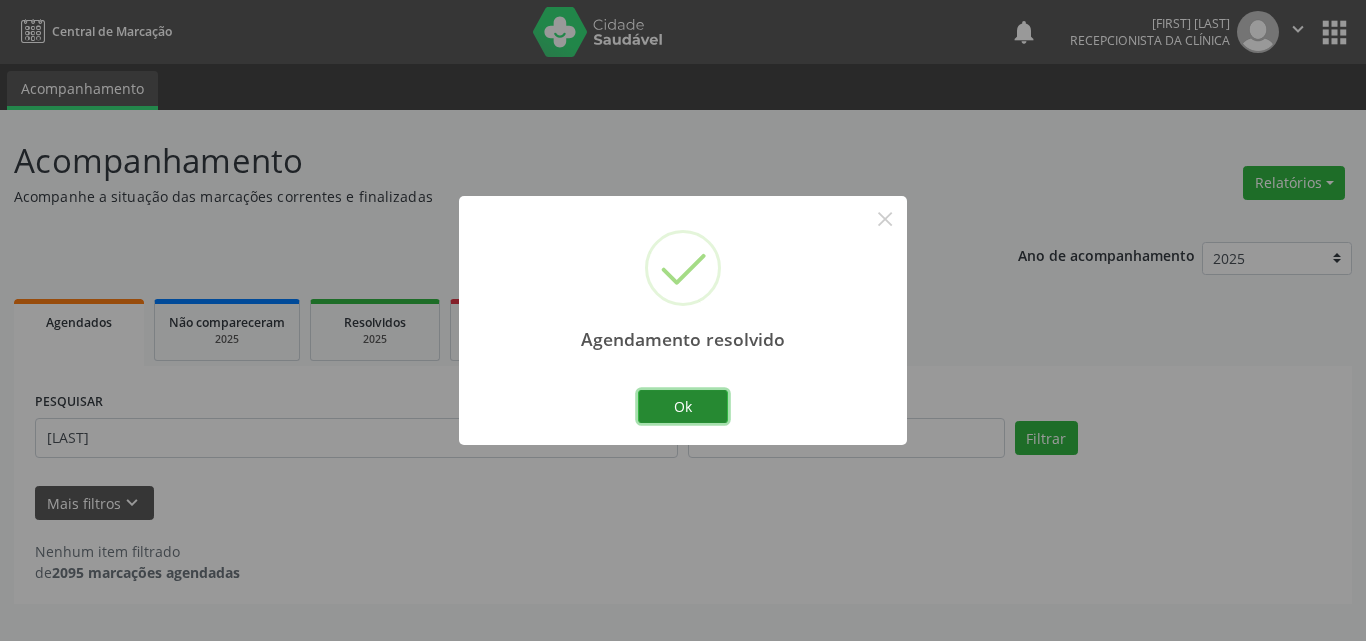 click on "Ok" at bounding box center (683, 407) 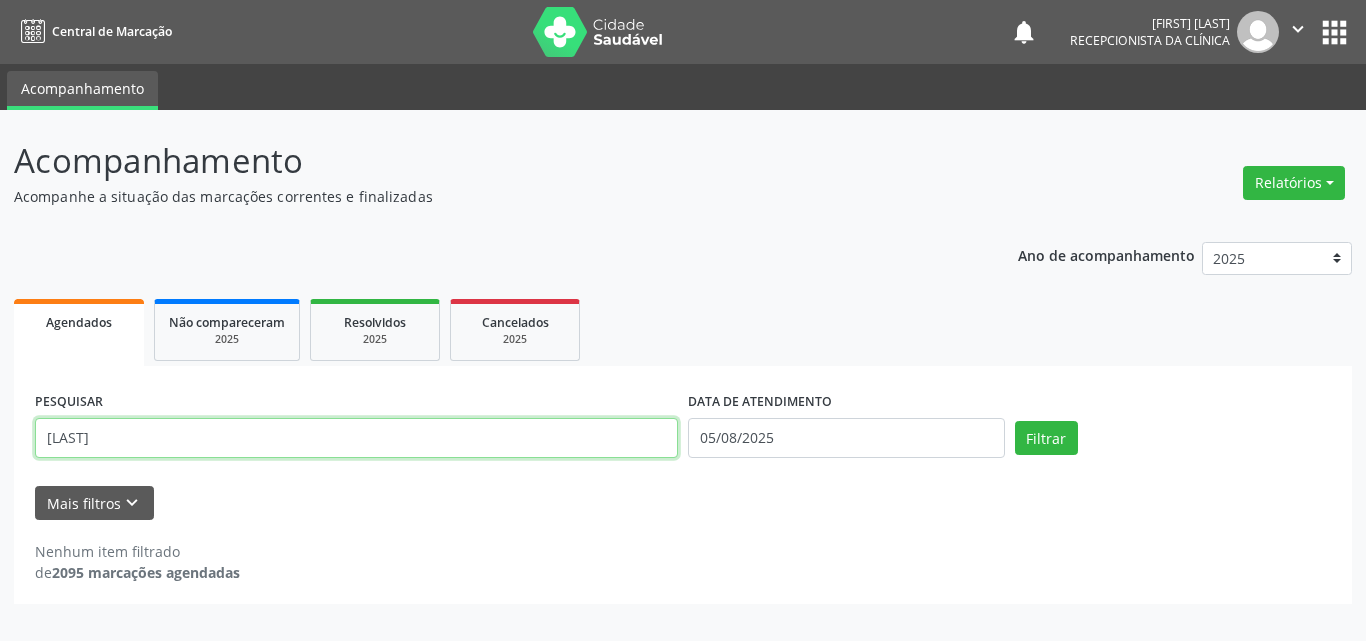 drag, startPoint x: 604, startPoint y: 443, endPoint x: 0, endPoint y: 222, distance: 643.16174 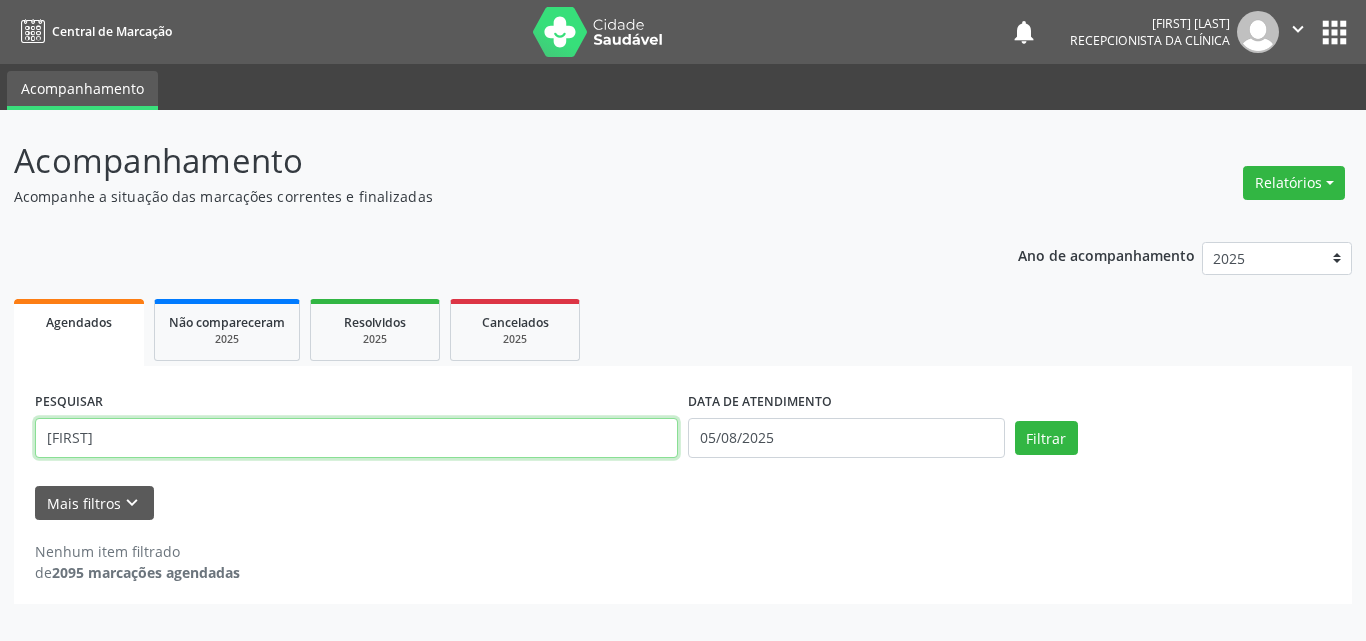 type on "[NAME]" 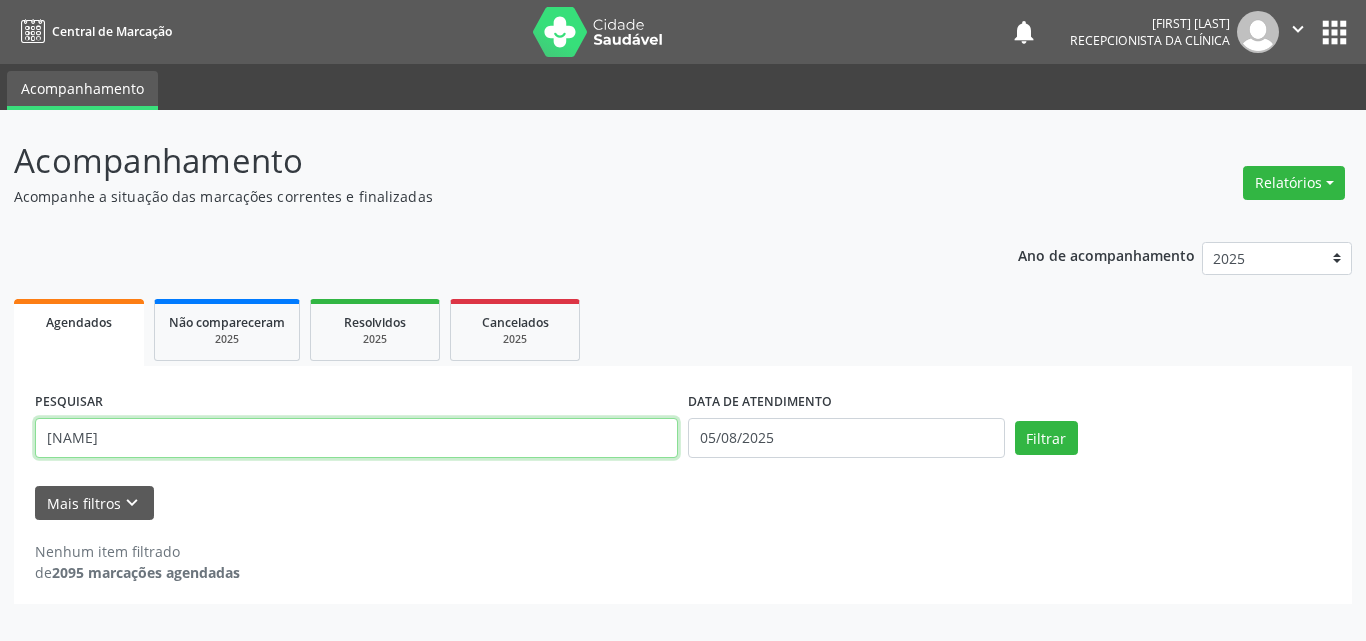 type on "[NAME]" 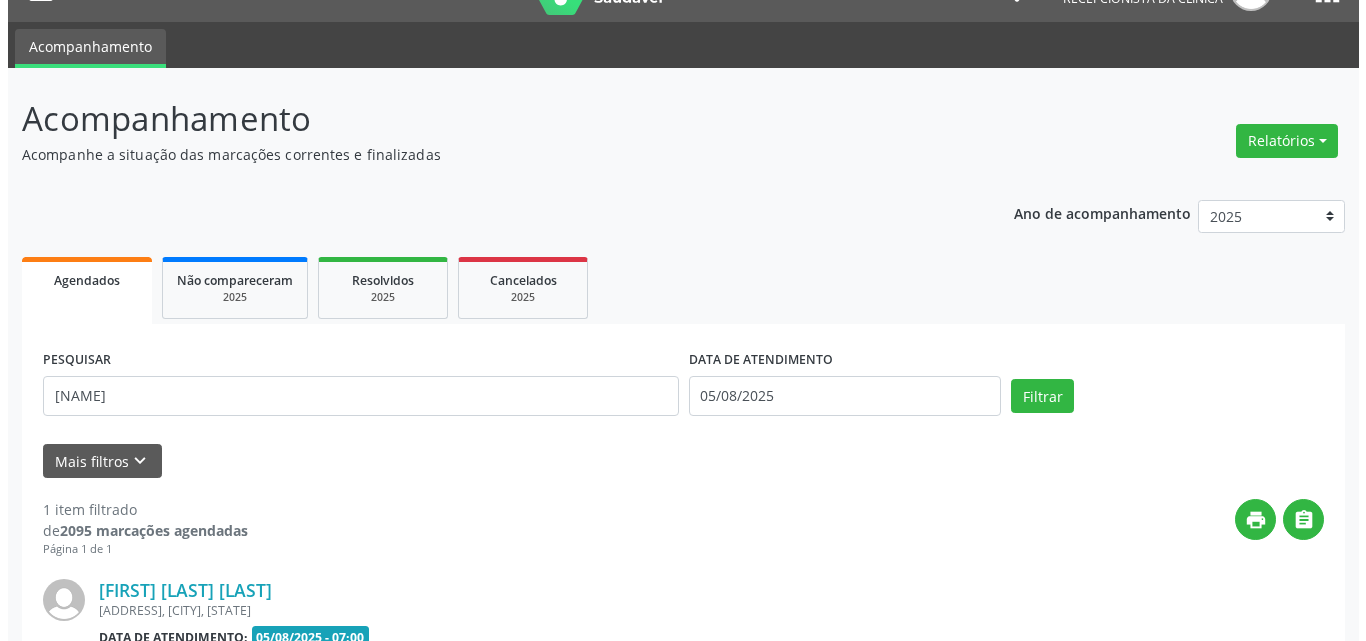 scroll, scrollTop: 264, scrollLeft: 0, axis: vertical 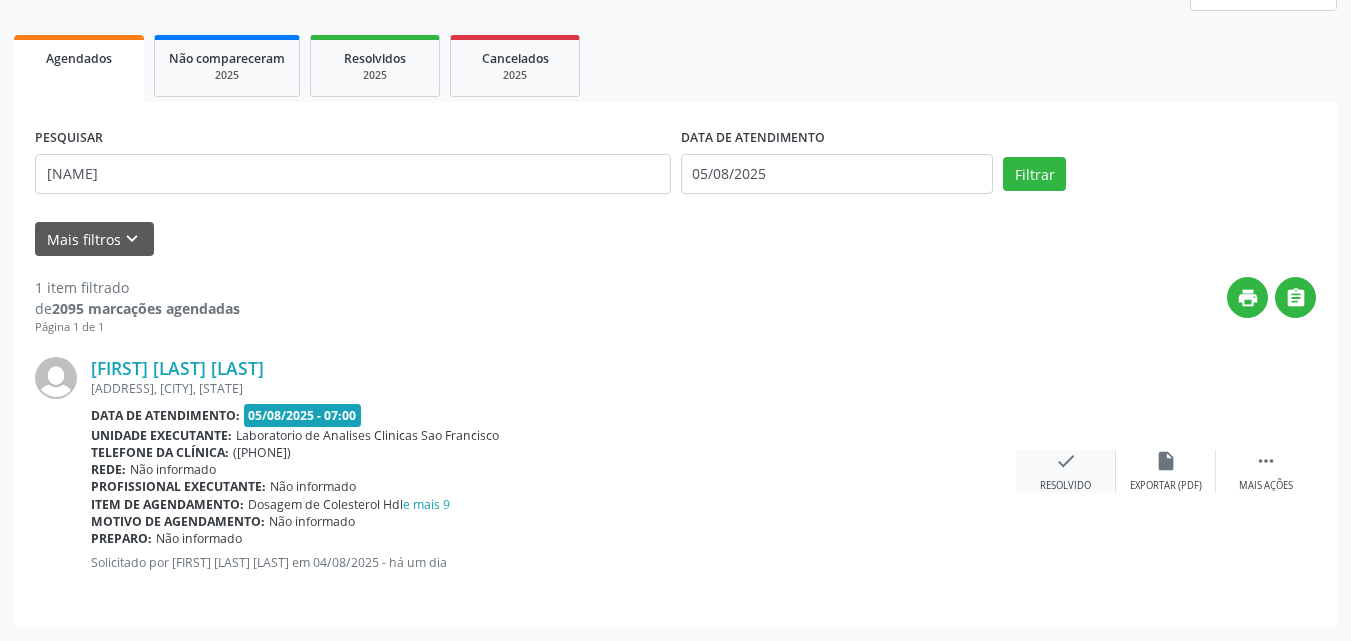 click on "check" at bounding box center (1066, 461) 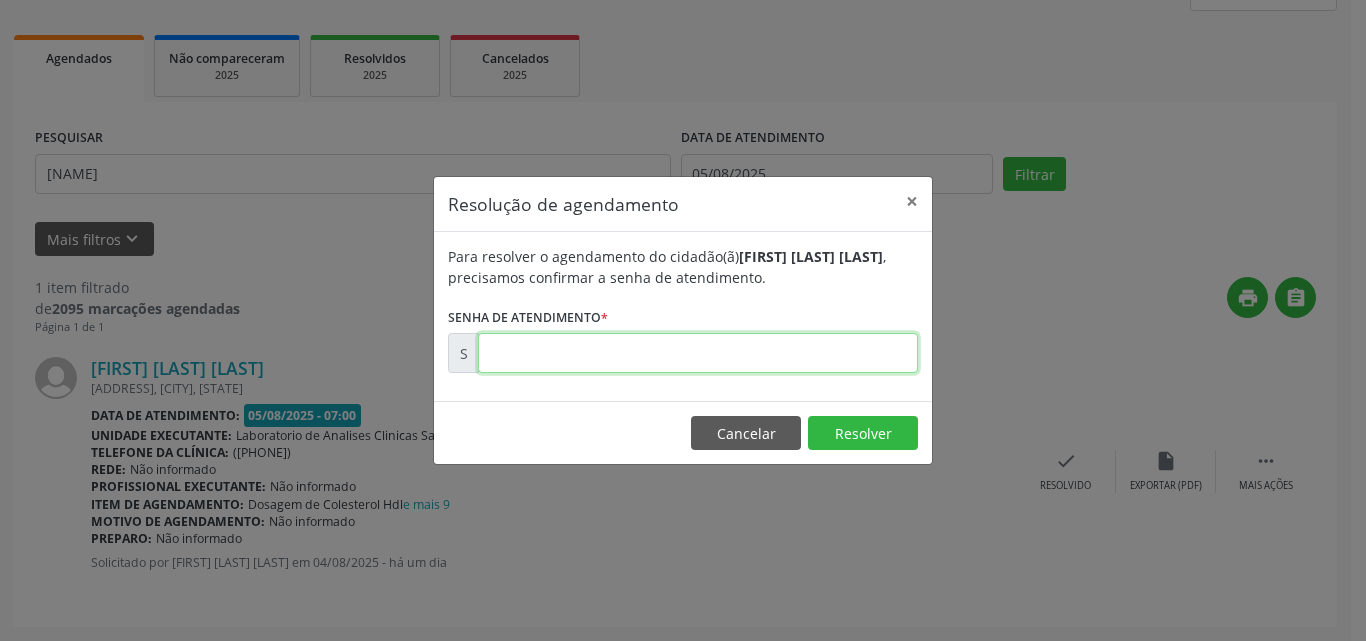 click at bounding box center [698, 353] 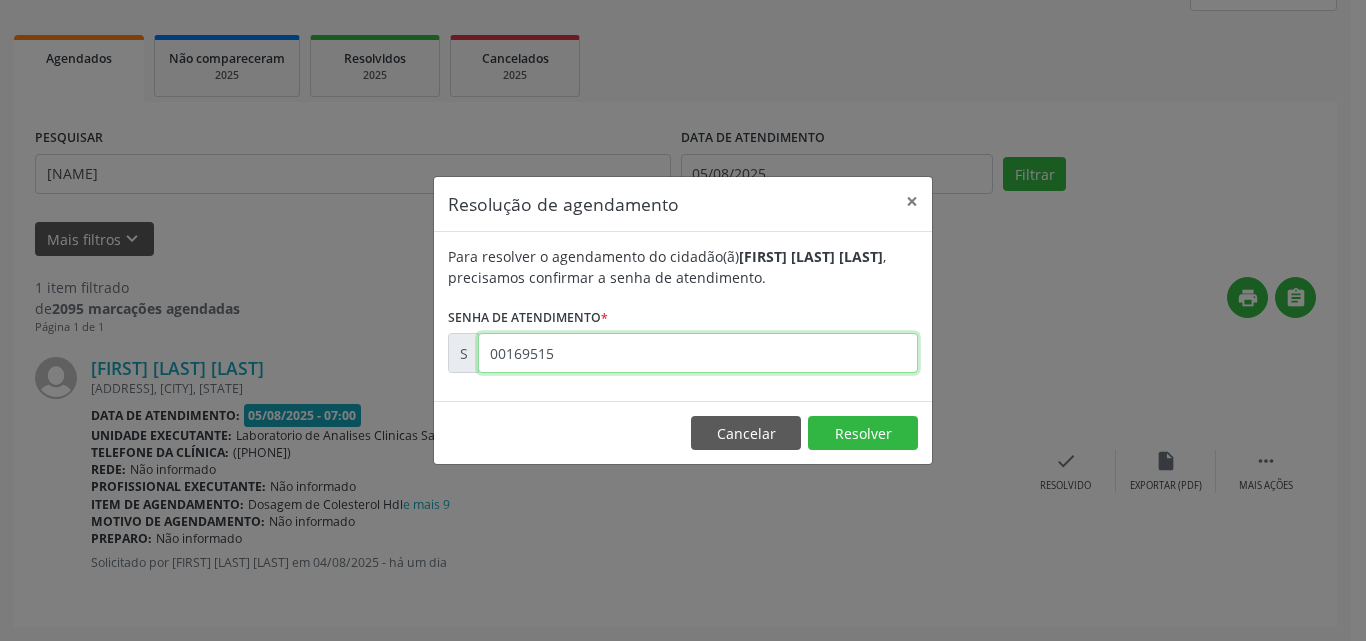 type on "00169515" 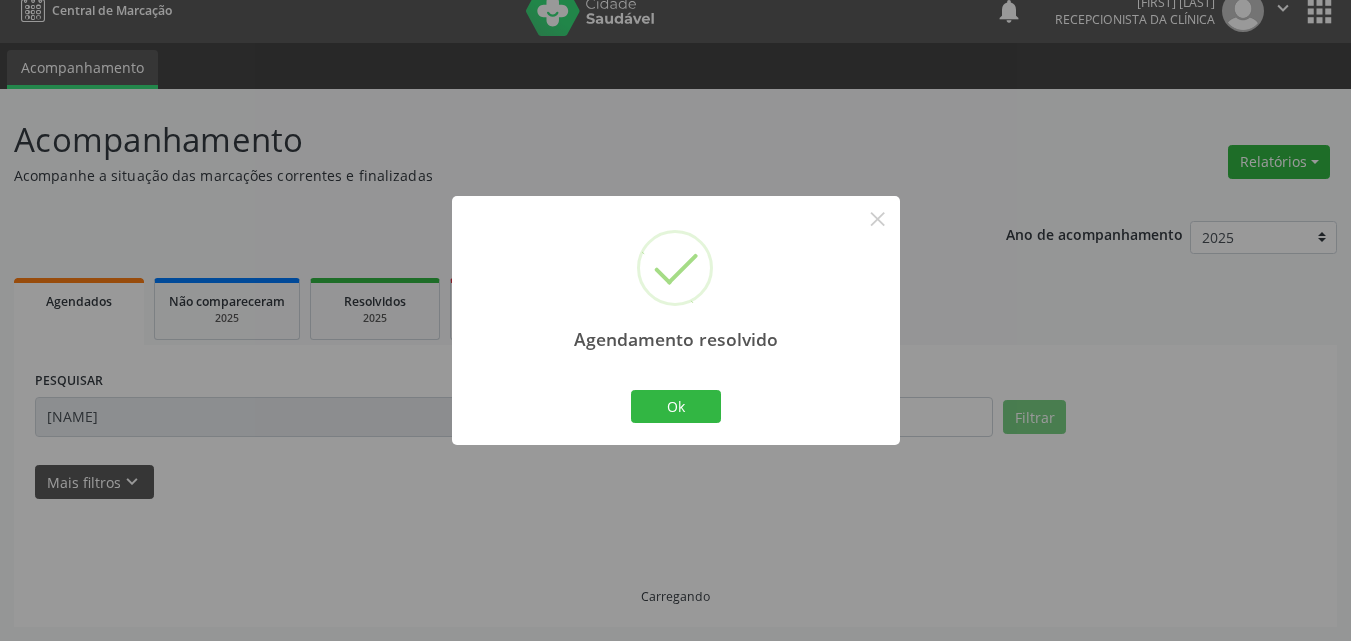 scroll, scrollTop: 0, scrollLeft: 0, axis: both 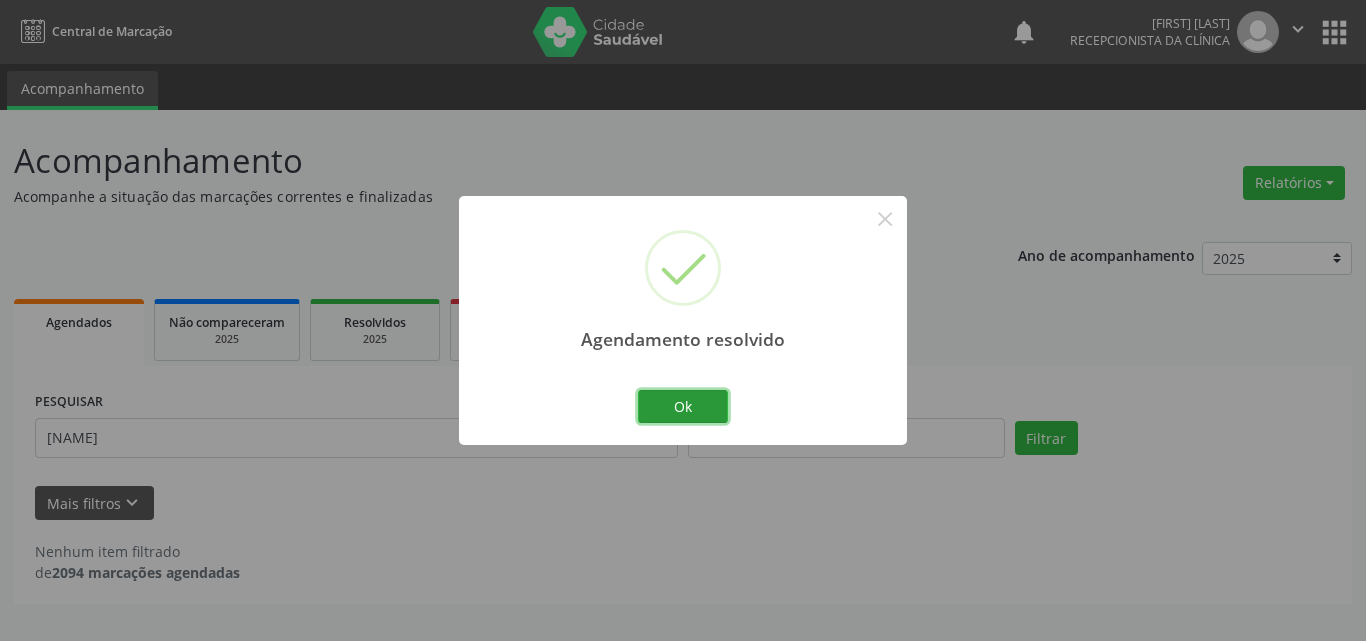 drag, startPoint x: 708, startPoint y: 406, endPoint x: 683, endPoint y: 406, distance: 25 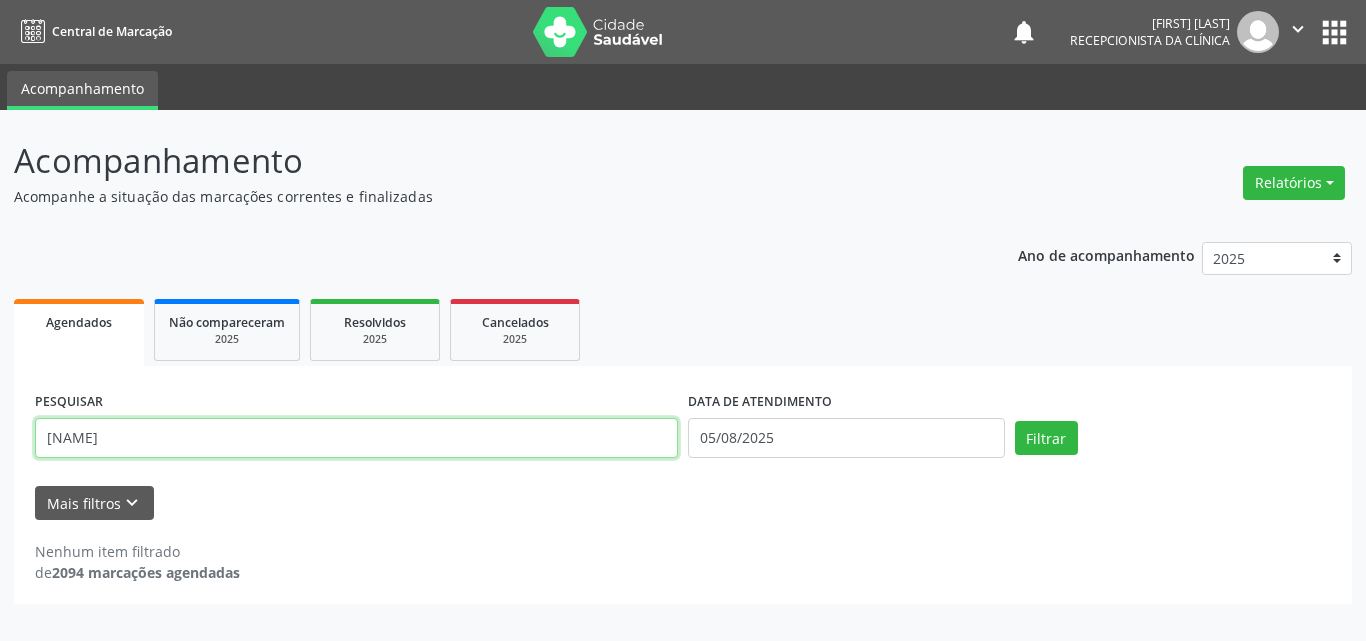 drag, startPoint x: 0, startPoint y: 140, endPoint x: 0, endPoint y: 101, distance: 39 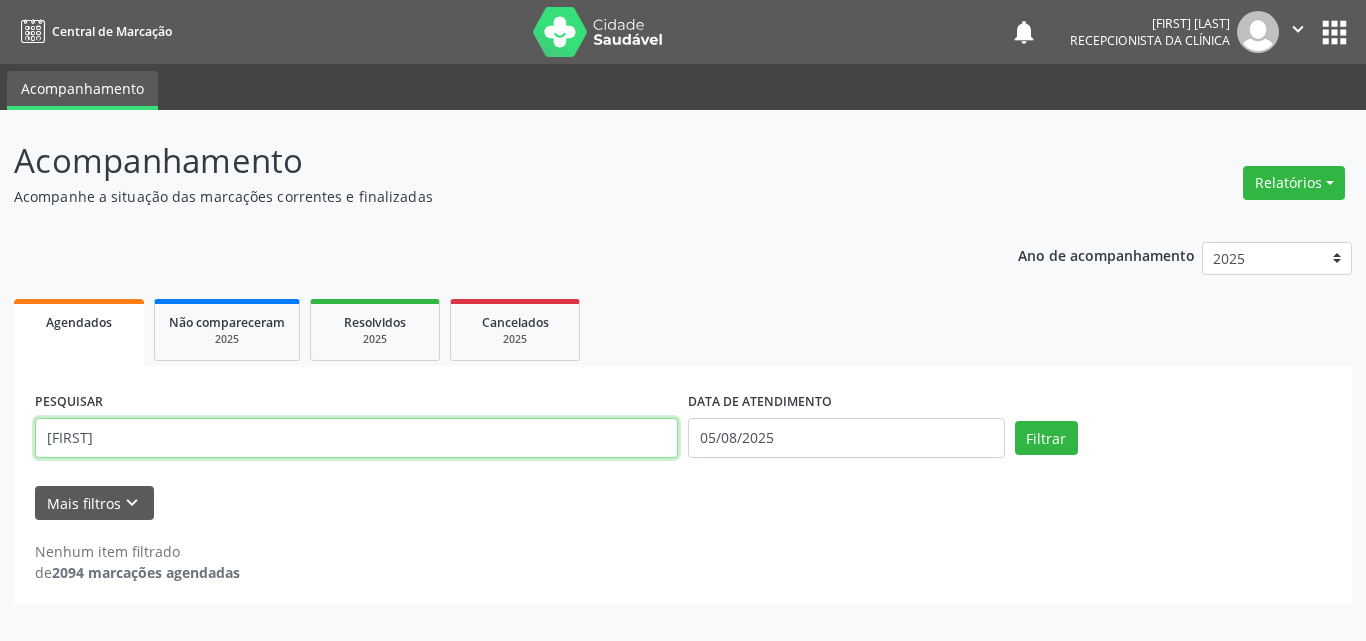 type on "[FIRST]" 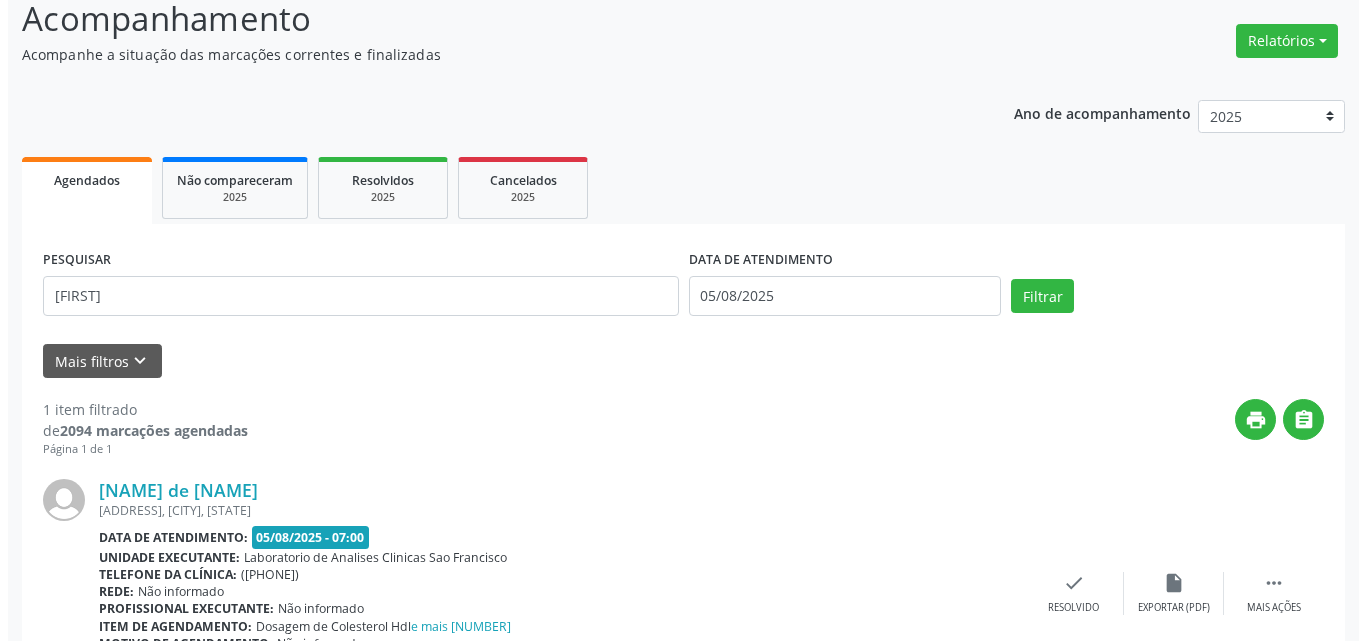 scroll, scrollTop: 264, scrollLeft: 0, axis: vertical 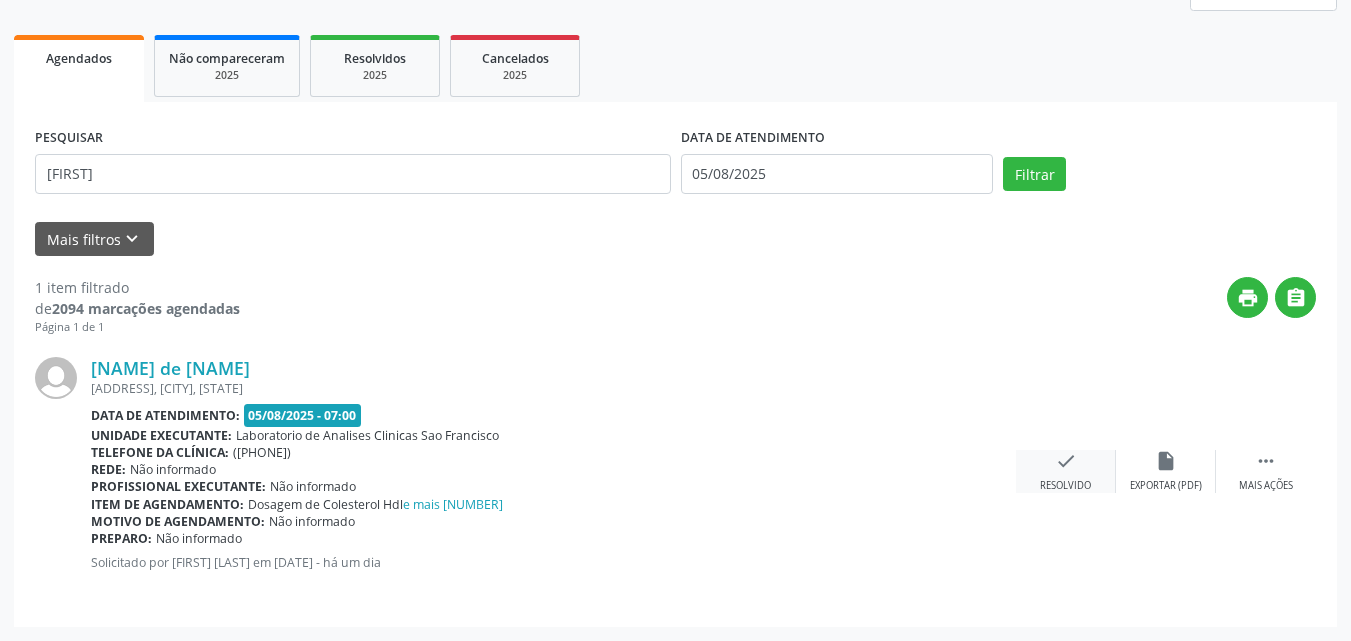 click on "Resolvido" at bounding box center [1065, 486] 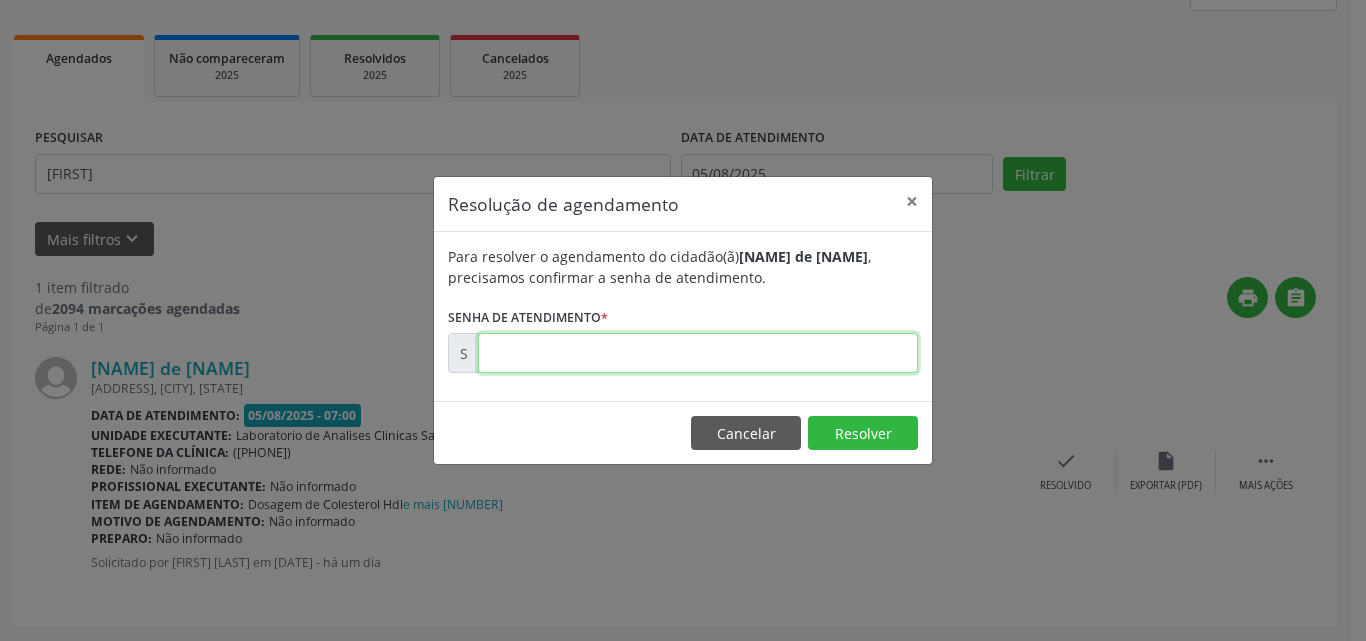 click at bounding box center (698, 353) 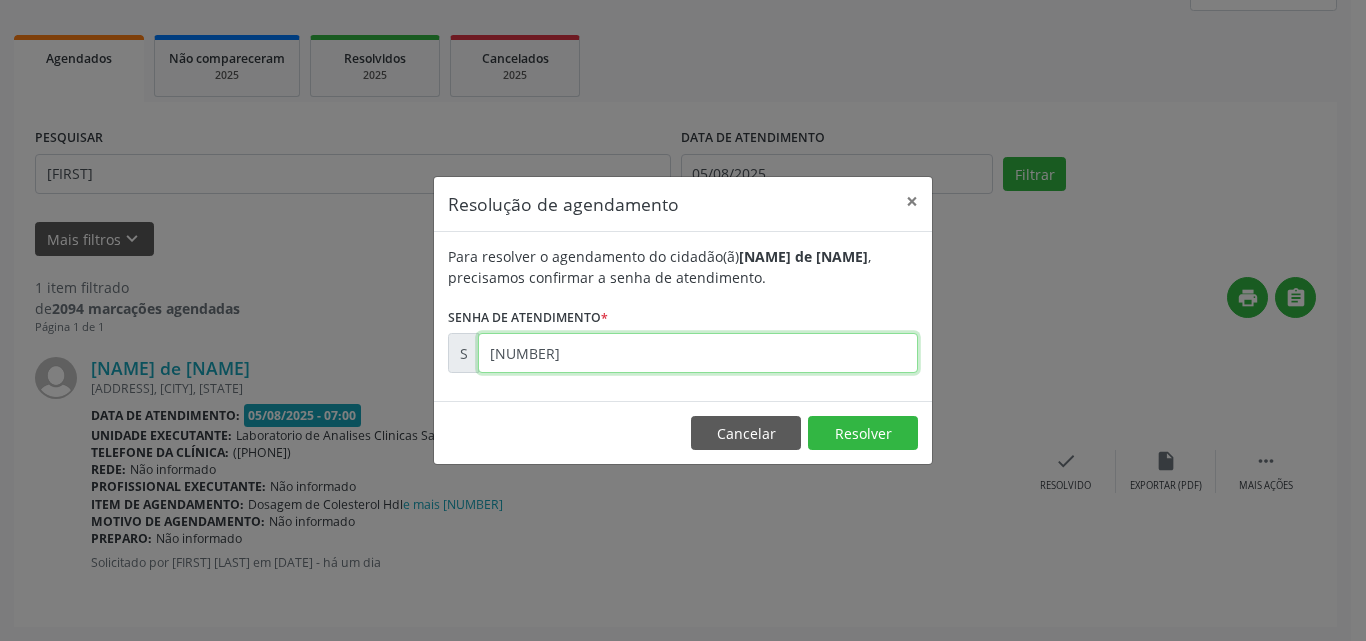 type on "[NUMBER]" 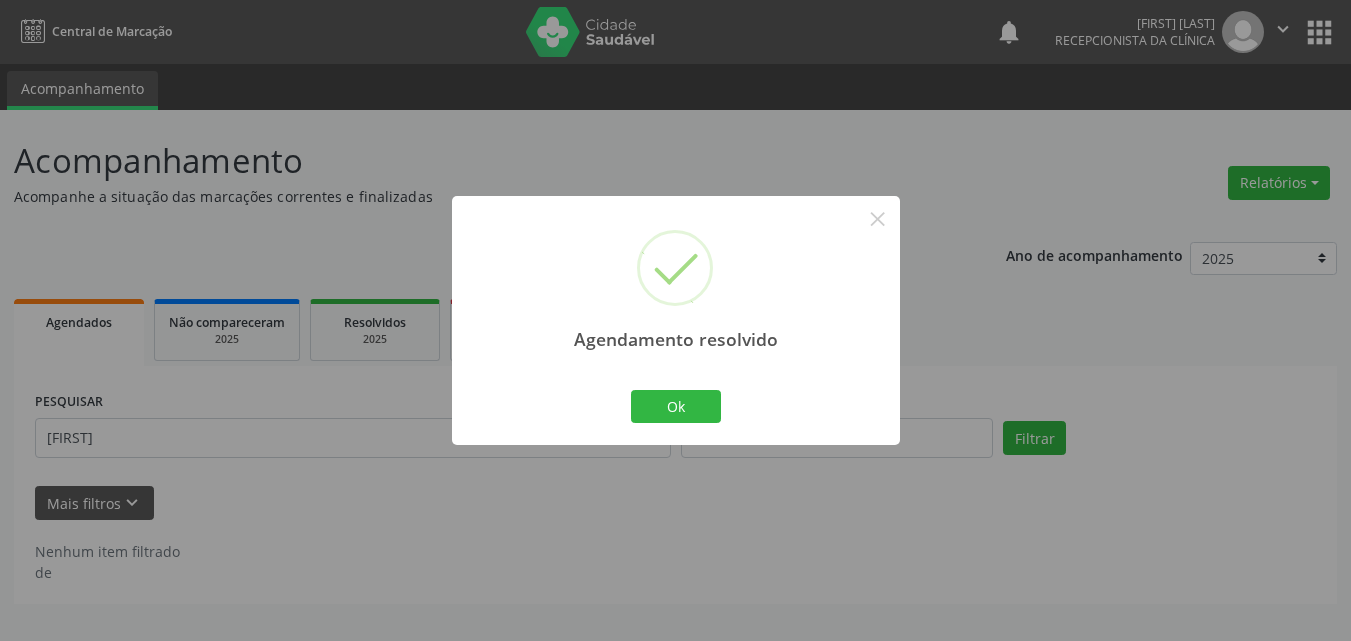 scroll, scrollTop: 0, scrollLeft: 0, axis: both 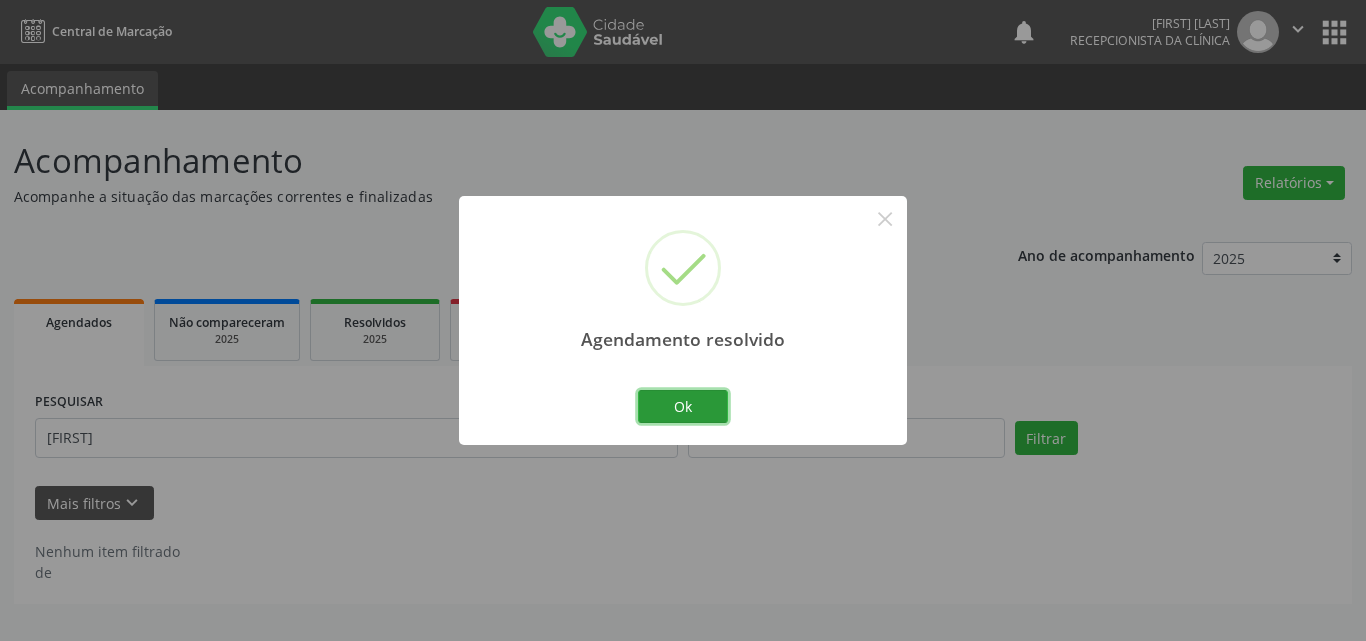 drag, startPoint x: 717, startPoint y: 404, endPoint x: 700, endPoint y: 409, distance: 17.720045 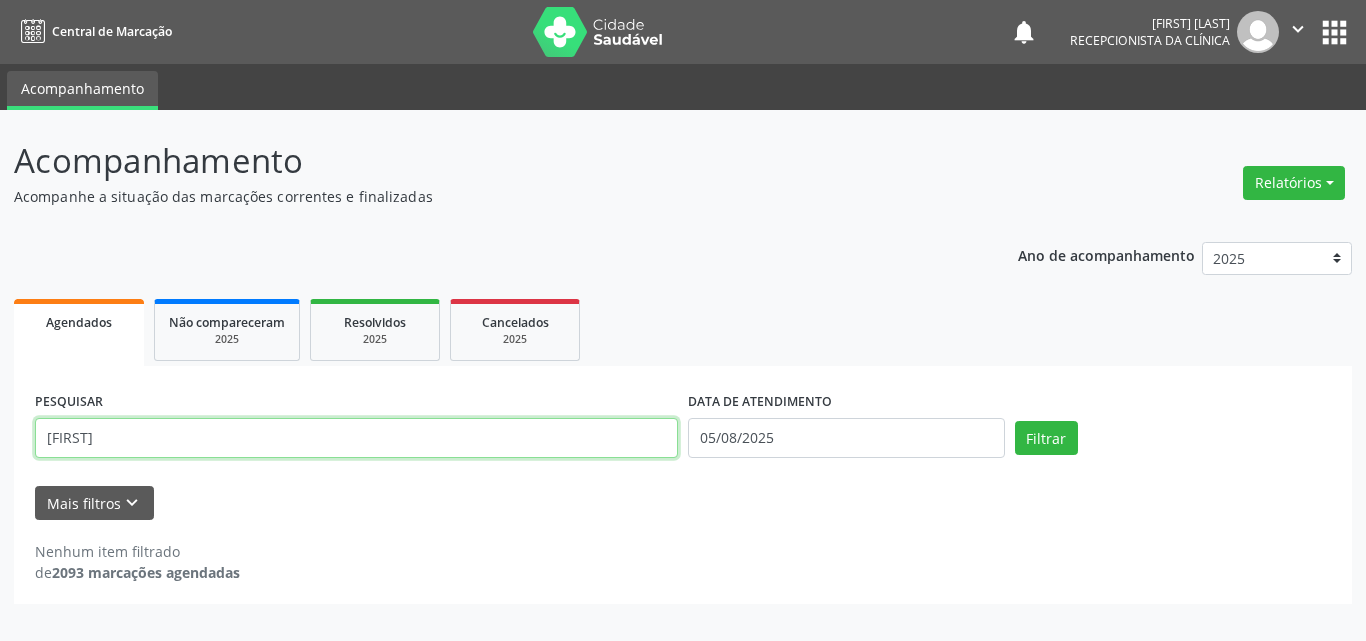 drag, startPoint x: 558, startPoint y: 432, endPoint x: 0, endPoint y: 399, distance: 558.975 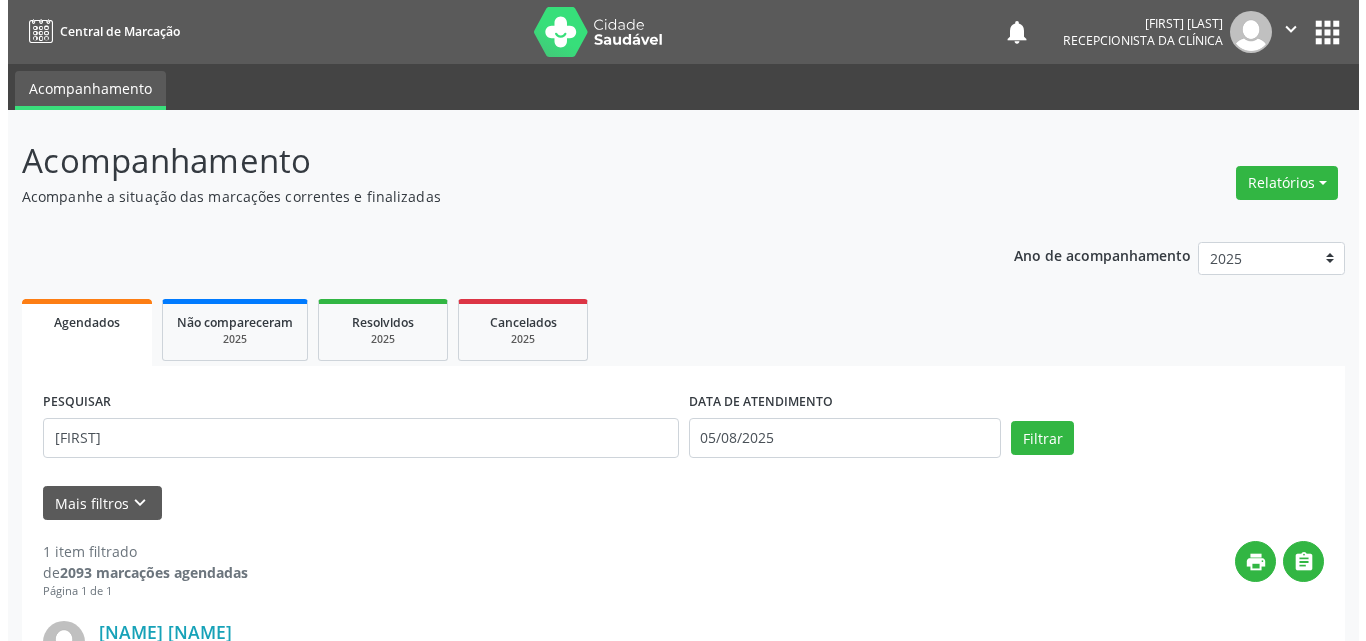 scroll, scrollTop: 264, scrollLeft: 0, axis: vertical 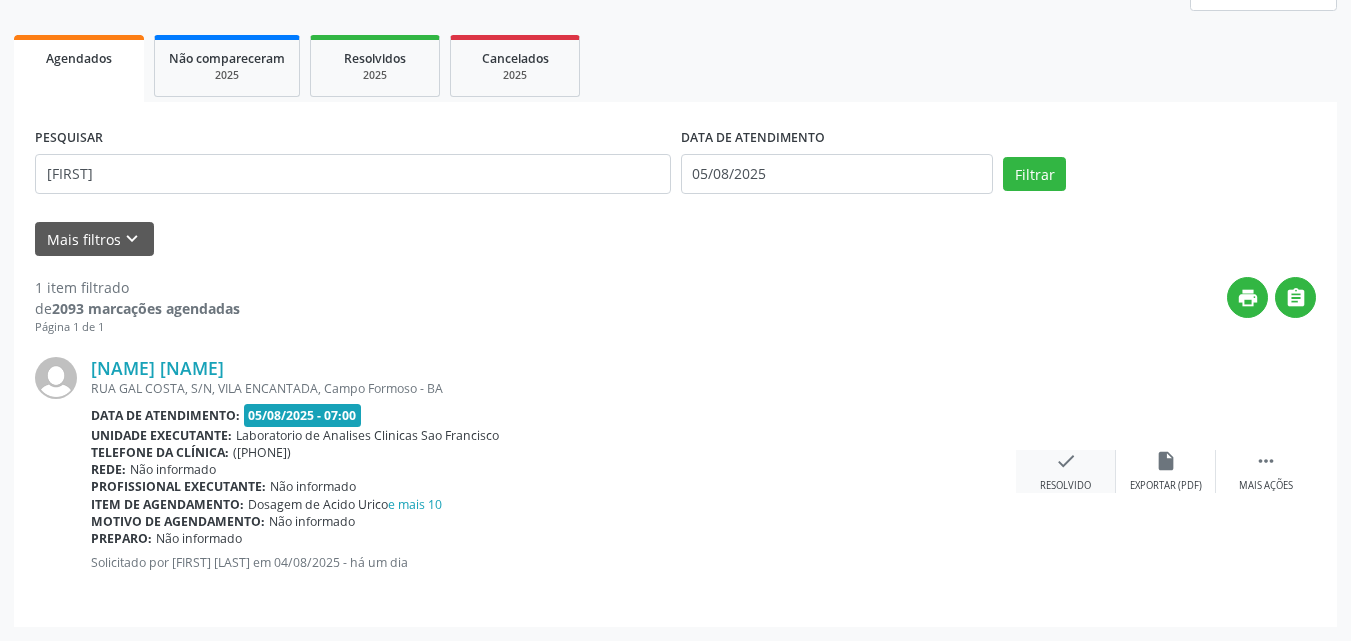 click on "check
Resolvido" at bounding box center [1066, 471] 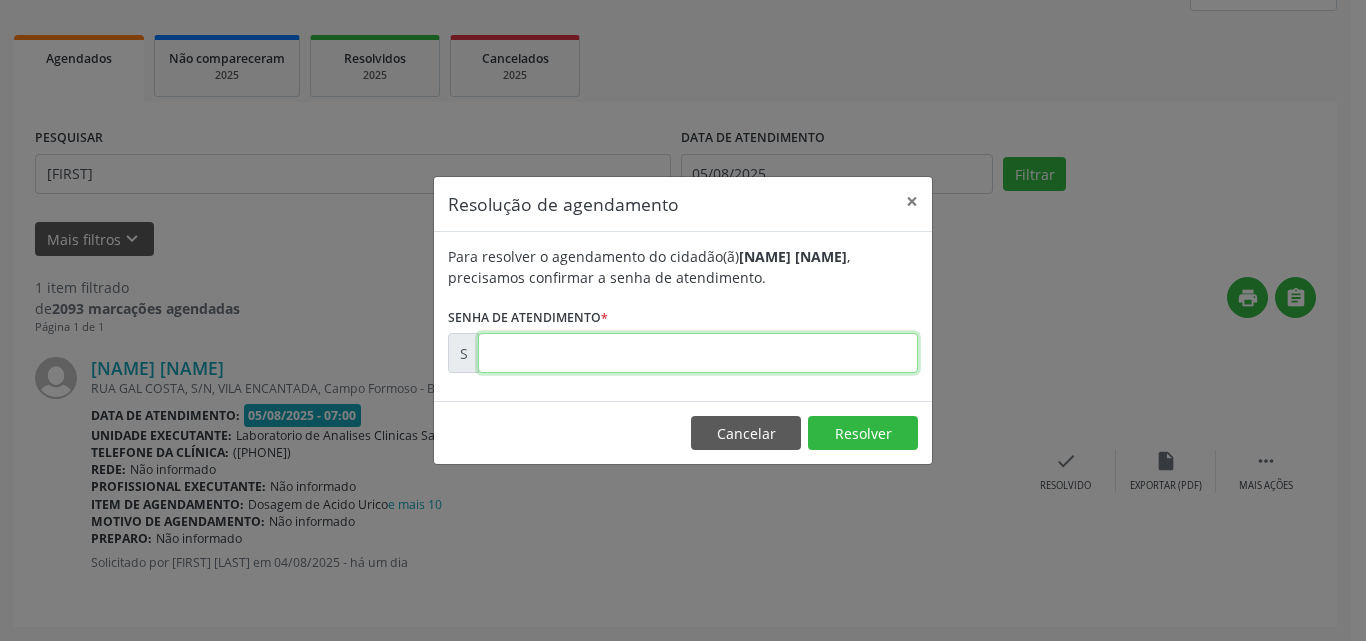 click at bounding box center (698, 353) 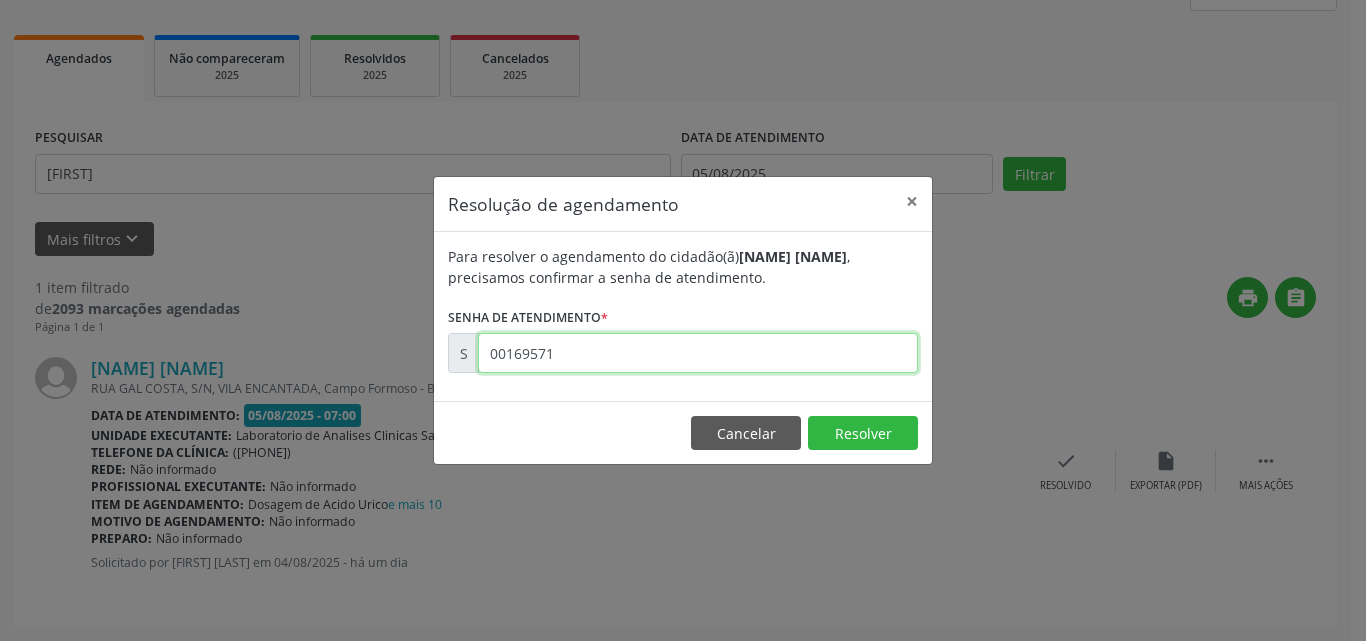 type on "00169571" 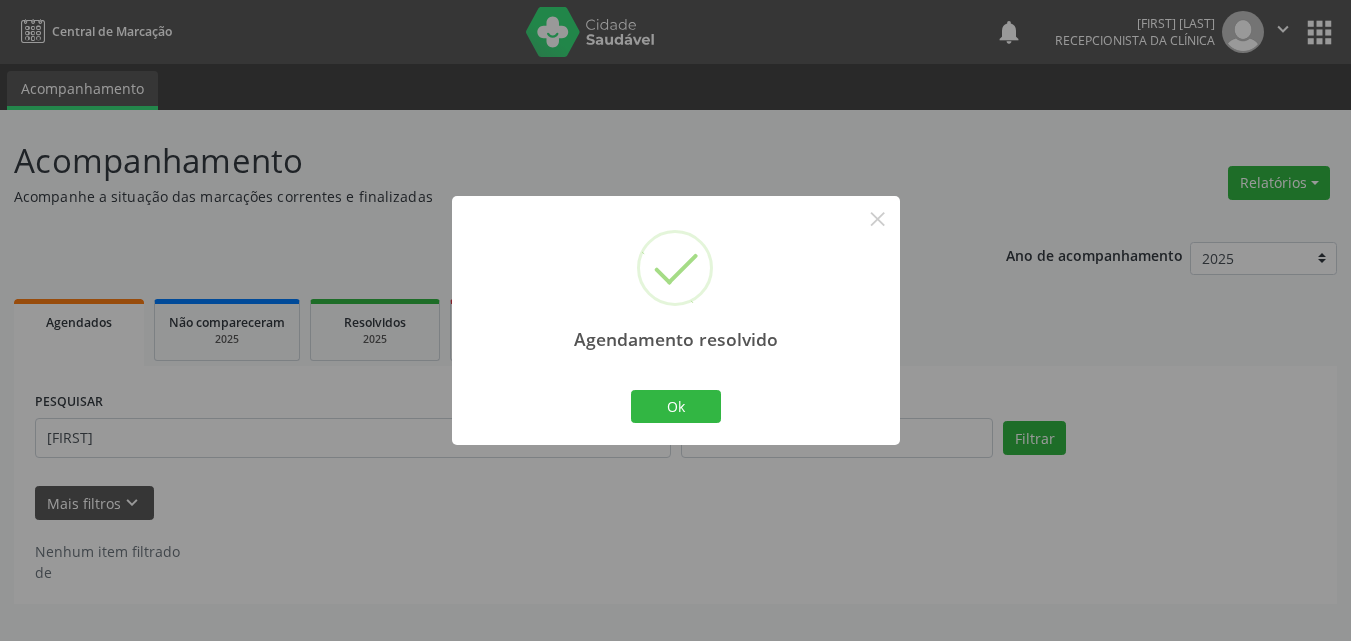 scroll, scrollTop: 0, scrollLeft: 0, axis: both 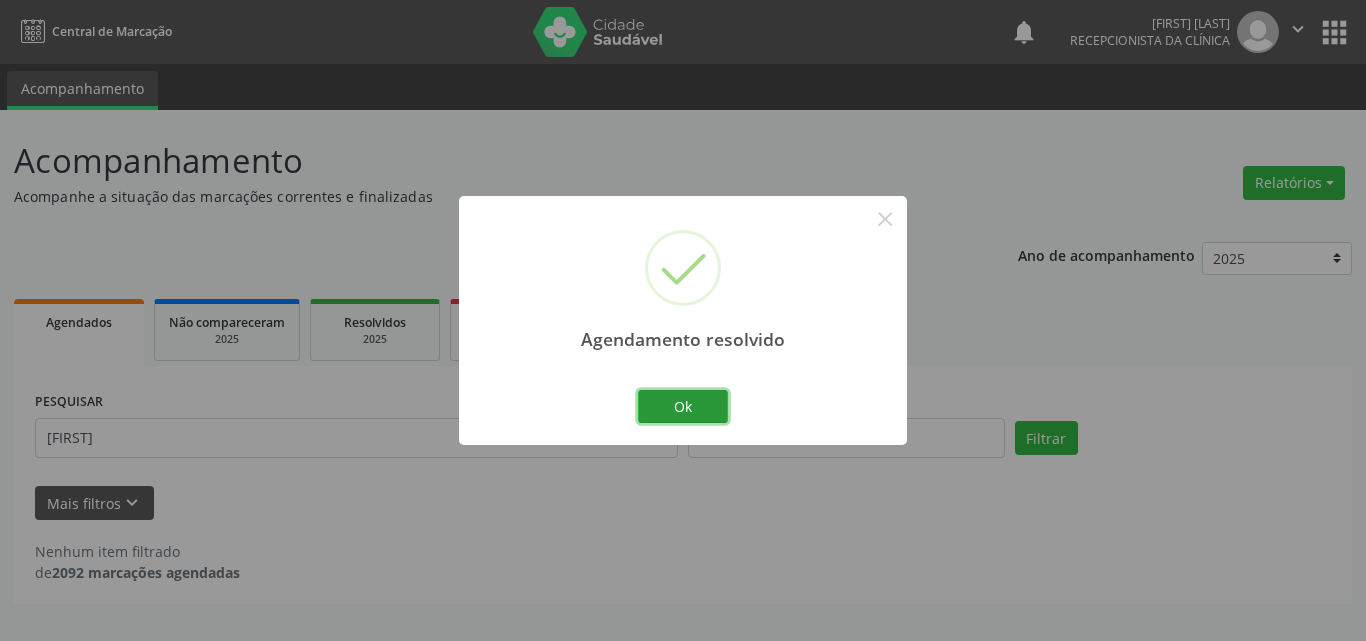 click on "Ok" at bounding box center [683, 407] 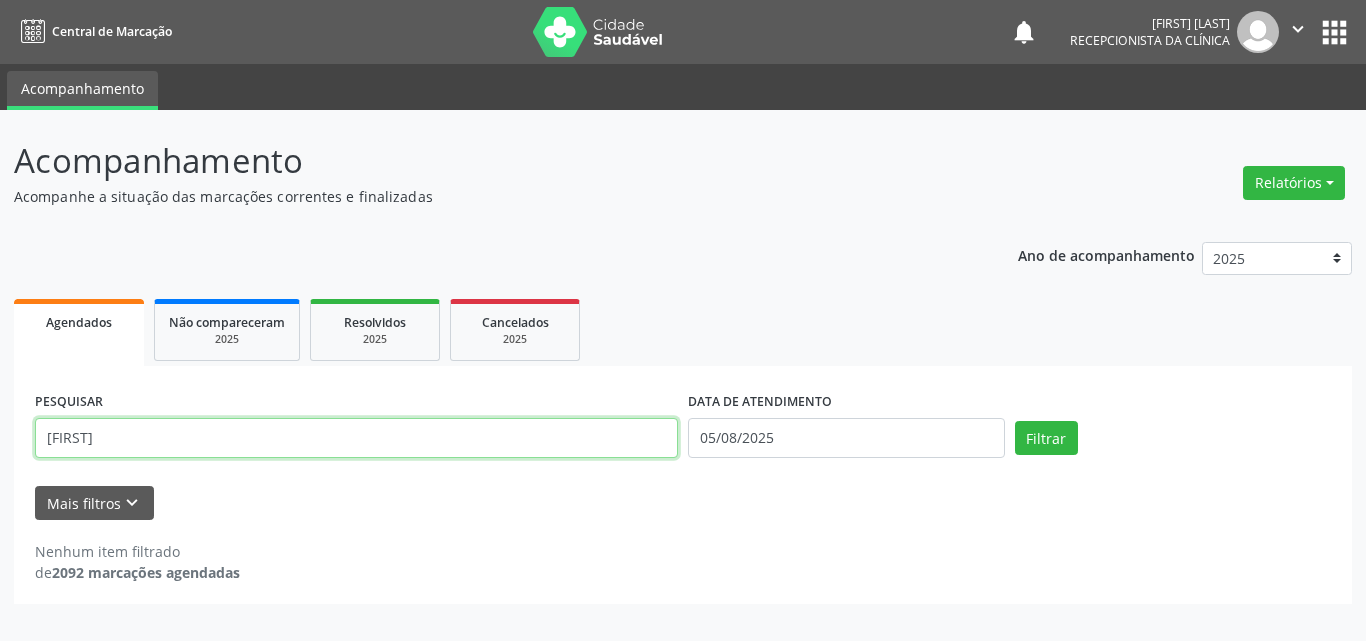 drag, startPoint x: 602, startPoint y: 443, endPoint x: 0, endPoint y: 44, distance: 722.2223 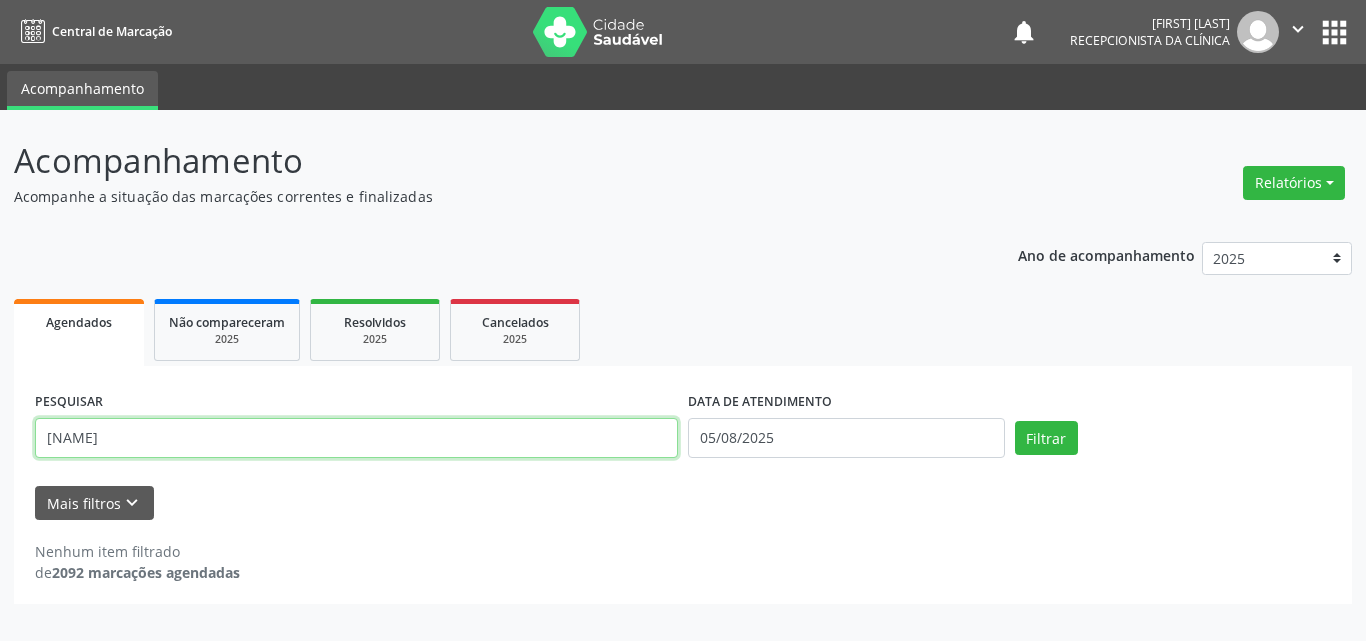 type on "[NAME]" 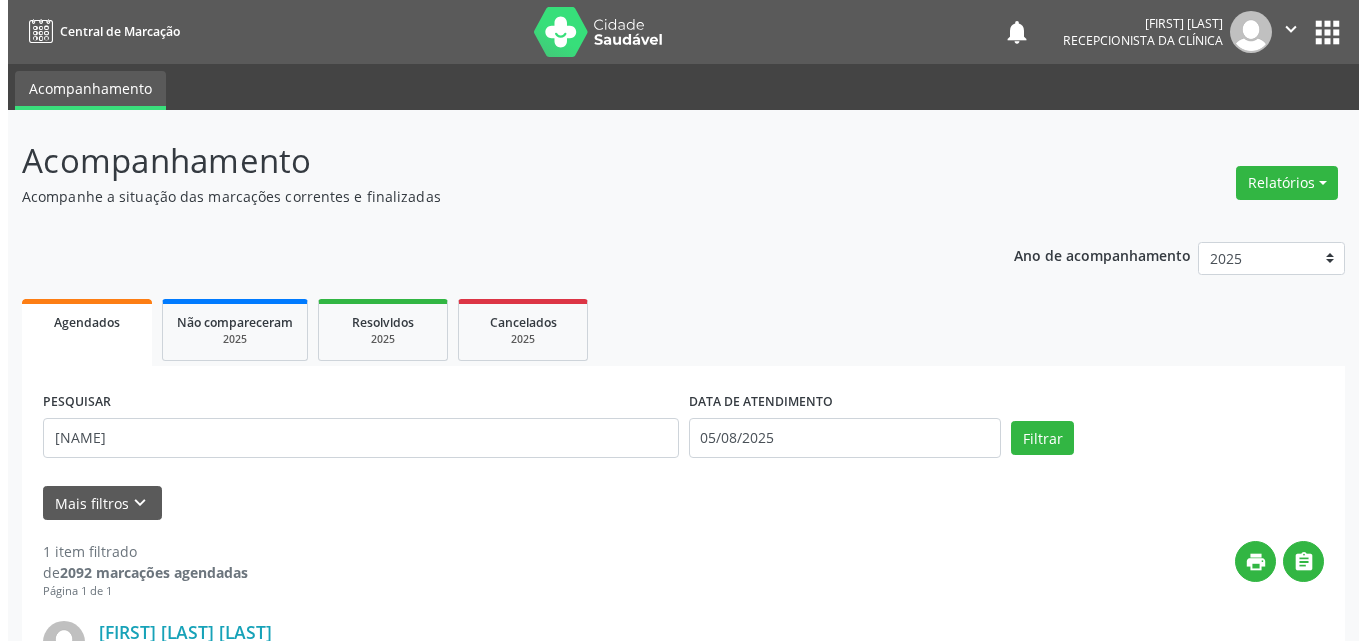 scroll, scrollTop: 264, scrollLeft: 0, axis: vertical 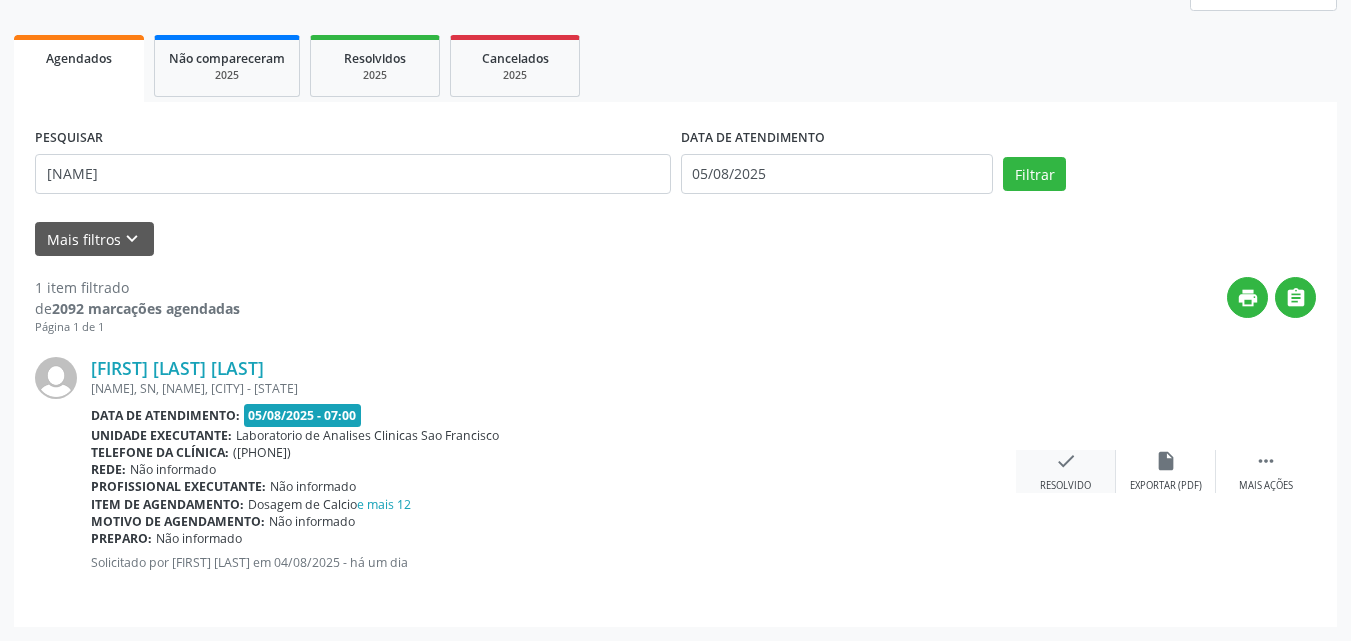 click on "check" at bounding box center [1066, 461] 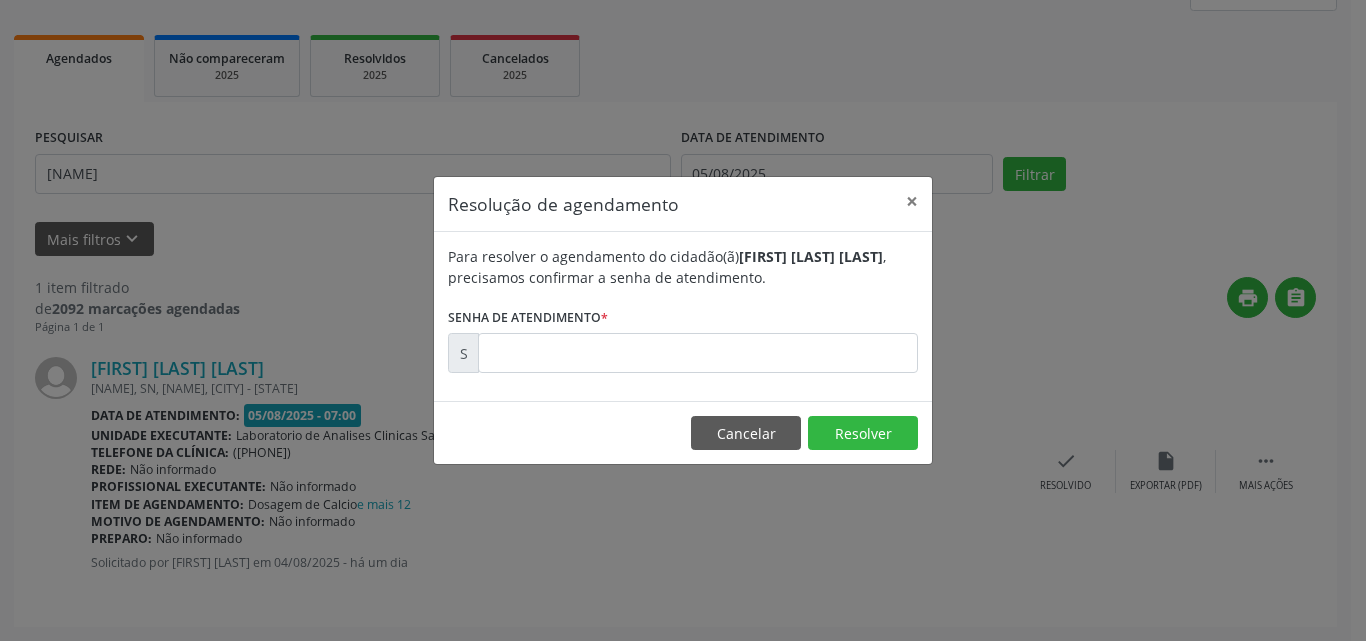 click on "Para resolver o agendamento do cidadão(ã)  [FIRST] [LAST] ,
precisamos confirmar a senha de atendimento.
Senha de atendimento
*
S [NUMBER]" at bounding box center (683, 316) 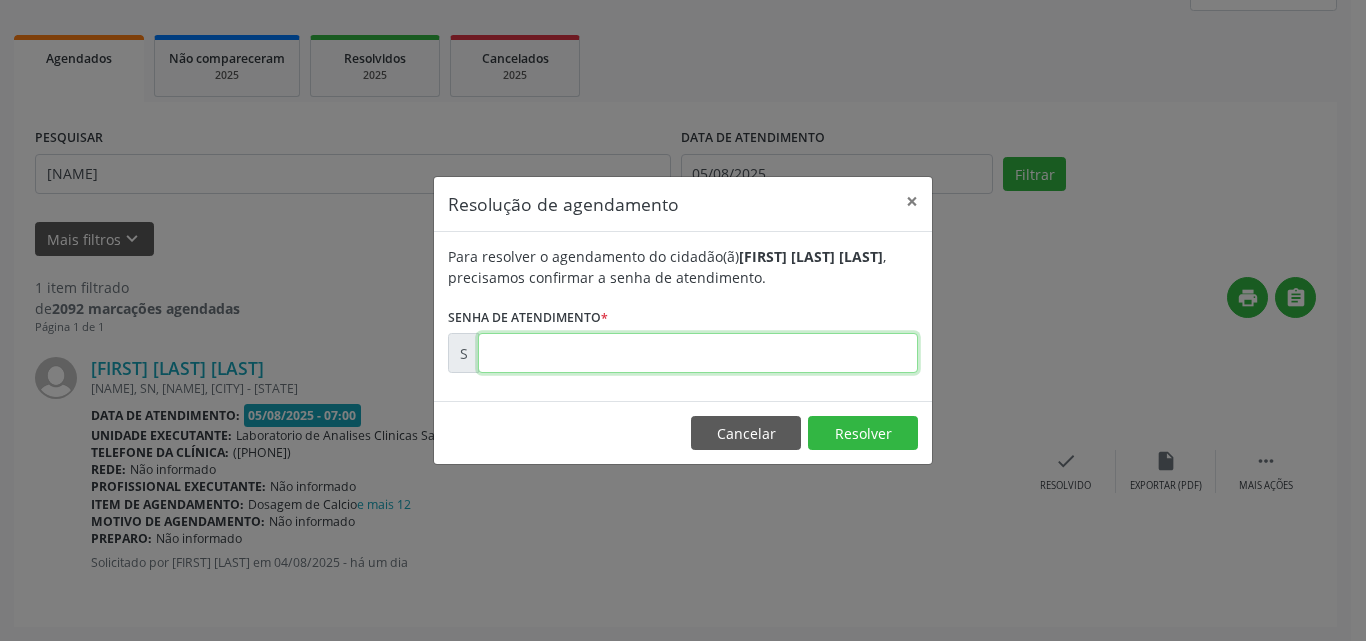 drag, startPoint x: 844, startPoint y: 369, endPoint x: 840, endPoint y: 359, distance: 10.770329 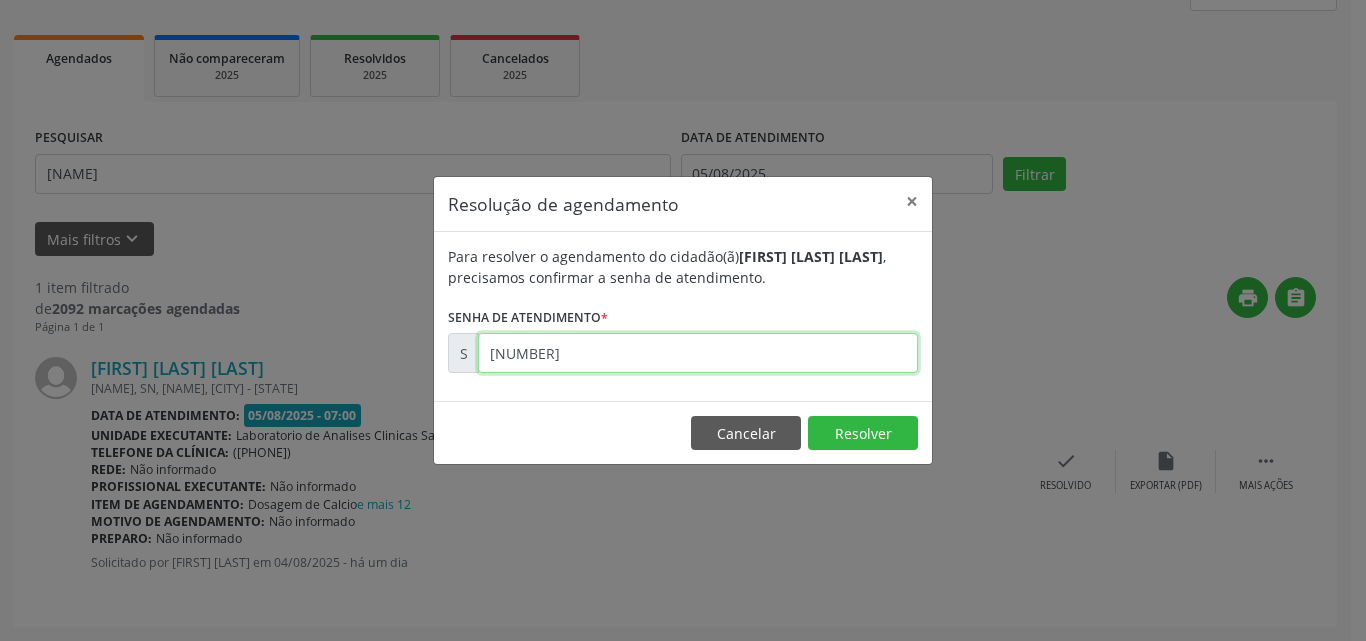type on "[NUMBER]" 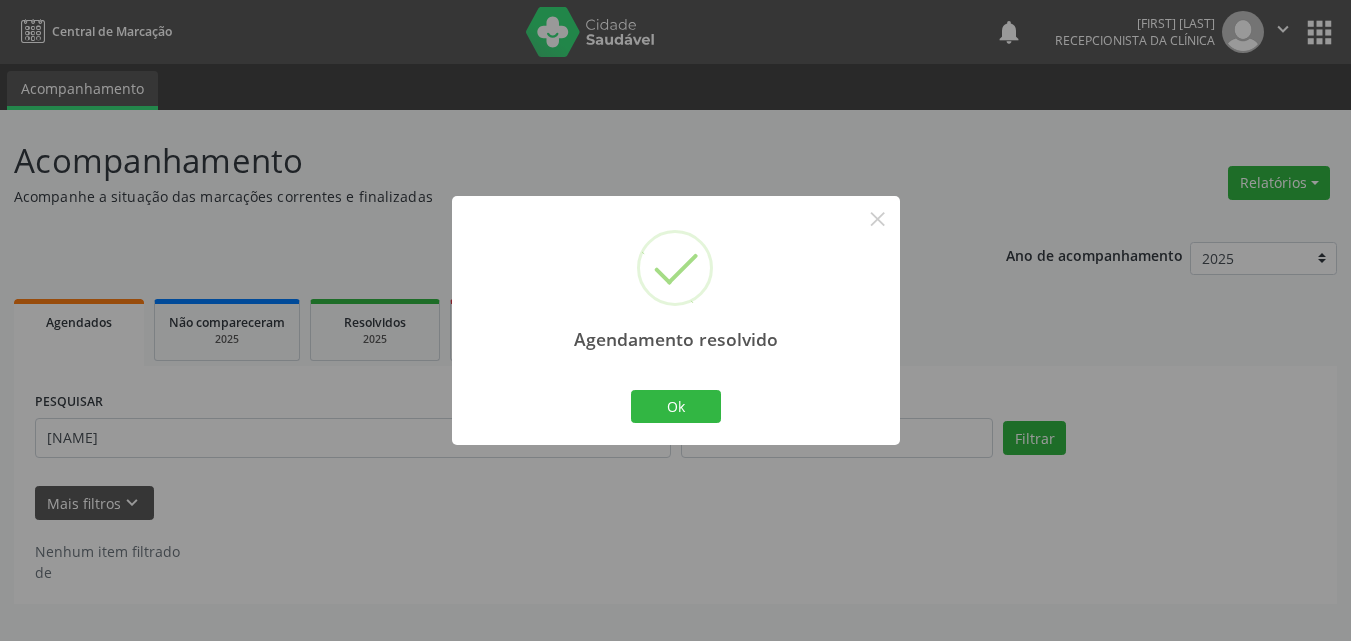 scroll, scrollTop: 0, scrollLeft: 0, axis: both 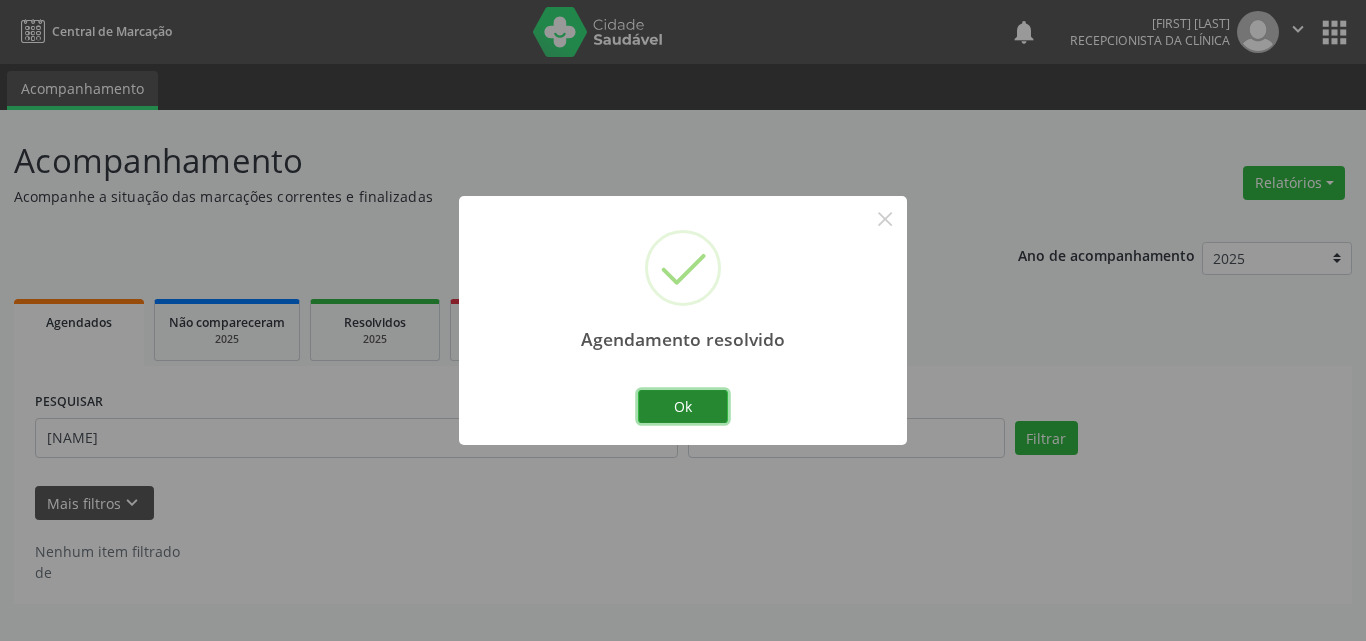 click on "Ok" at bounding box center [683, 407] 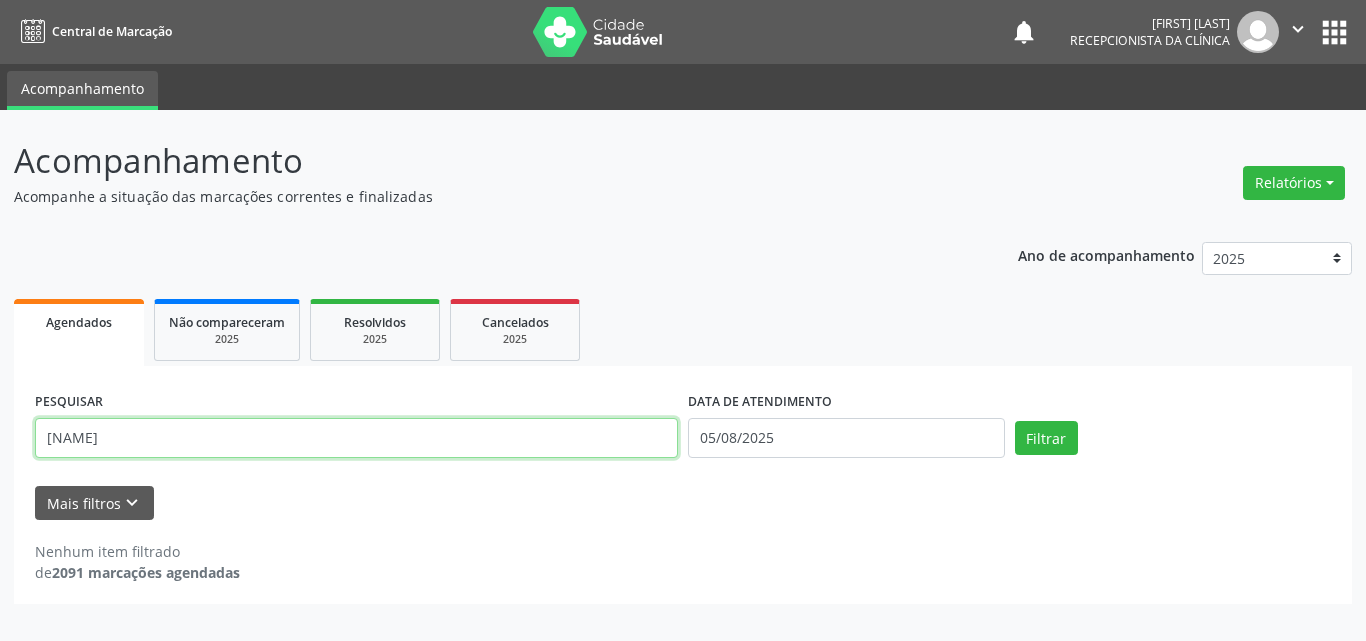 drag, startPoint x: 542, startPoint y: 438, endPoint x: 0, endPoint y: 257, distance: 571.42365 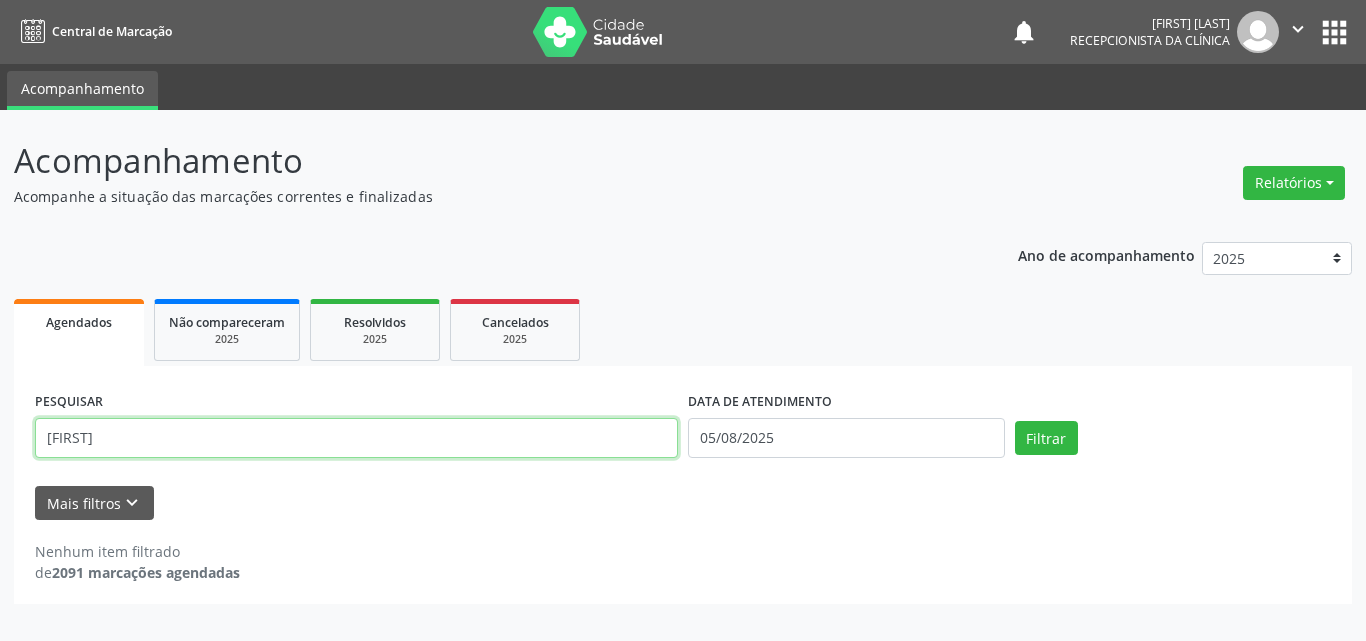 type on "[FIRST]" 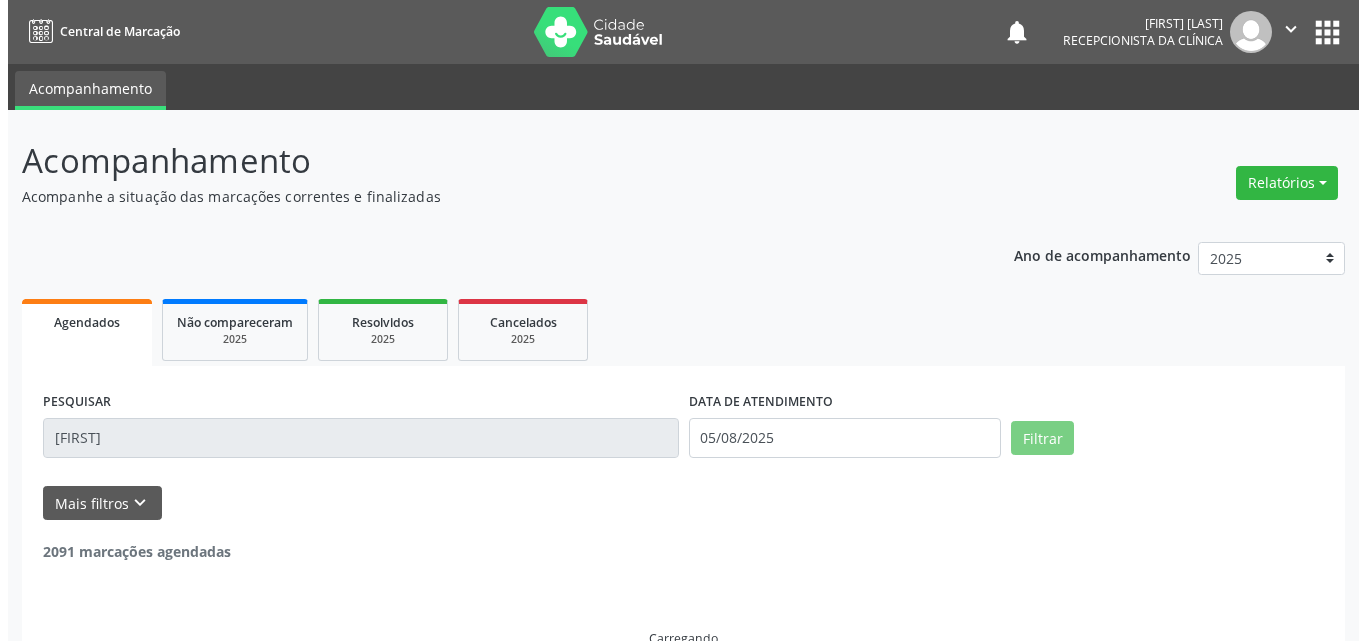 scroll, scrollTop: 264, scrollLeft: 0, axis: vertical 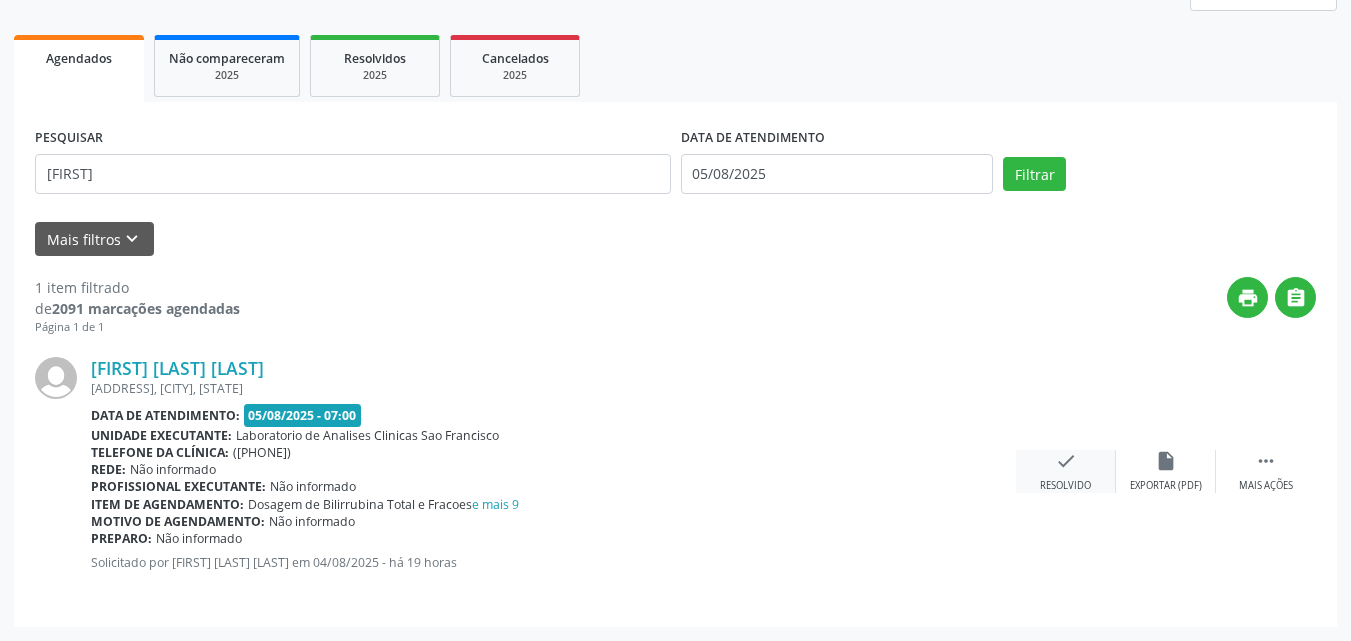 click on "check
Resolvido" at bounding box center [1066, 471] 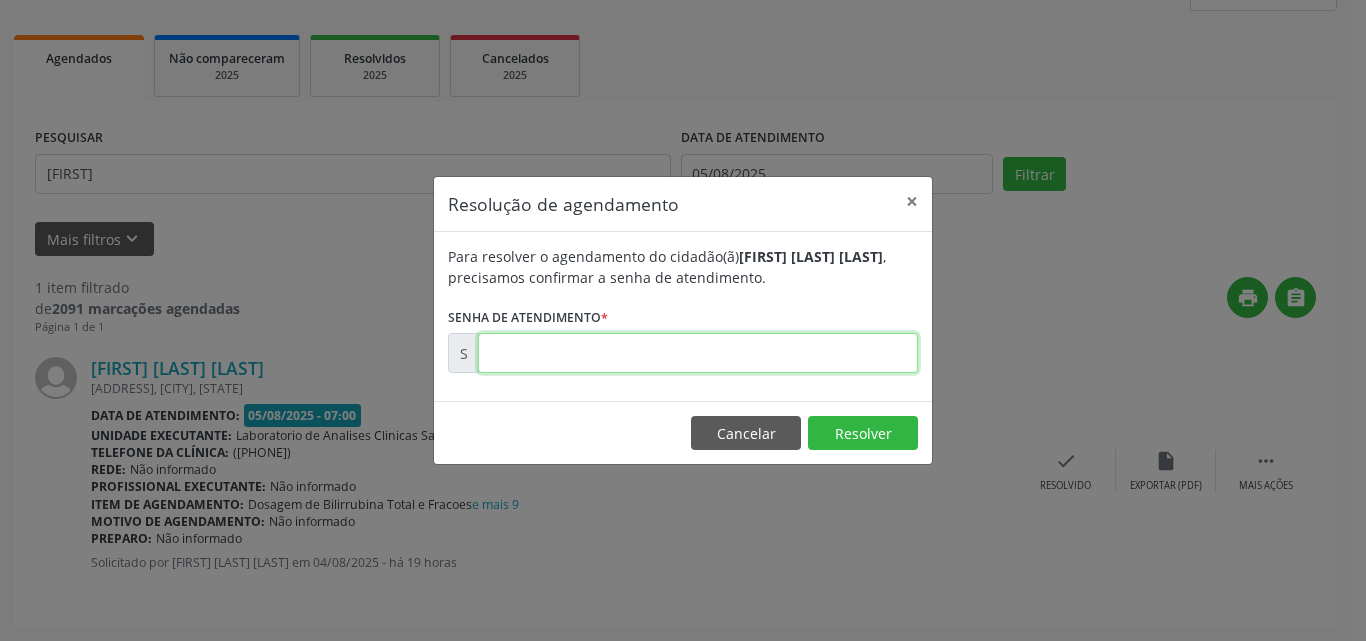 drag, startPoint x: 776, startPoint y: 366, endPoint x: 757, endPoint y: 348, distance: 26.172504 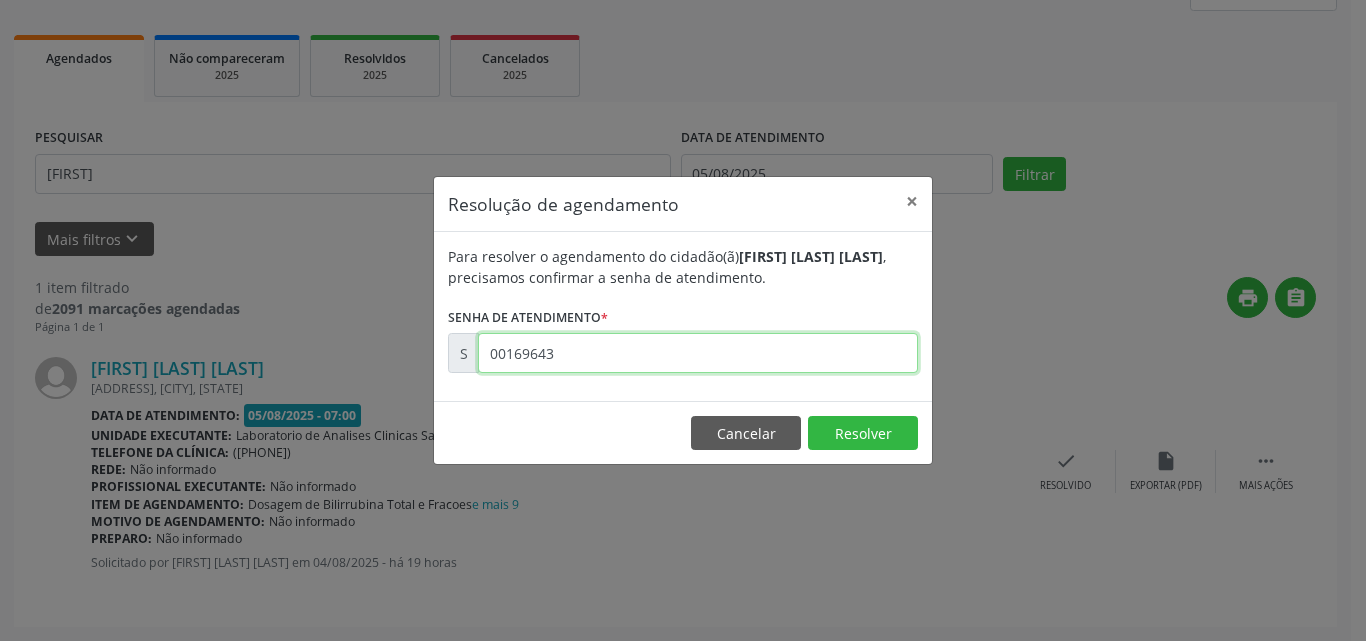 type on "00169643" 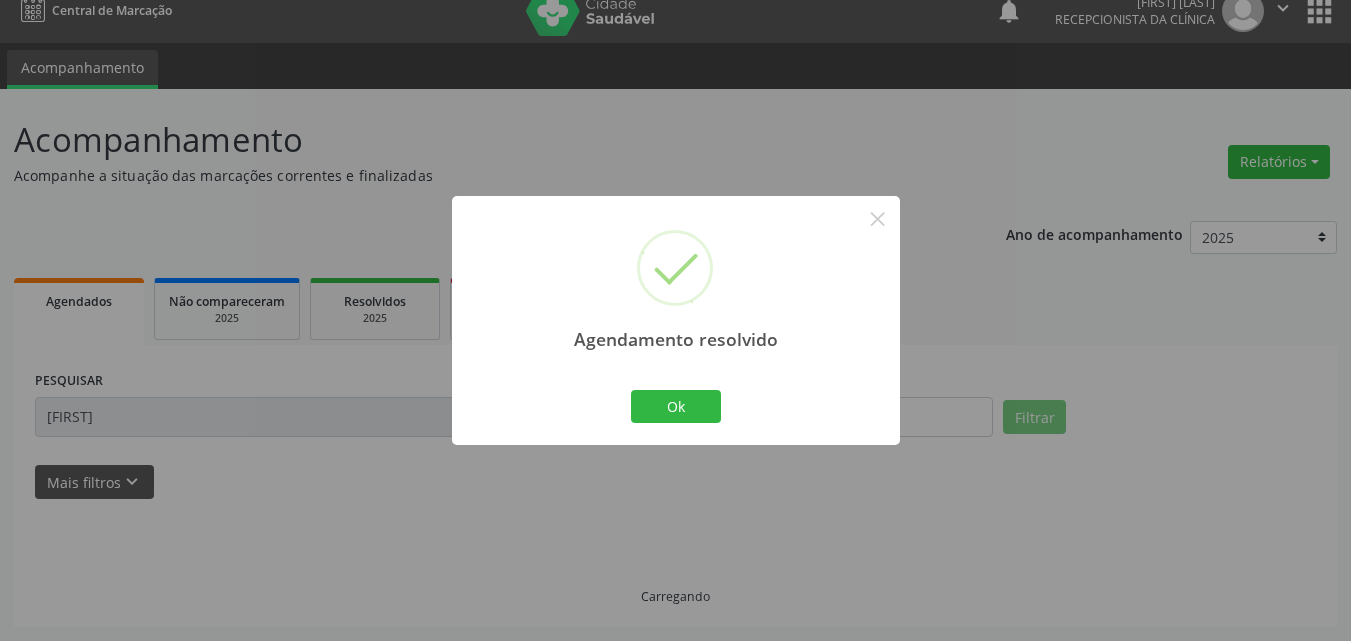 scroll, scrollTop: 0, scrollLeft: 0, axis: both 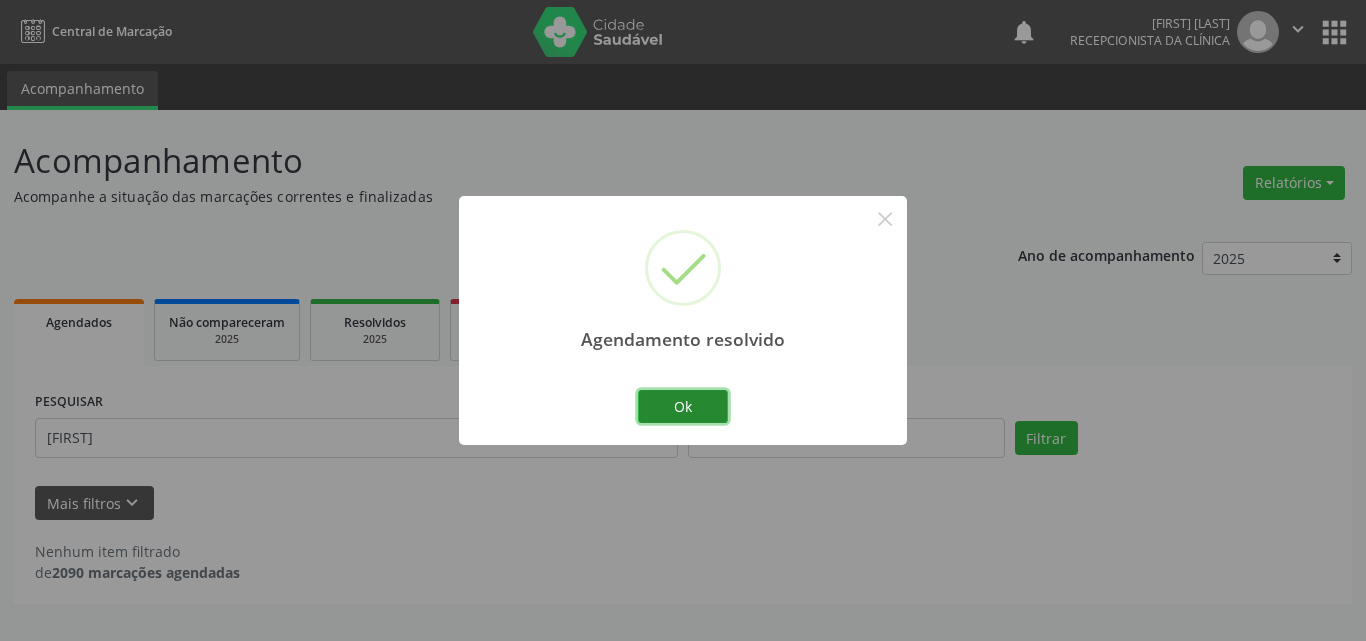 click on "Ok" at bounding box center [683, 407] 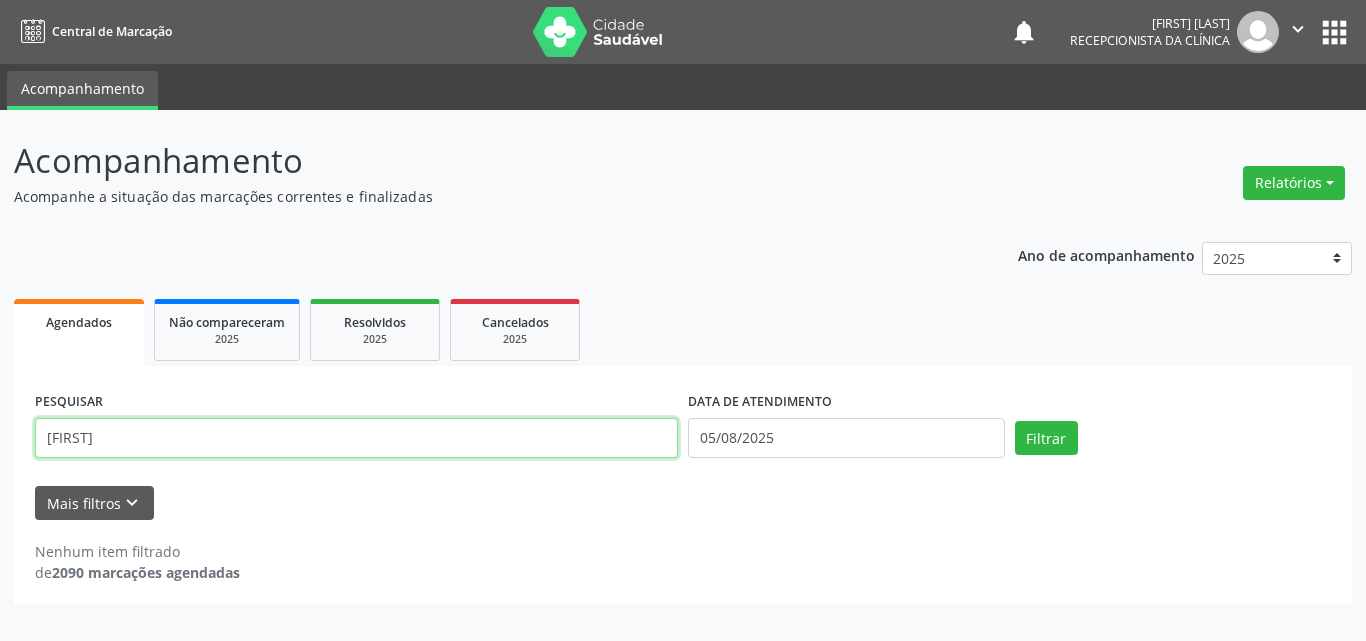 drag, startPoint x: 295, startPoint y: 419, endPoint x: 0, endPoint y: 143, distance: 403.98145 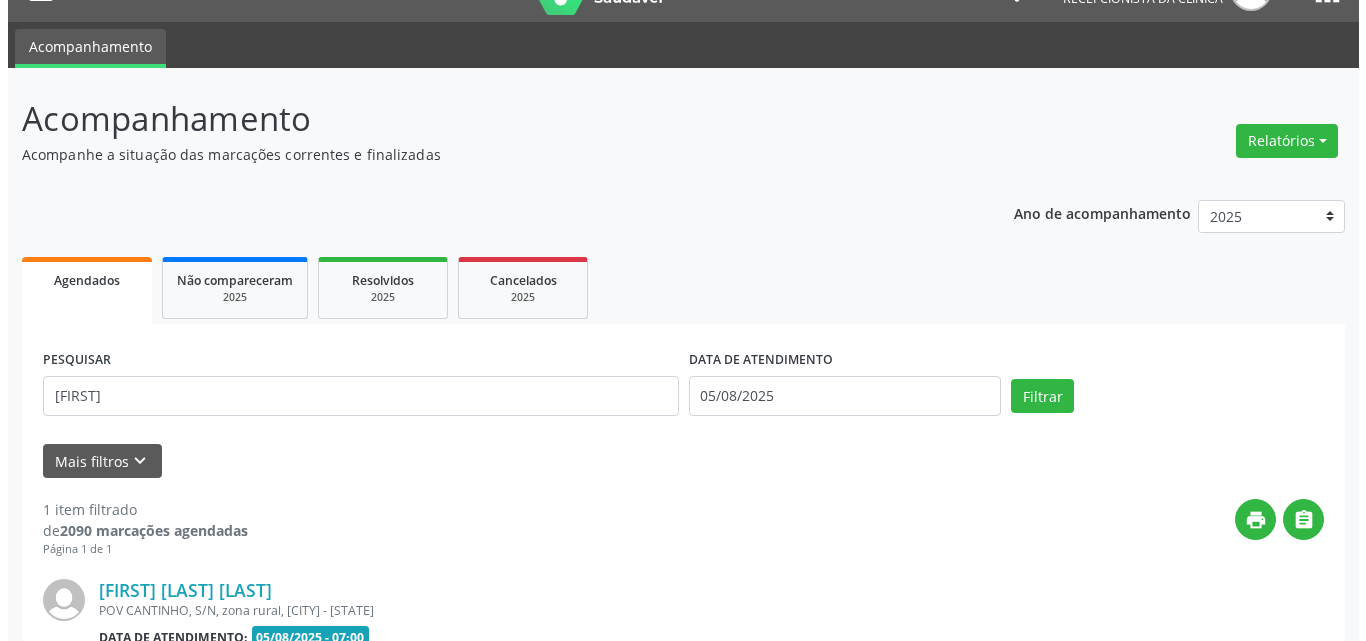 scroll, scrollTop: 264, scrollLeft: 0, axis: vertical 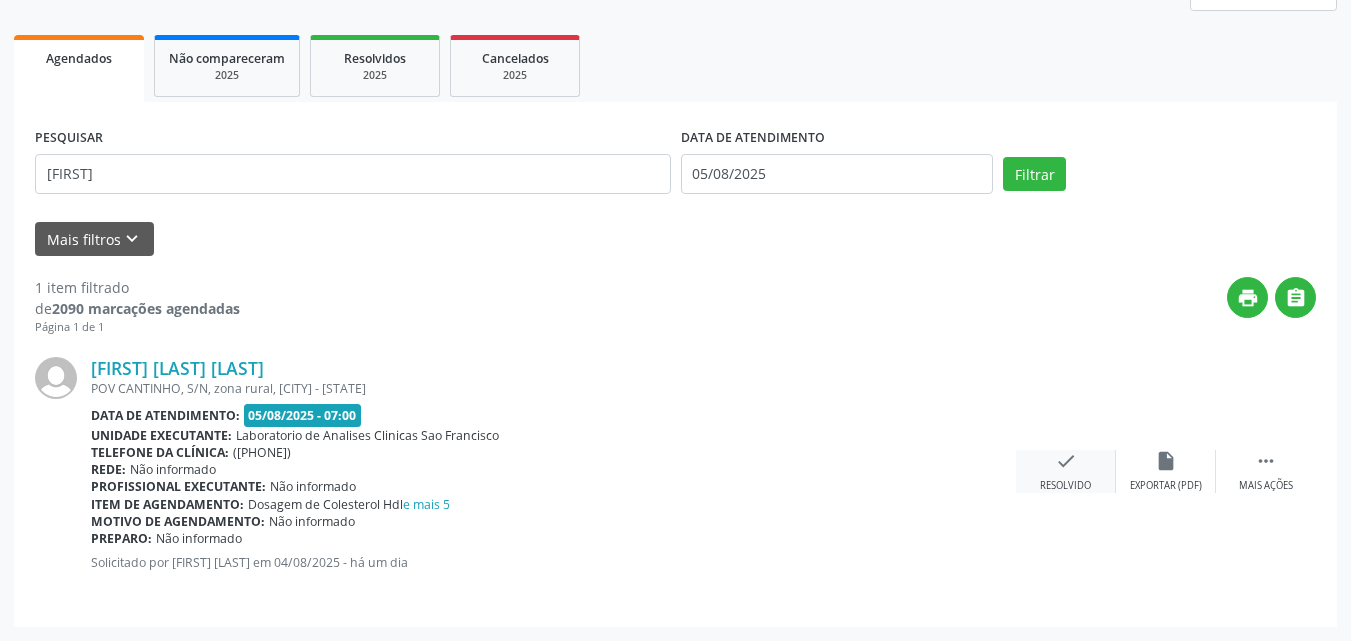 click on "check
Resolvido" at bounding box center [1066, 471] 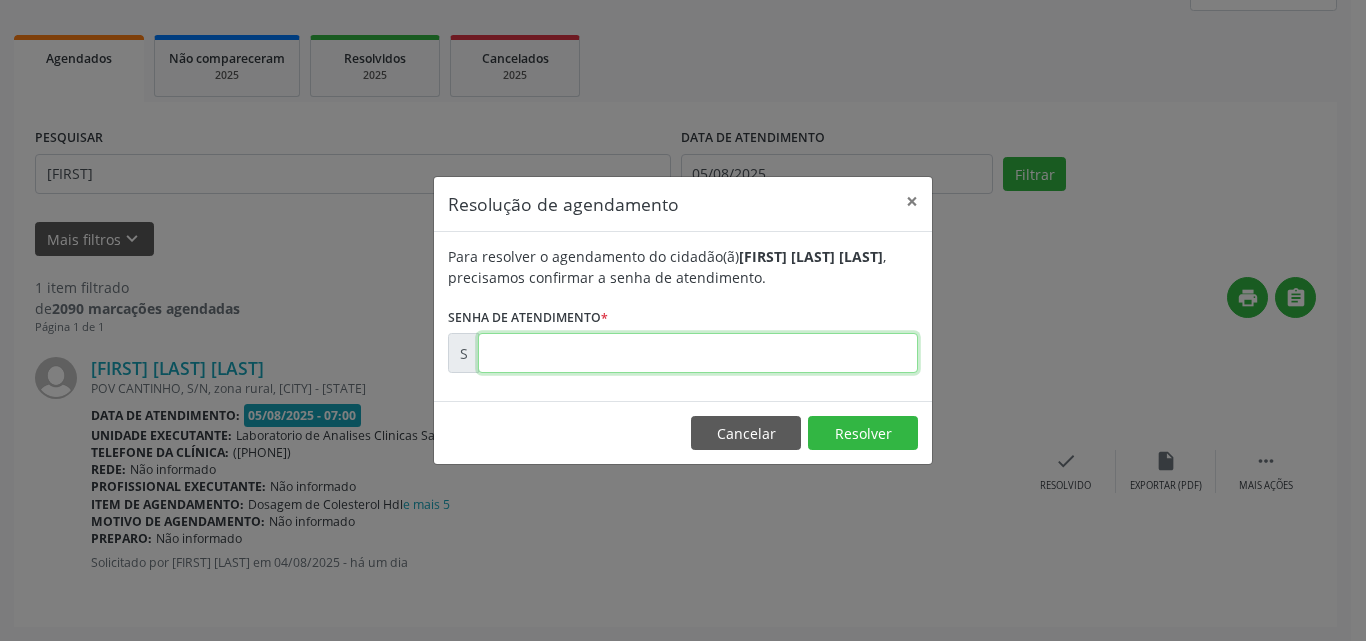 click at bounding box center (698, 353) 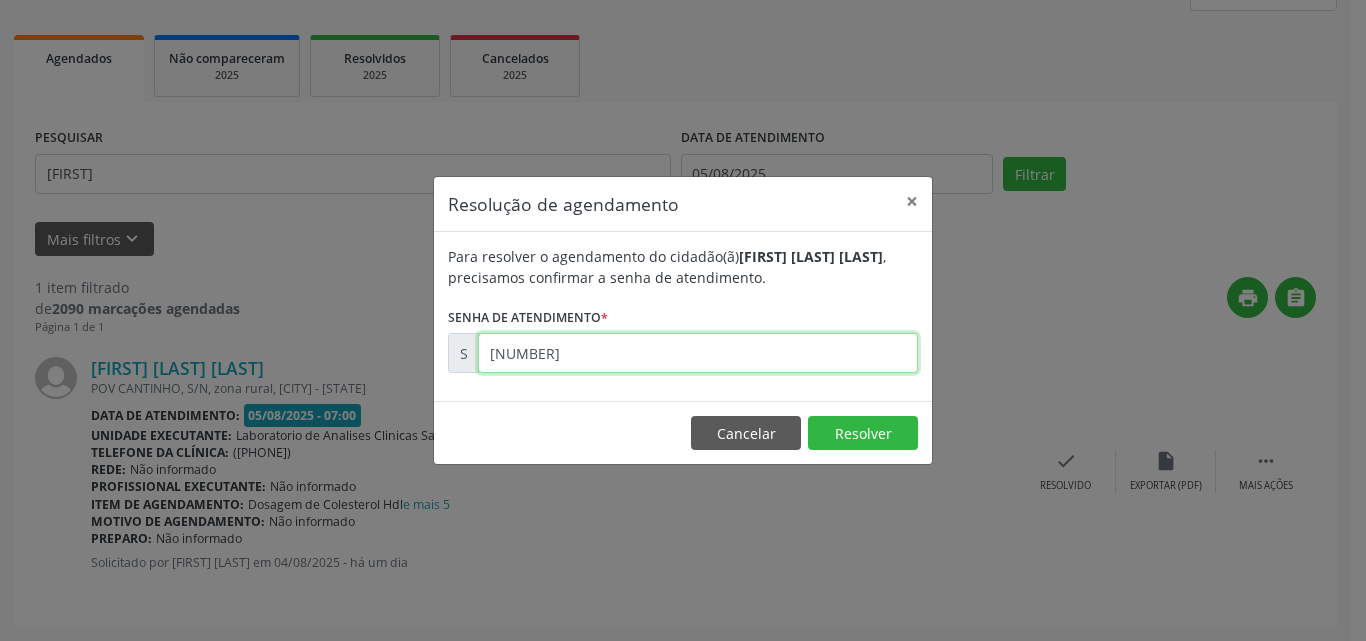 type on "[NUMBER]" 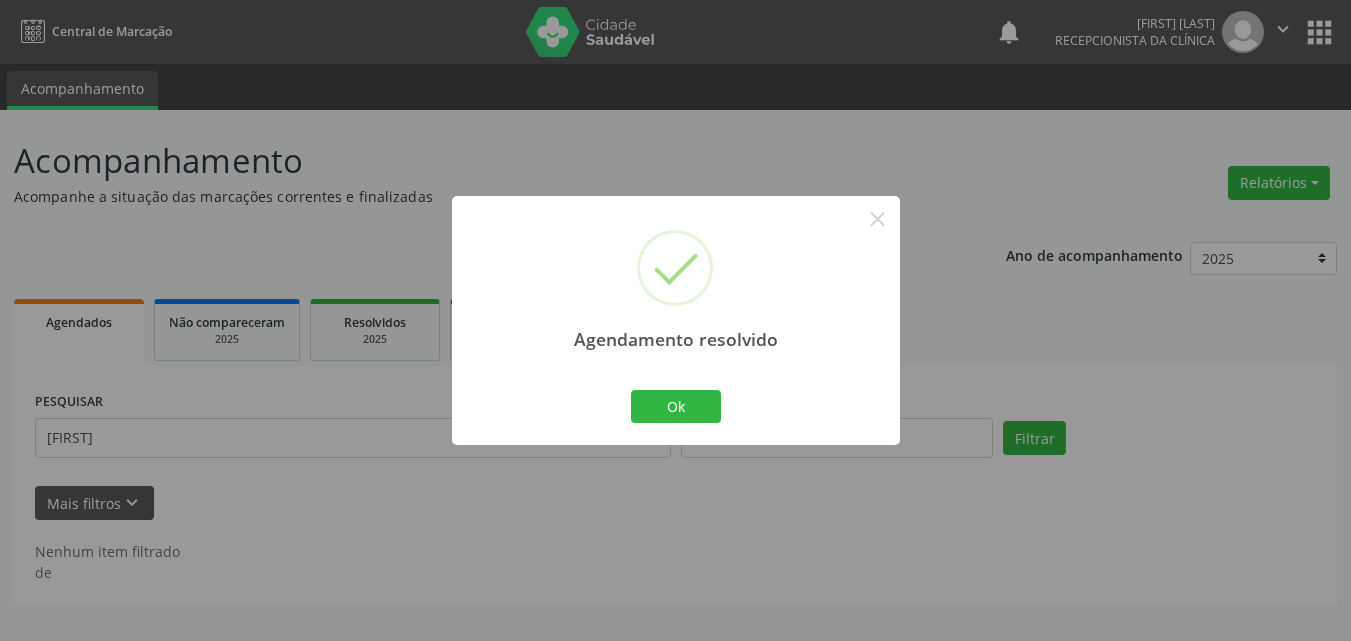 scroll, scrollTop: 0, scrollLeft: 0, axis: both 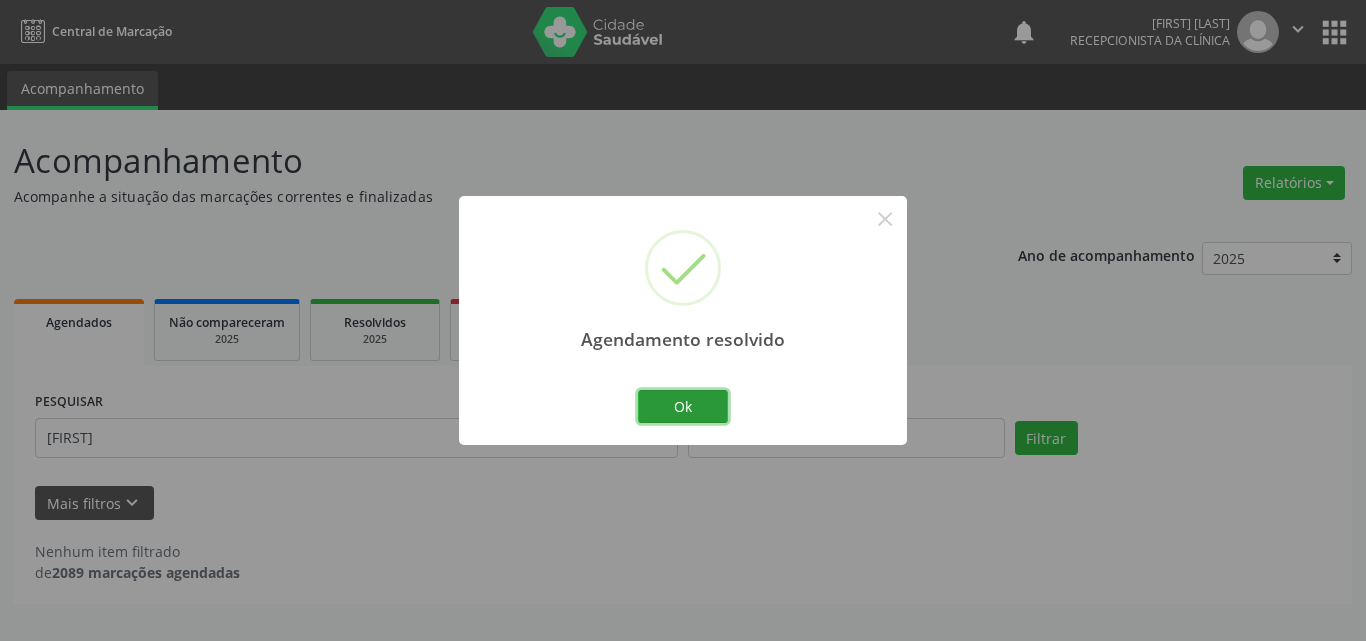 drag, startPoint x: 687, startPoint y: 412, endPoint x: 590, endPoint y: 435, distance: 99.68952 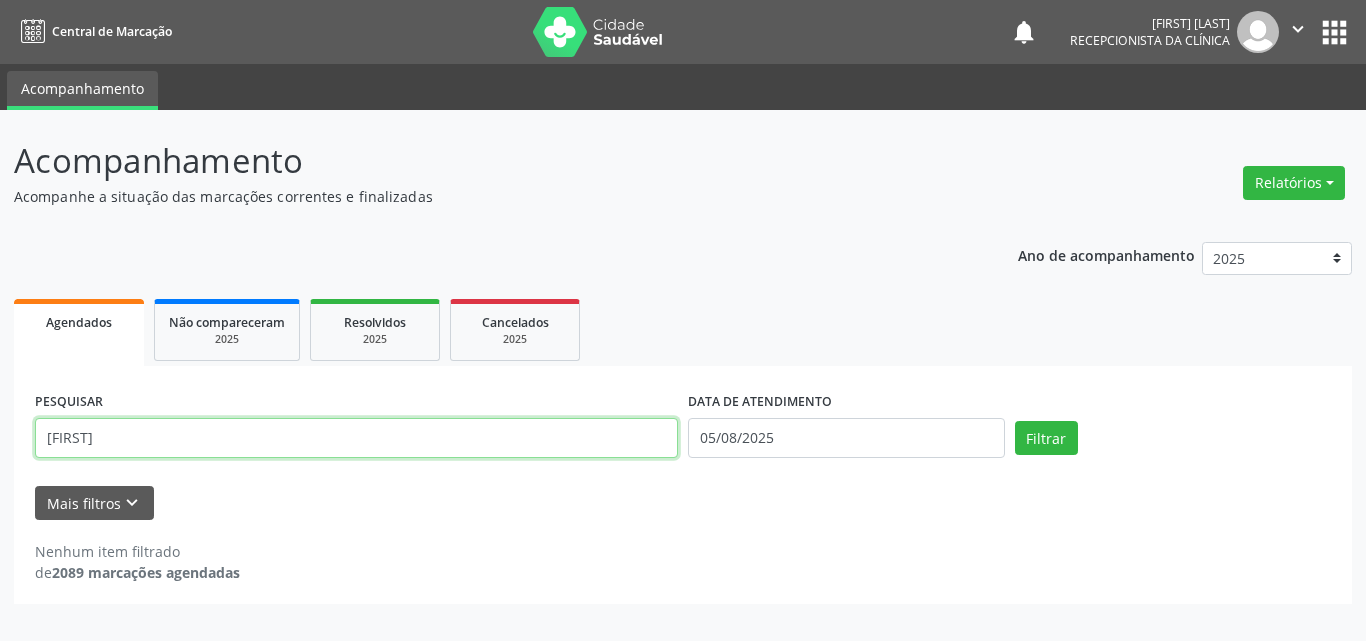 drag, startPoint x: 589, startPoint y: 435, endPoint x: 0, endPoint y: 232, distance: 623.0008 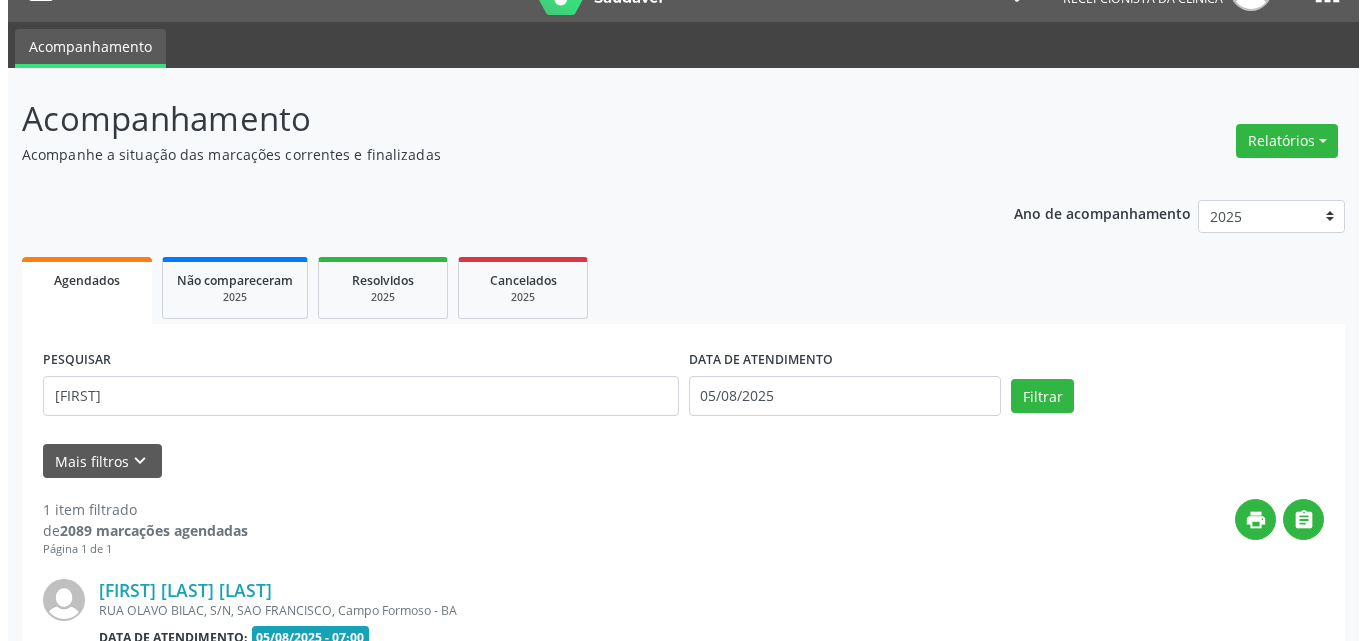 scroll, scrollTop: 264, scrollLeft: 0, axis: vertical 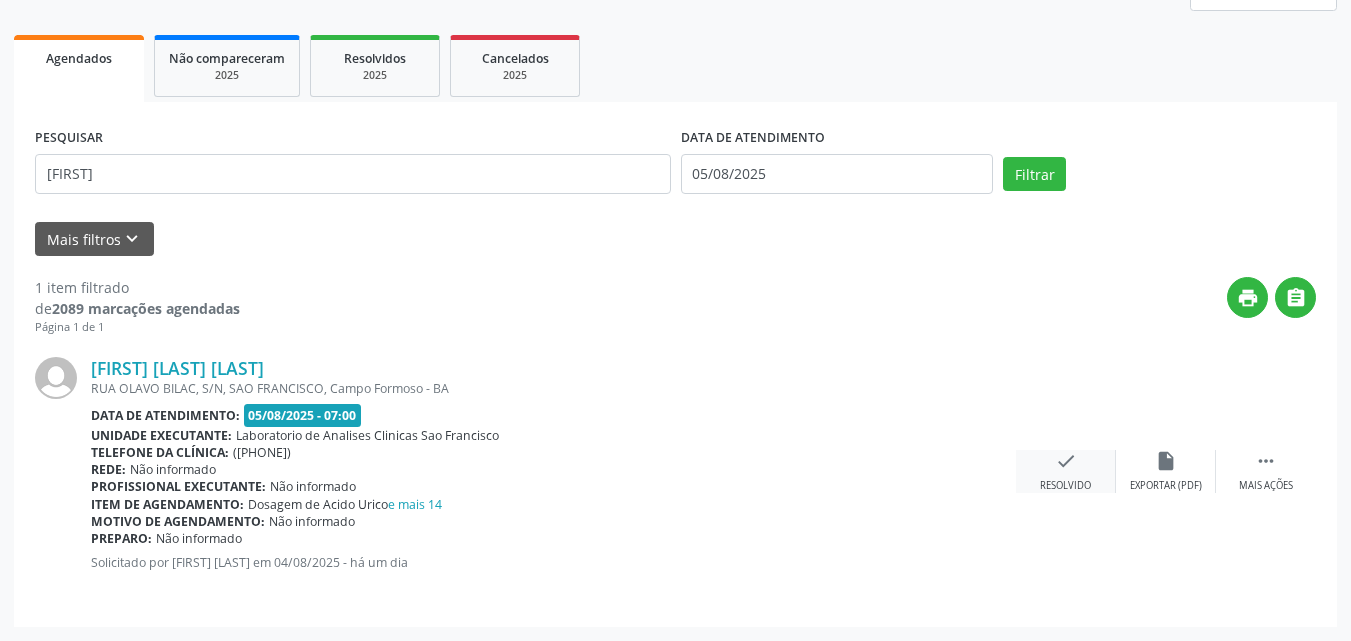click on "check
Resolvido" at bounding box center (1066, 471) 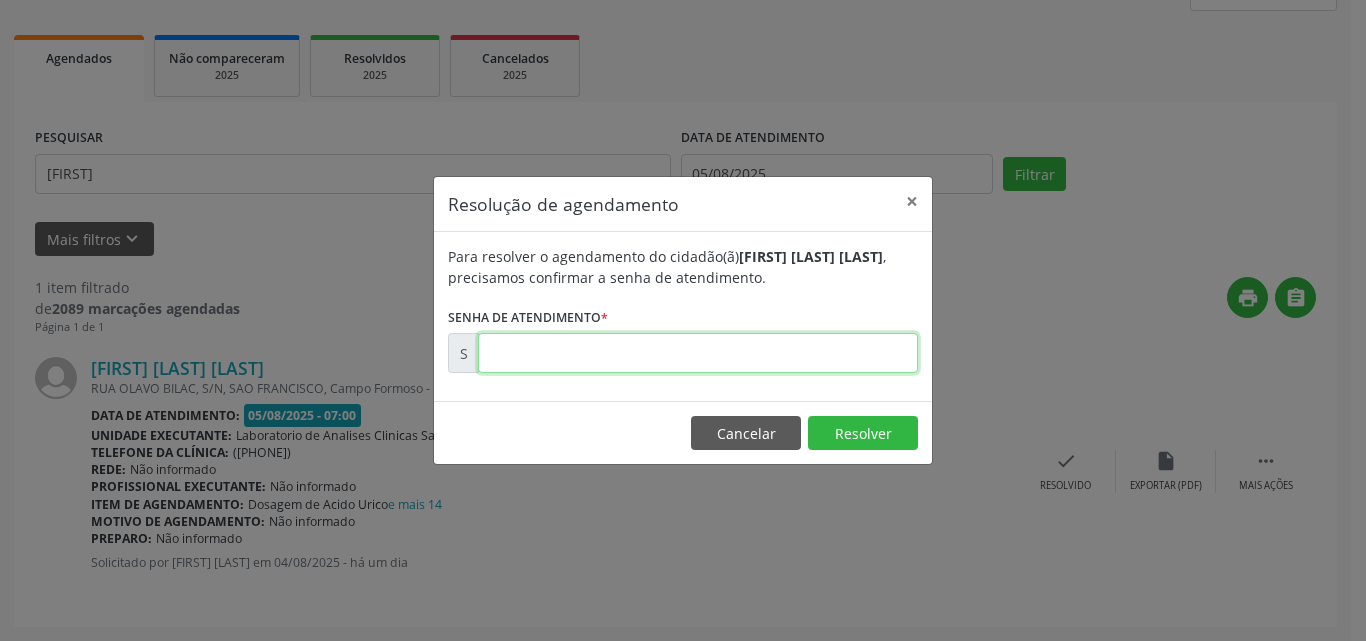 click at bounding box center [698, 353] 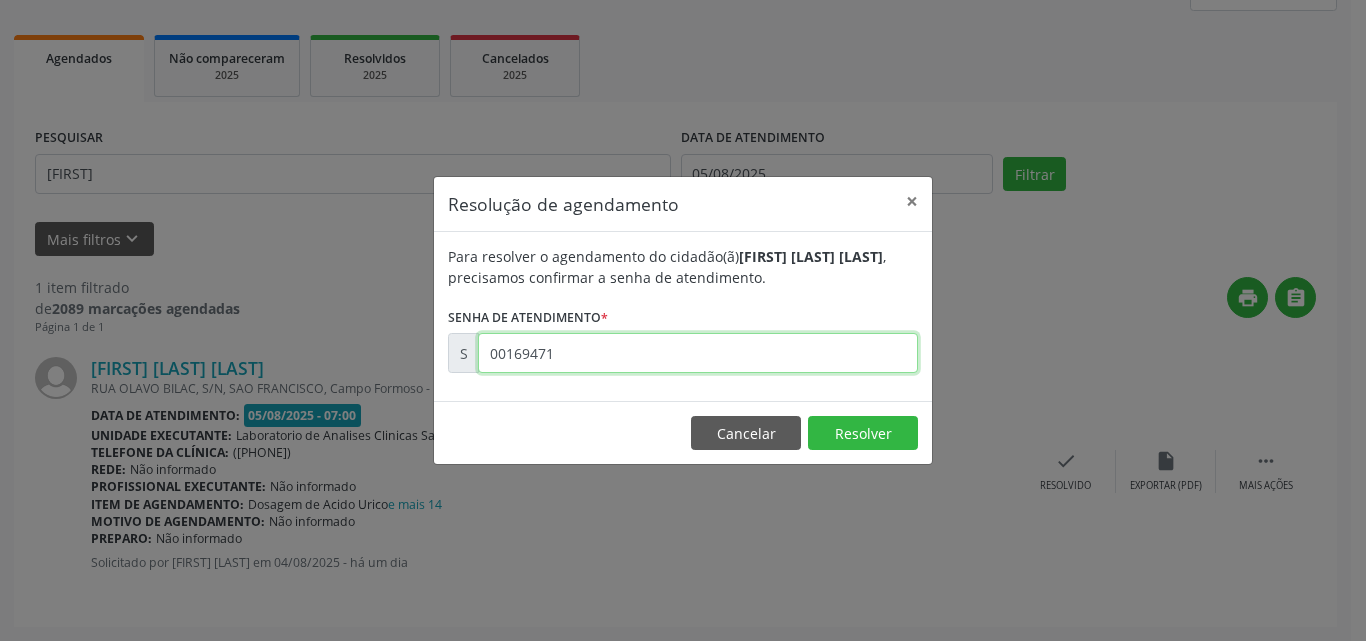 type on "00169471" 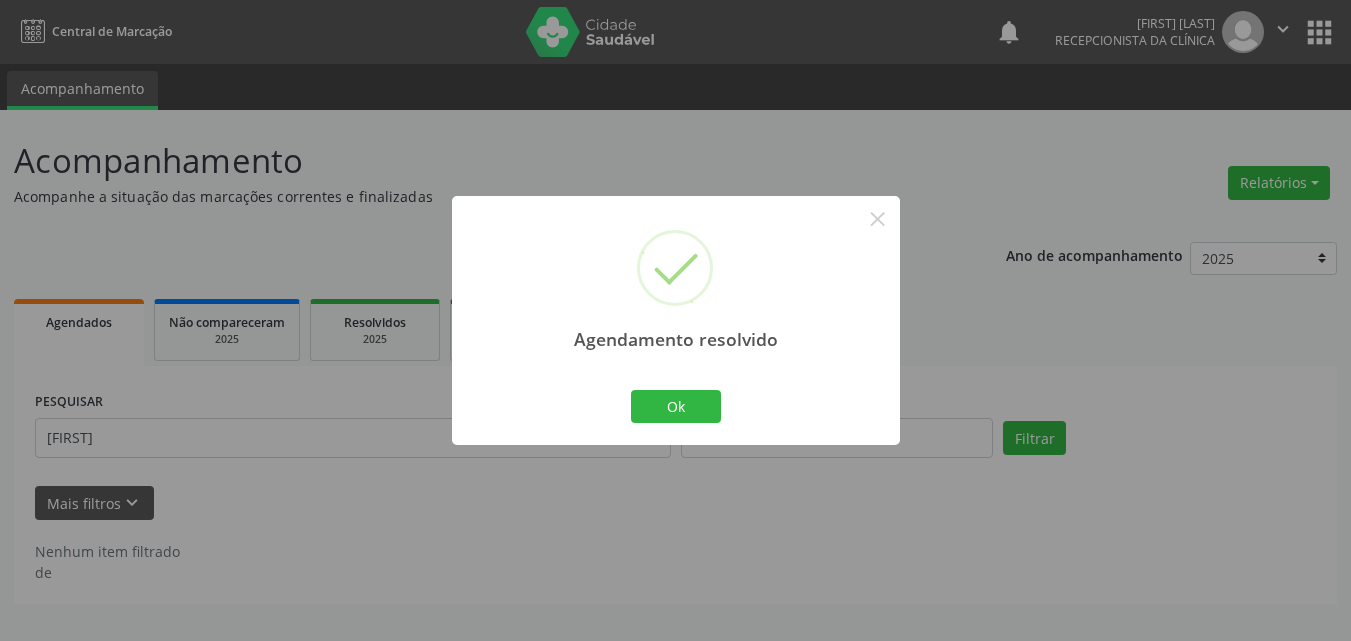 scroll, scrollTop: 0, scrollLeft: 0, axis: both 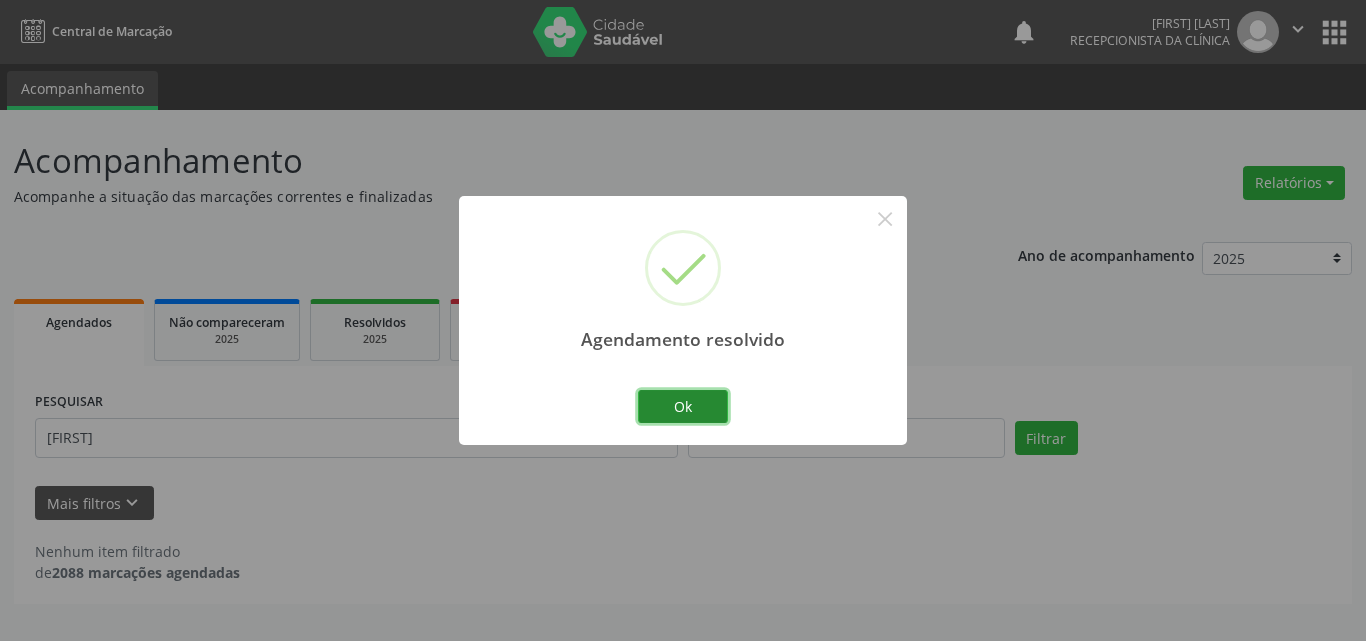 click on "Ok" at bounding box center [683, 407] 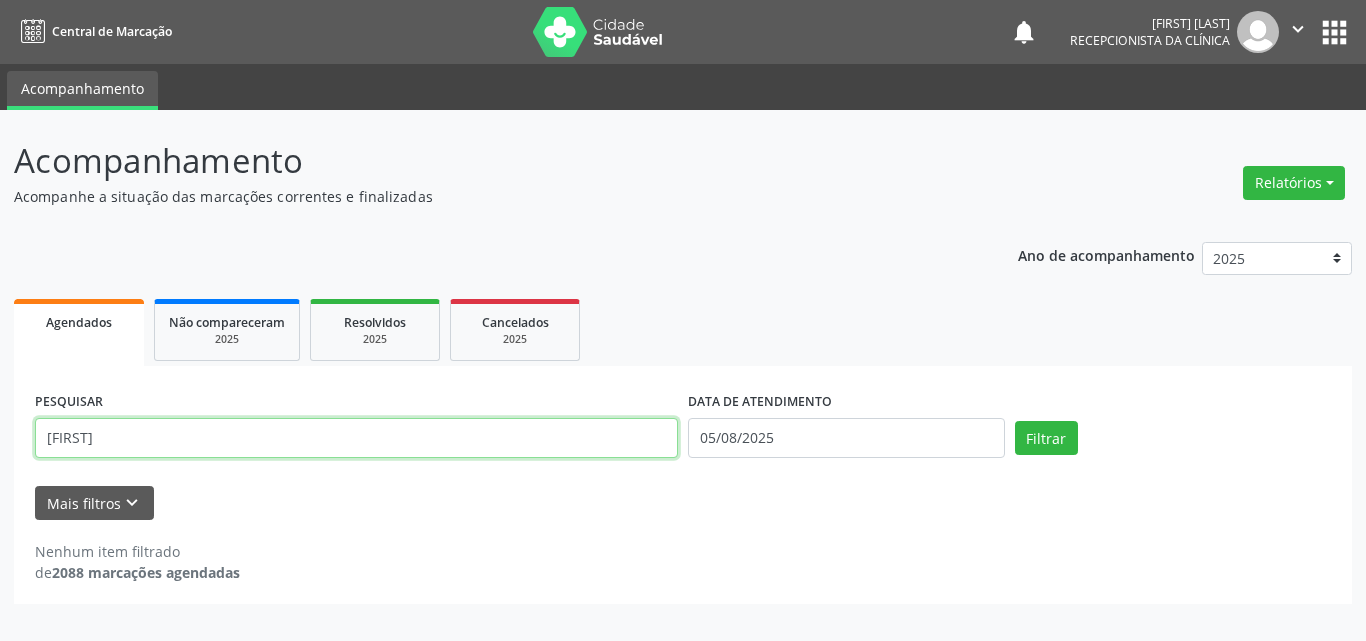 drag, startPoint x: 573, startPoint y: 452, endPoint x: 0, endPoint y: 130, distance: 657.277 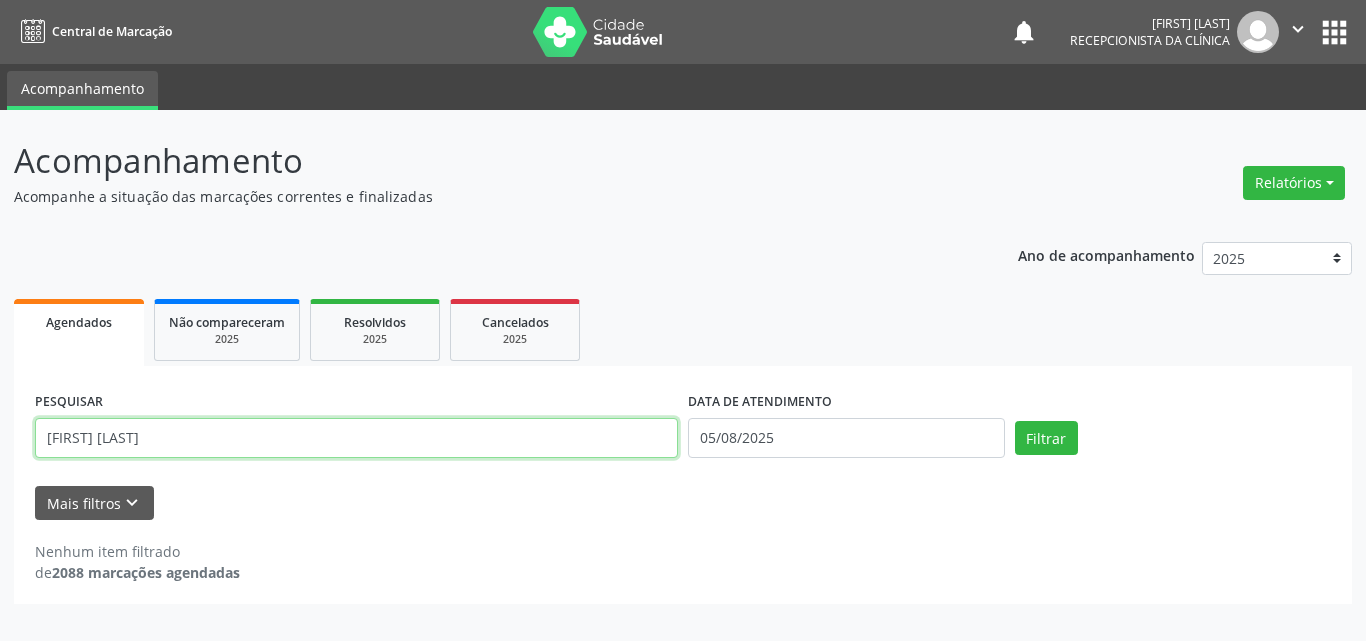 type on "[FIRST] [LAST]" 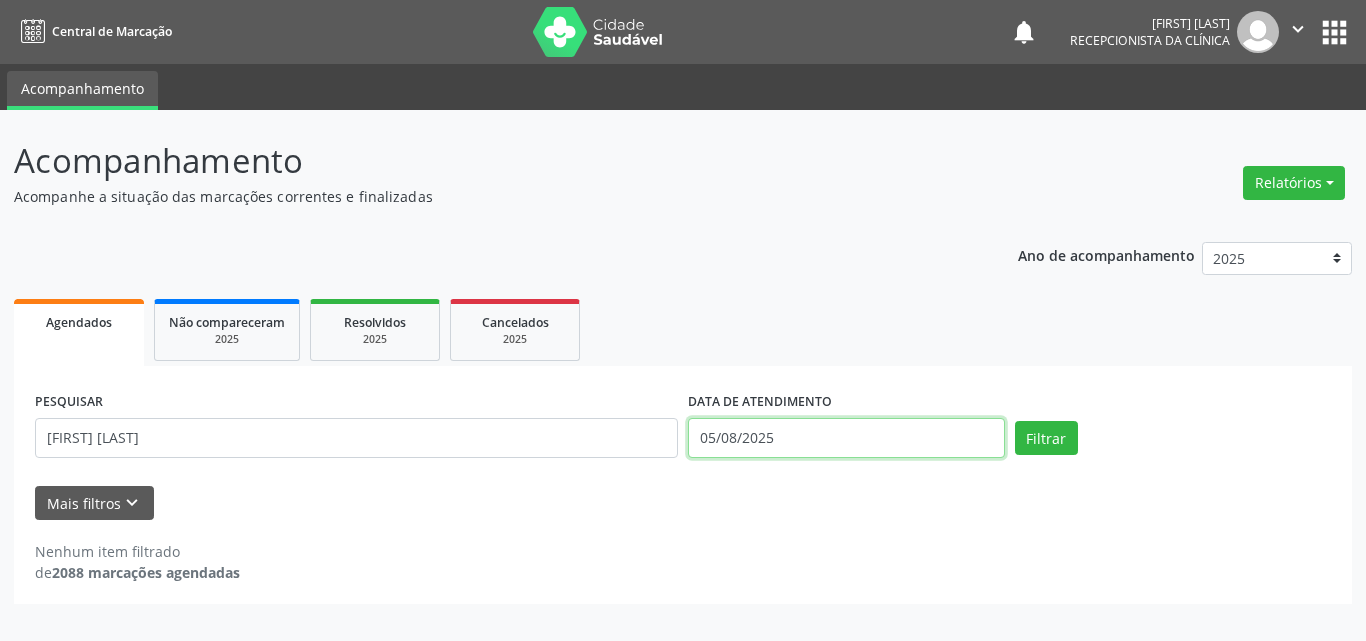 click on "05/08/2025" at bounding box center (846, 438) 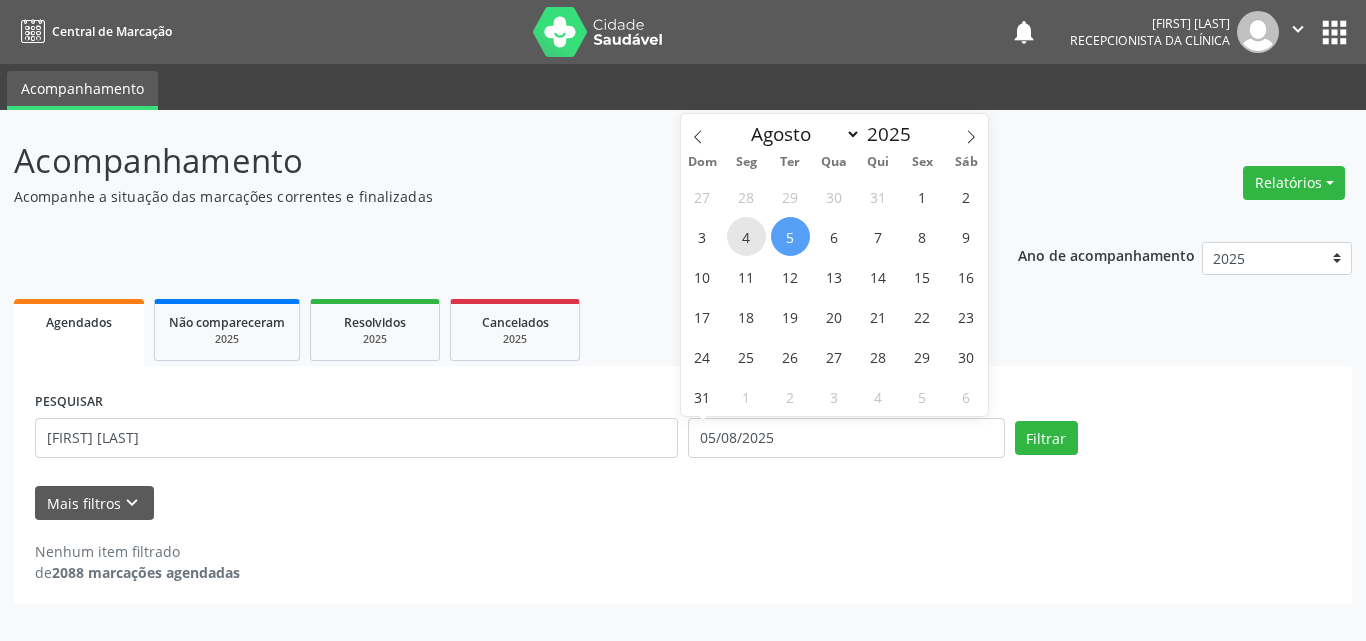 click on "4" at bounding box center [746, 236] 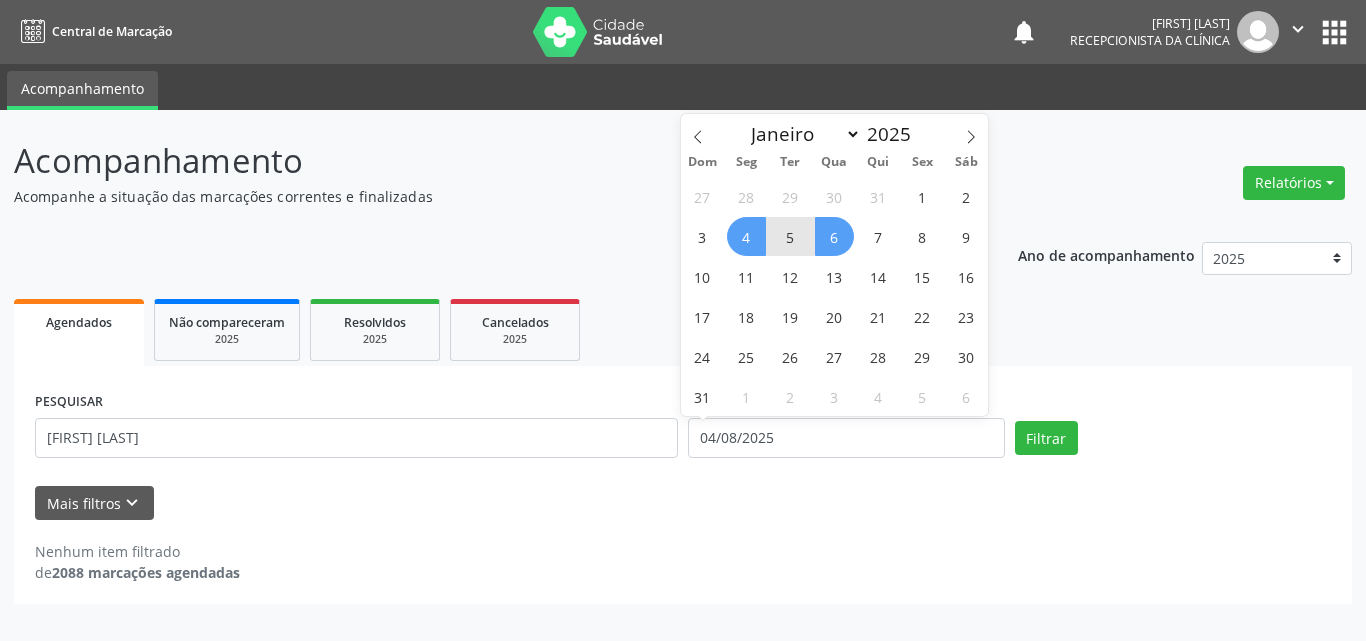 click on "6" at bounding box center (834, 236) 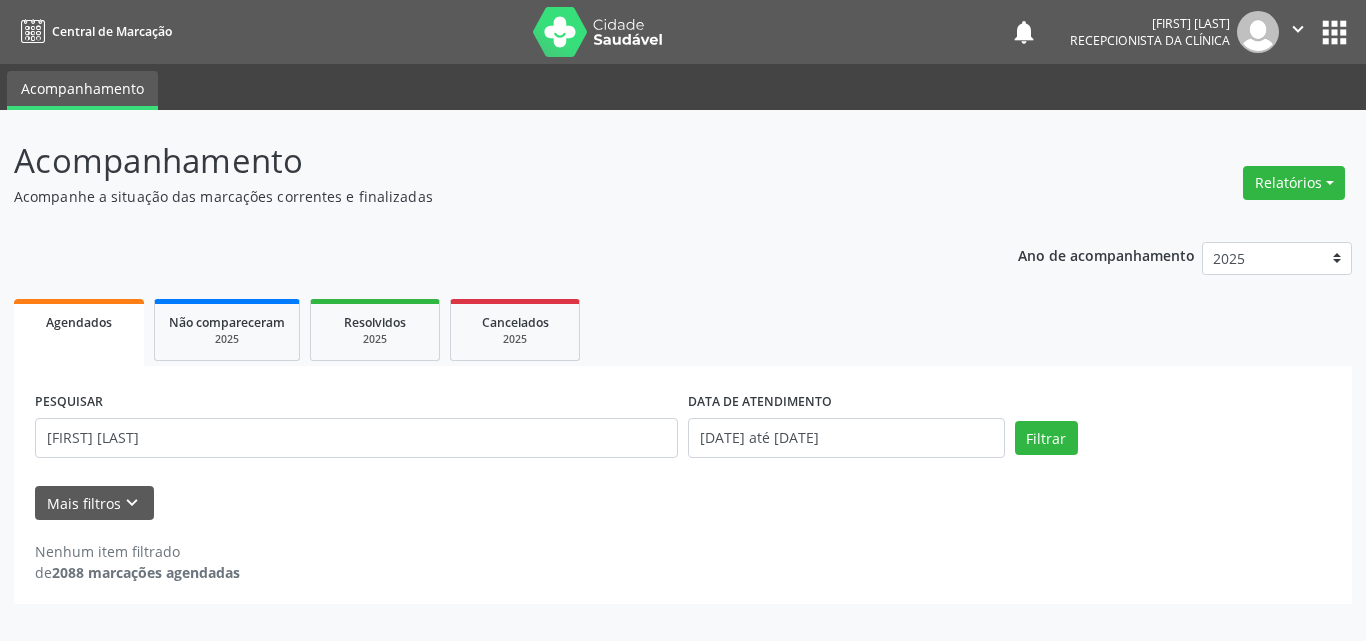 click on "Filtrar" at bounding box center [1173, 438] 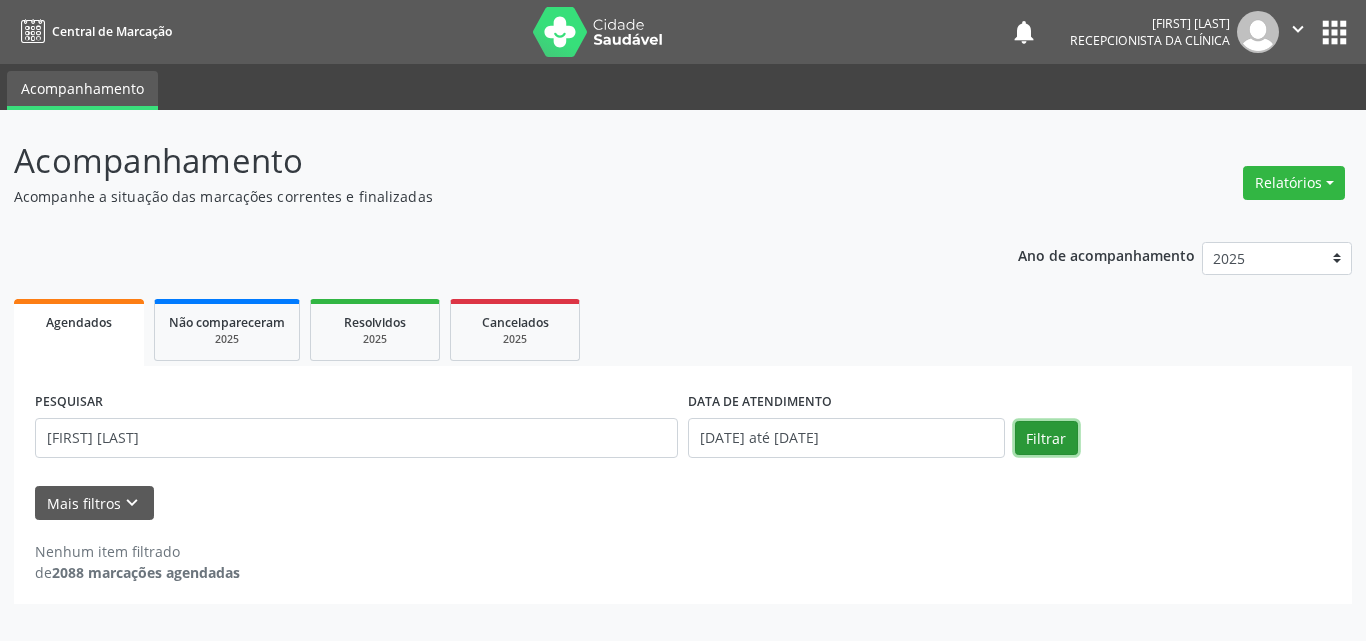 click on "Filtrar" at bounding box center [1046, 438] 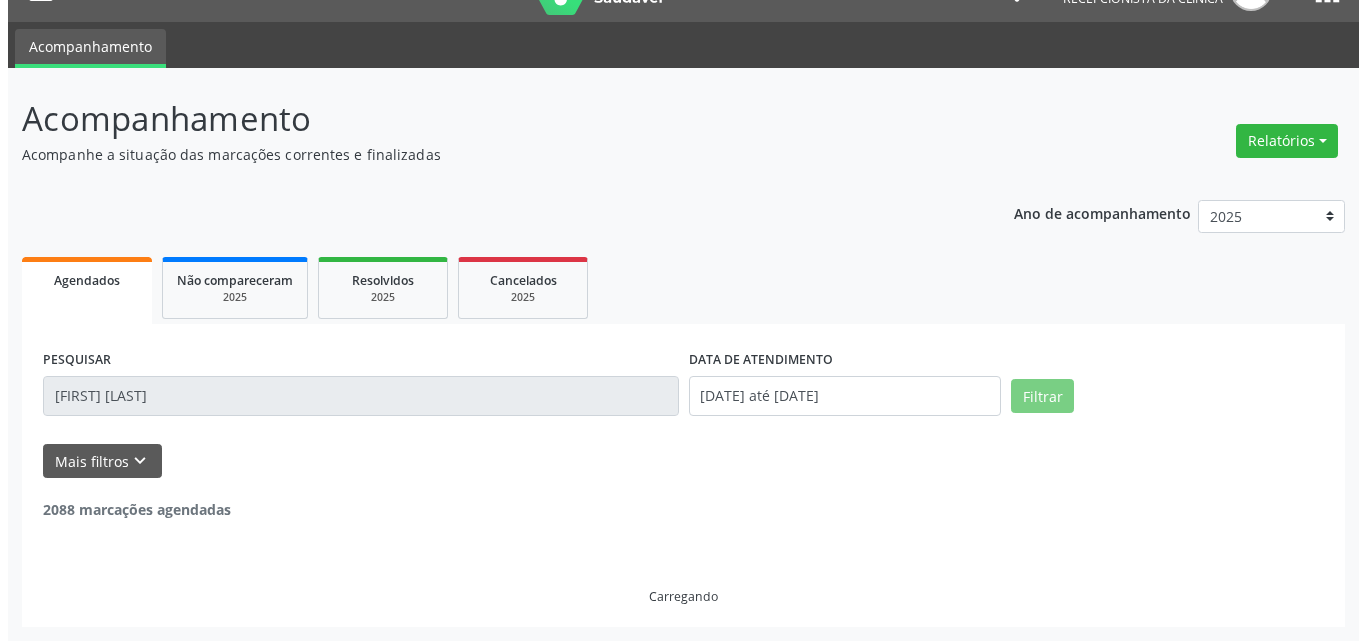 scroll, scrollTop: 264, scrollLeft: 0, axis: vertical 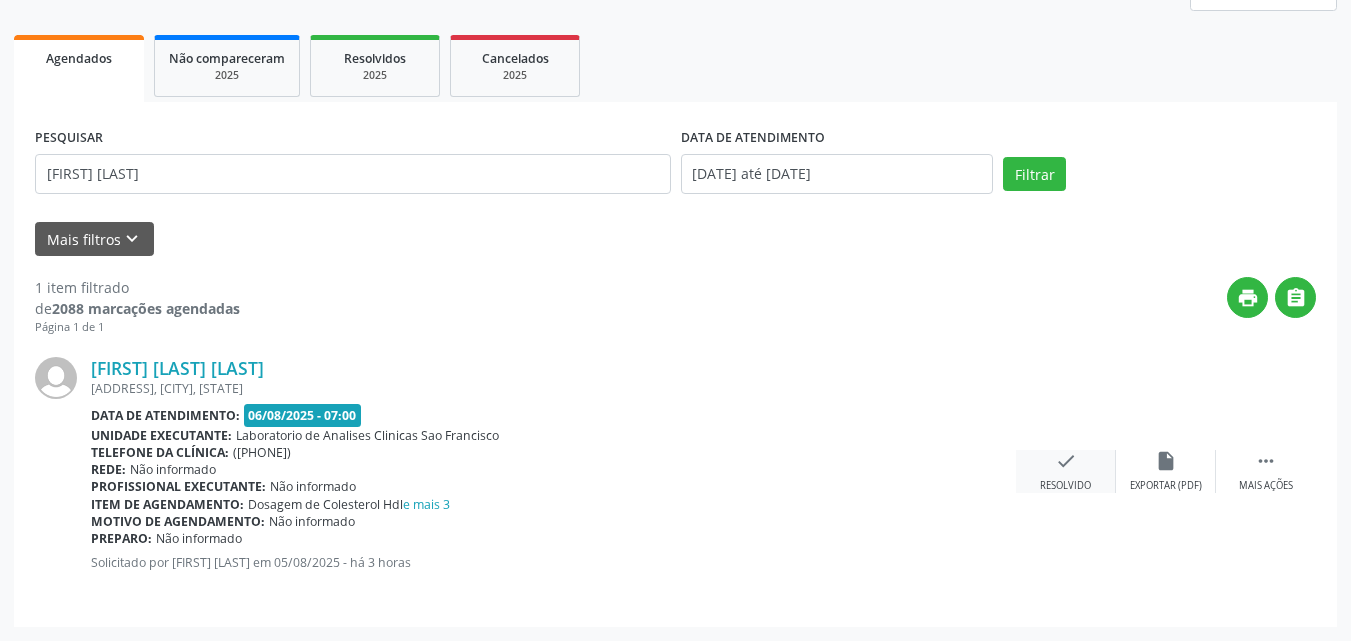 click on "Resolvido" at bounding box center [1065, 486] 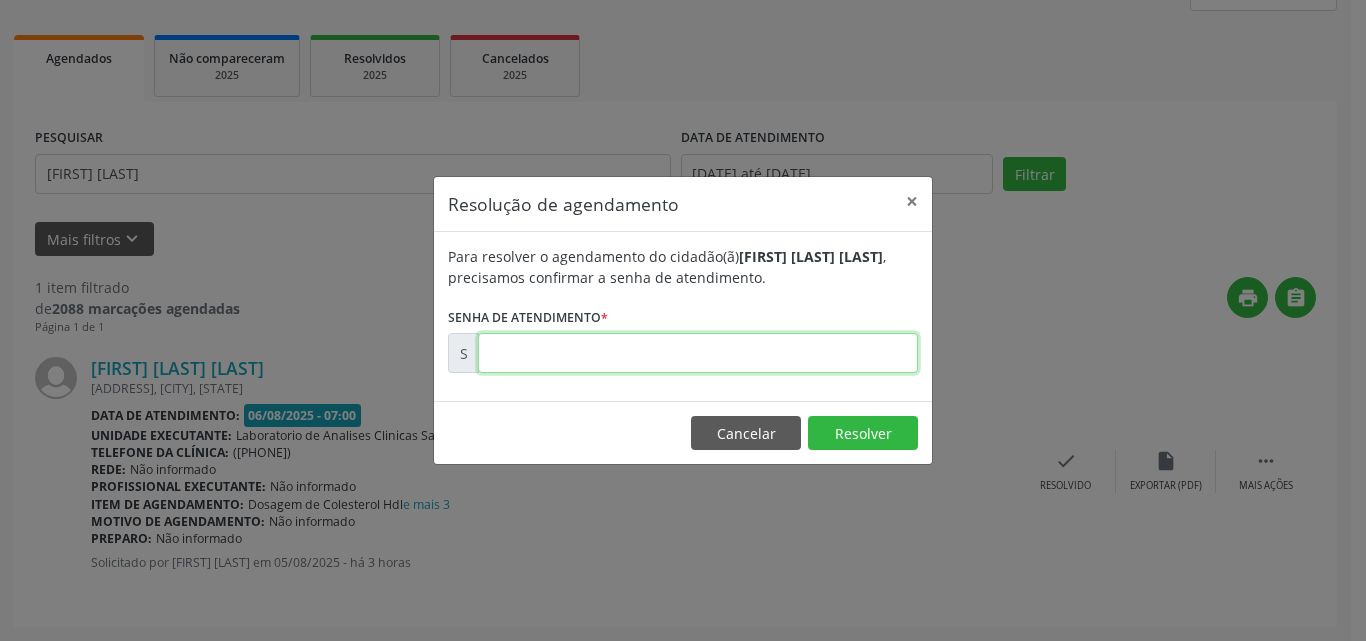 drag, startPoint x: 858, startPoint y: 359, endPoint x: 848, endPoint y: 345, distance: 17.20465 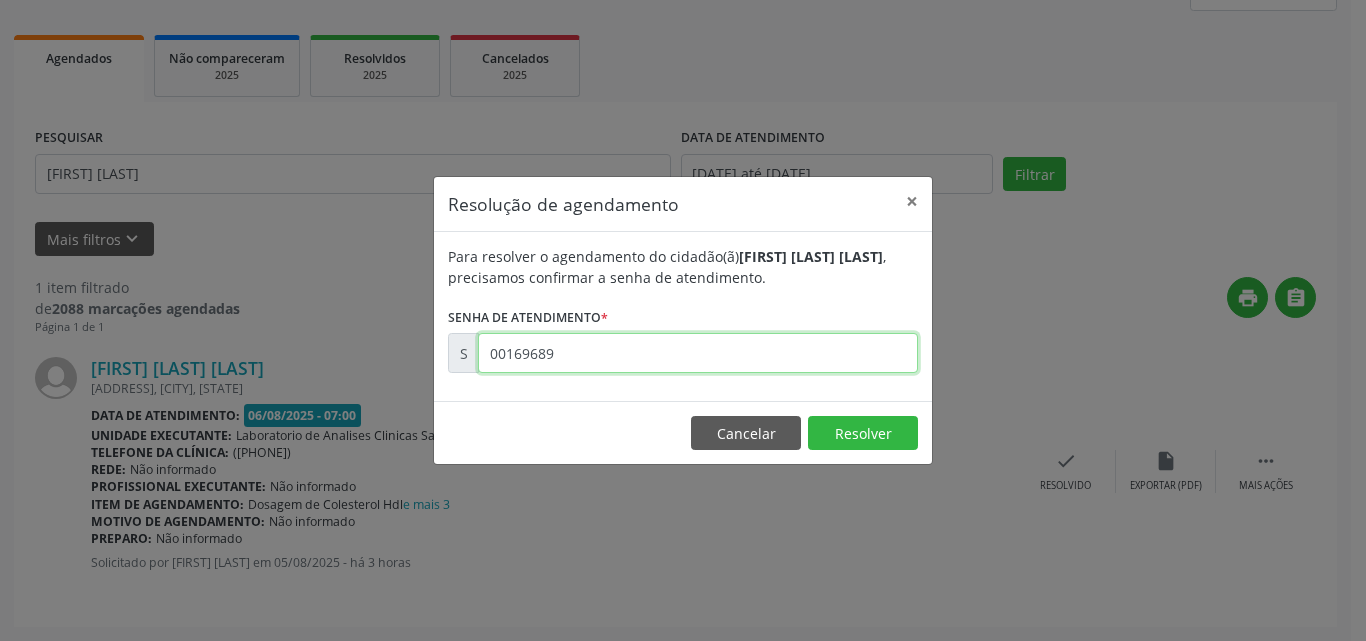 type on "00169689" 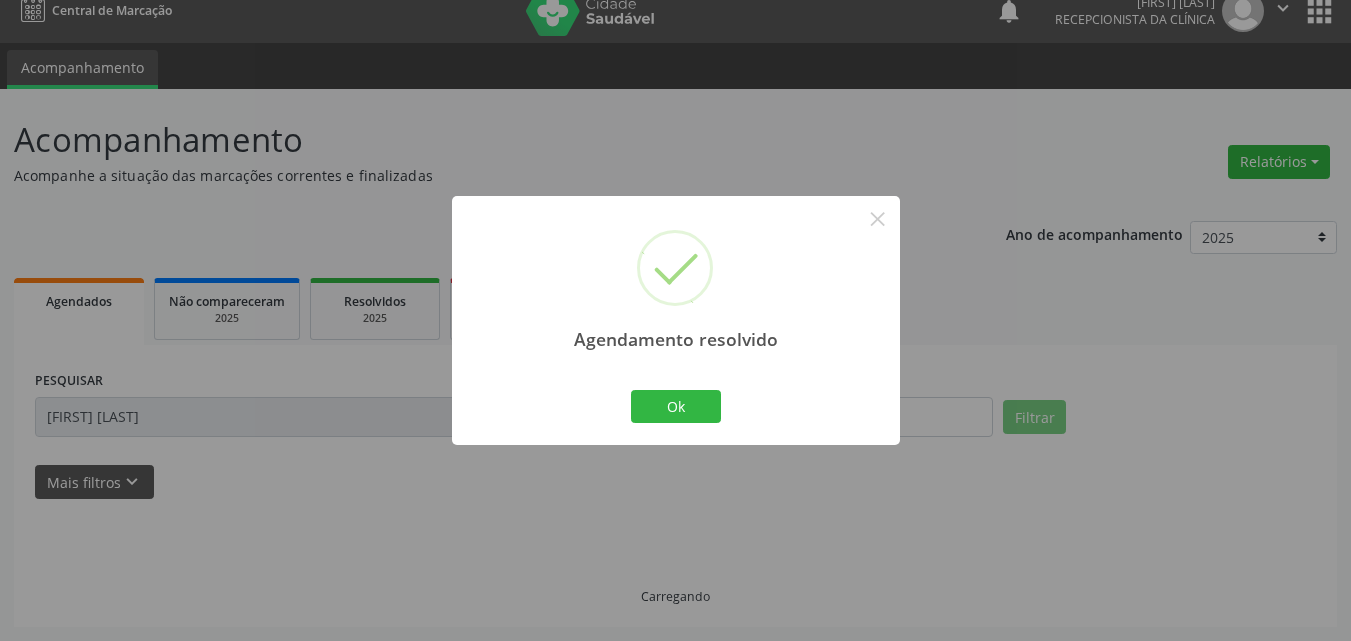 scroll, scrollTop: 0, scrollLeft: 0, axis: both 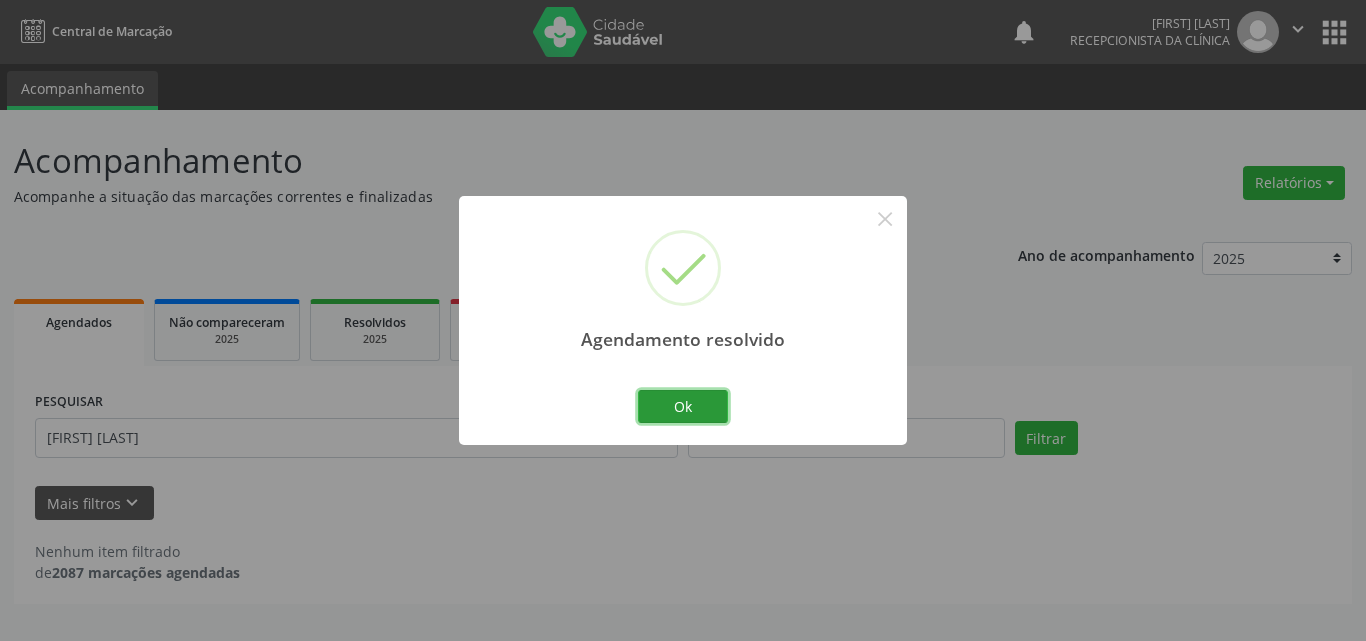 drag, startPoint x: 710, startPoint y: 404, endPoint x: 798, endPoint y: 556, distance: 175.63599 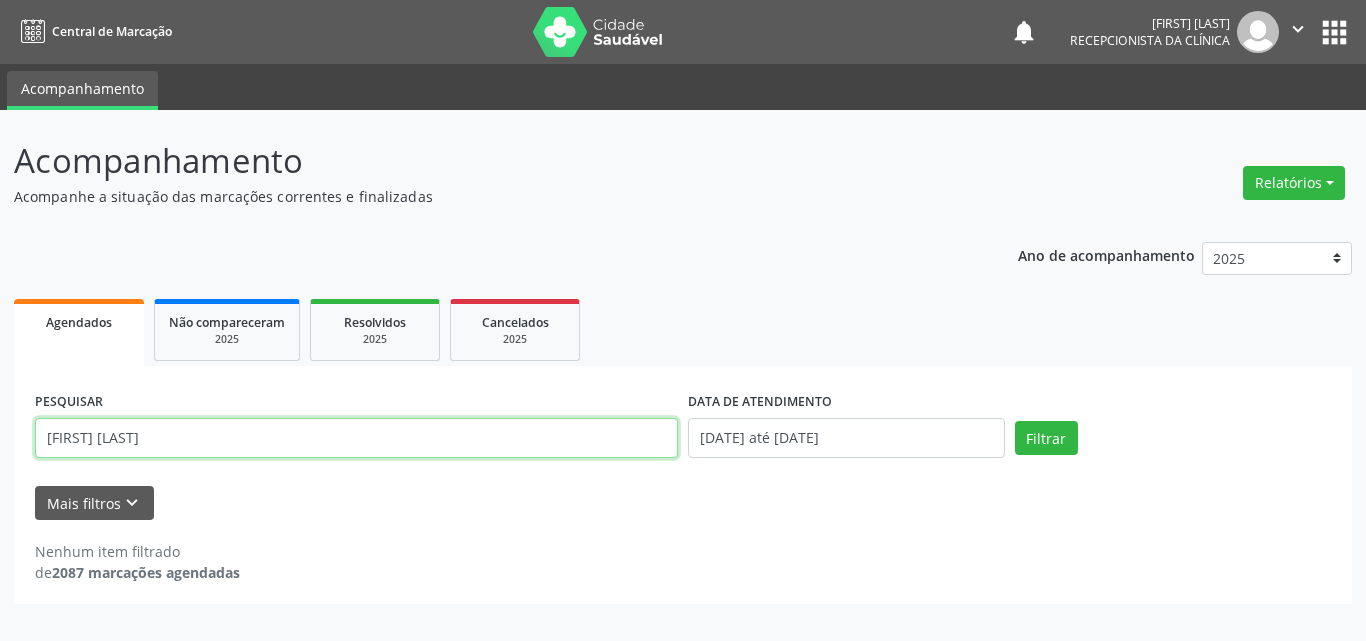 drag, startPoint x: 384, startPoint y: 440, endPoint x: 0, endPoint y: 241, distance: 432.50085 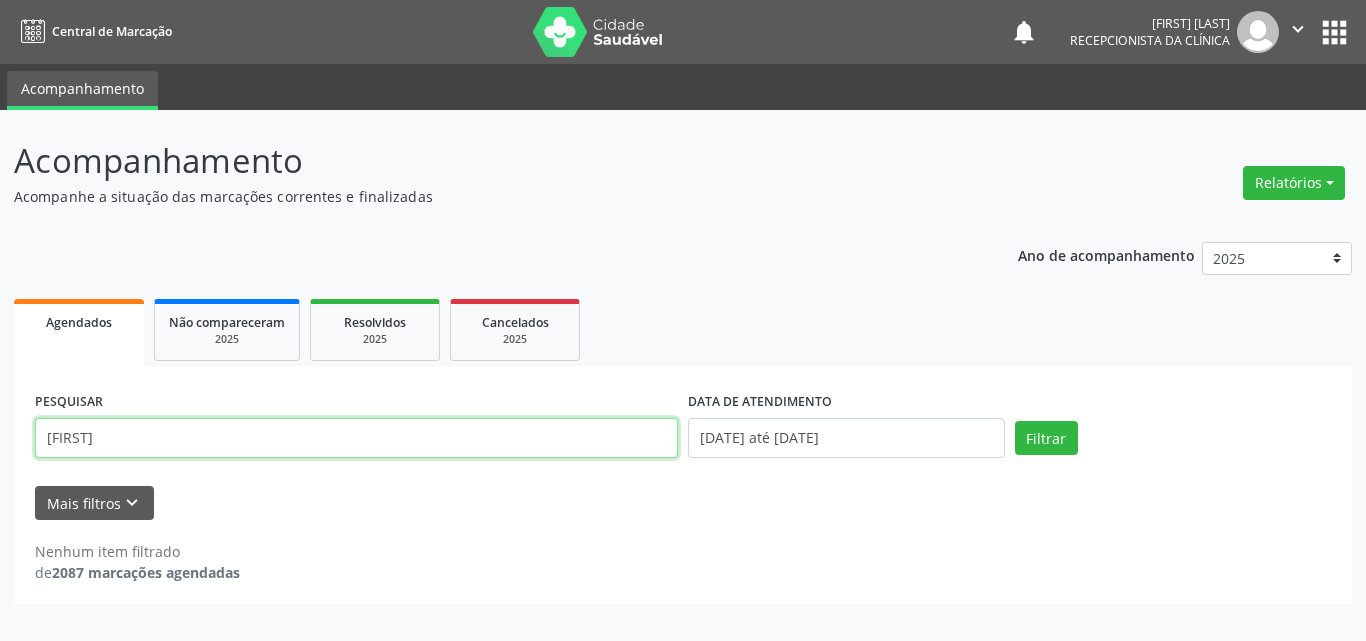 type on "[FIRST]" 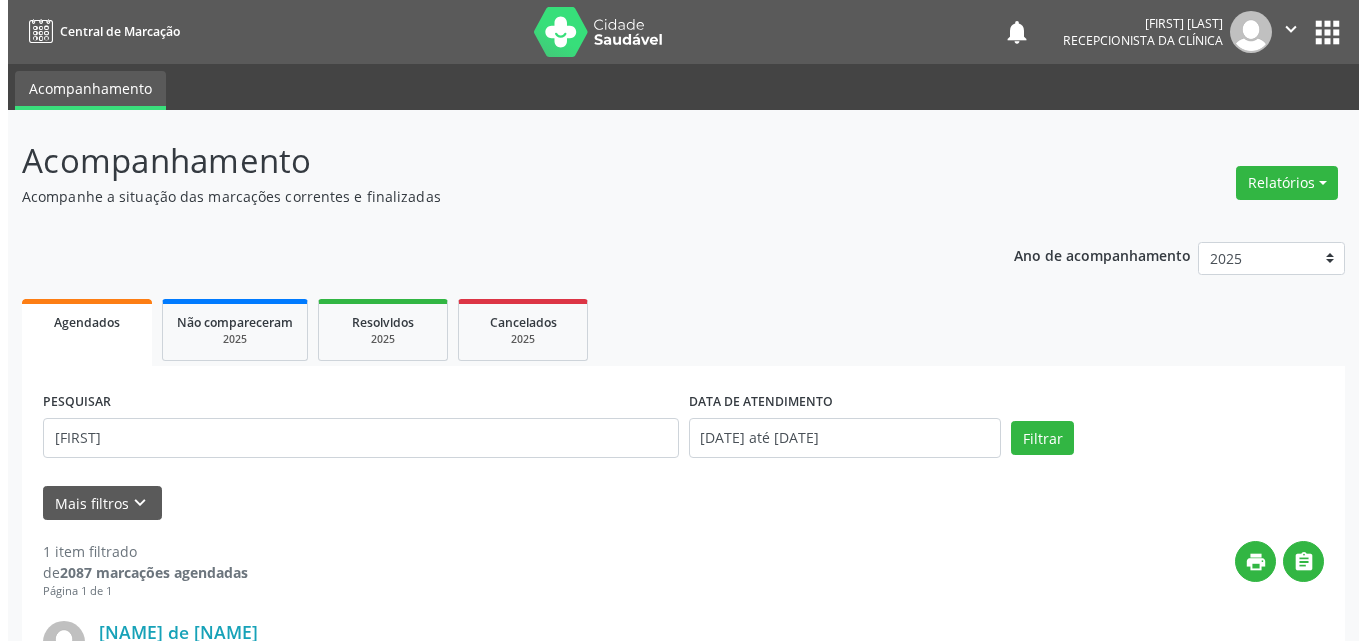 scroll, scrollTop: 264, scrollLeft: 0, axis: vertical 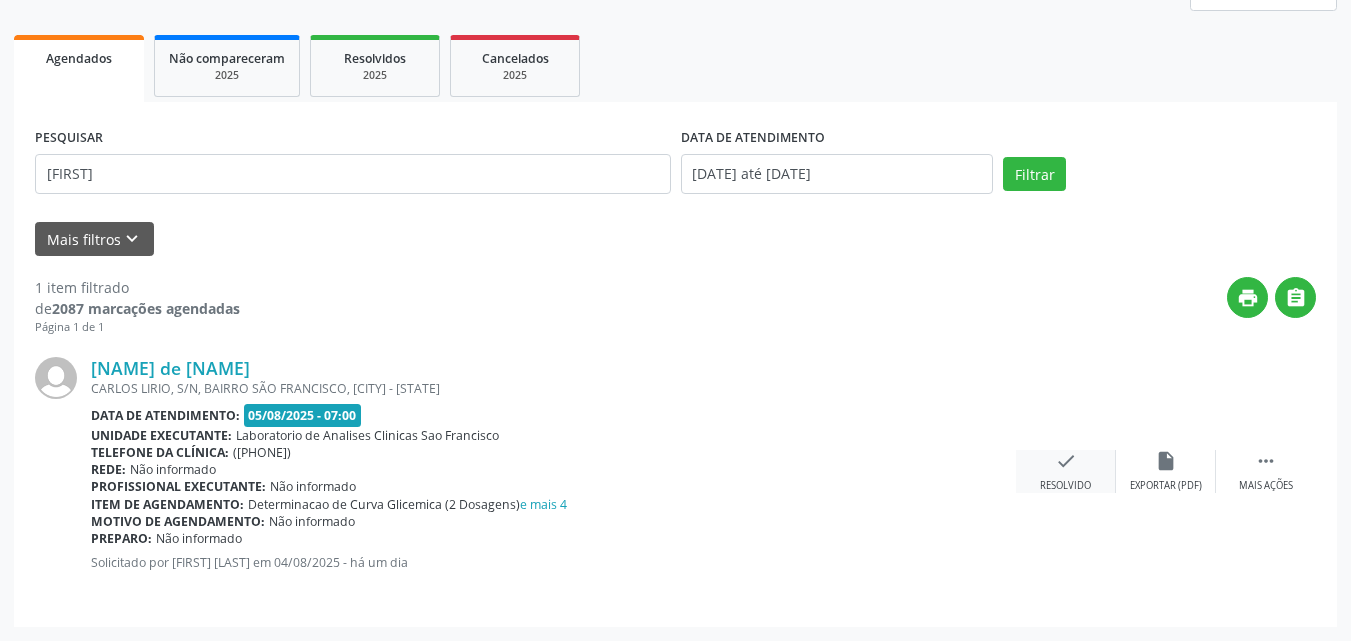 click on "Resolvido" at bounding box center [1065, 486] 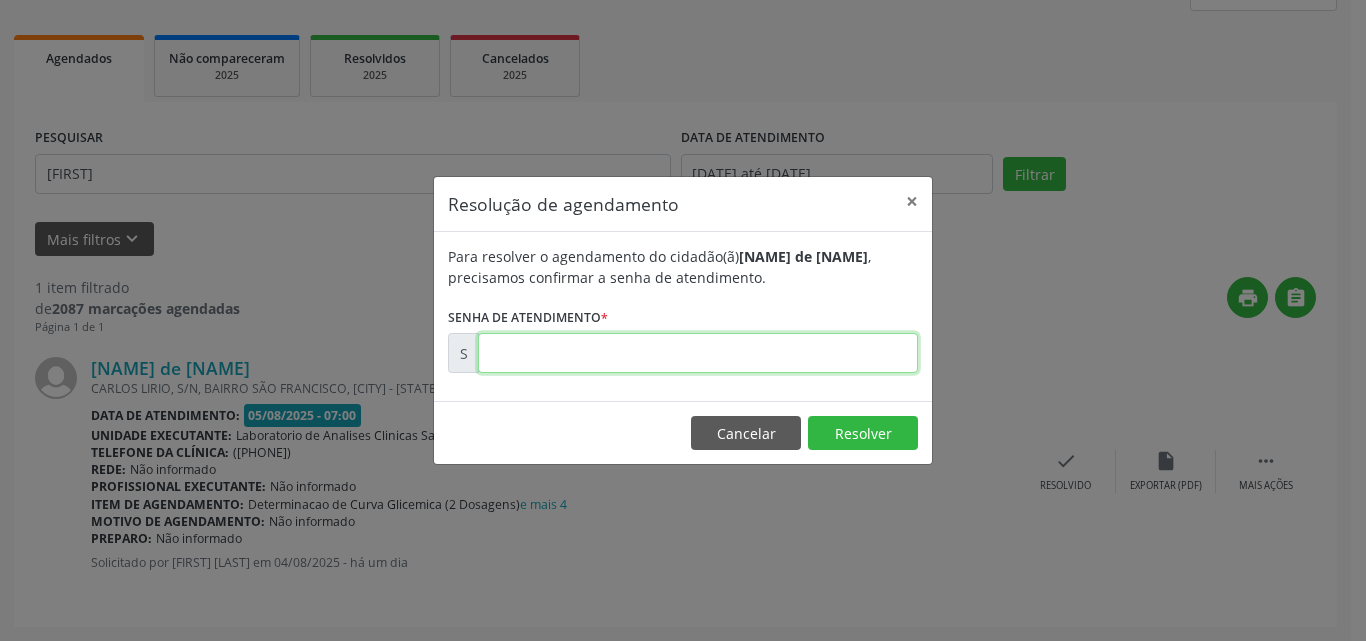 click at bounding box center [698, 353] 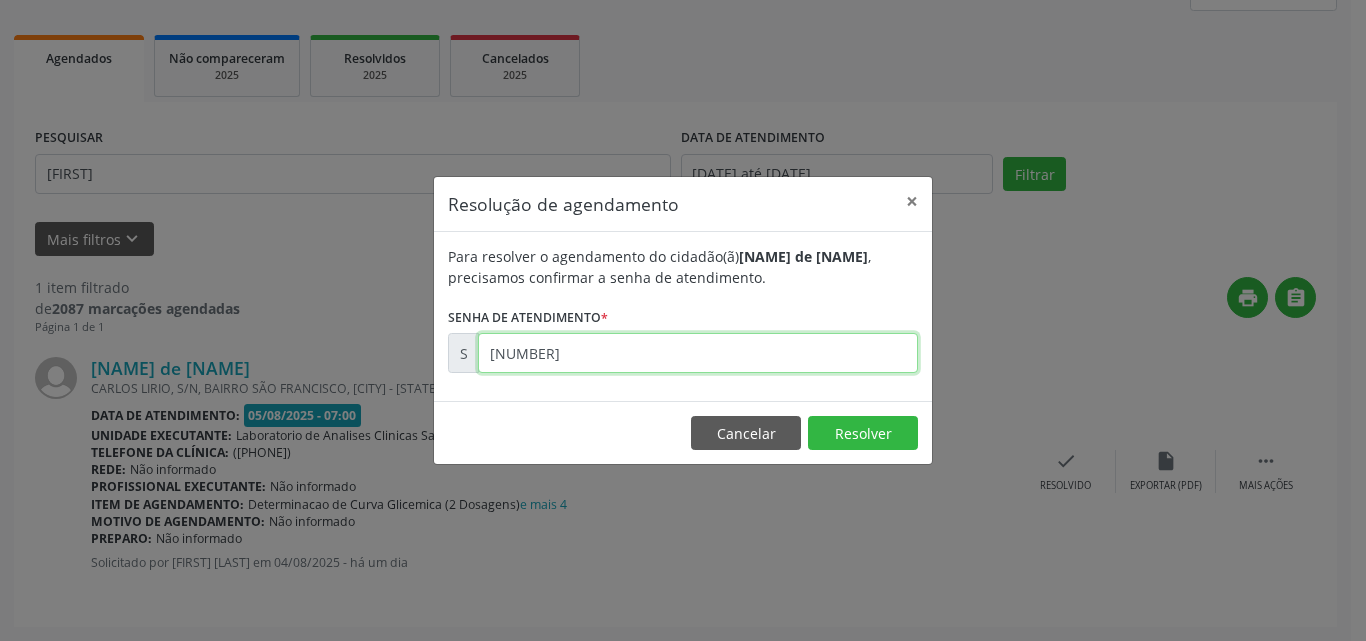 type on "[NUMBER]" 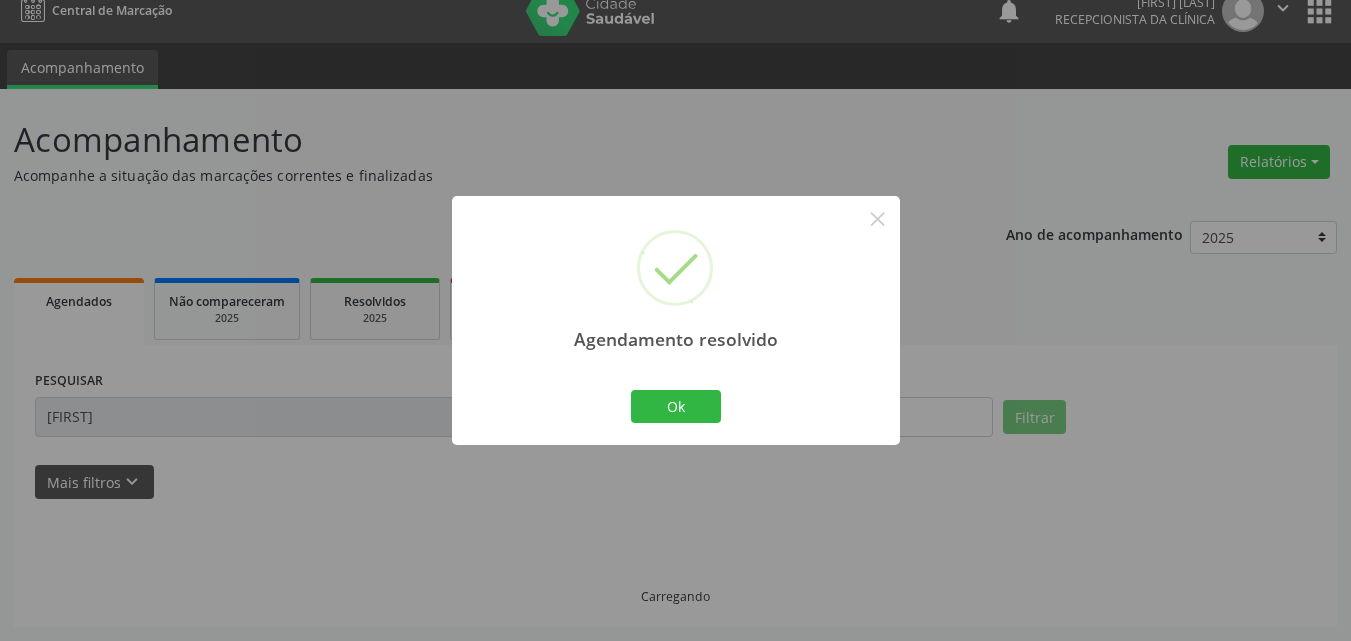 scroll, scrollTop: 0, scrollLeft: 0, axis: both 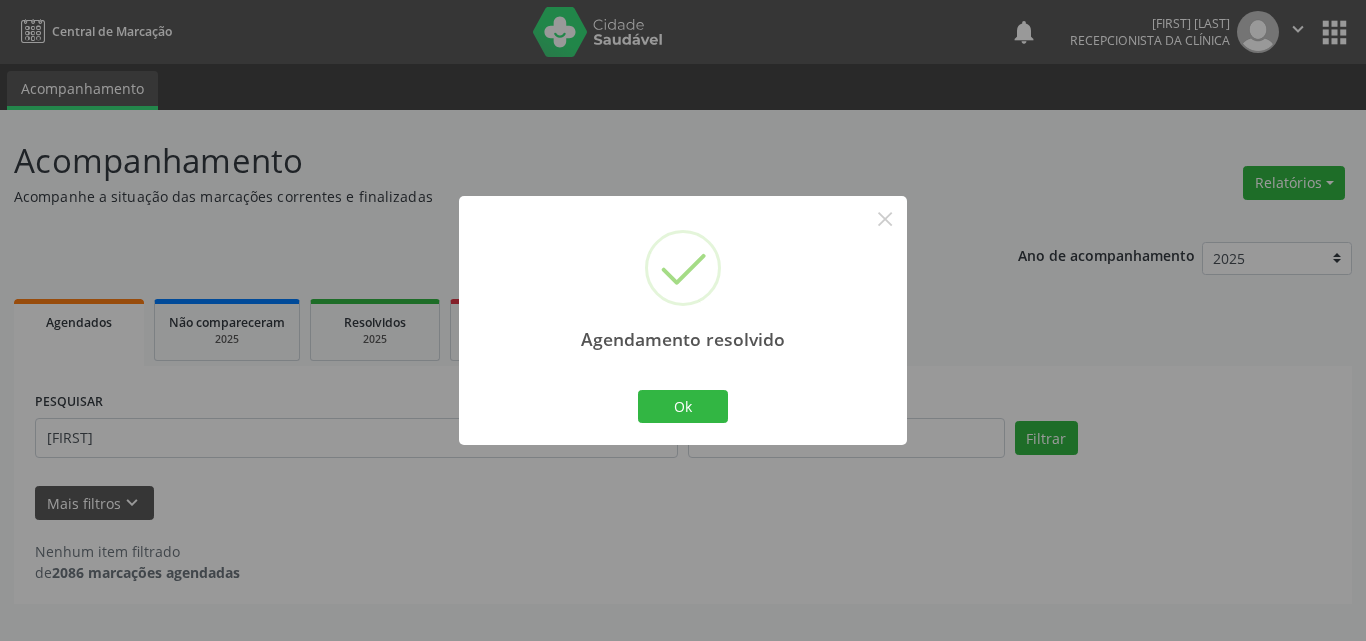 click on "Agendamento resolvido × Ok Cancel" at bounding box center (683, 320) 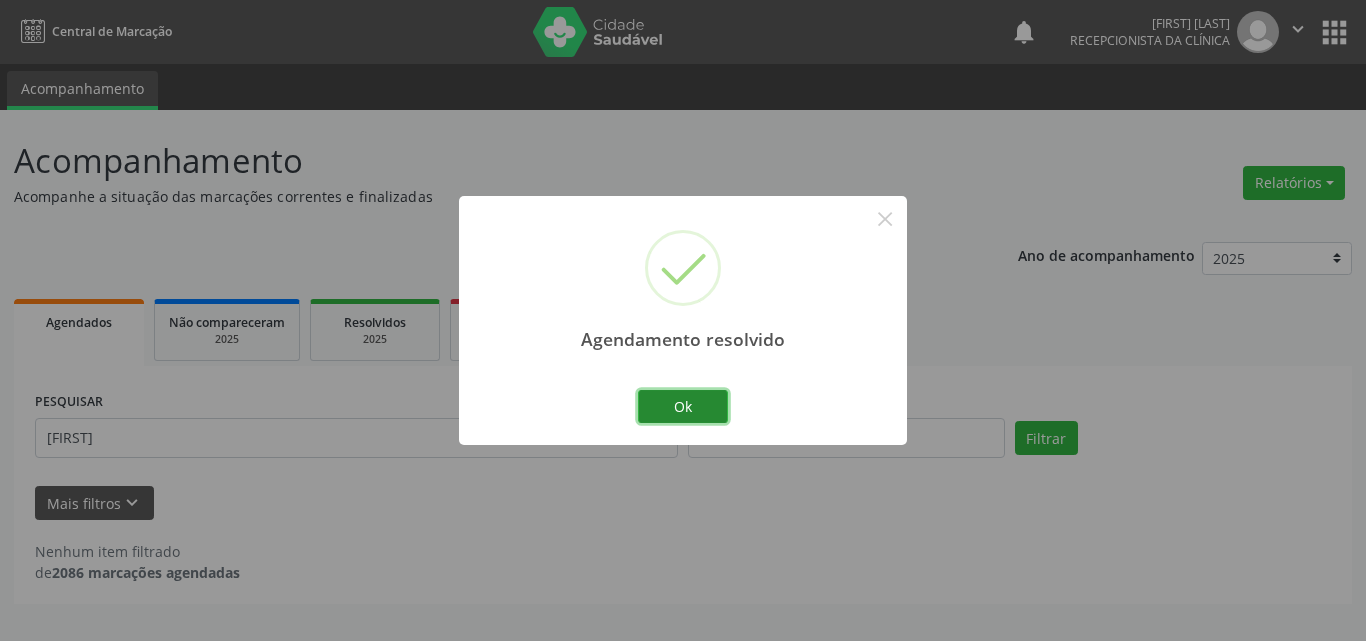 click on "Ok" at bounding box center [683, 407] 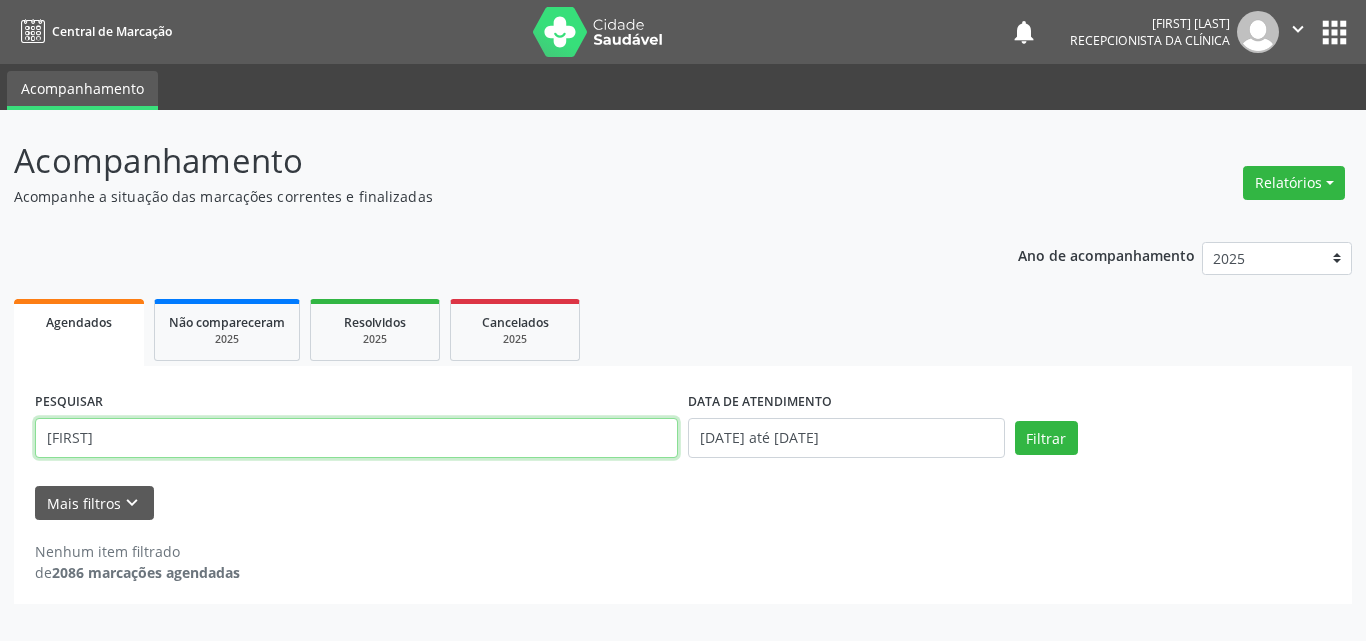 drag, startPoint x: 608, startPoint y: 442, endPoint x: 0, endPoint y: 254, distance: 636.4024 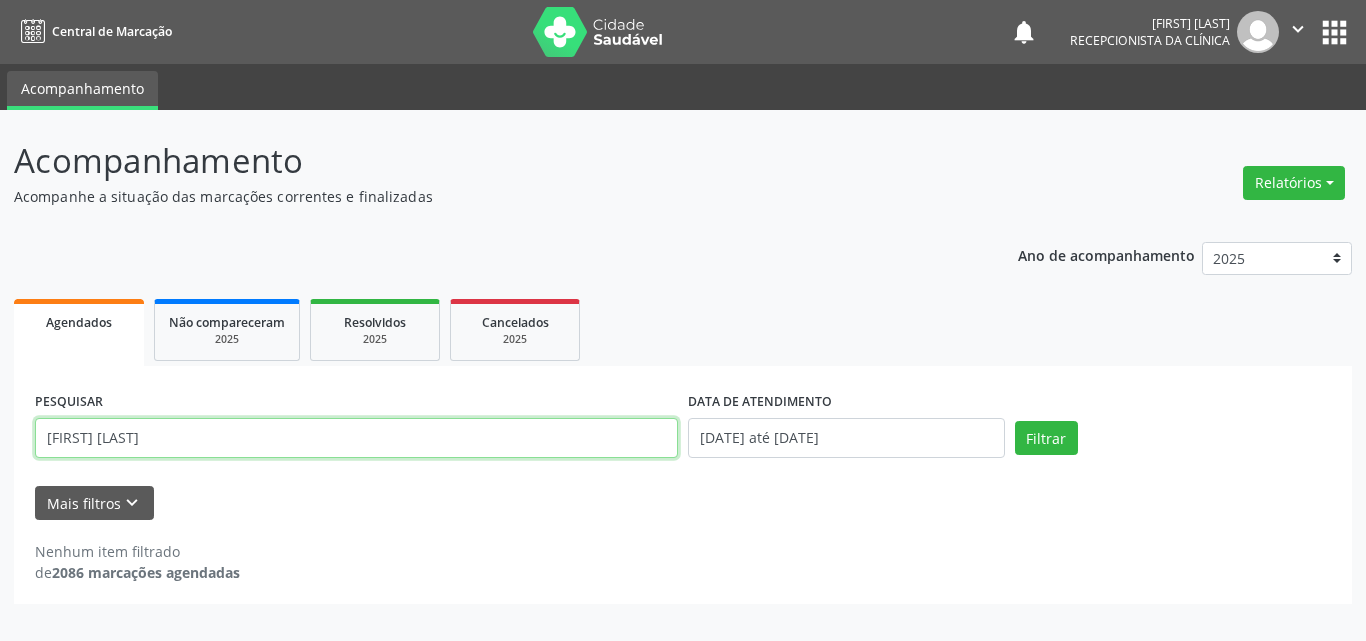 type on "[FIRST] [LAST]" 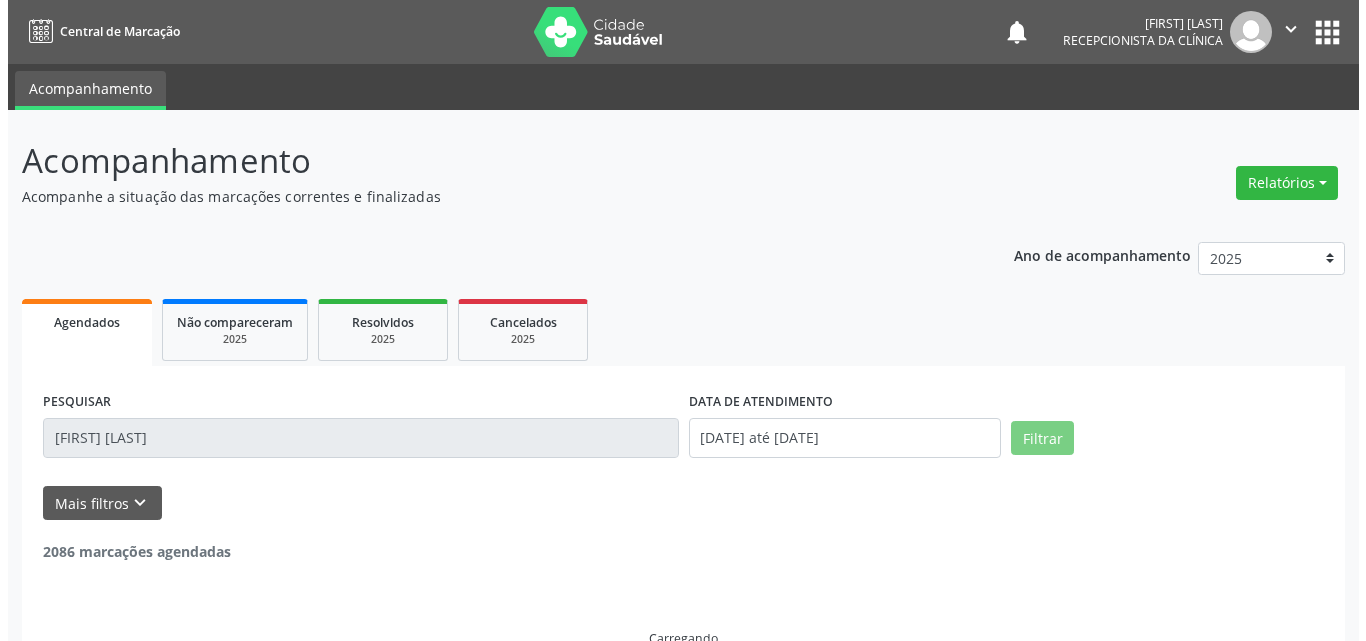 scroll, scrollTop: 264, scrollLeft: 0, axis: vertical 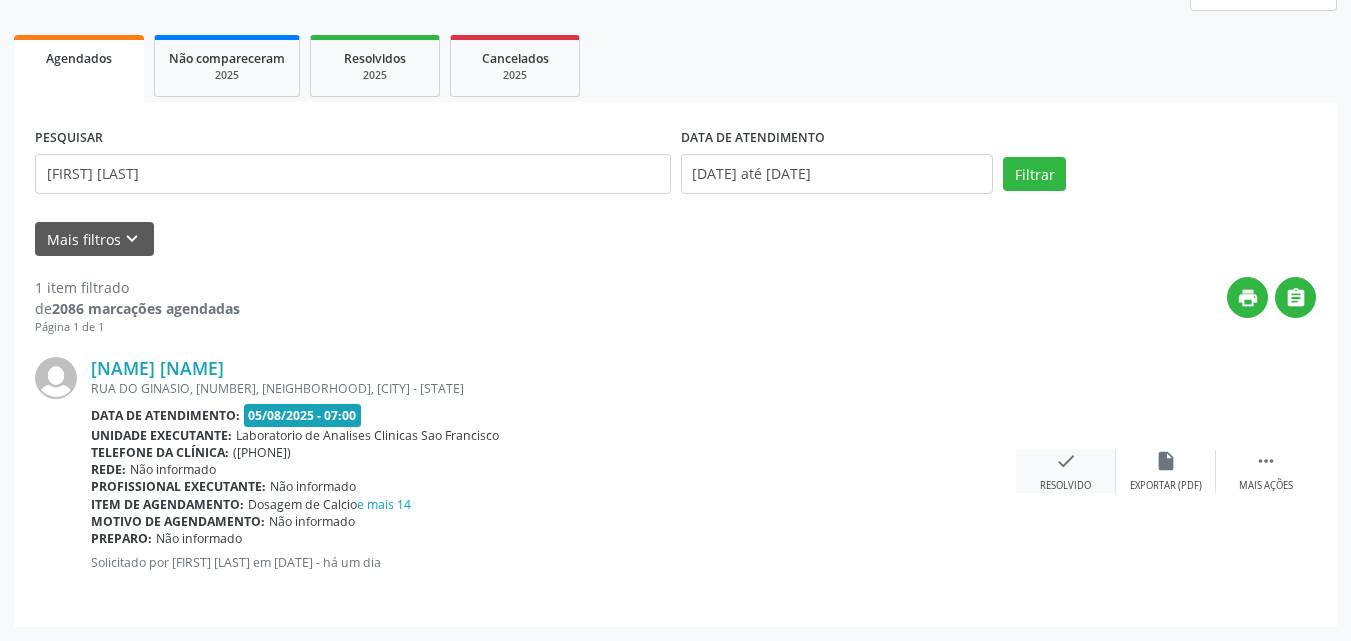 click on "check
Resolvido" at bounding box center [1066, 471] 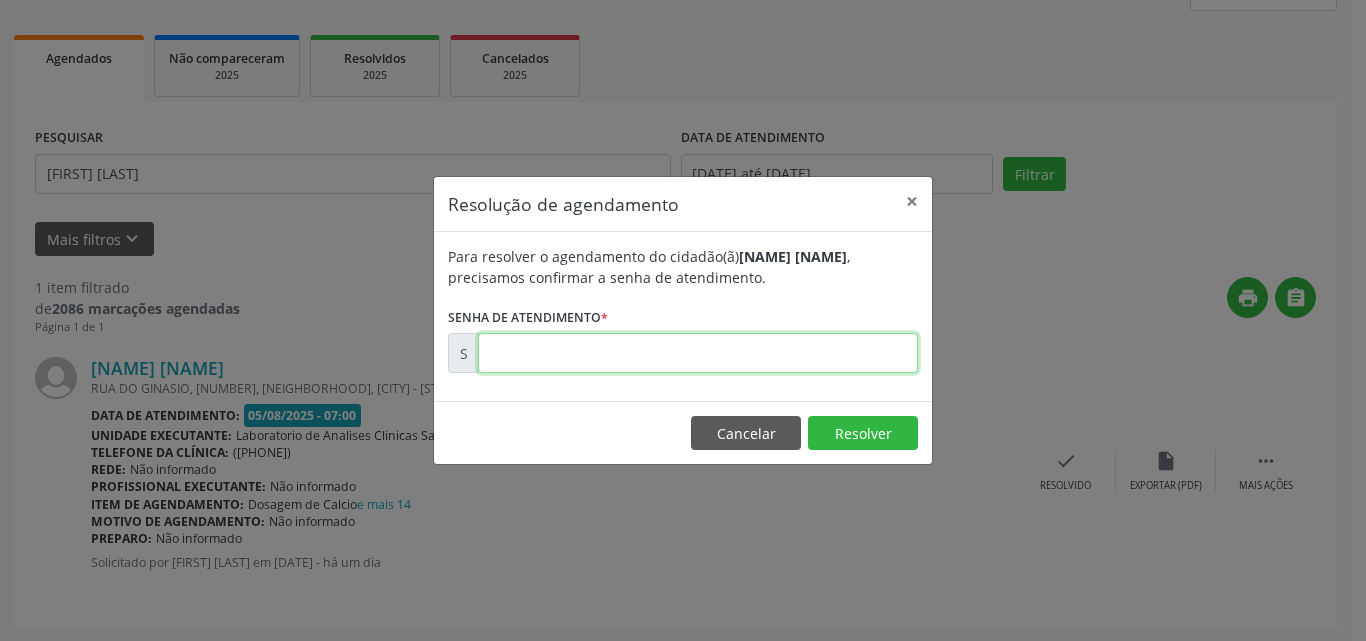 click at bounding box center [698, 353] 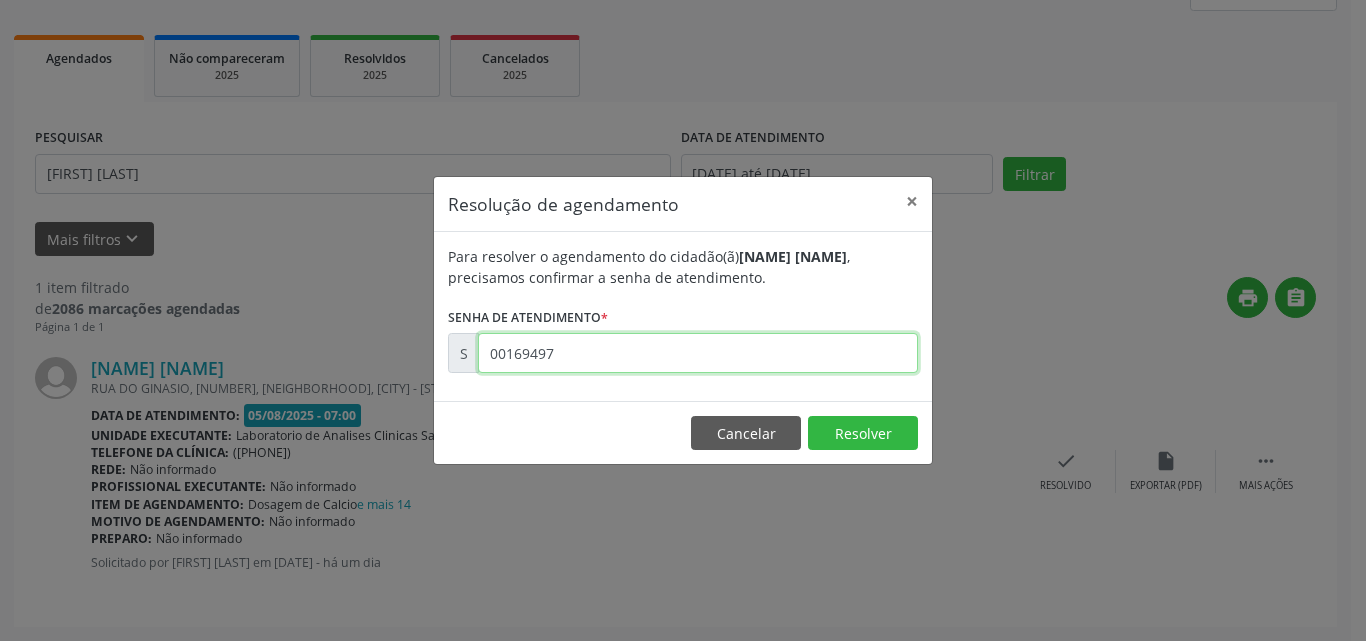 type on "00169497" 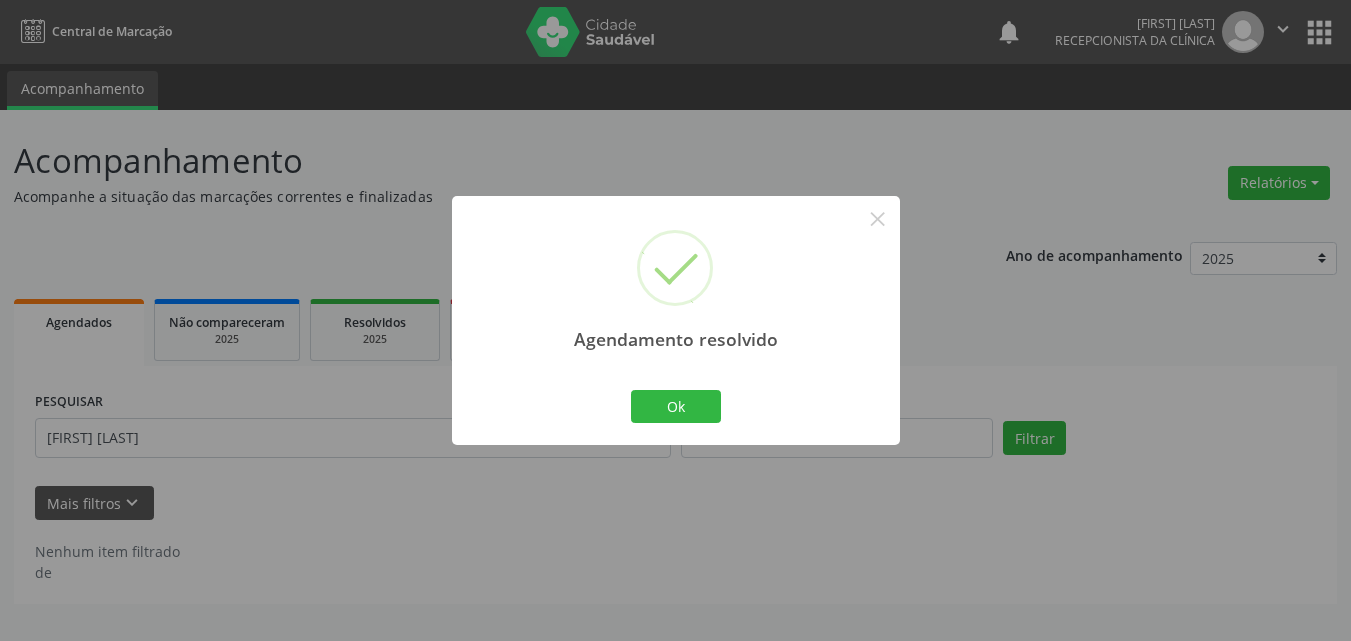 scroll, scrollTop: 0, scrollLeft: 0, axis: both 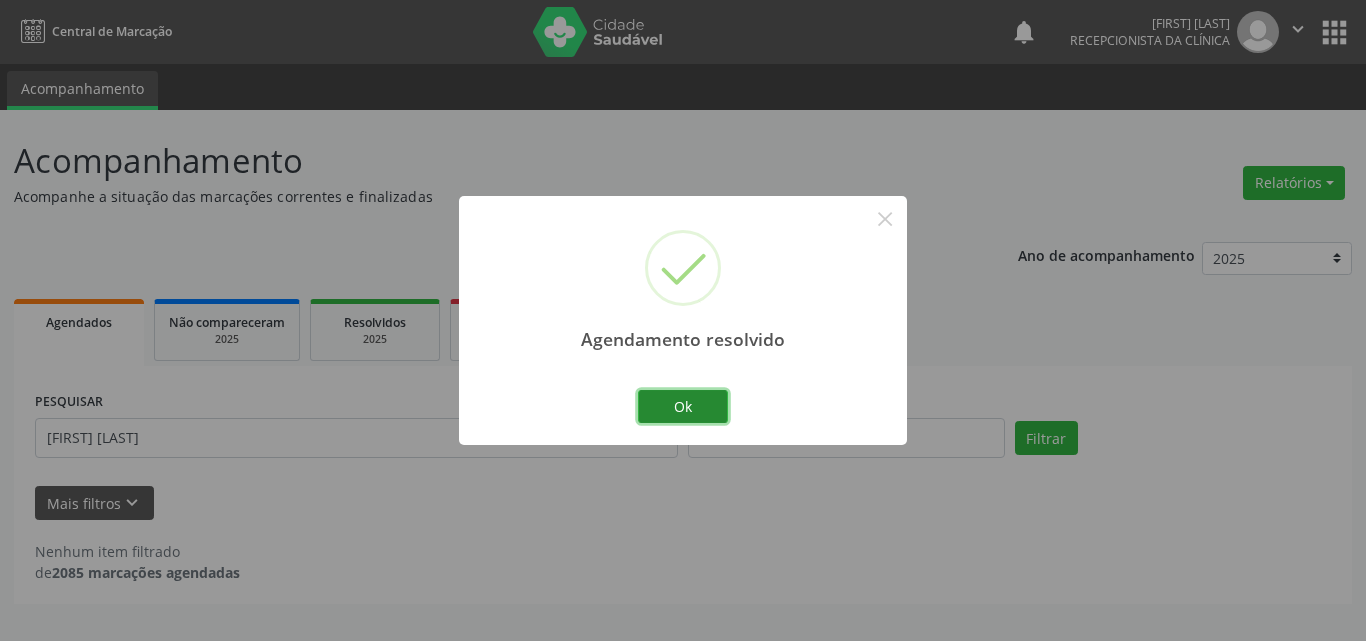 click on "Ok" at bounding box center [683, 407] 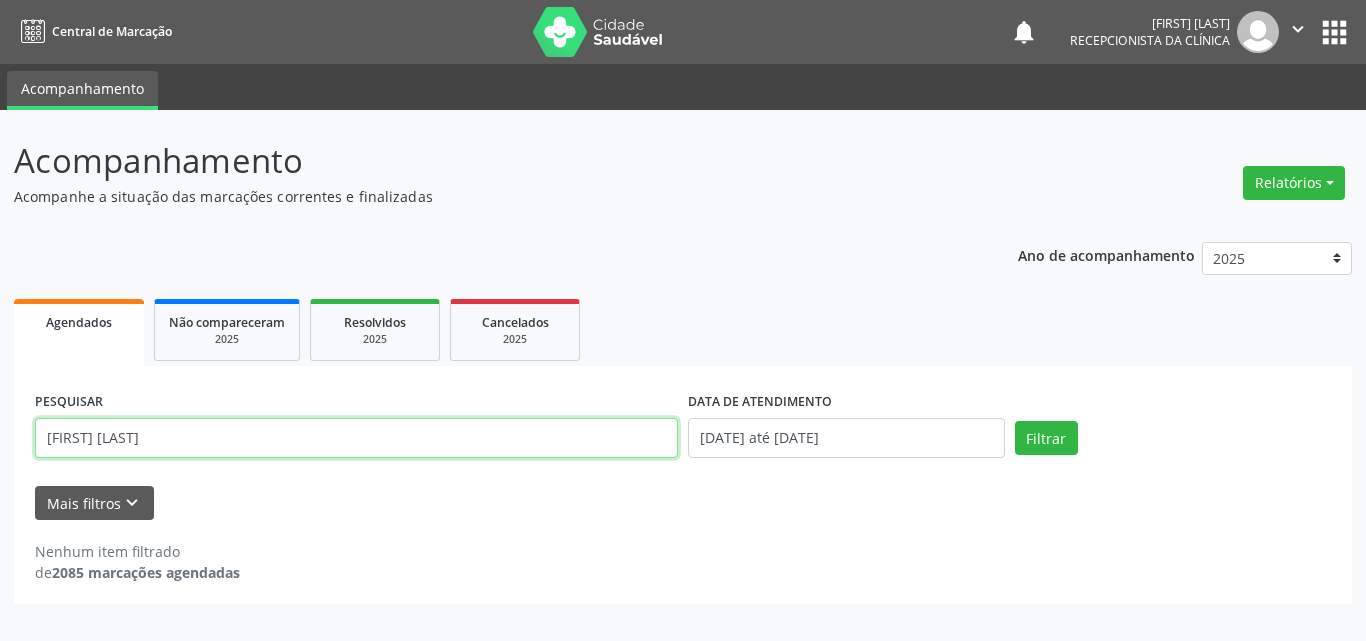 drag, startPoint x: 0, startPoint y: 439, endPoint x: 0, endPoint y: 426, distance: 13 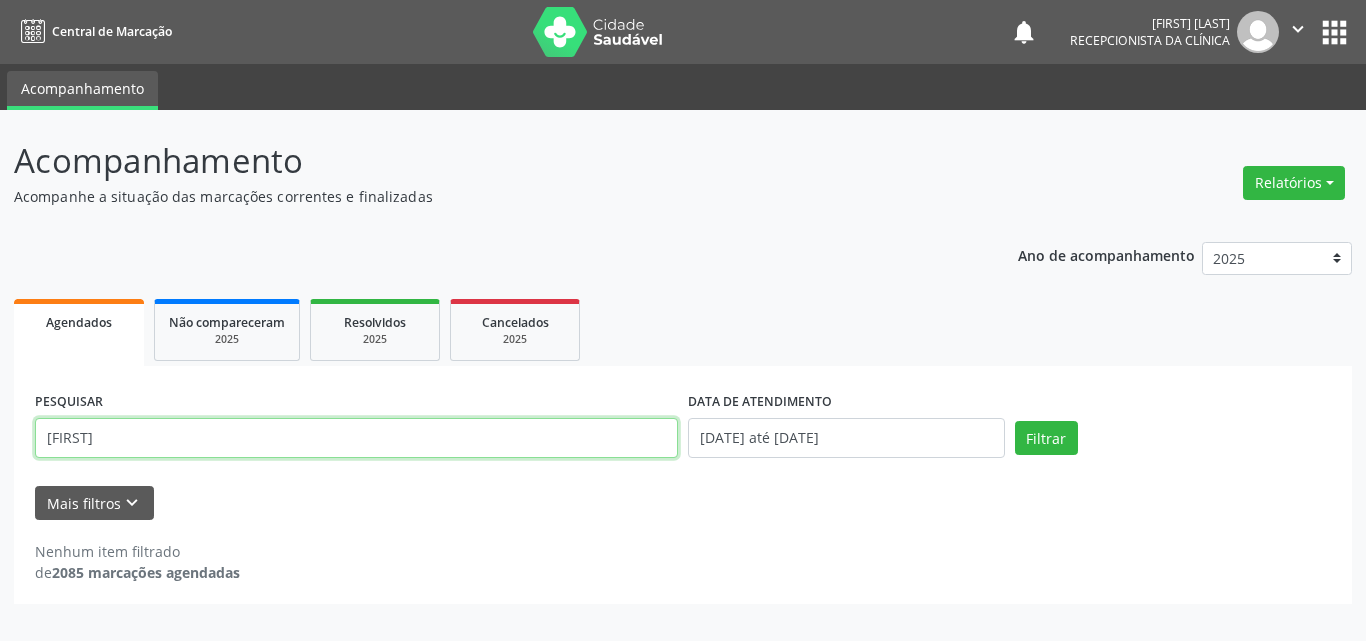 type on "[FIRST]" 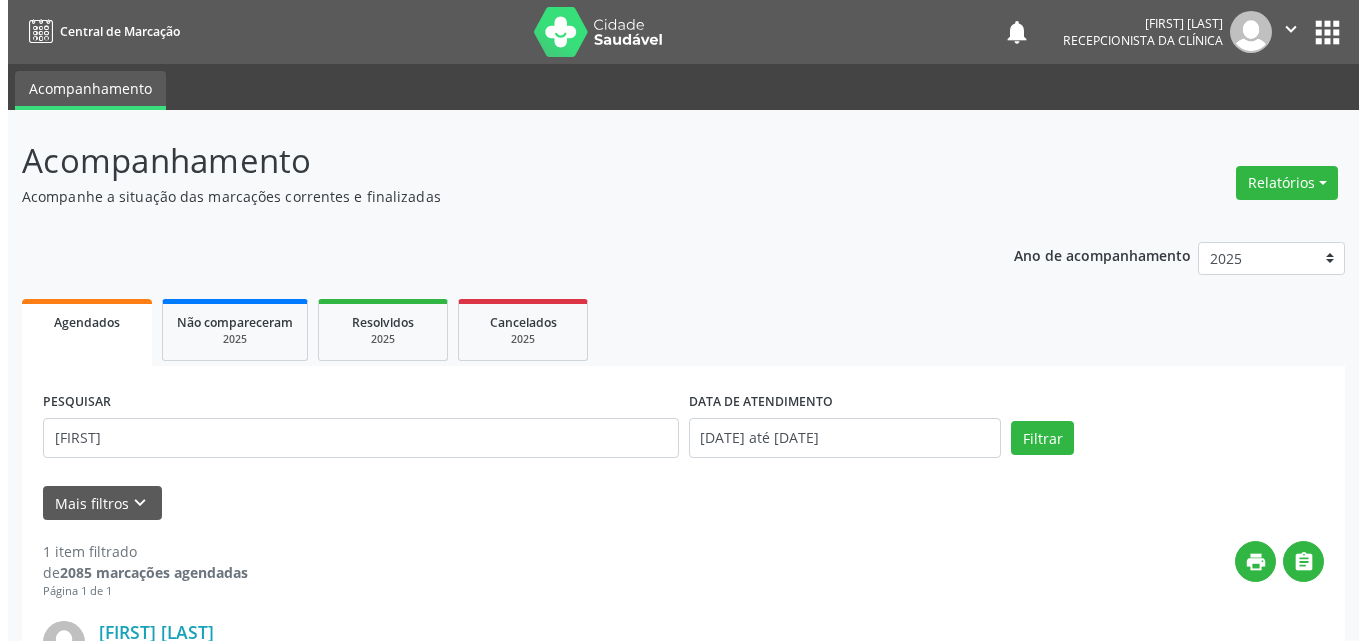 scroll, scrollTop: 264, scrollLeft: 0, axis: vertical 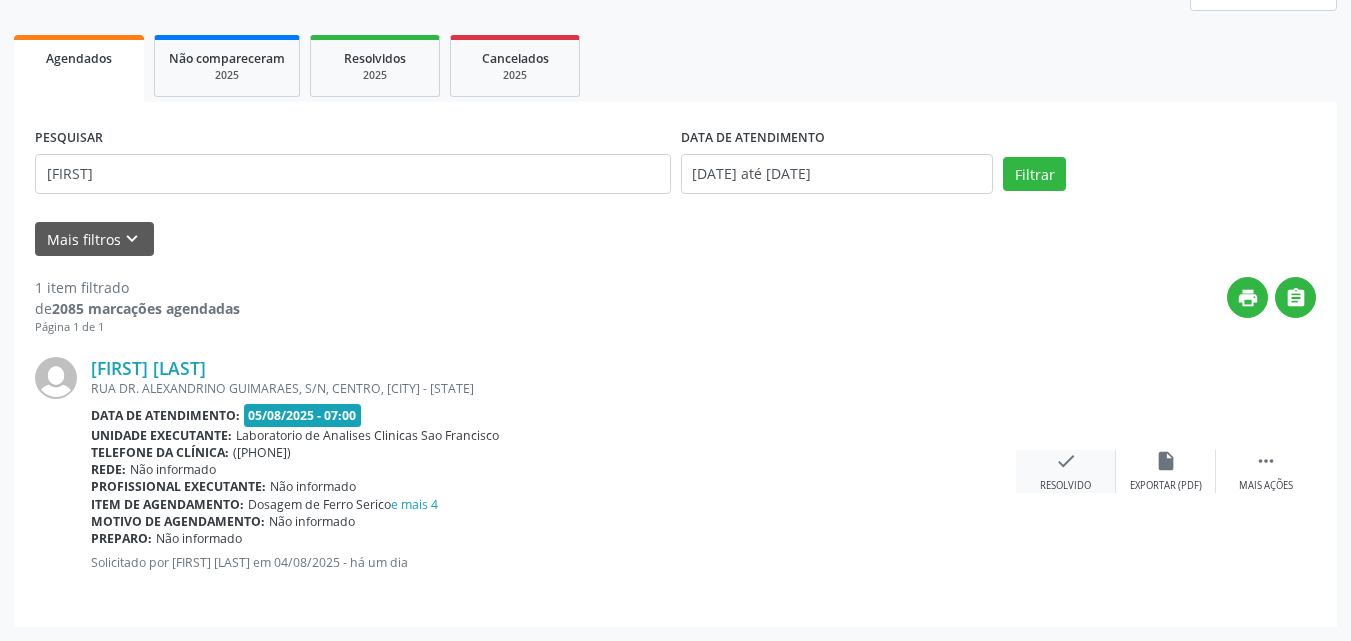 click on "check" at bounding box center (1066, 461) 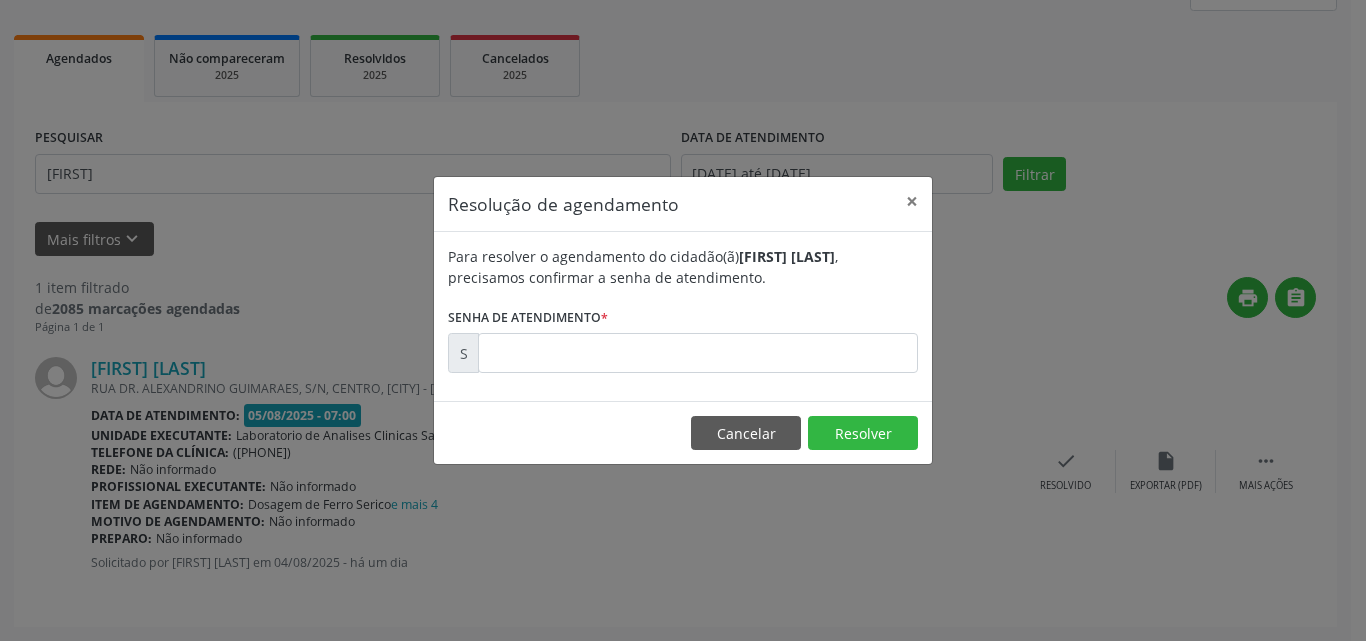 drag, startPoint x: 840, startPoint y: 332, endPoint x: 868, endPoint y: 318, distance: 31.304953 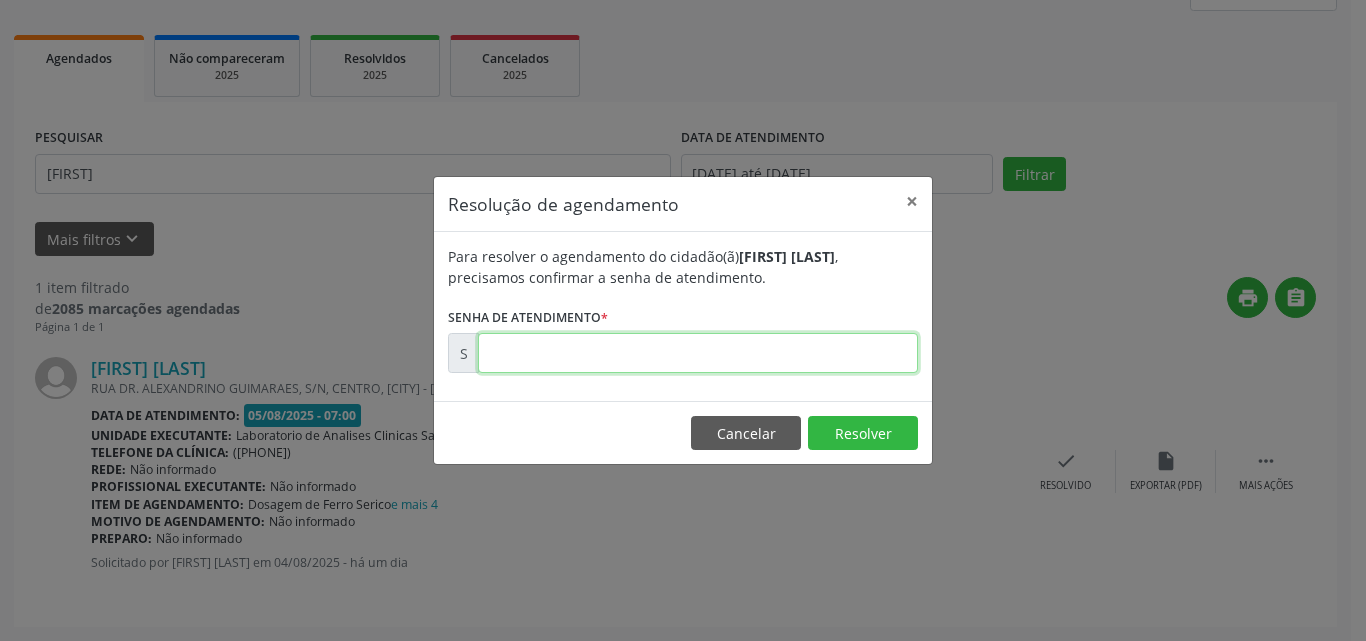 click at bounding box center [698, 353] 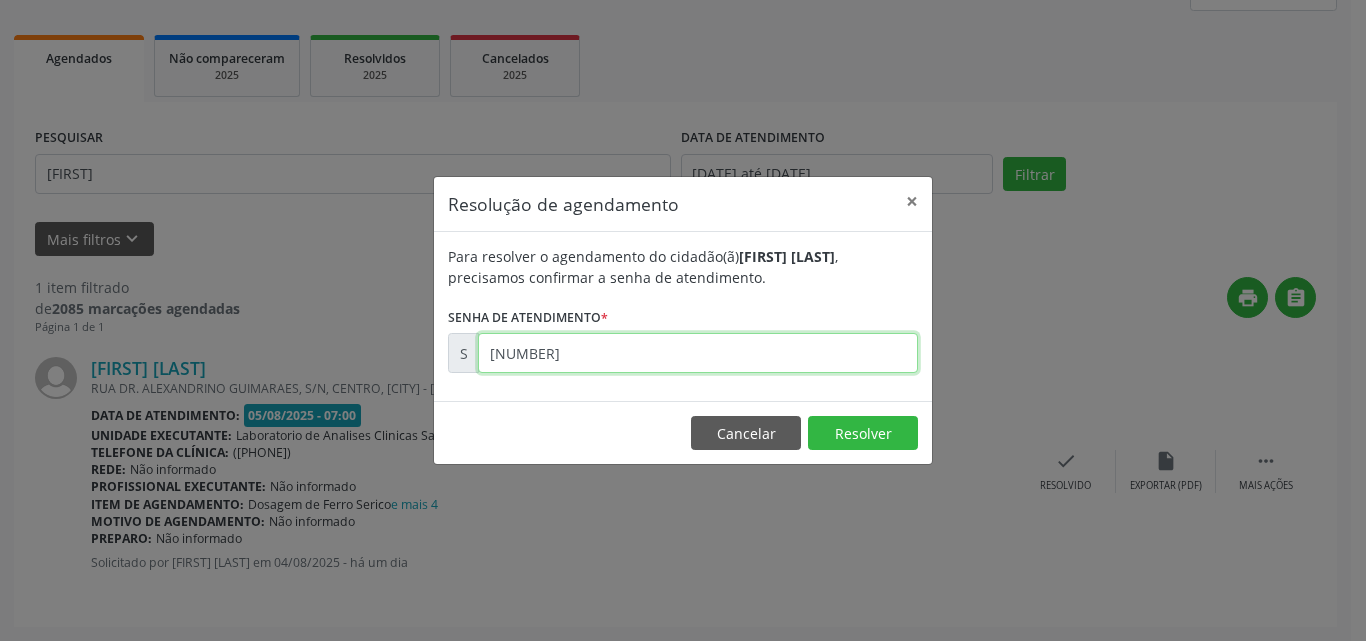 type on "[NUMBER]" 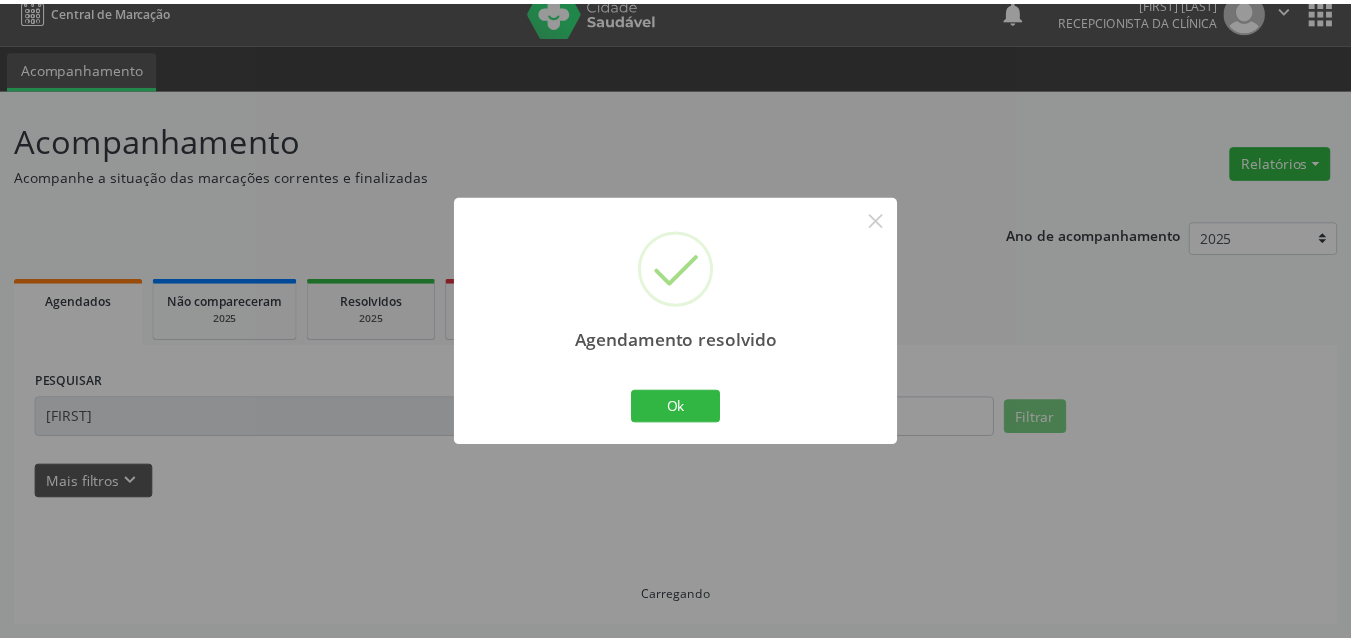 scroll, scrollTop: 21, scrollLeft: 0, axis: vertical 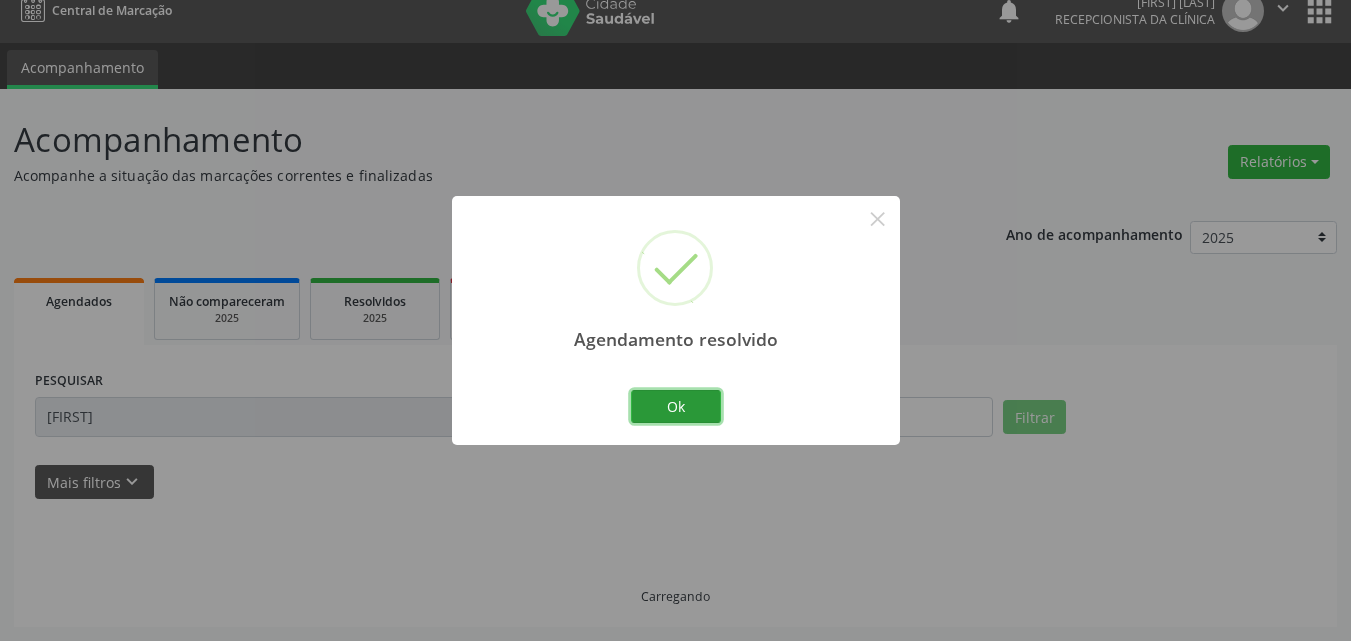 drag, startPoint x: 660, startPoint y: 402, endPoint x: 577, endPoint y: 409, distance: 83.294655 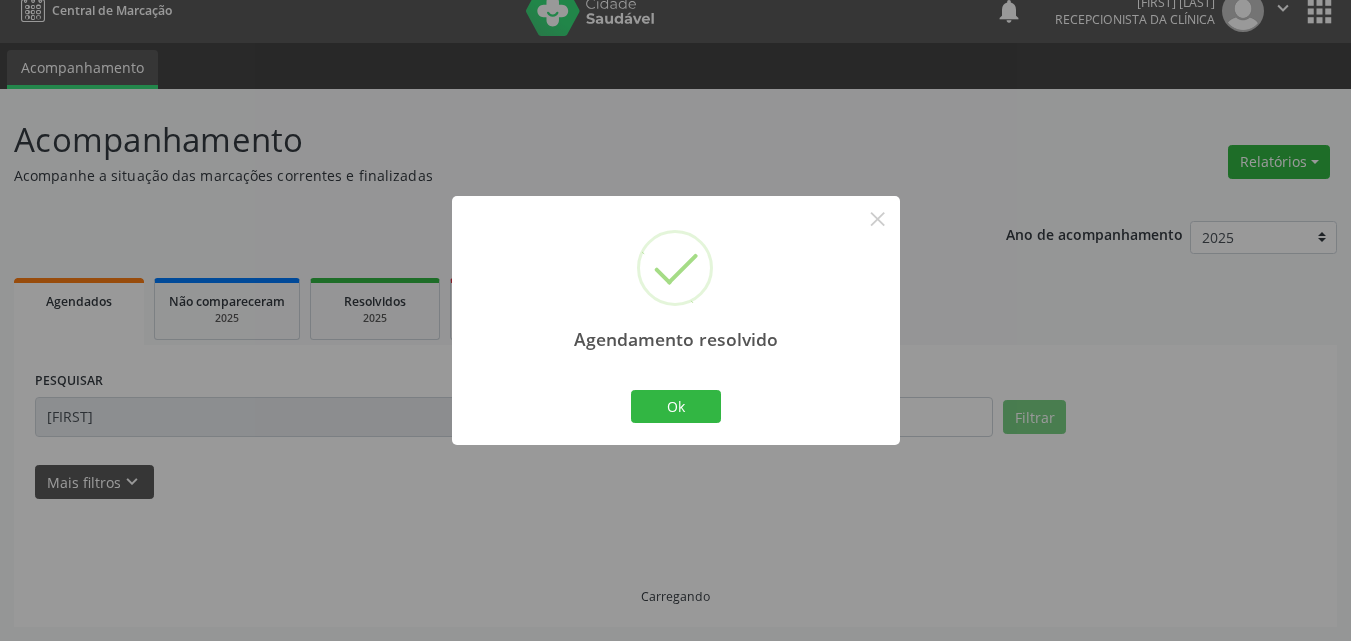 scroll, scrollTop: 0, scrollLeft: 0, axis: both 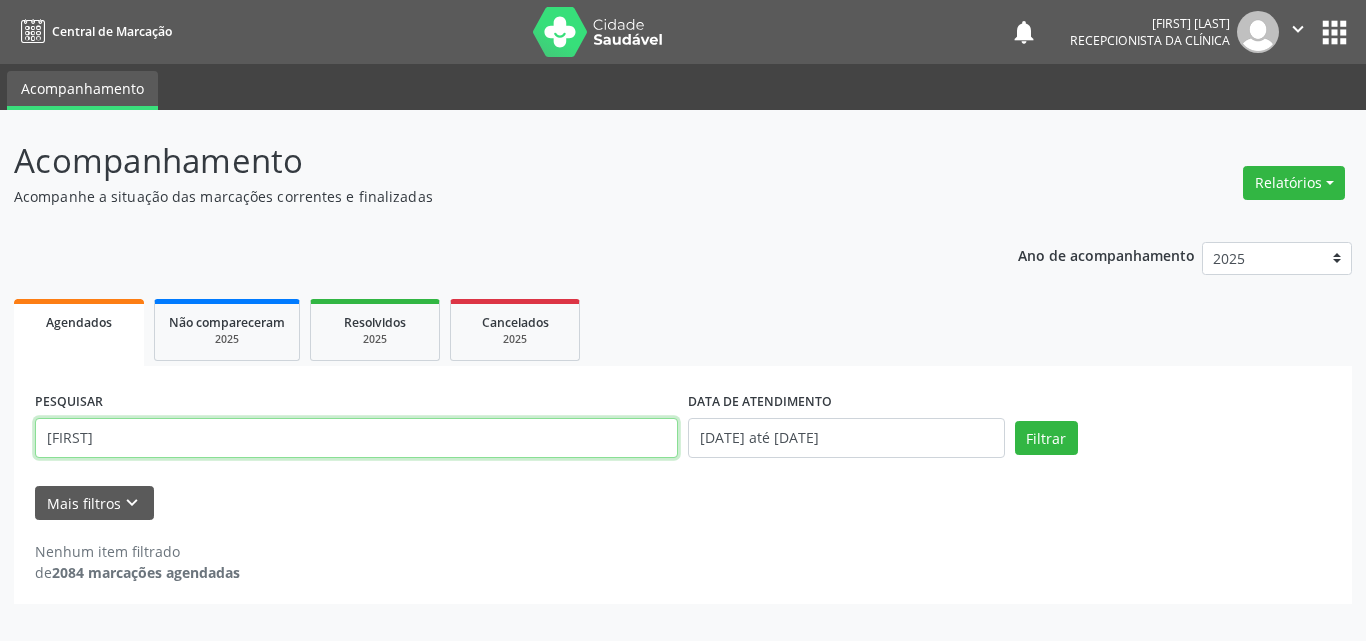 drag, startPoint x: 574, startPoint y: 438, endPoint x: 0, endPoint y: 346, distance: 581.32605 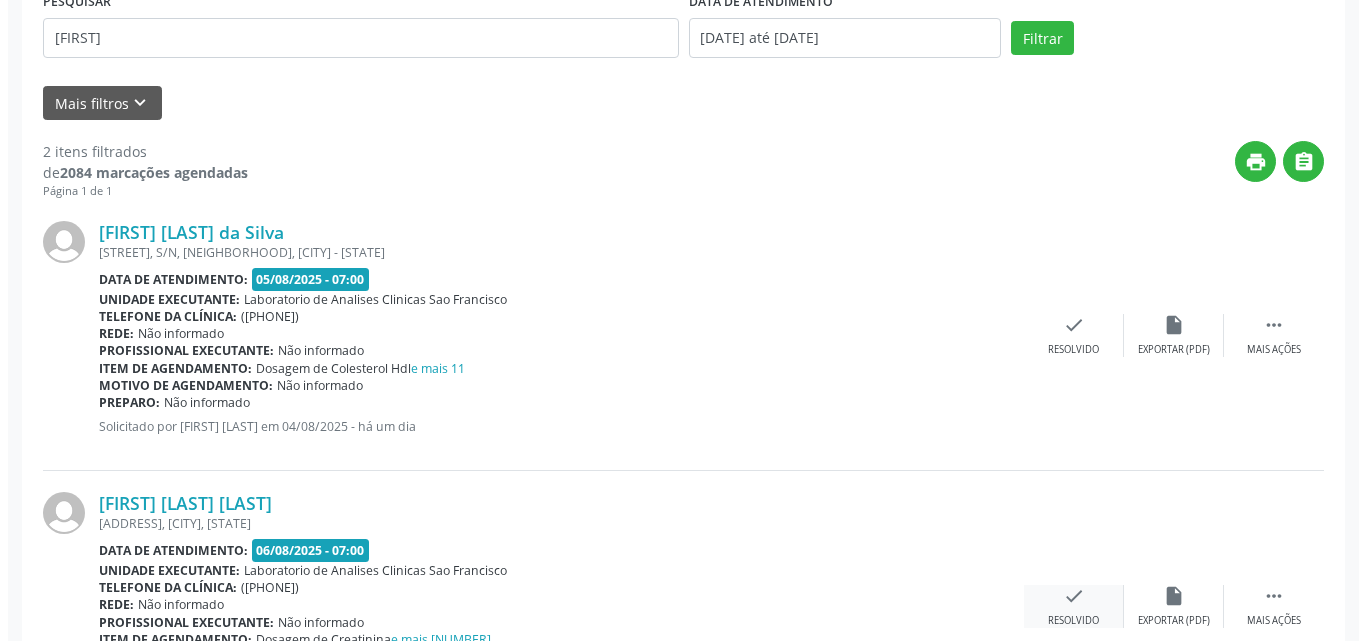 scroll, scrollTop: 535, scrollLeft: 0, axis: vertical 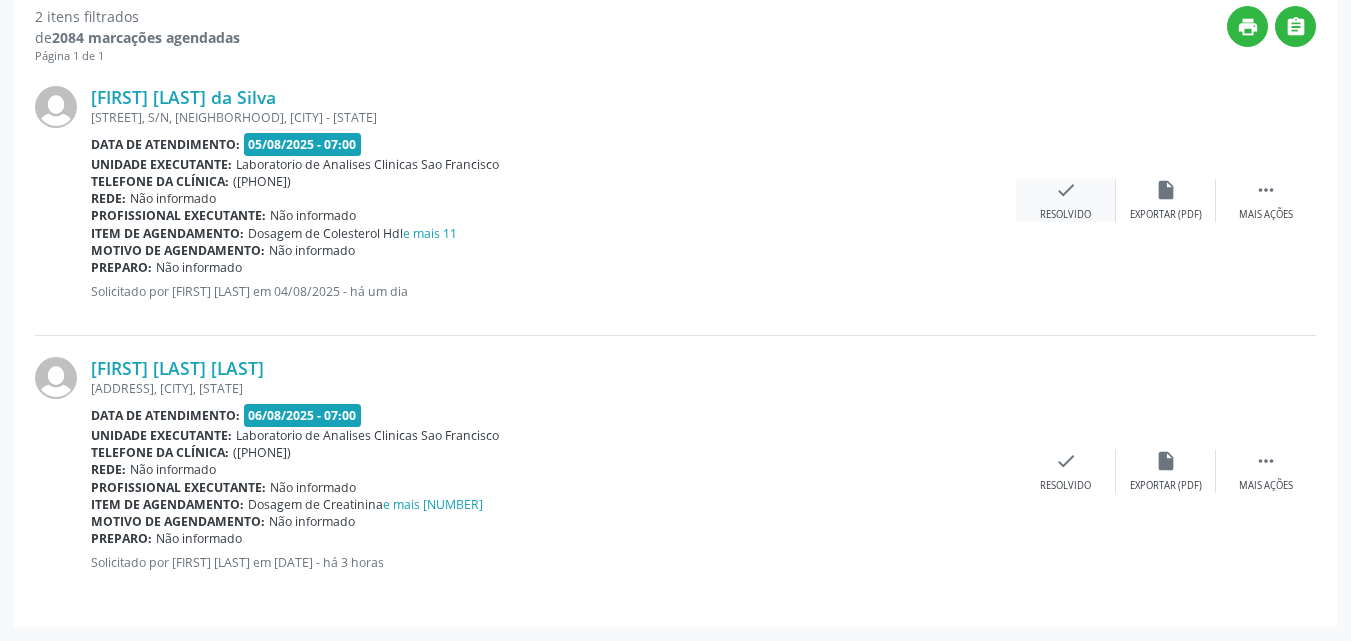 click on "check" at bounding box center [1066, 190] 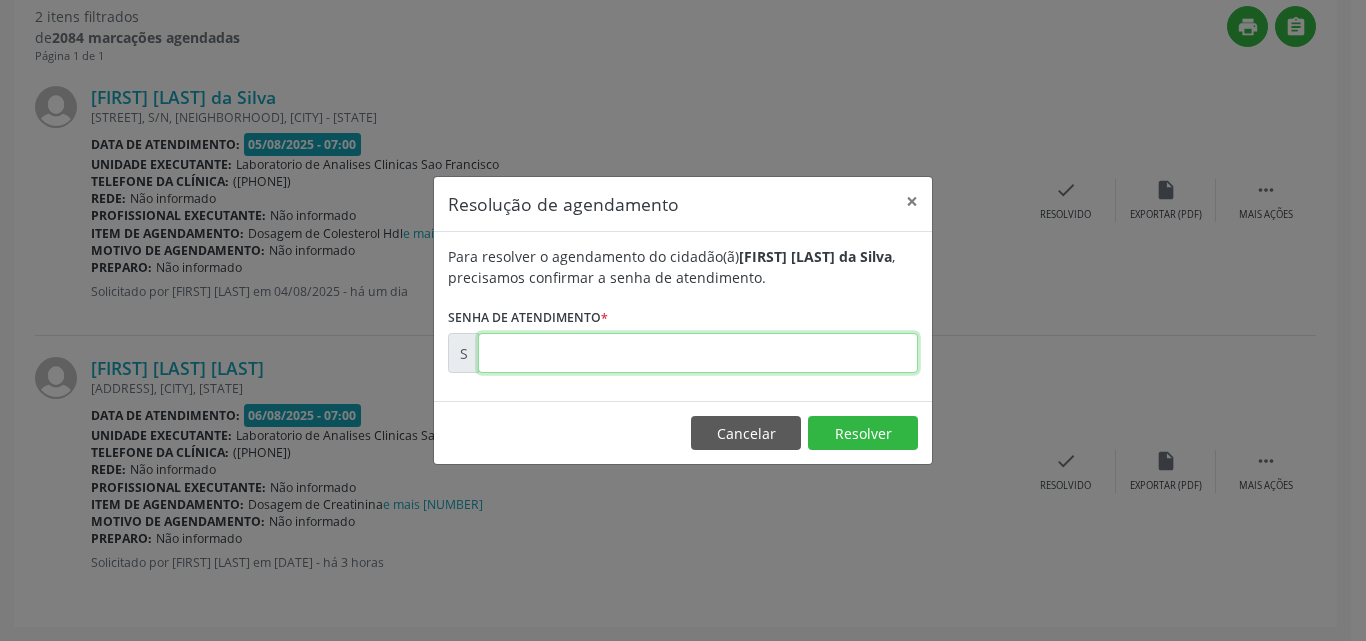 click at bounding box center [698, 353] 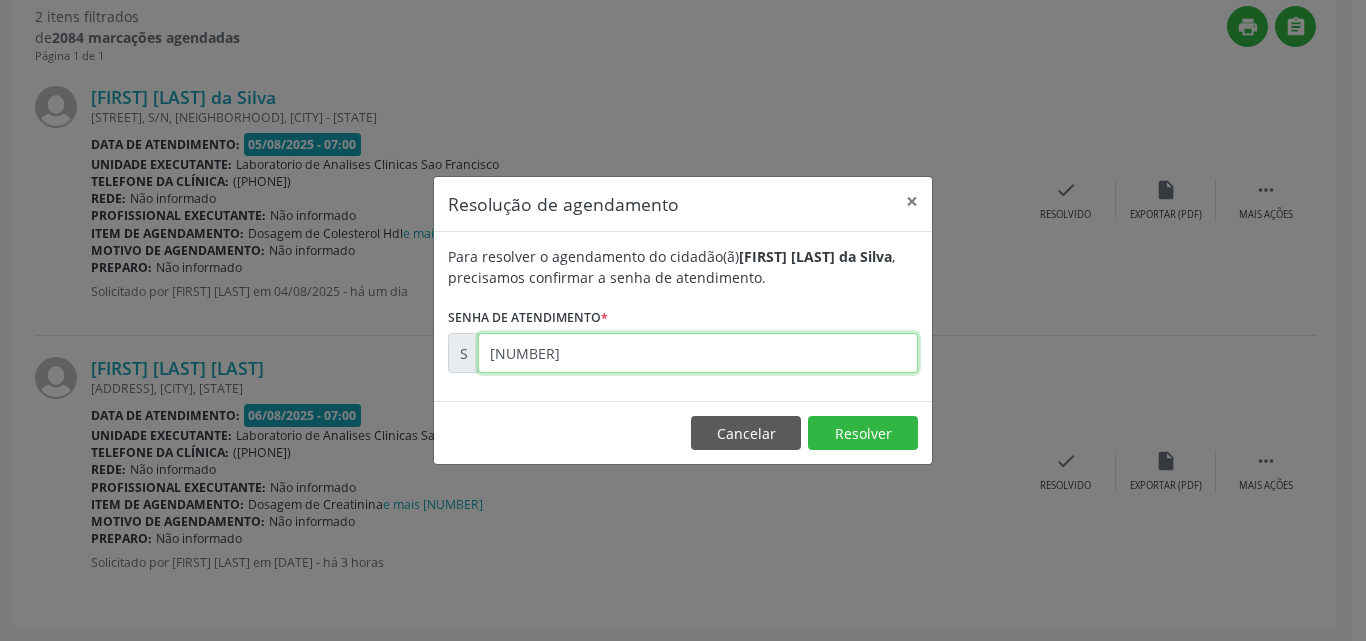type on "[NUMBER]" 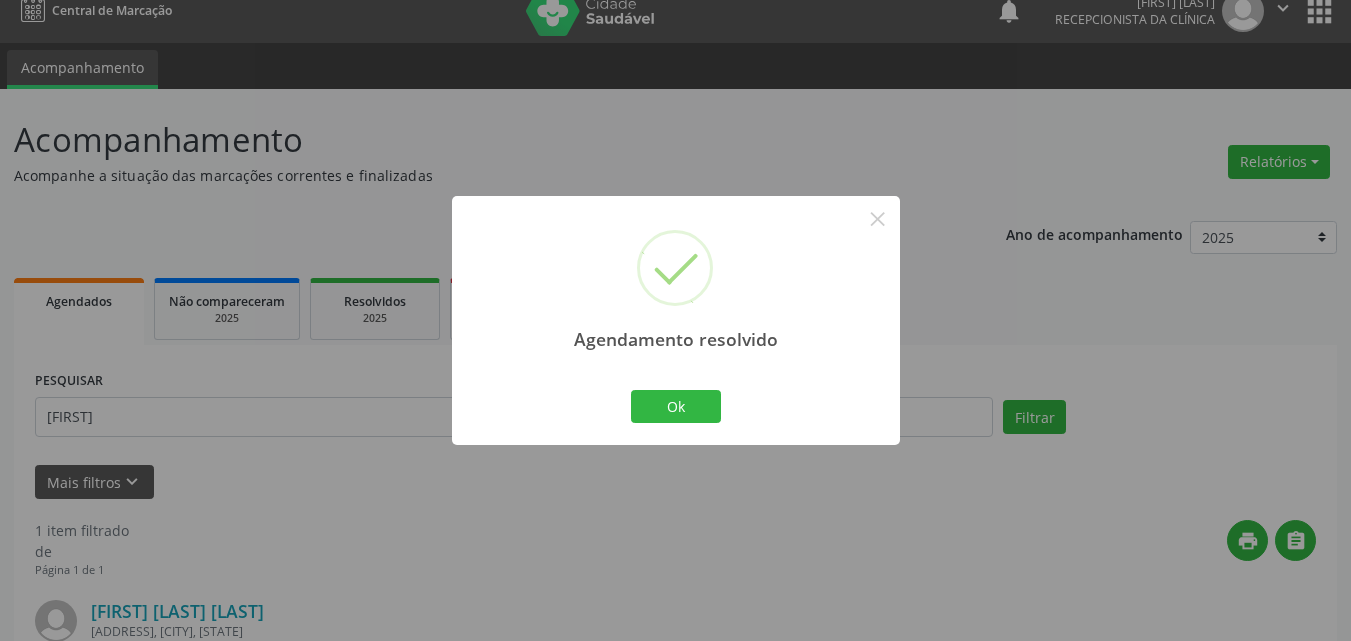 scroll, scrollTop: 264, scrollLeft: 0, axis: vertical 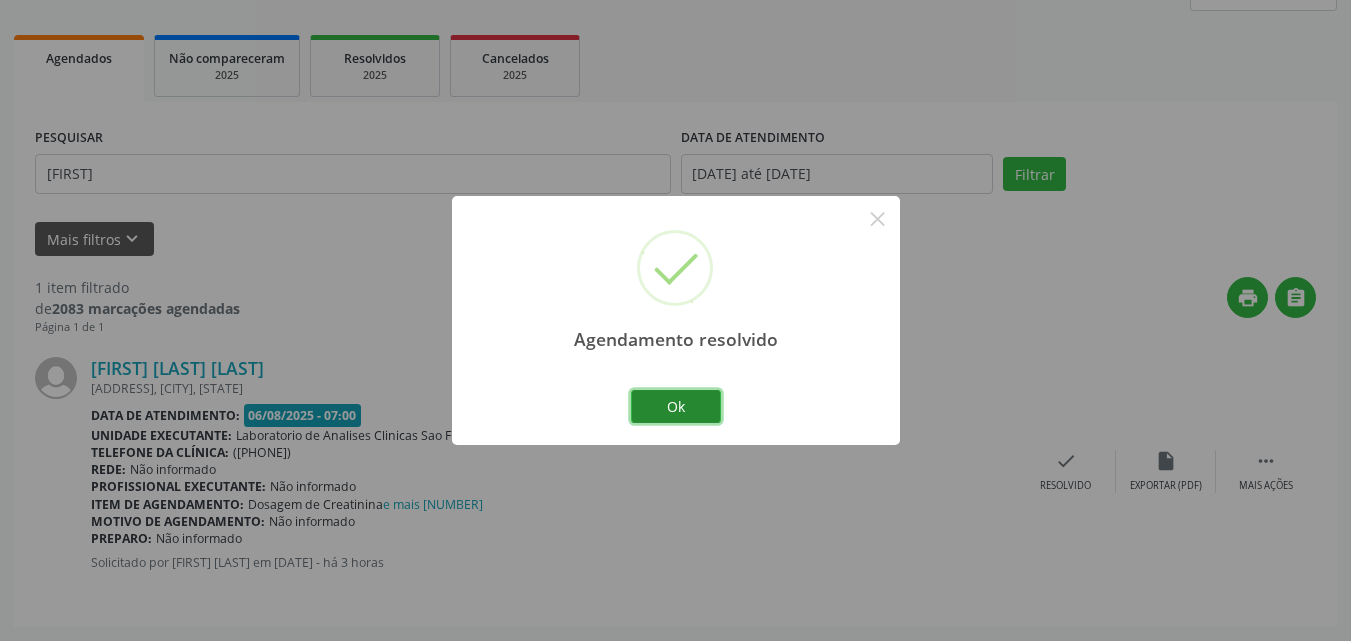 click on "Ok" at bounding box center [676, 407] 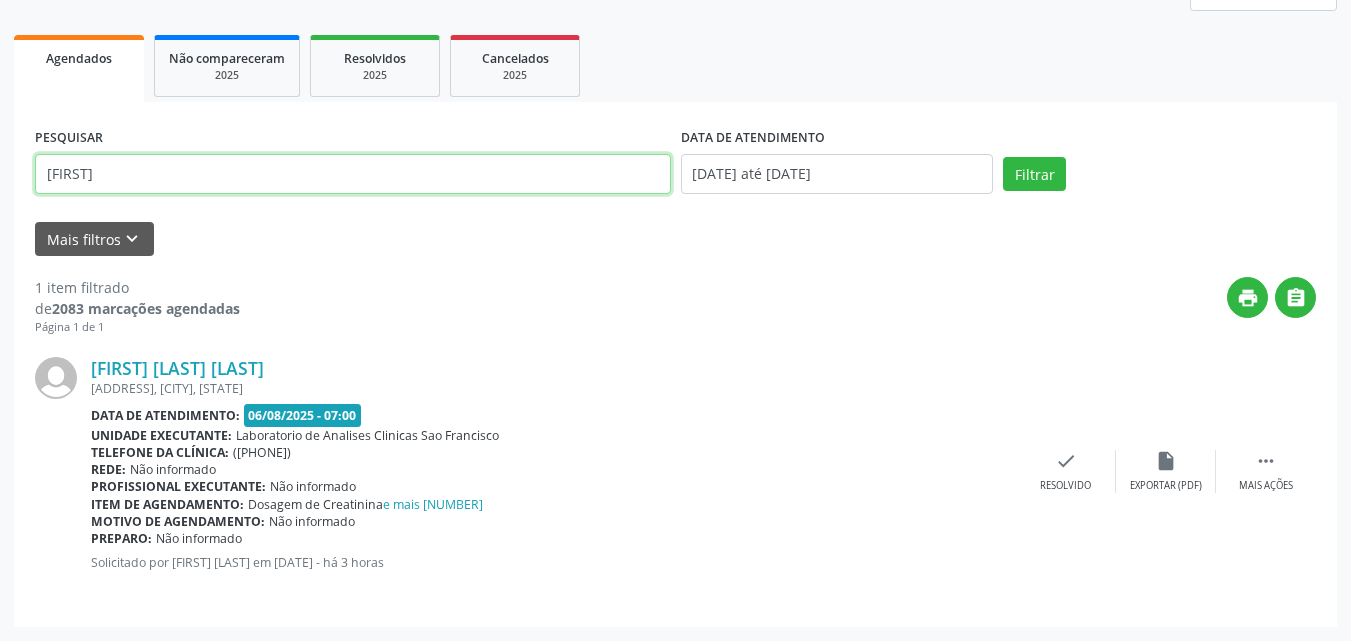 drag, startPoint x: 436, startPoint y: 161, endPoint x: 0, endPoint y: 26, distance: 456.42197 